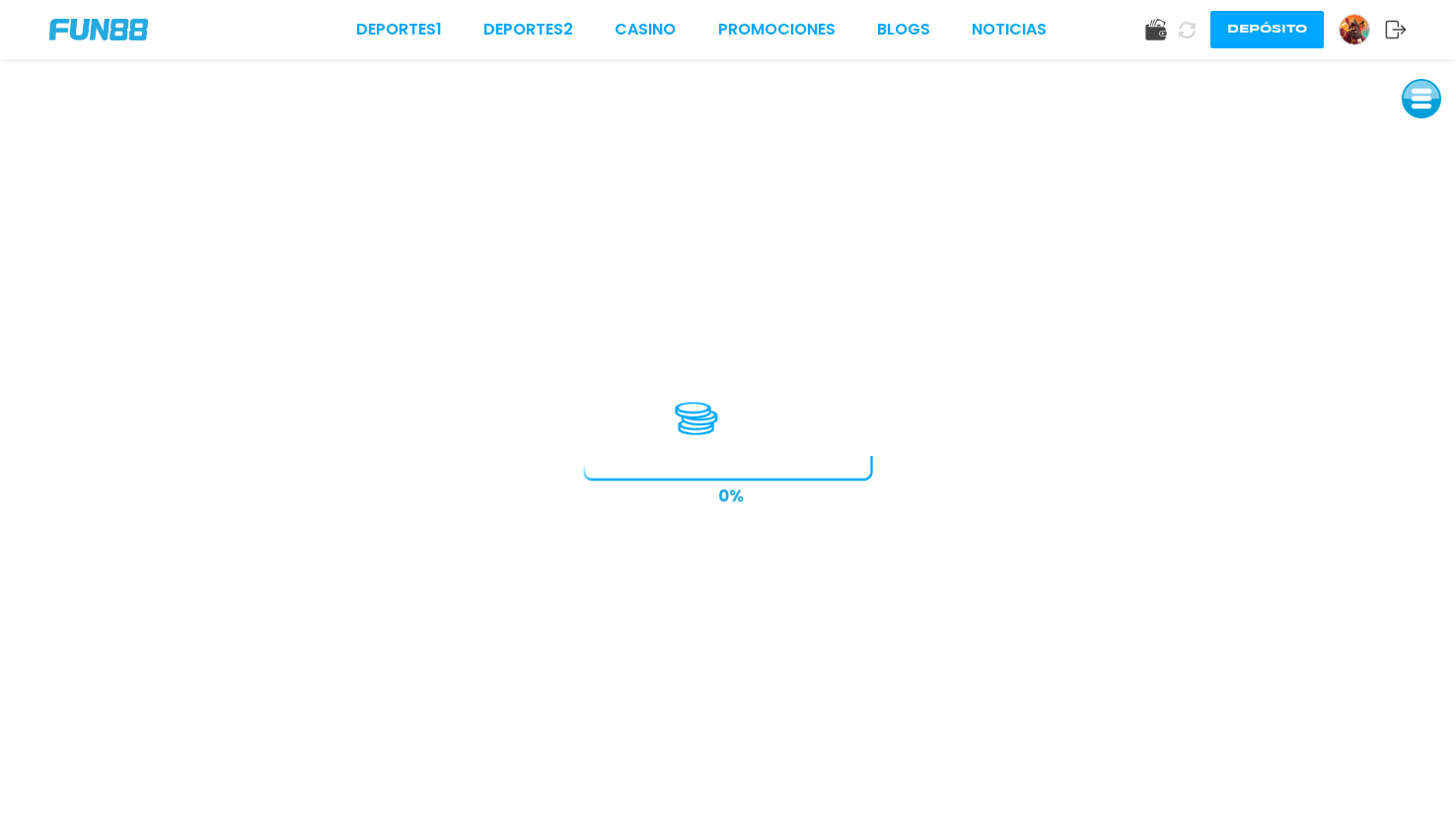 scroll, scrollTop: 0, scrollLeft: 0, axis: both 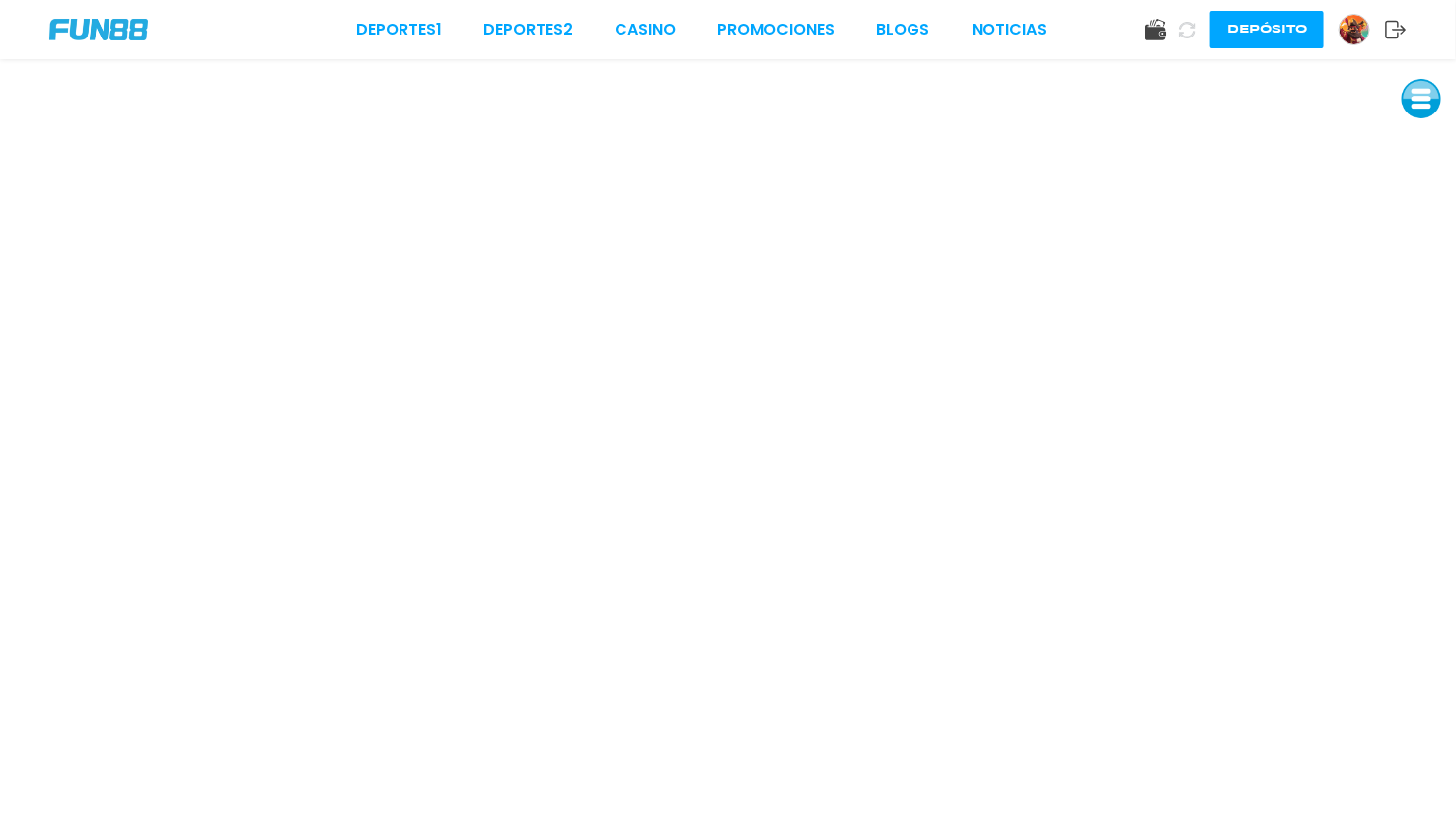 click on "CASINO" at bounding box center (645, 30) 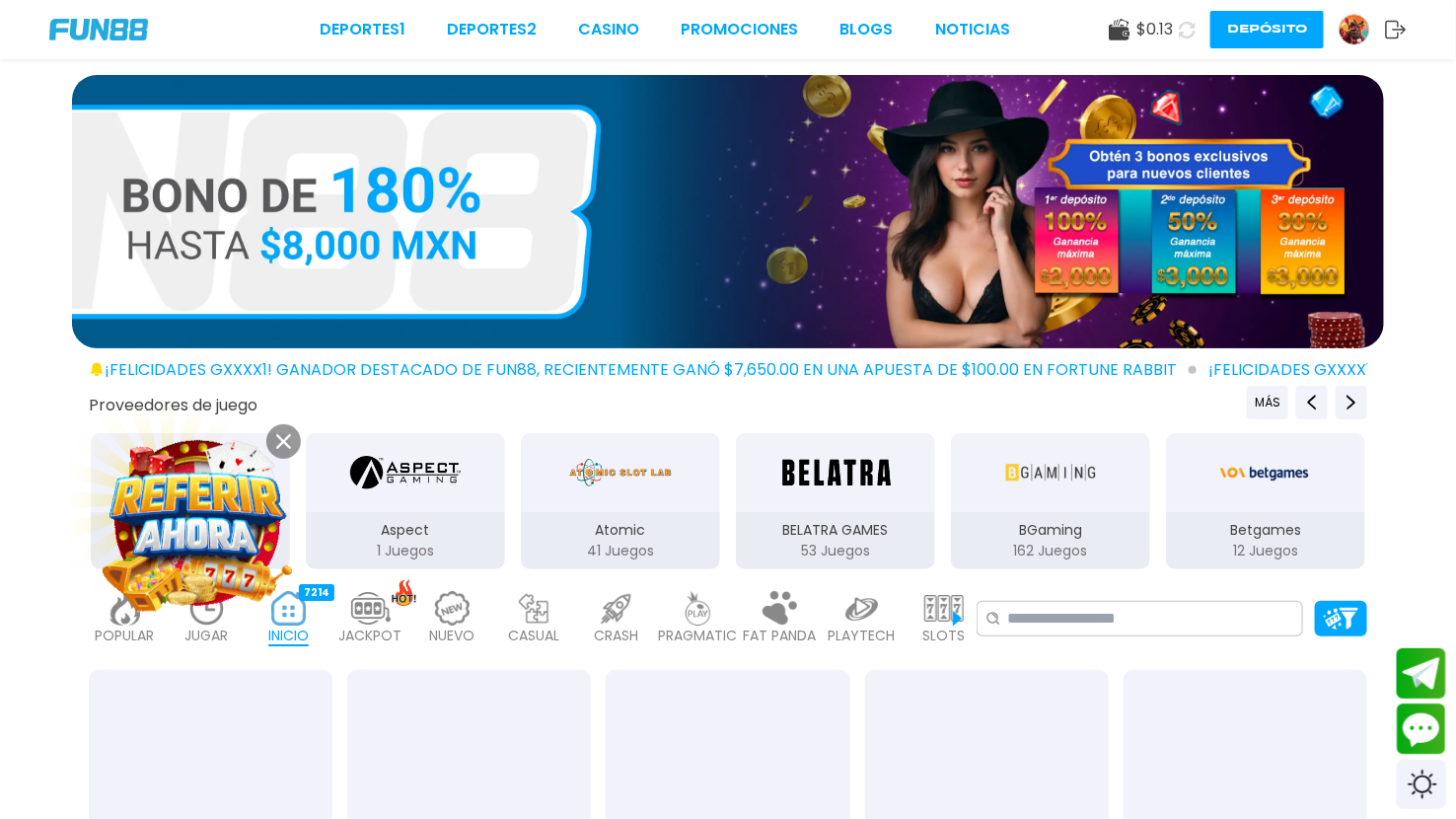 click 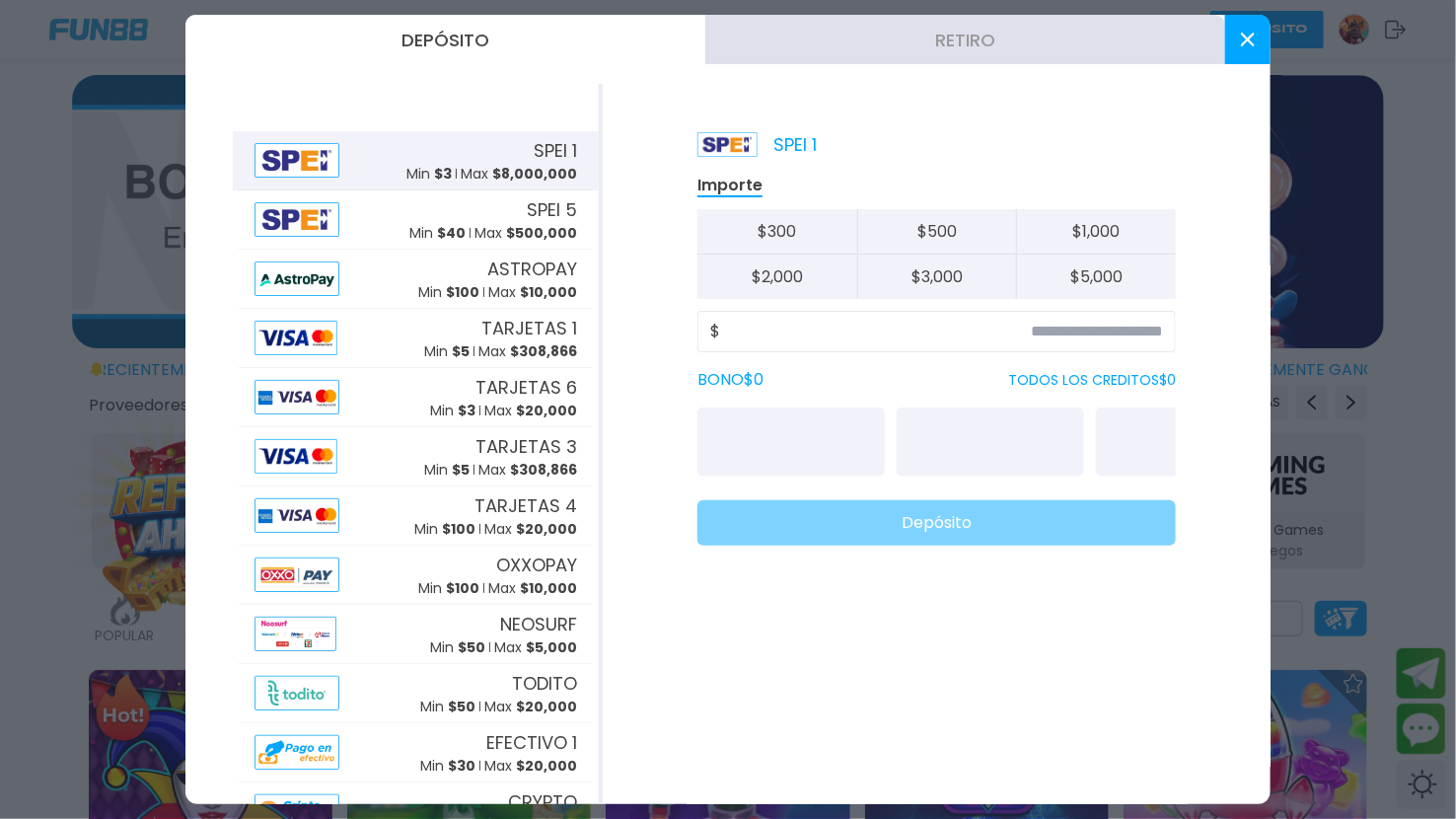 click on "$ 8,000,000" at bounding box center (535, 174) 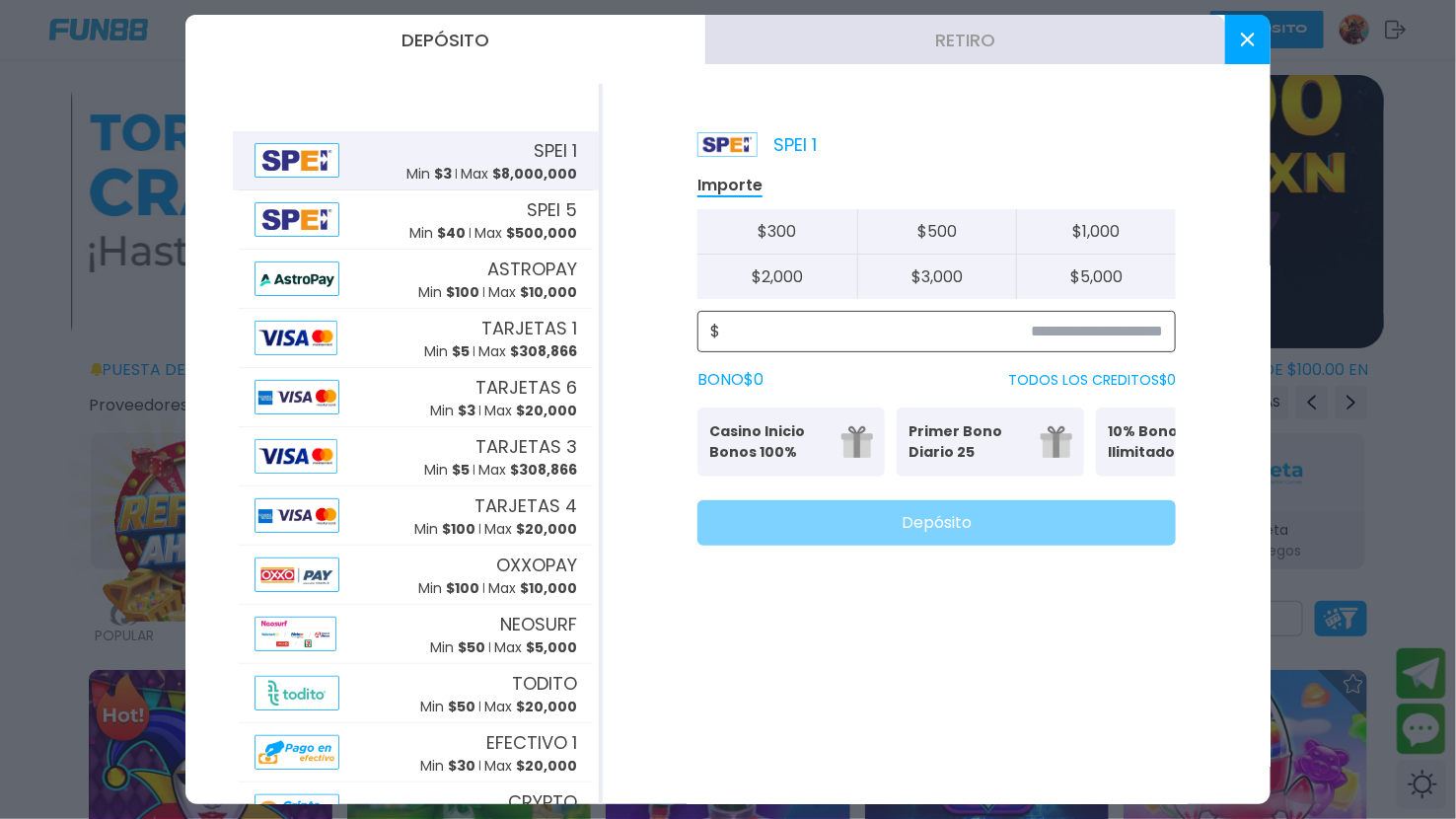 click at bounding box center (941, 332) 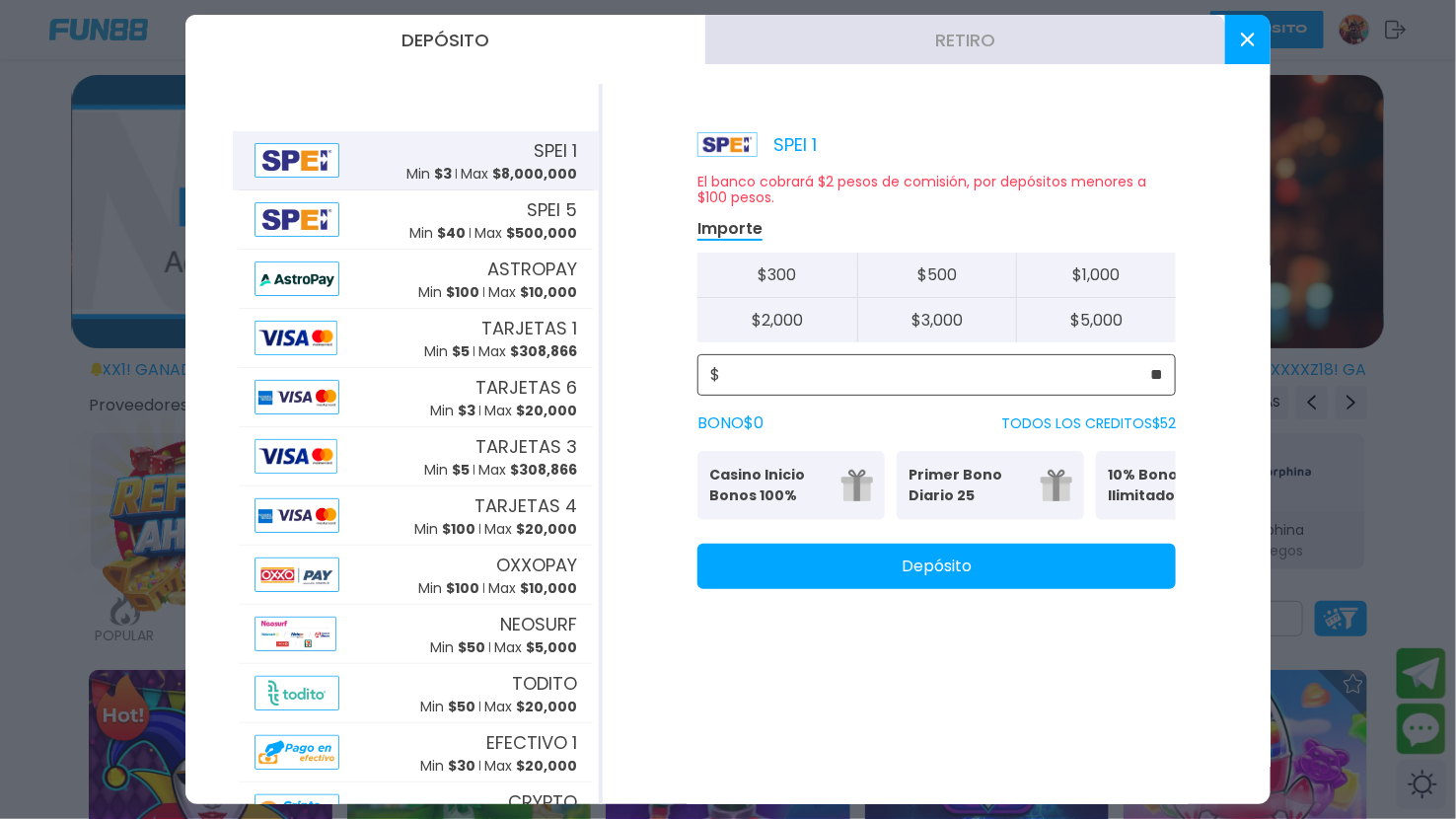 type on "**" 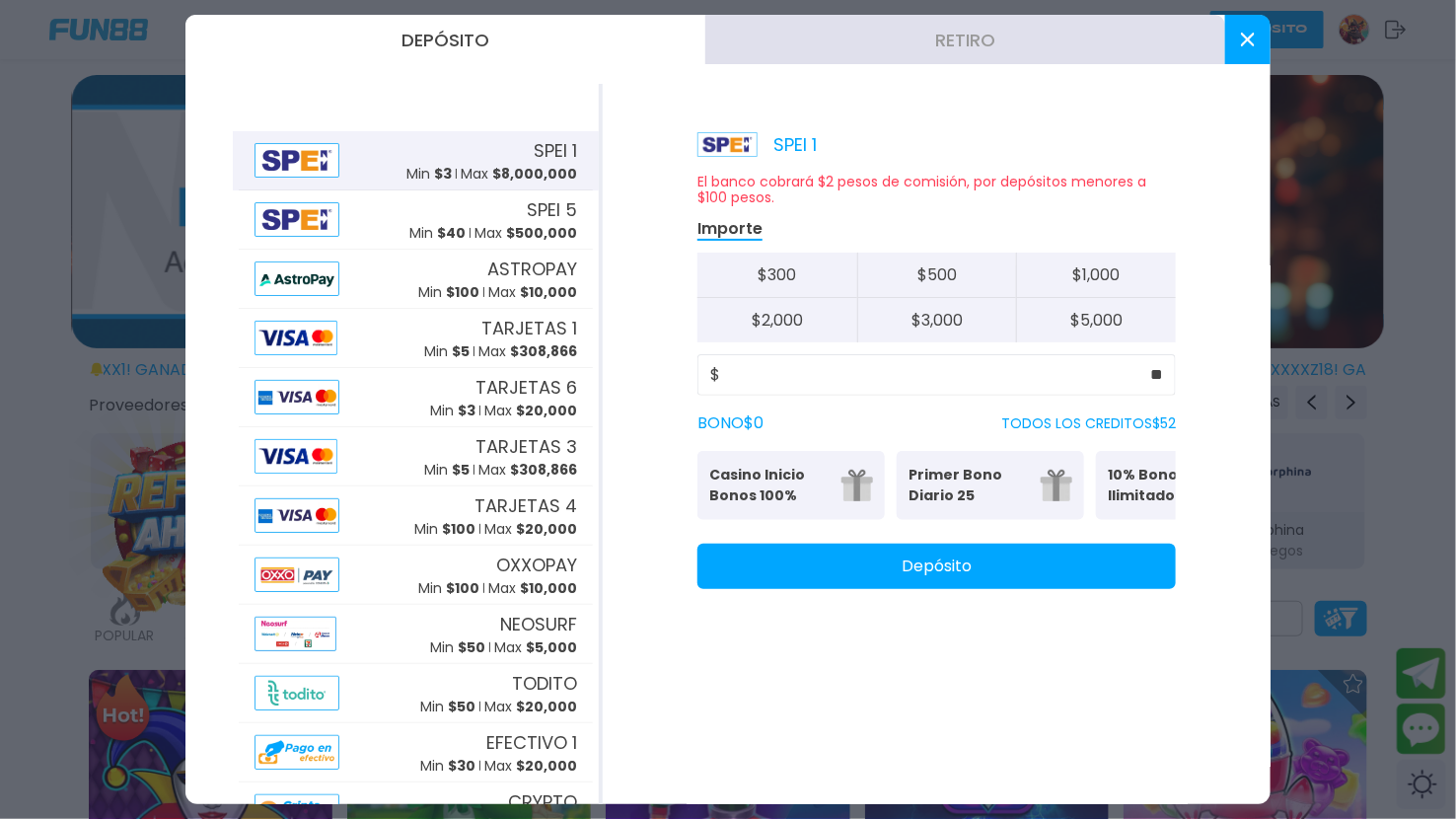click on "Depósito" at bounding box center (936, 566) 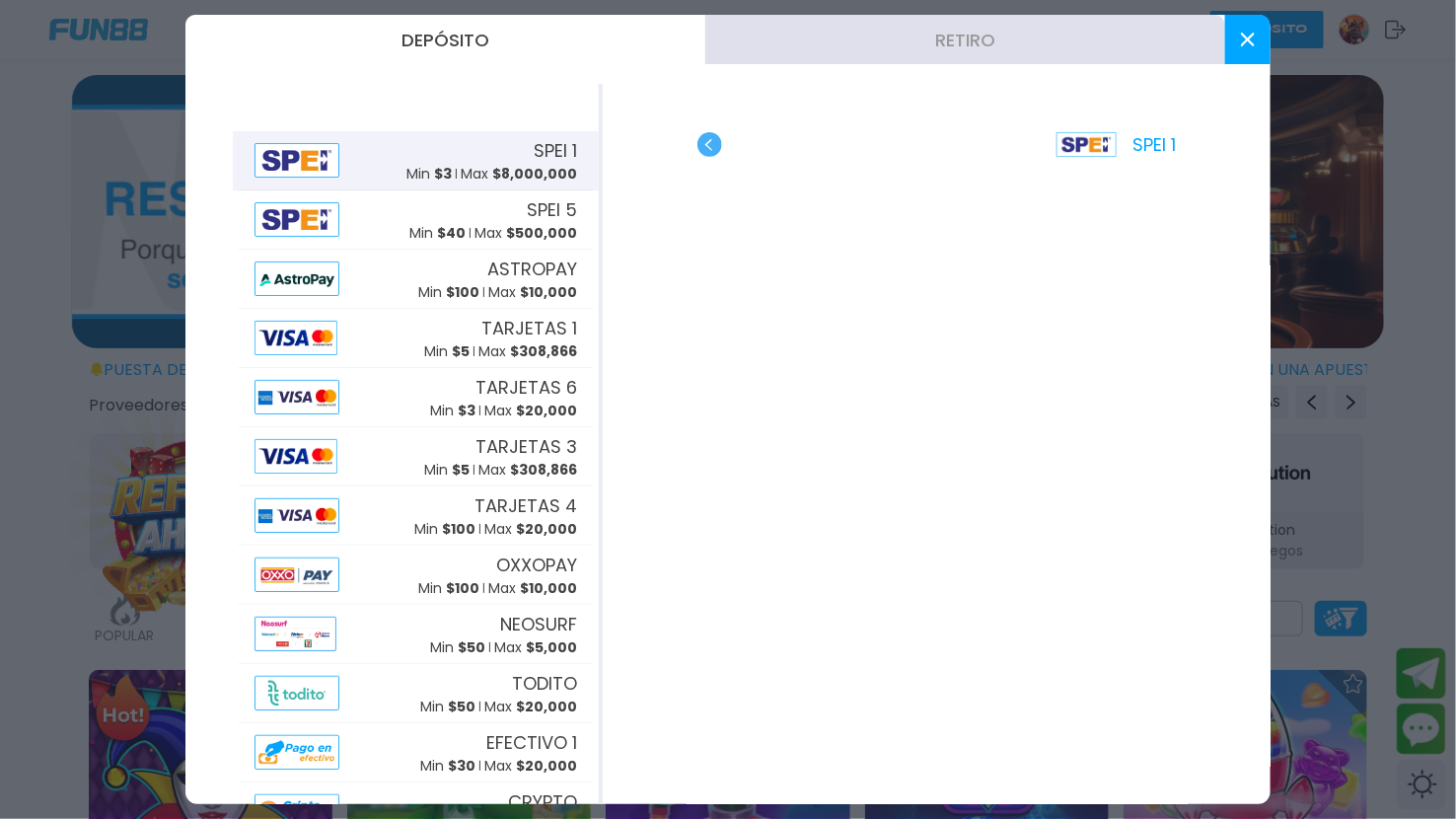 click at bounding box center [1248, 39] 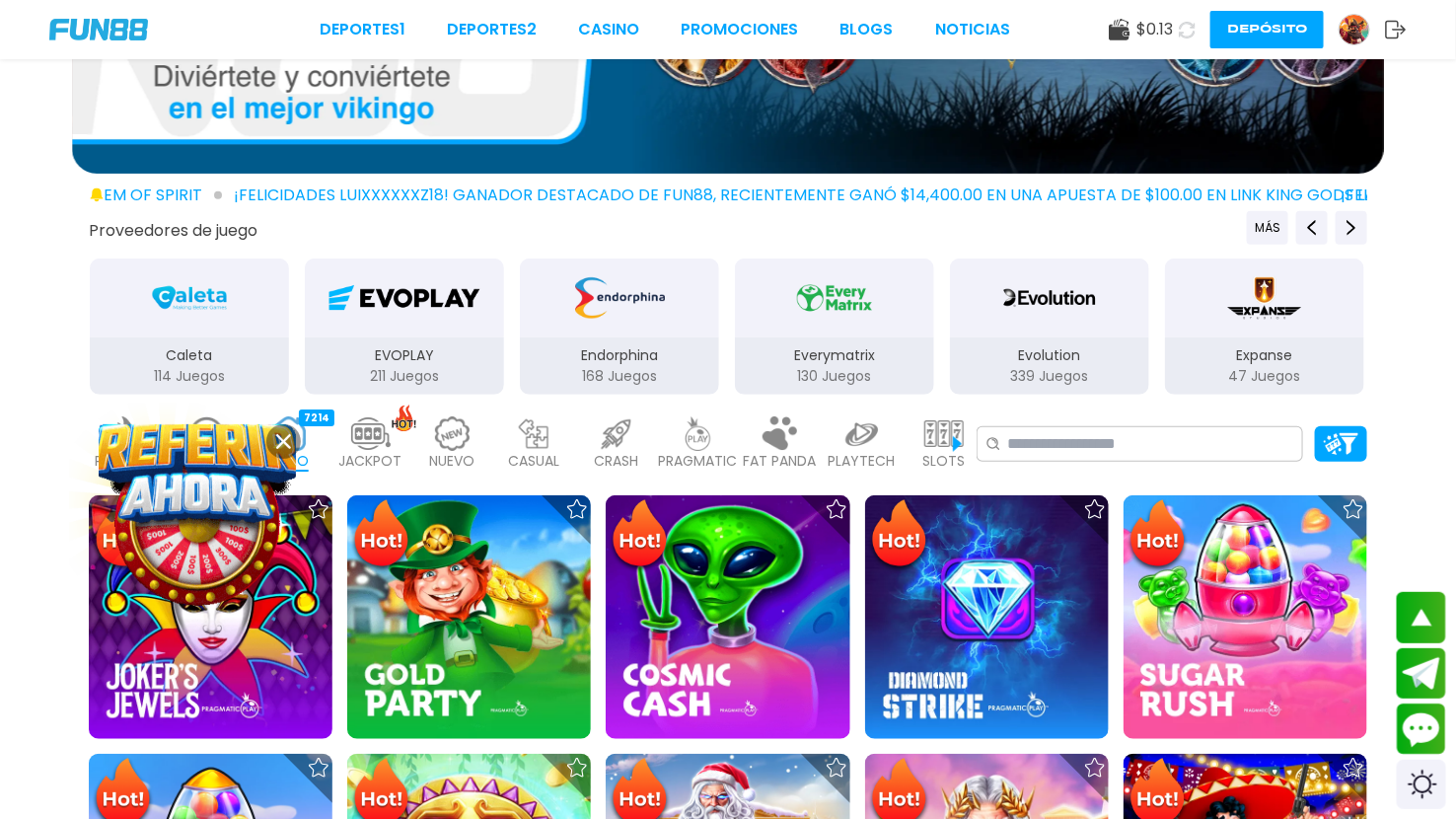 scroll, scrollTop: 500, scrollLeft: 0, axis: vertical 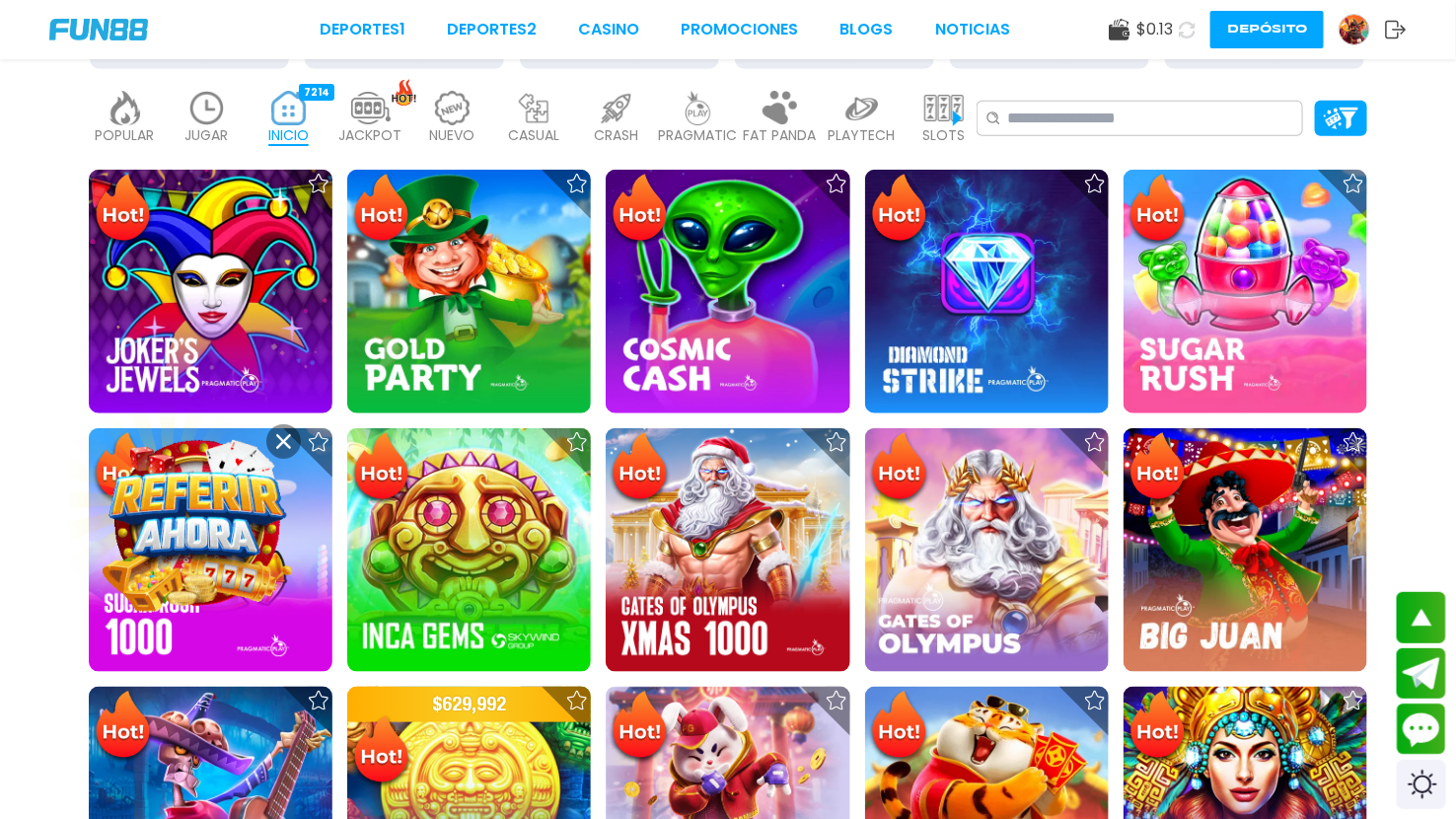 click at bounding box center [207, 108] 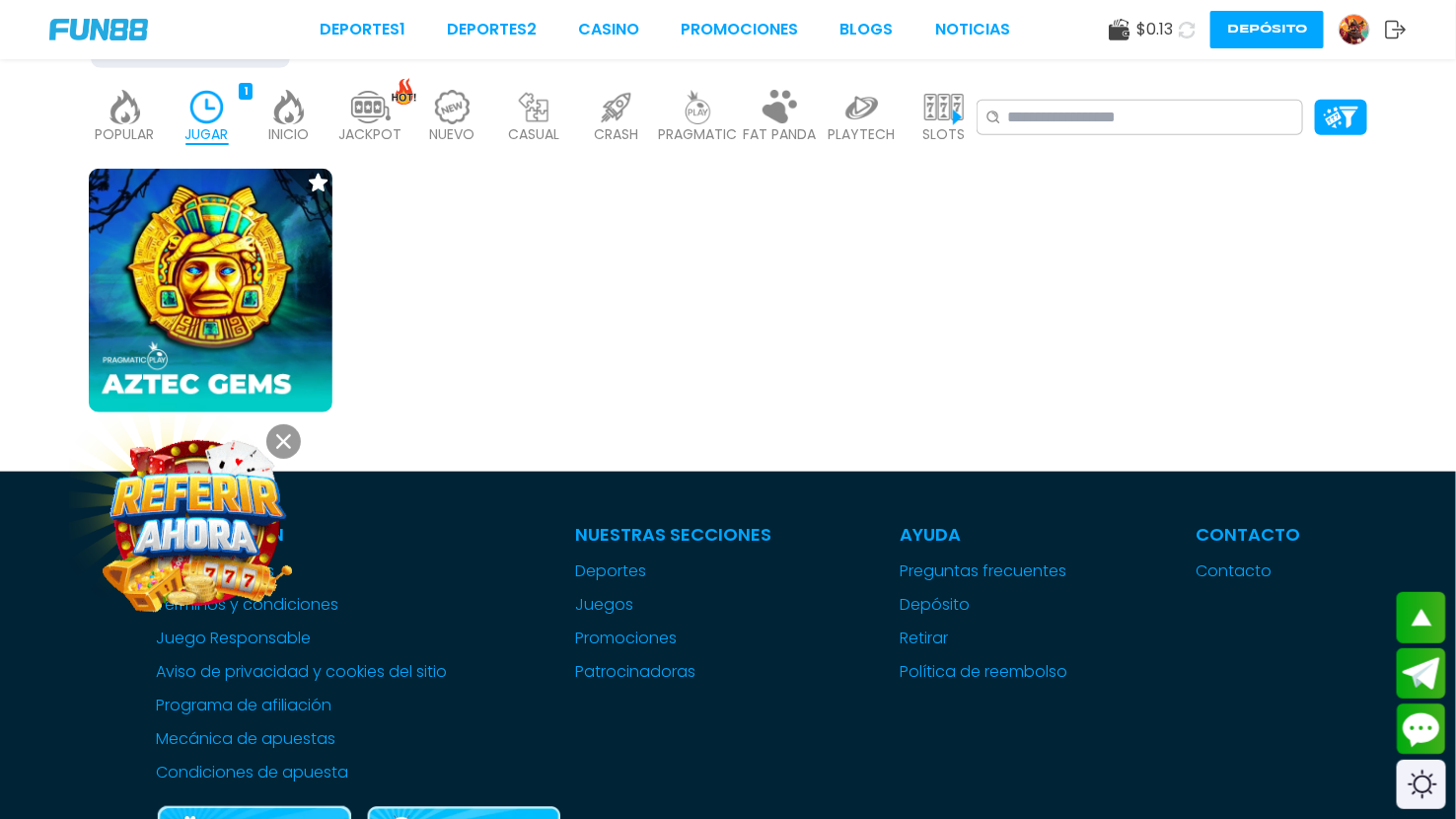 click 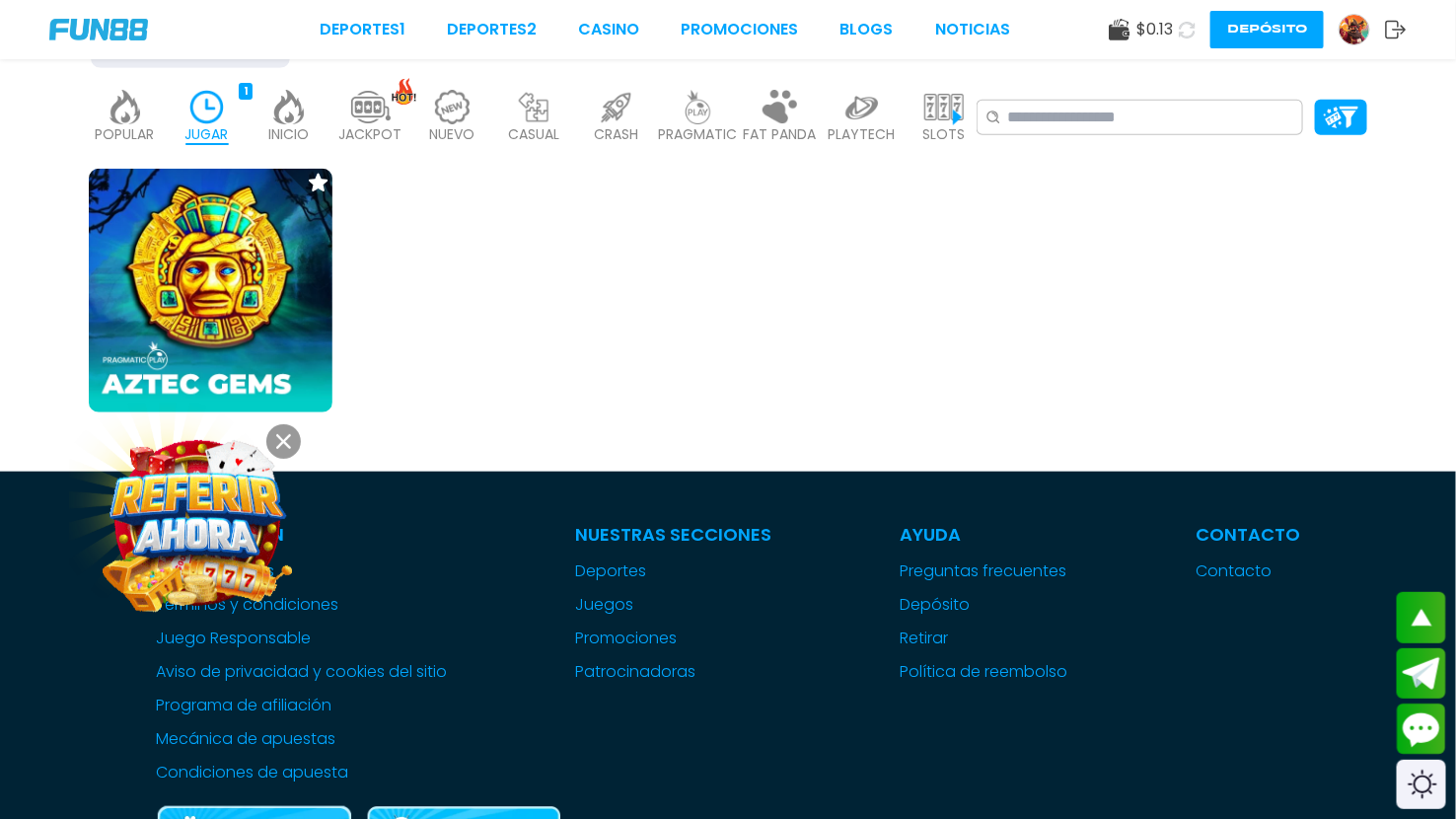 click 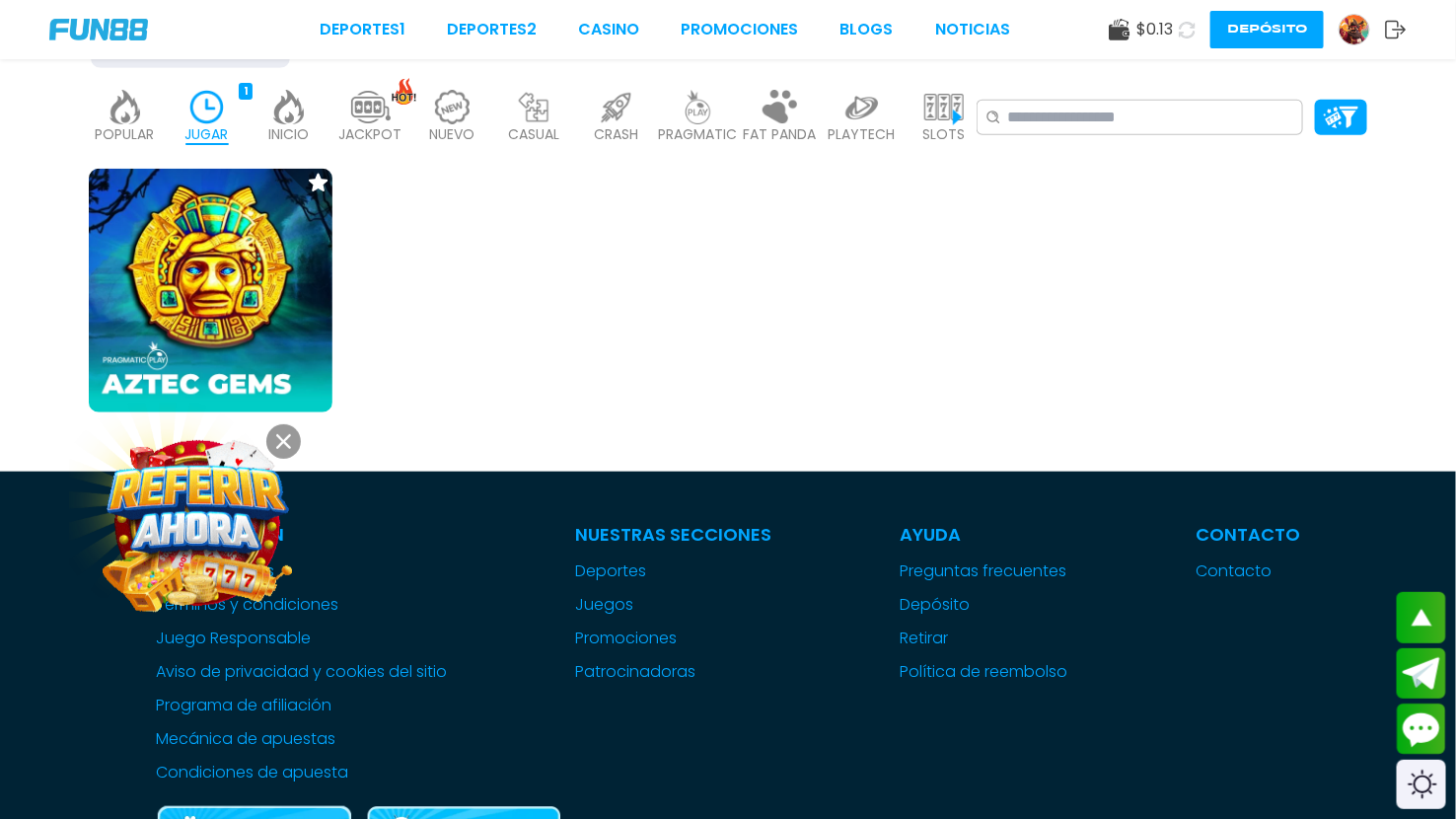 click 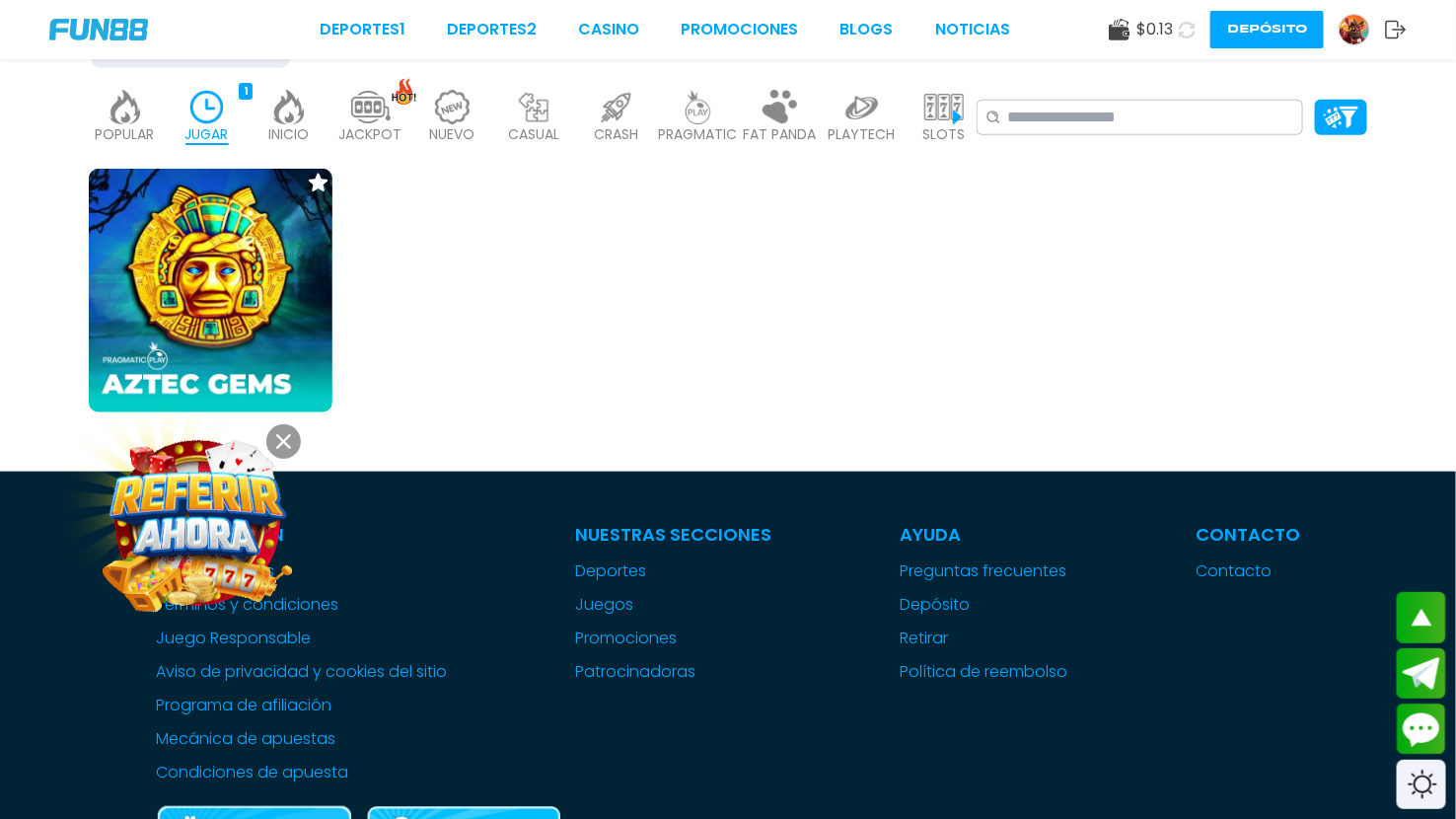 click 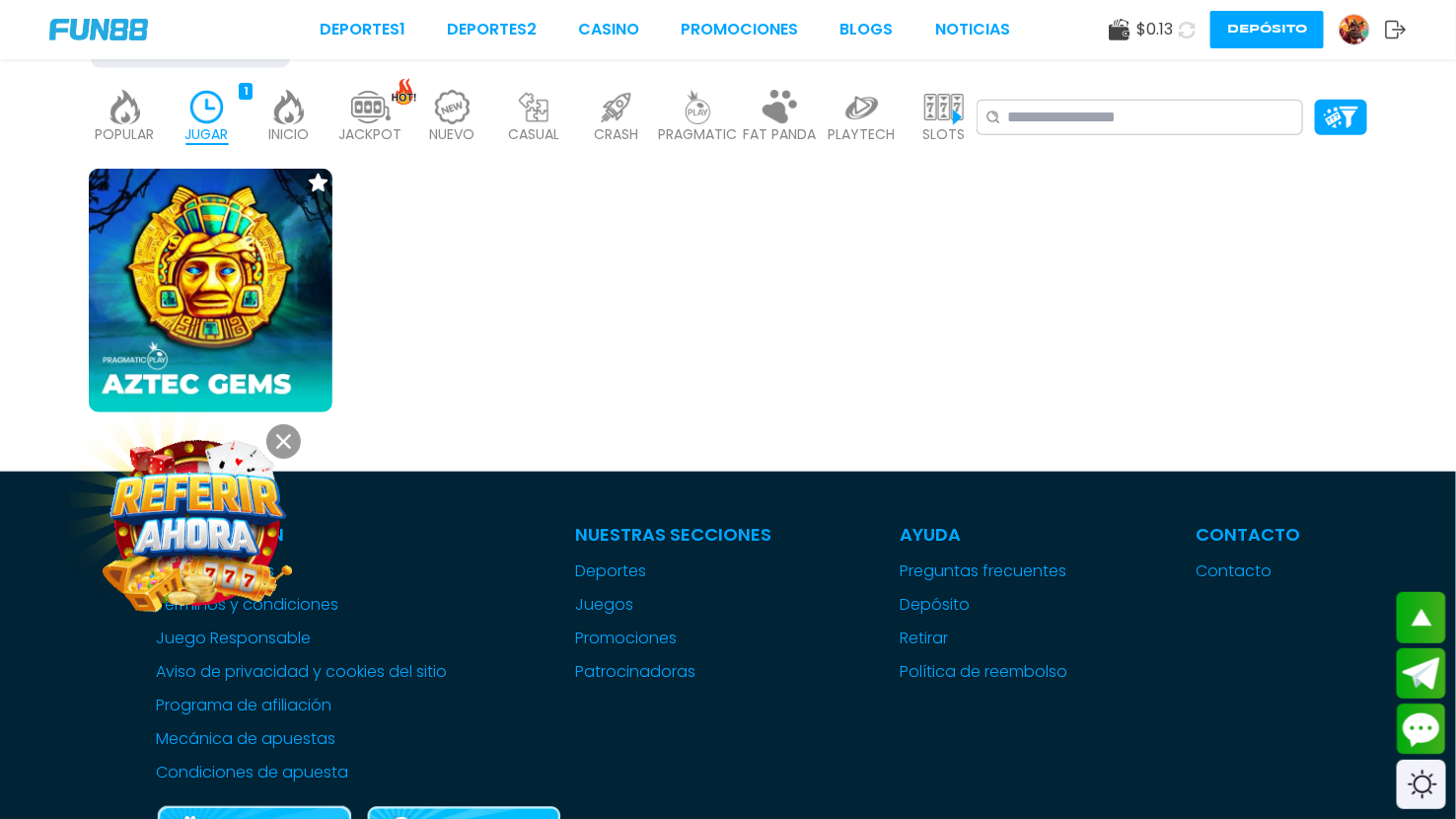 click 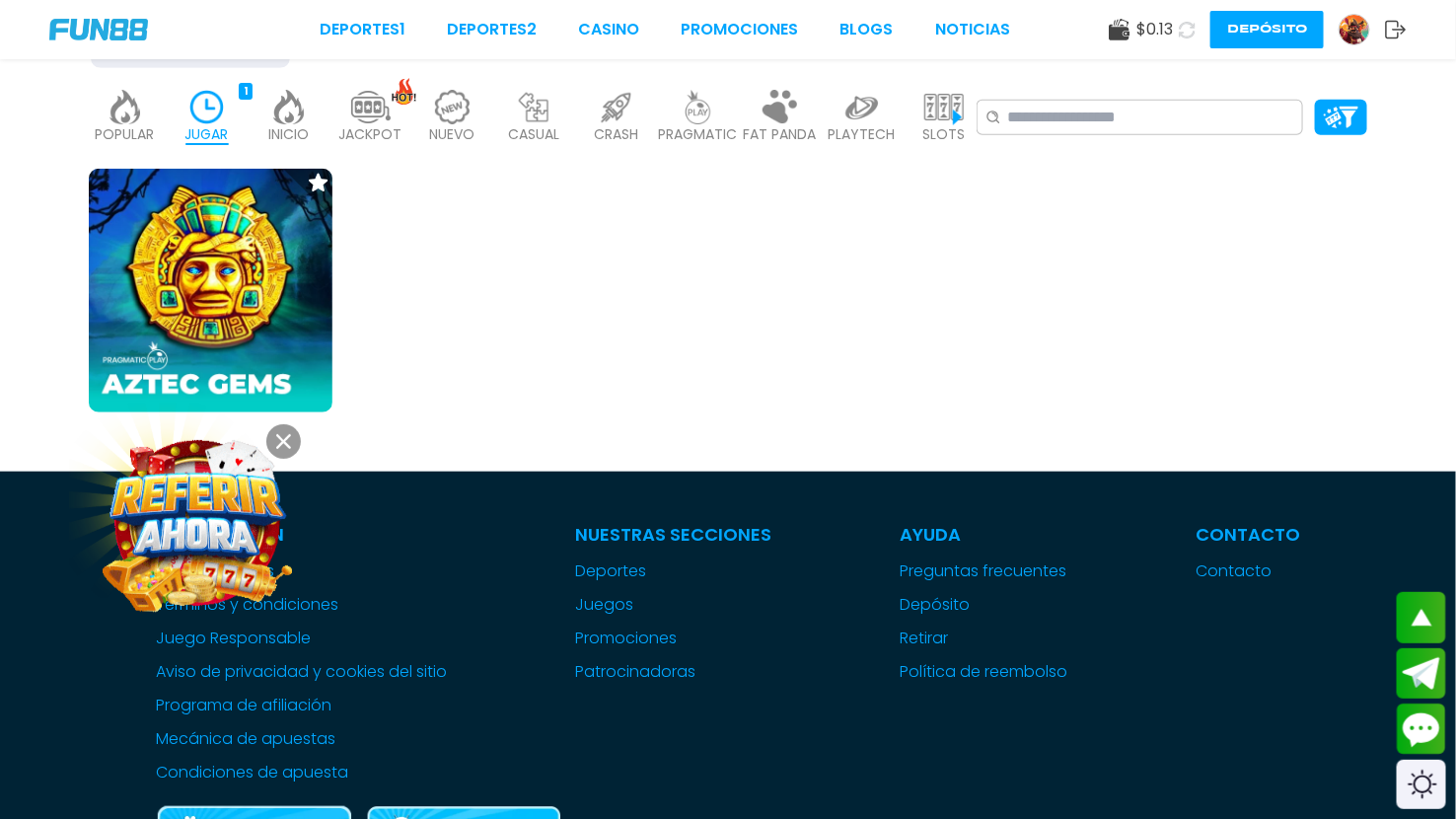 click 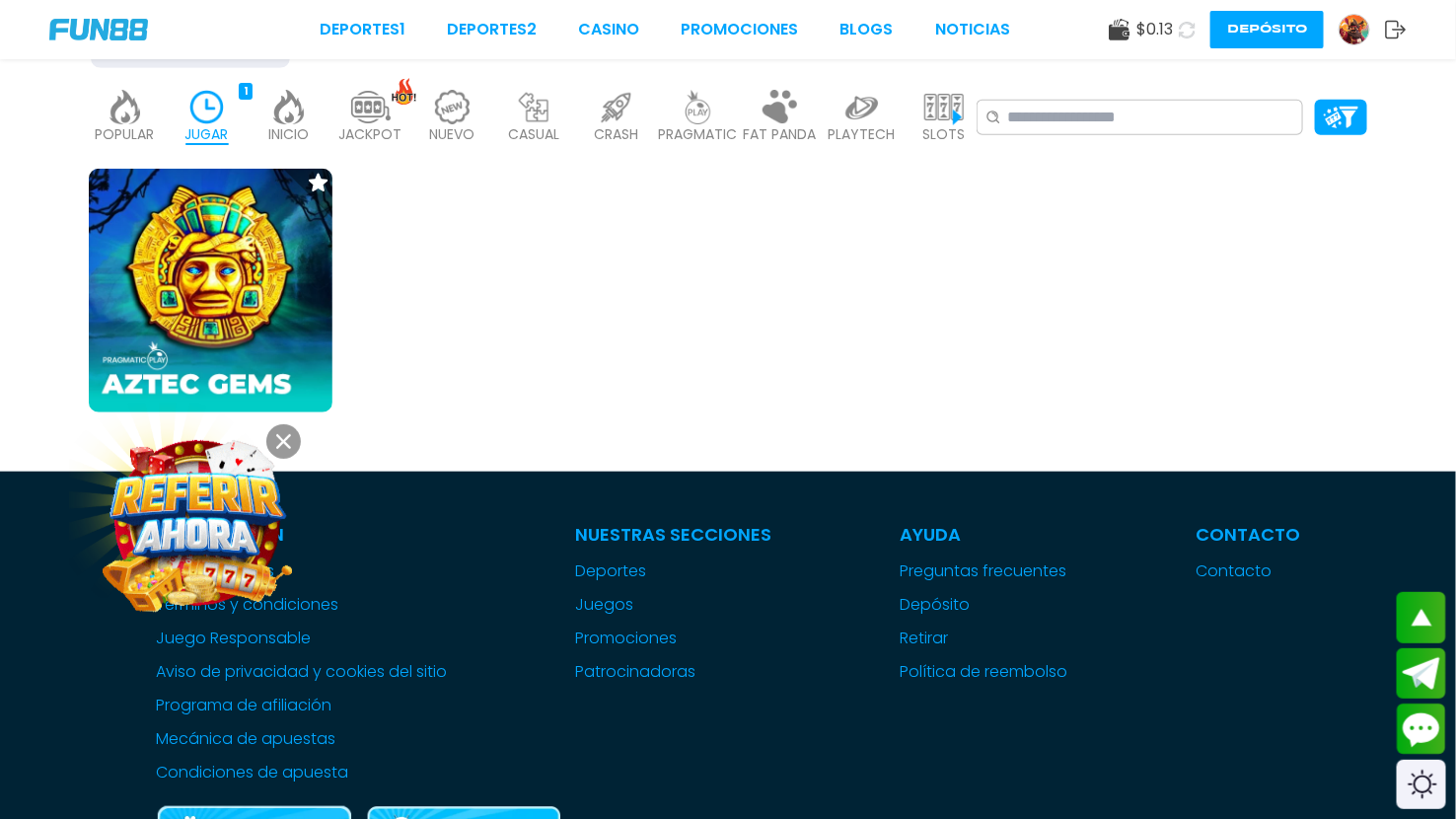 click 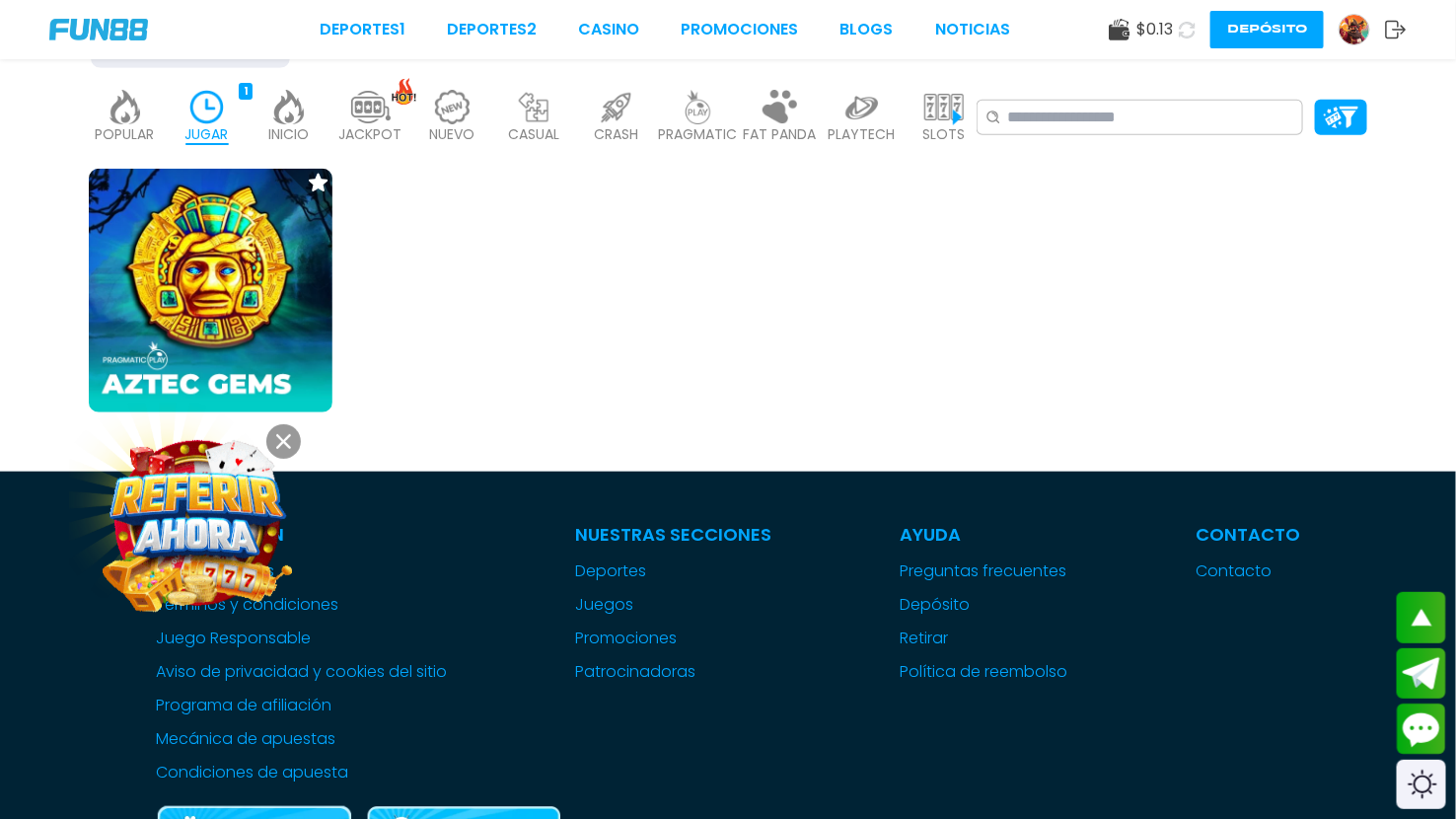 click 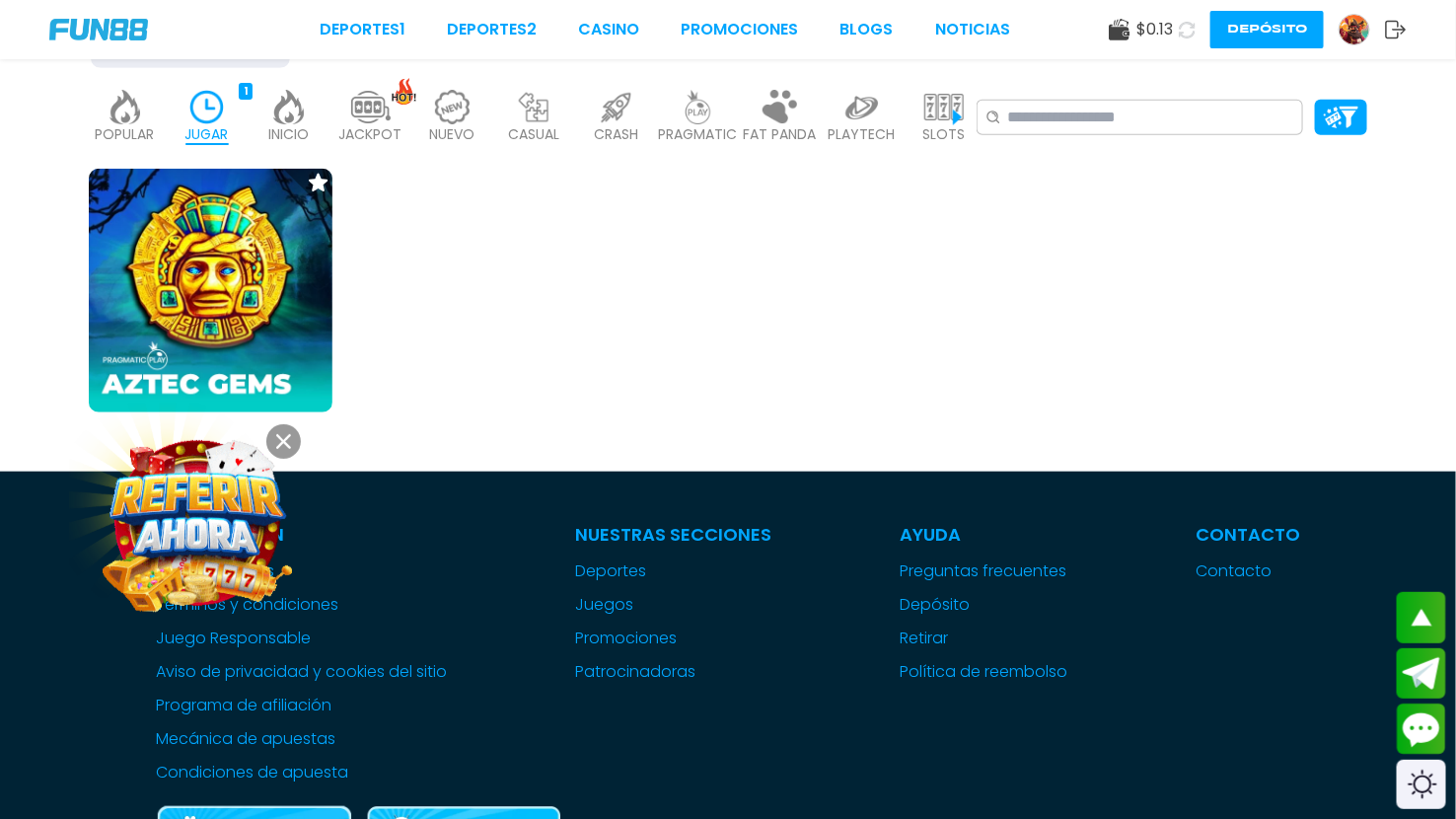 click 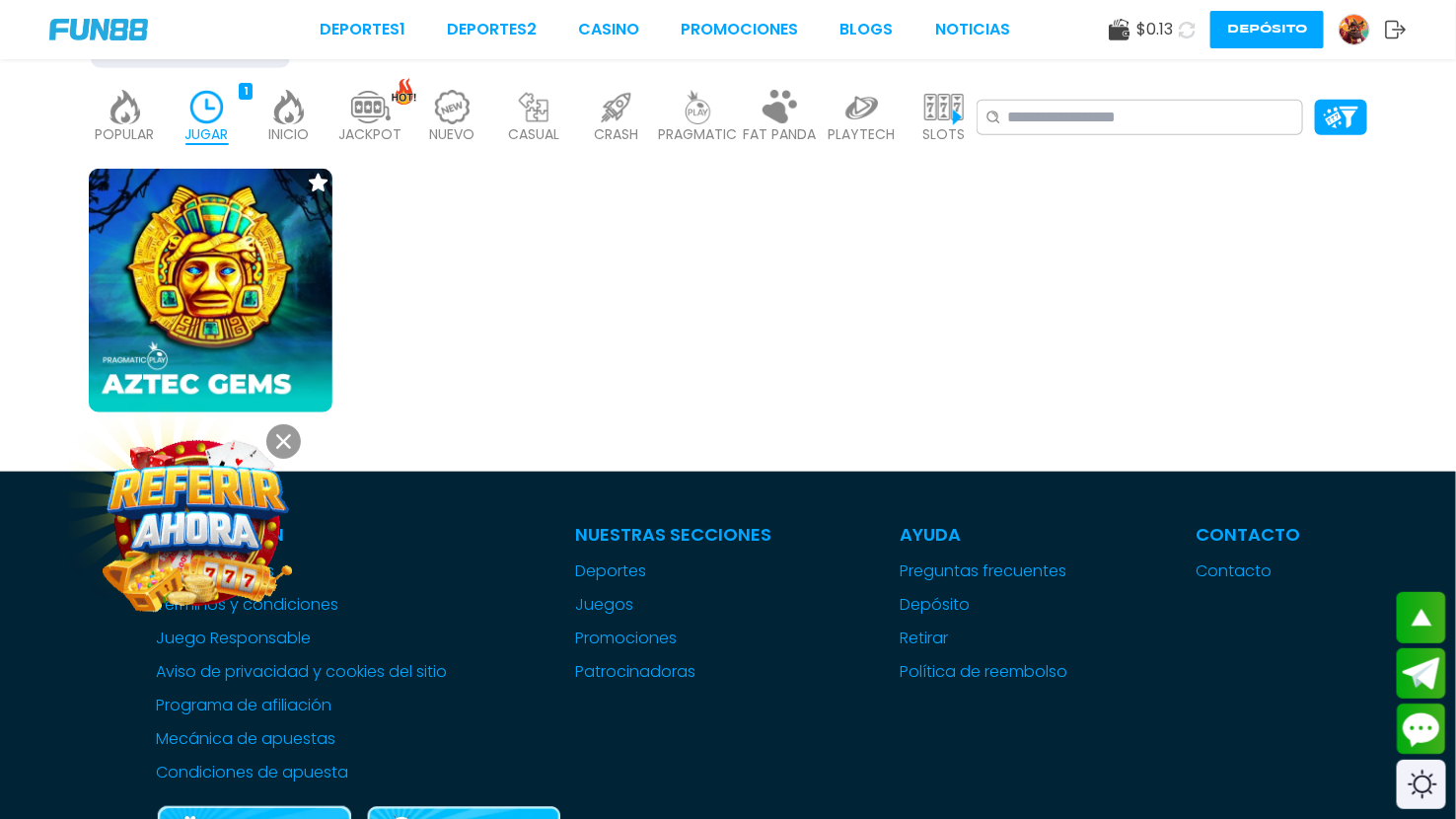 click 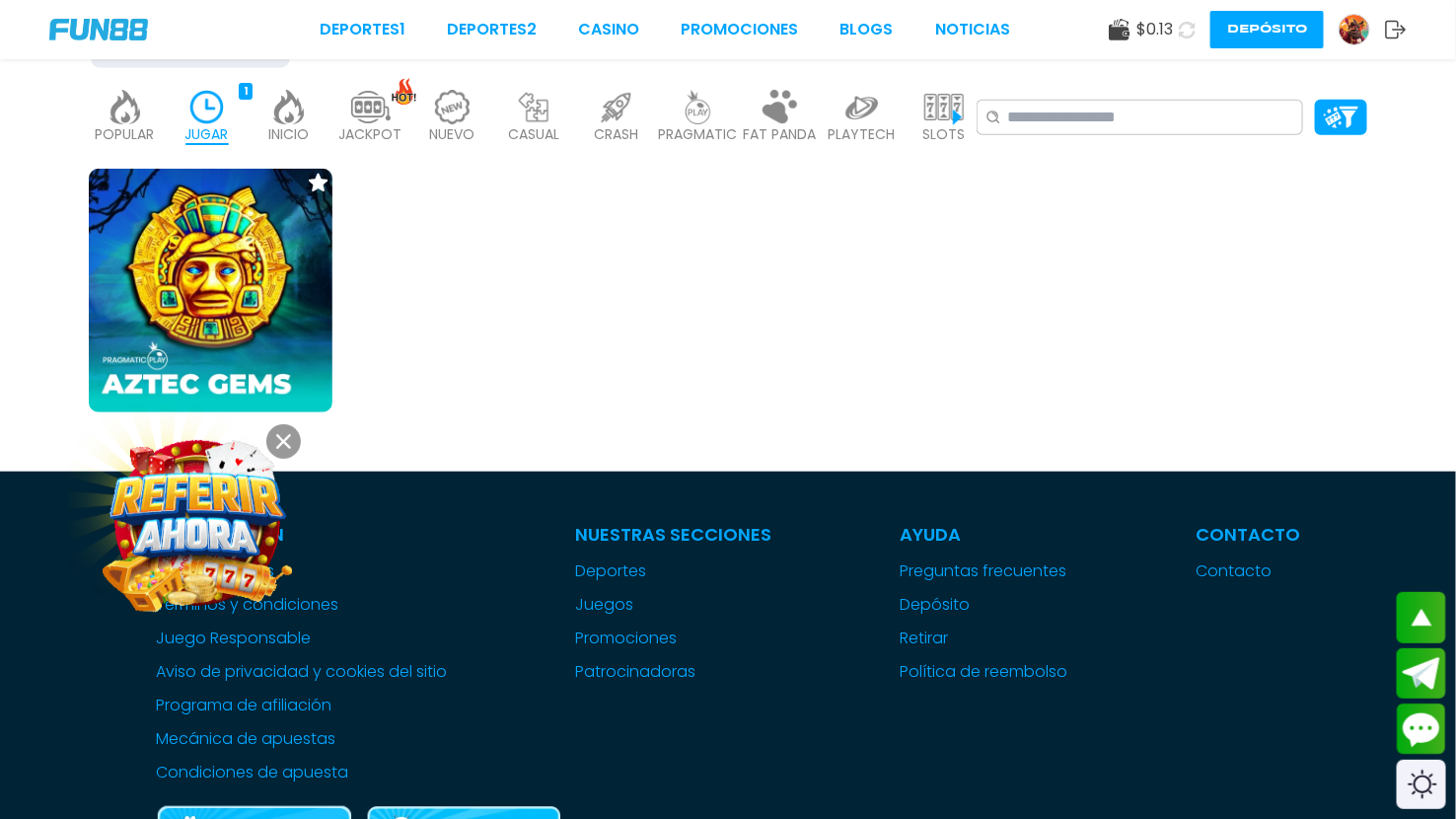 click 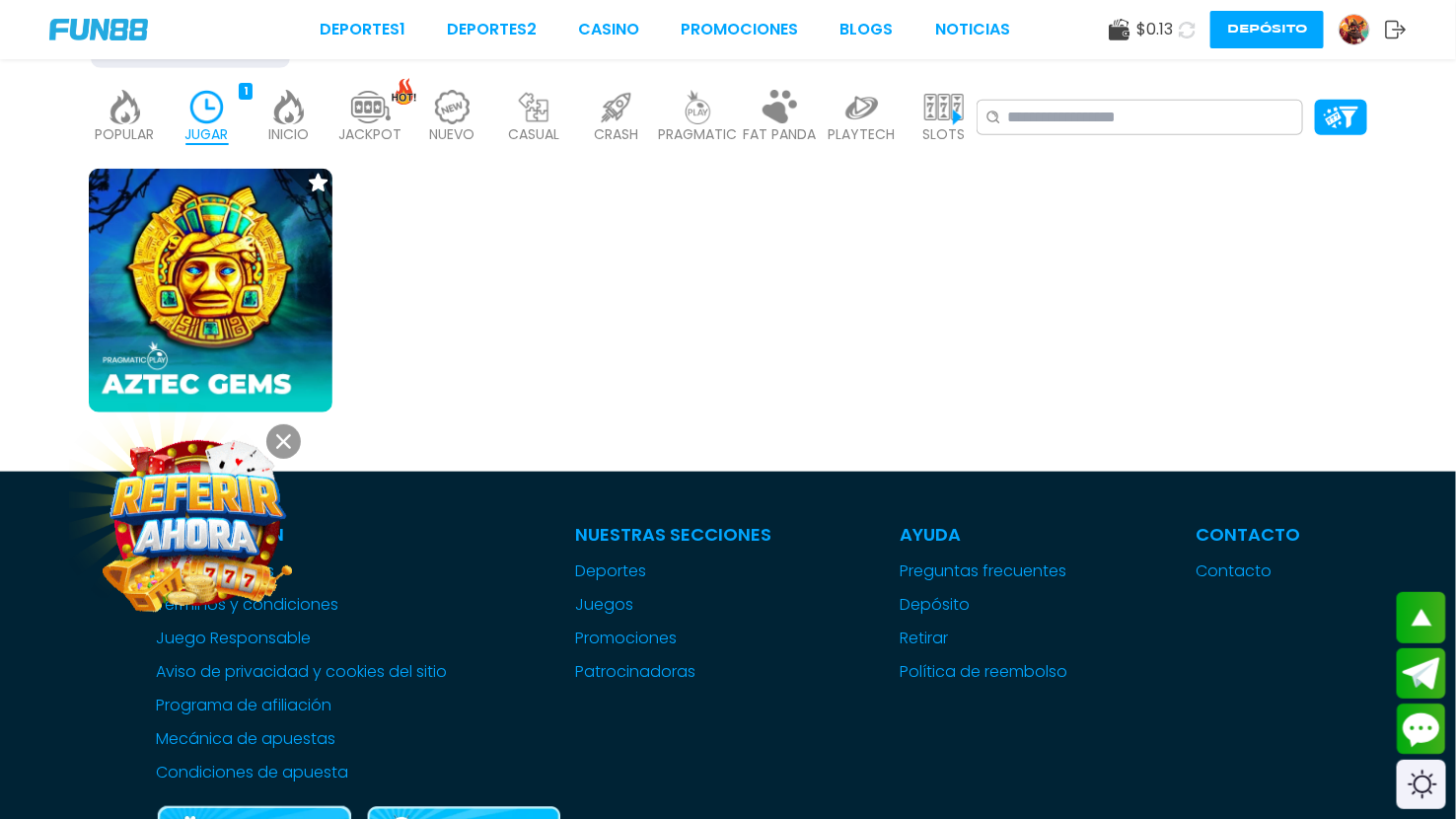 click 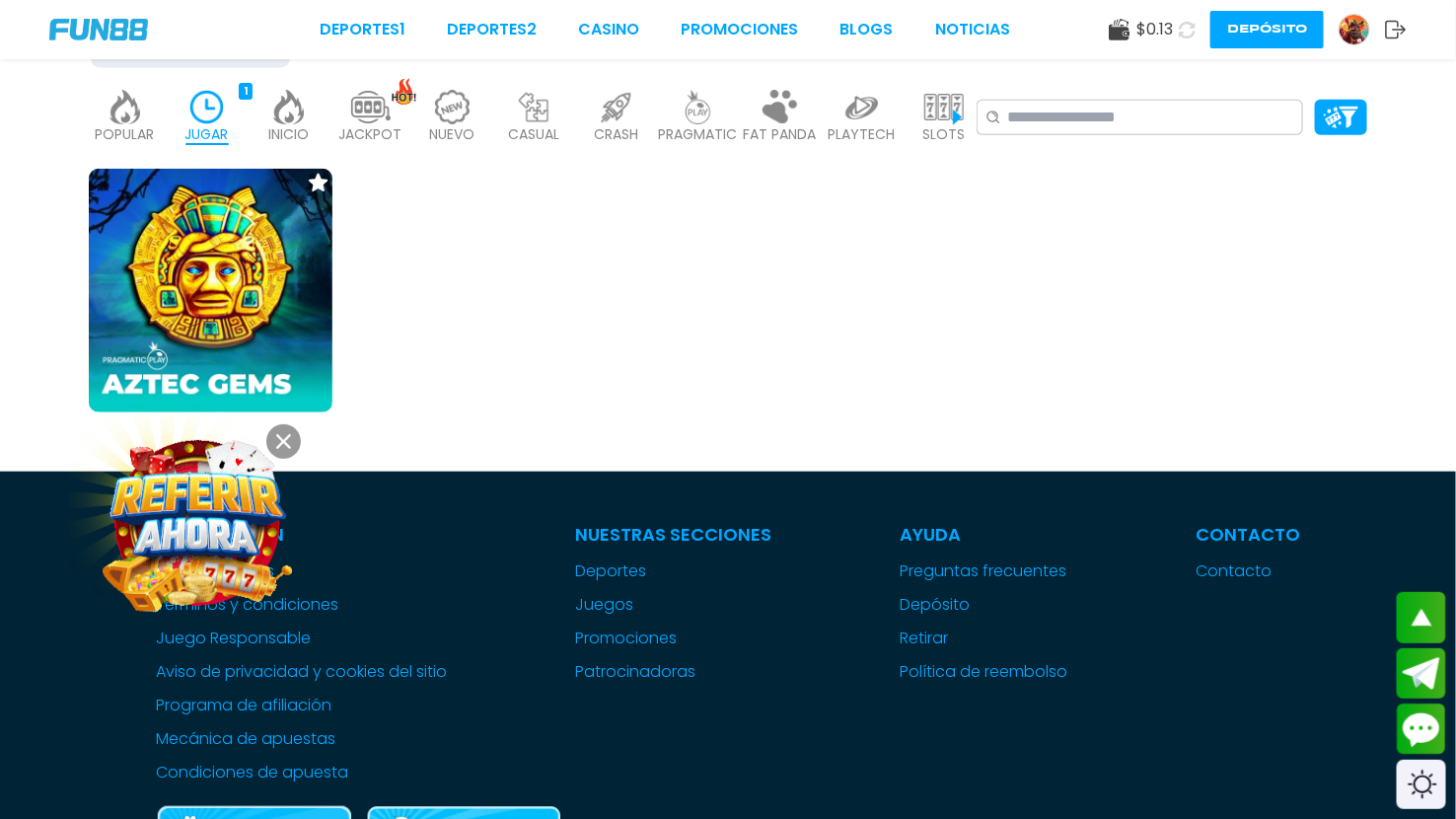click 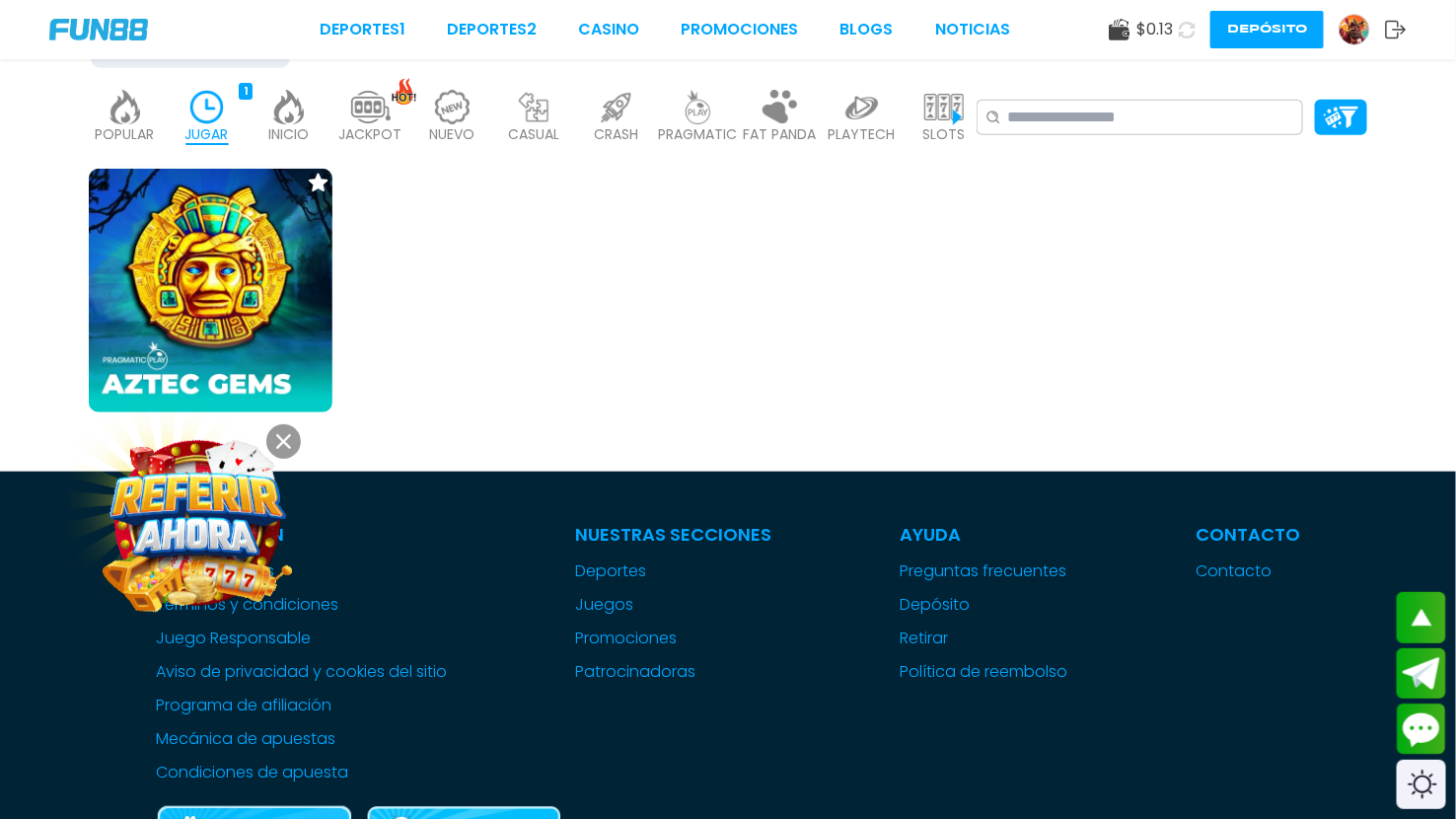 click 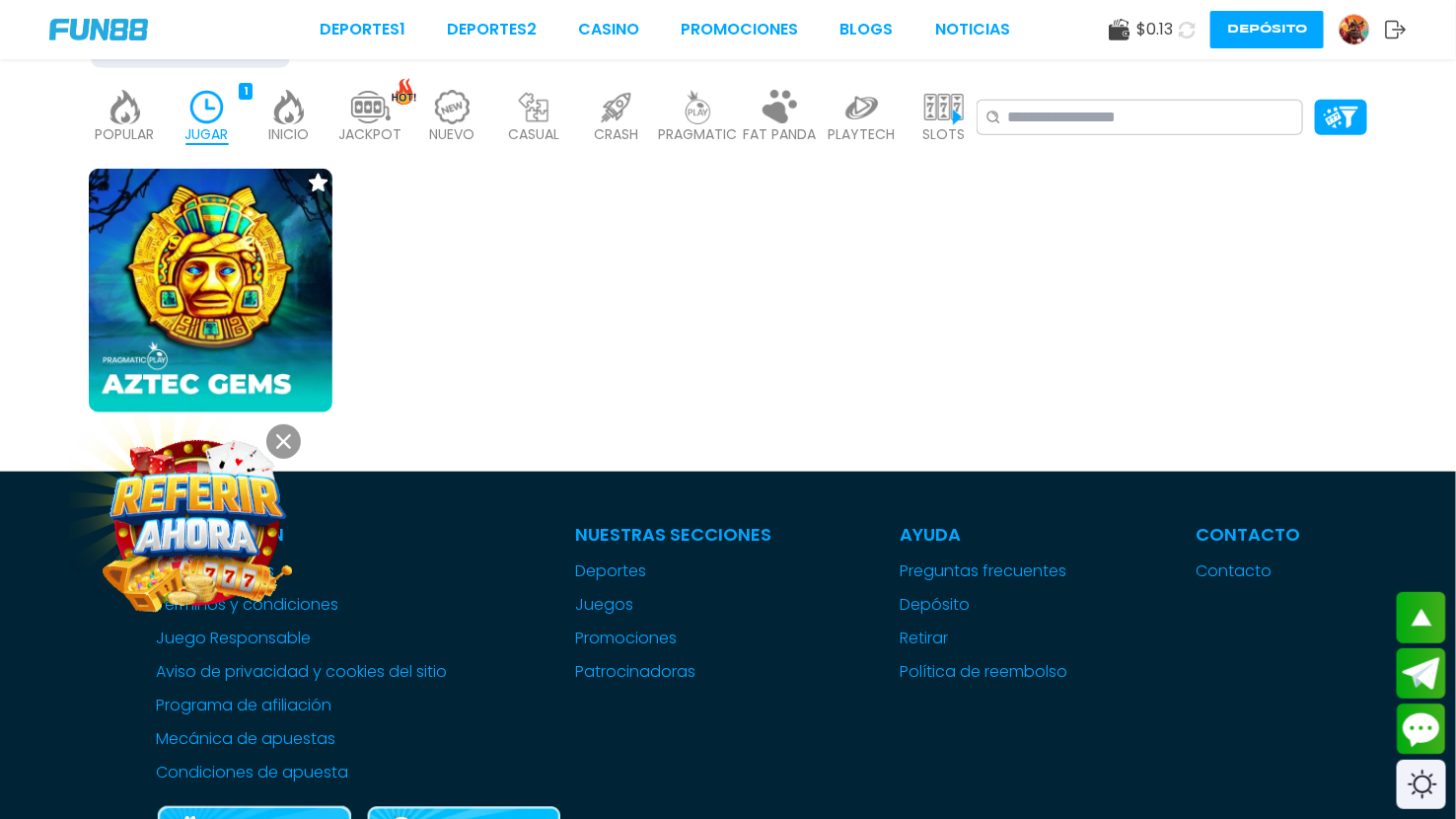 click 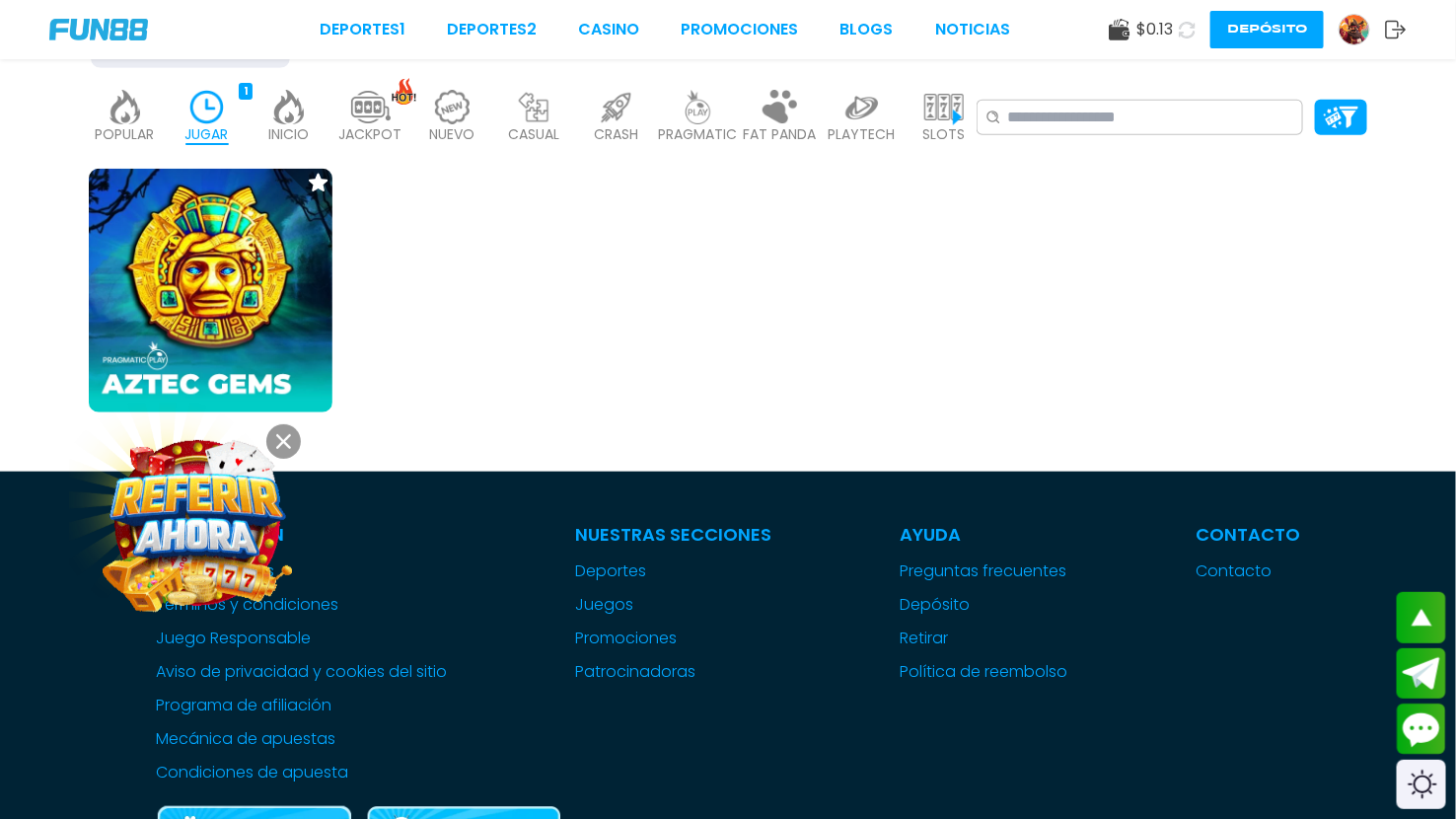 click 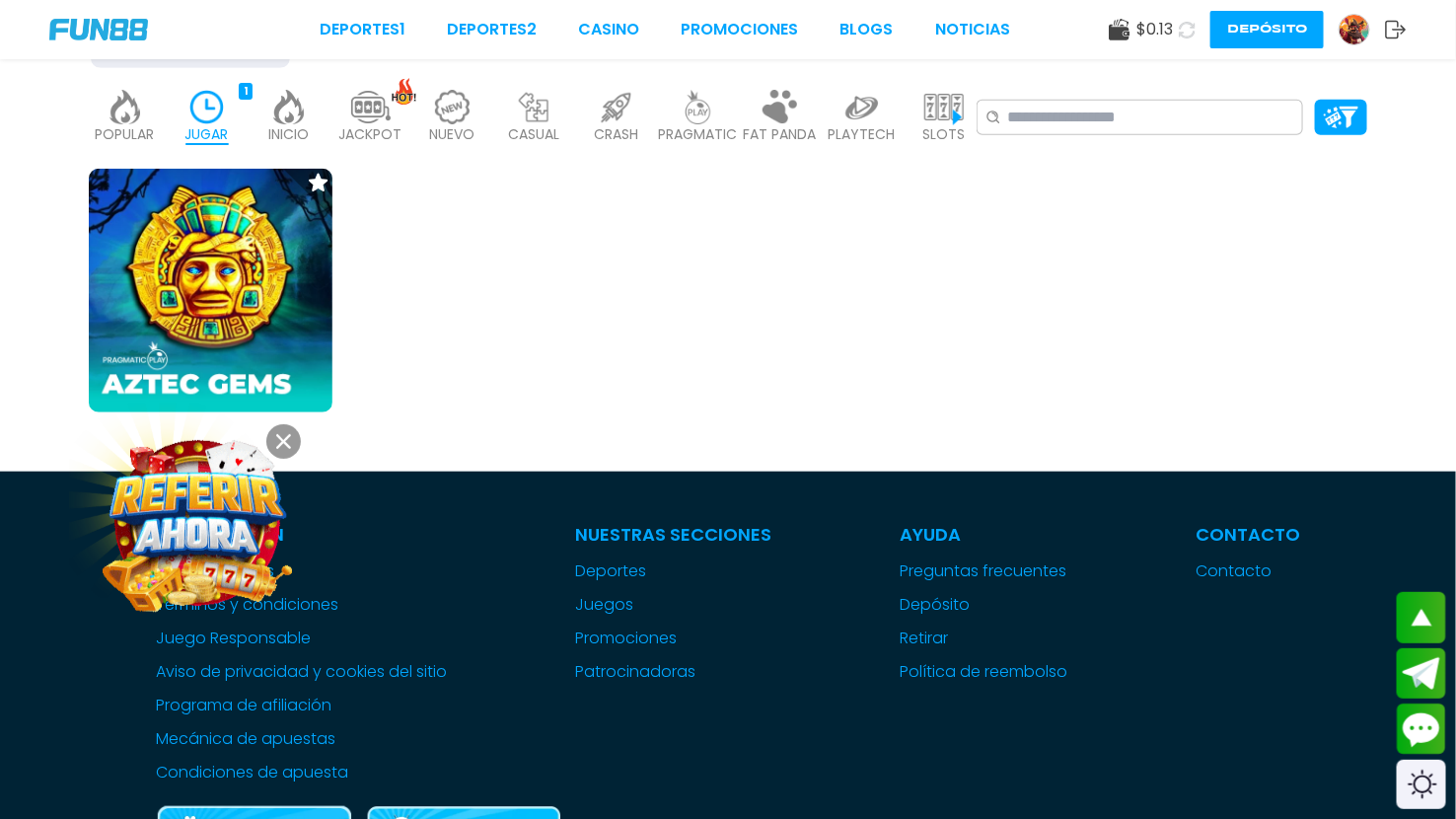 click 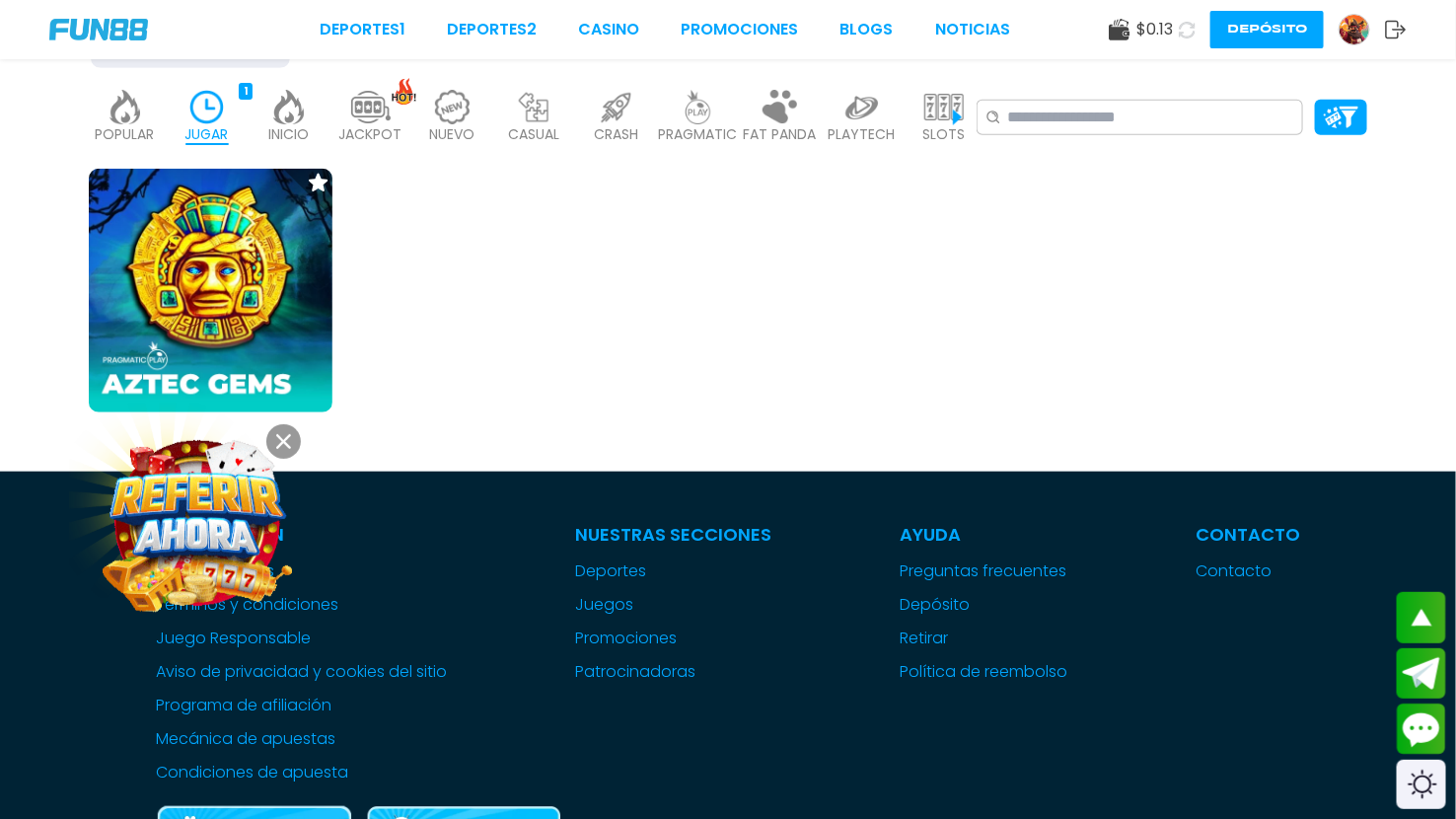 click 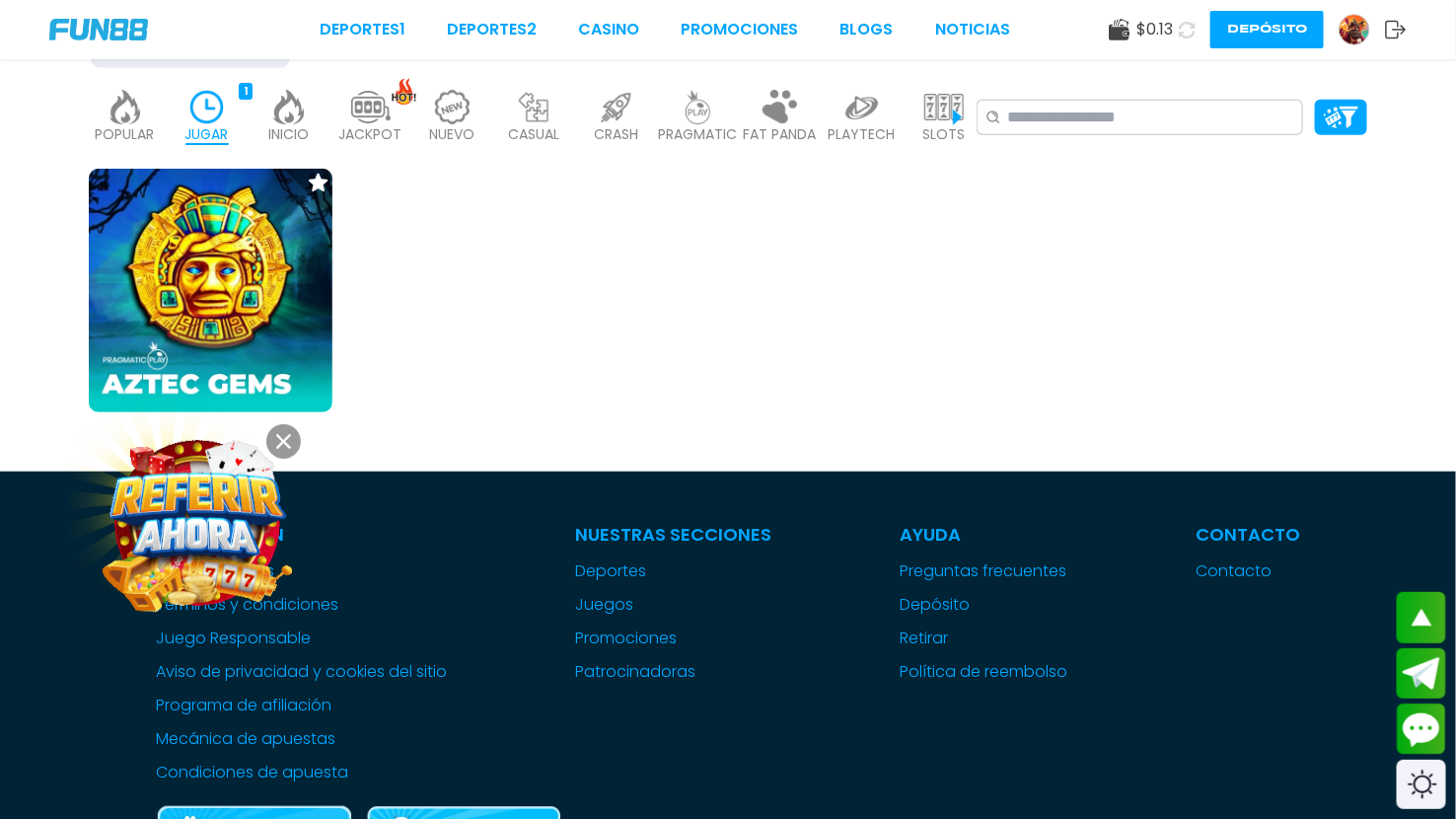 click 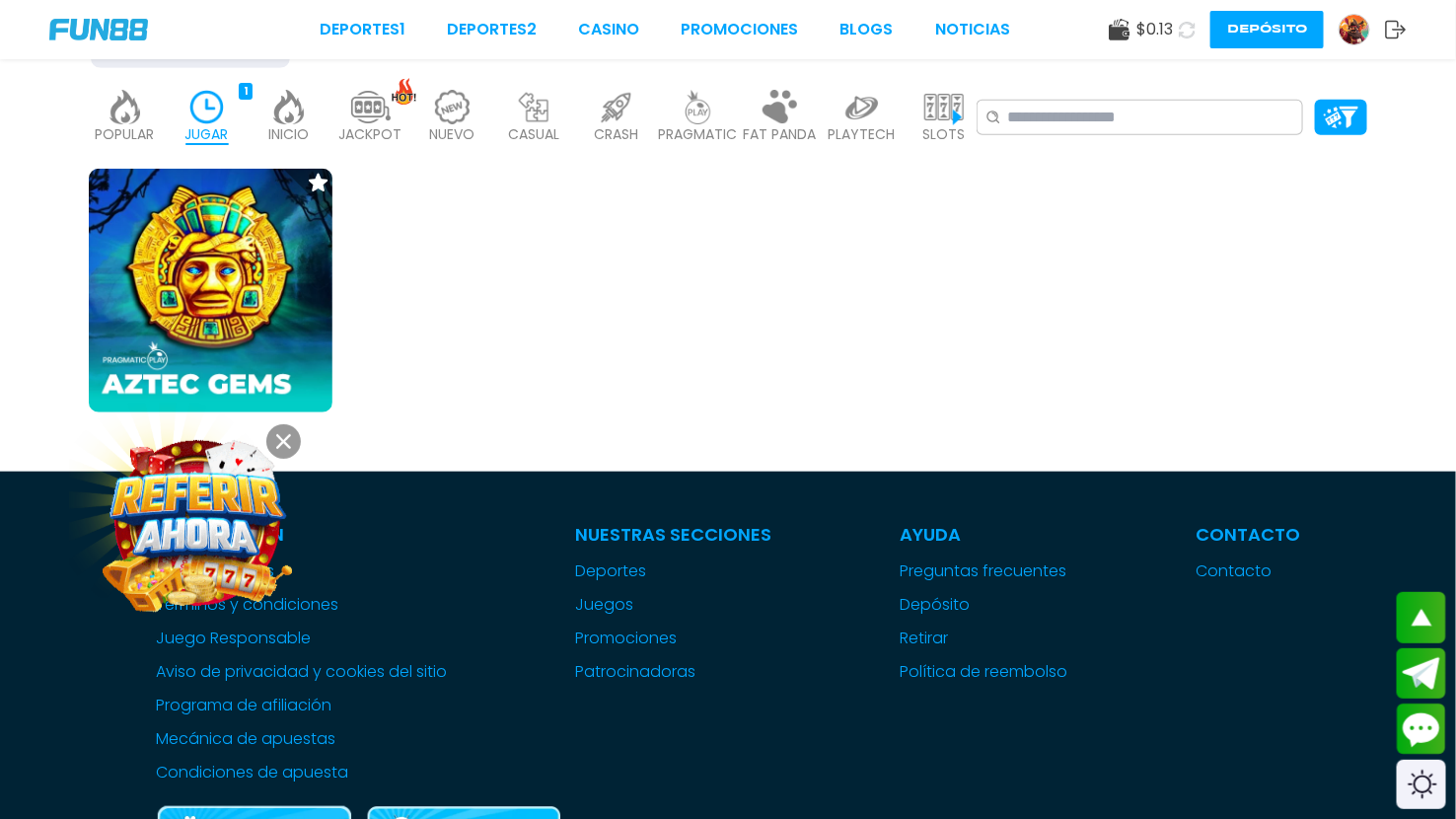 click 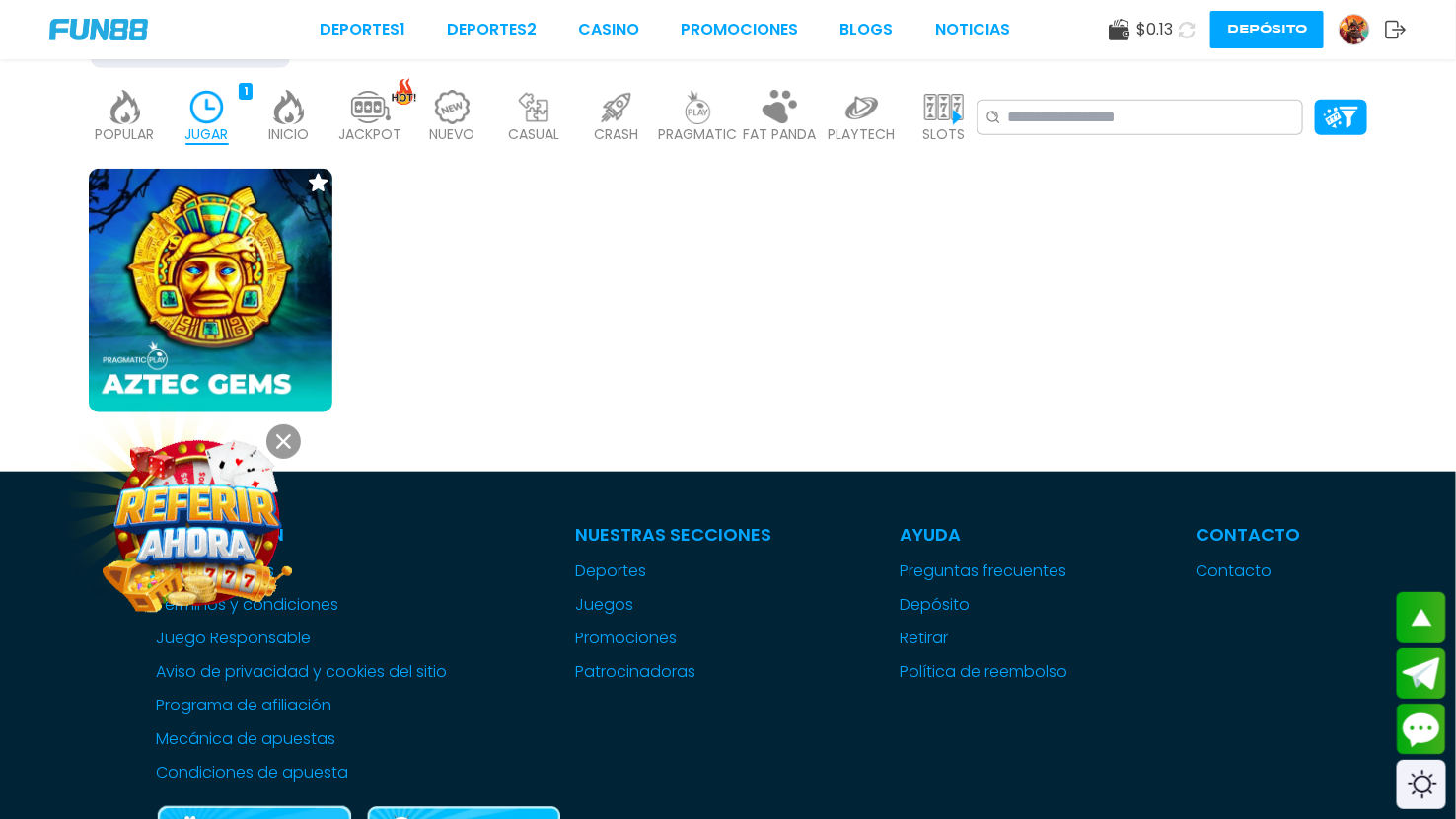 click 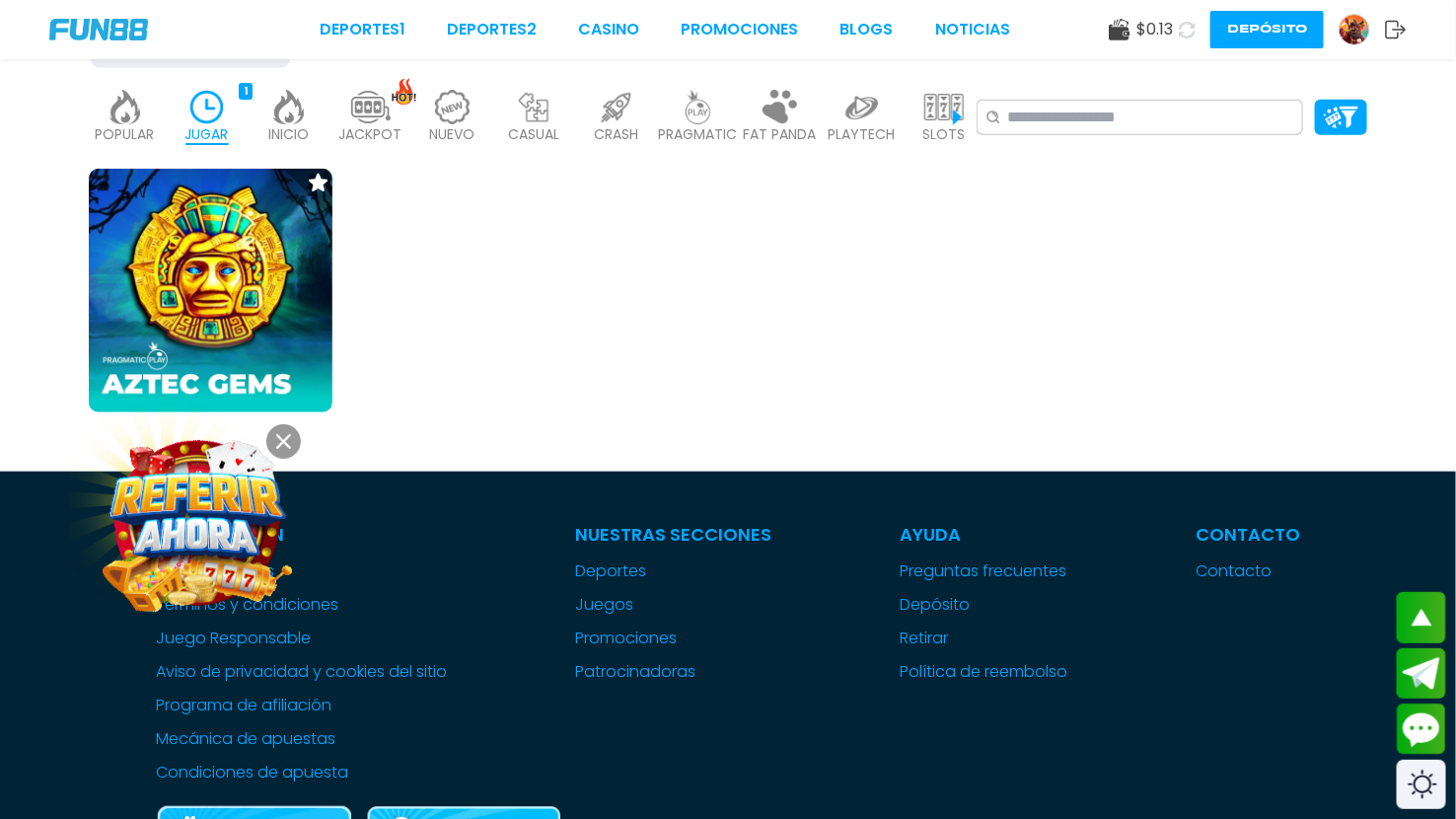 click 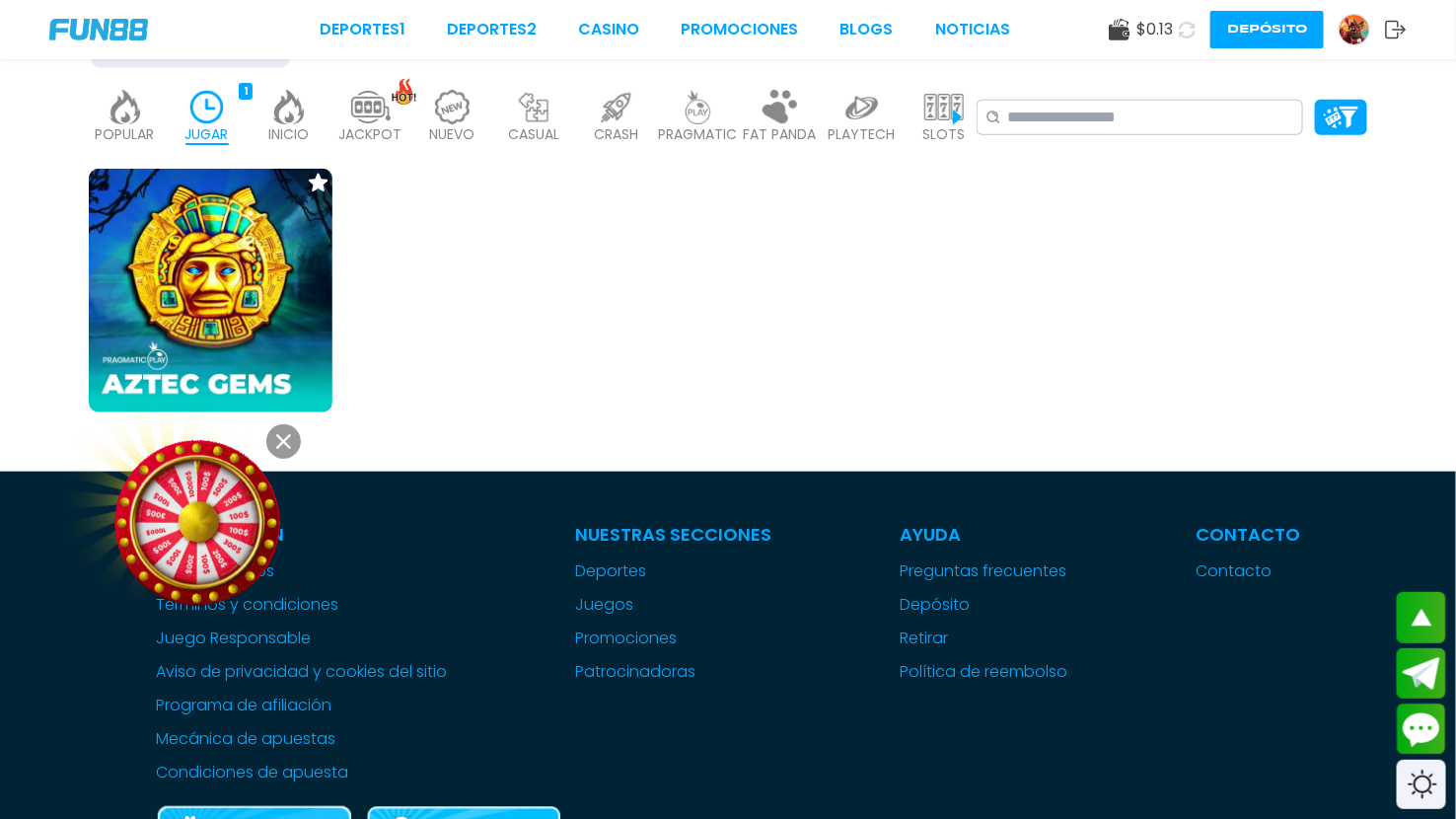 click 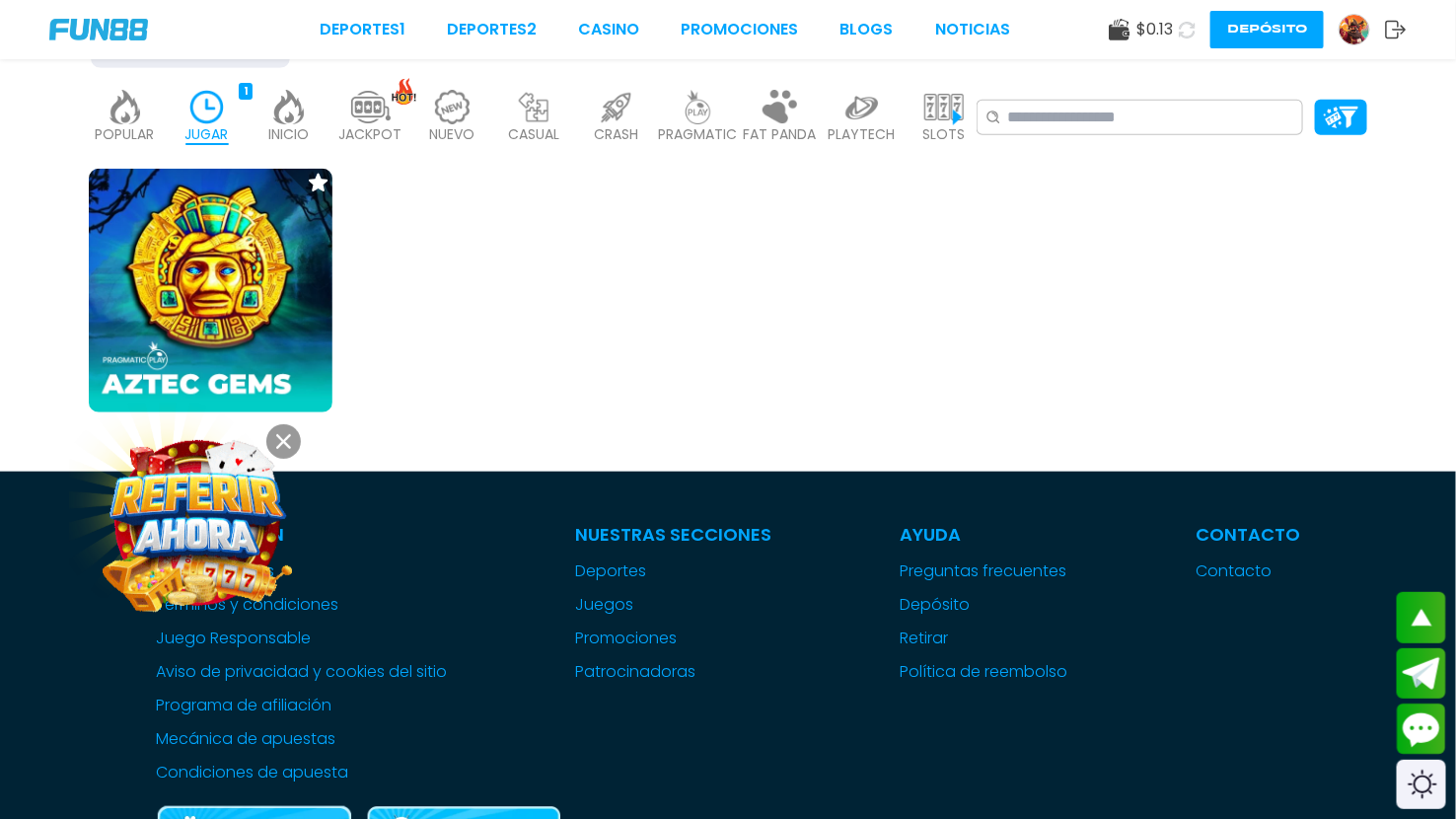 click 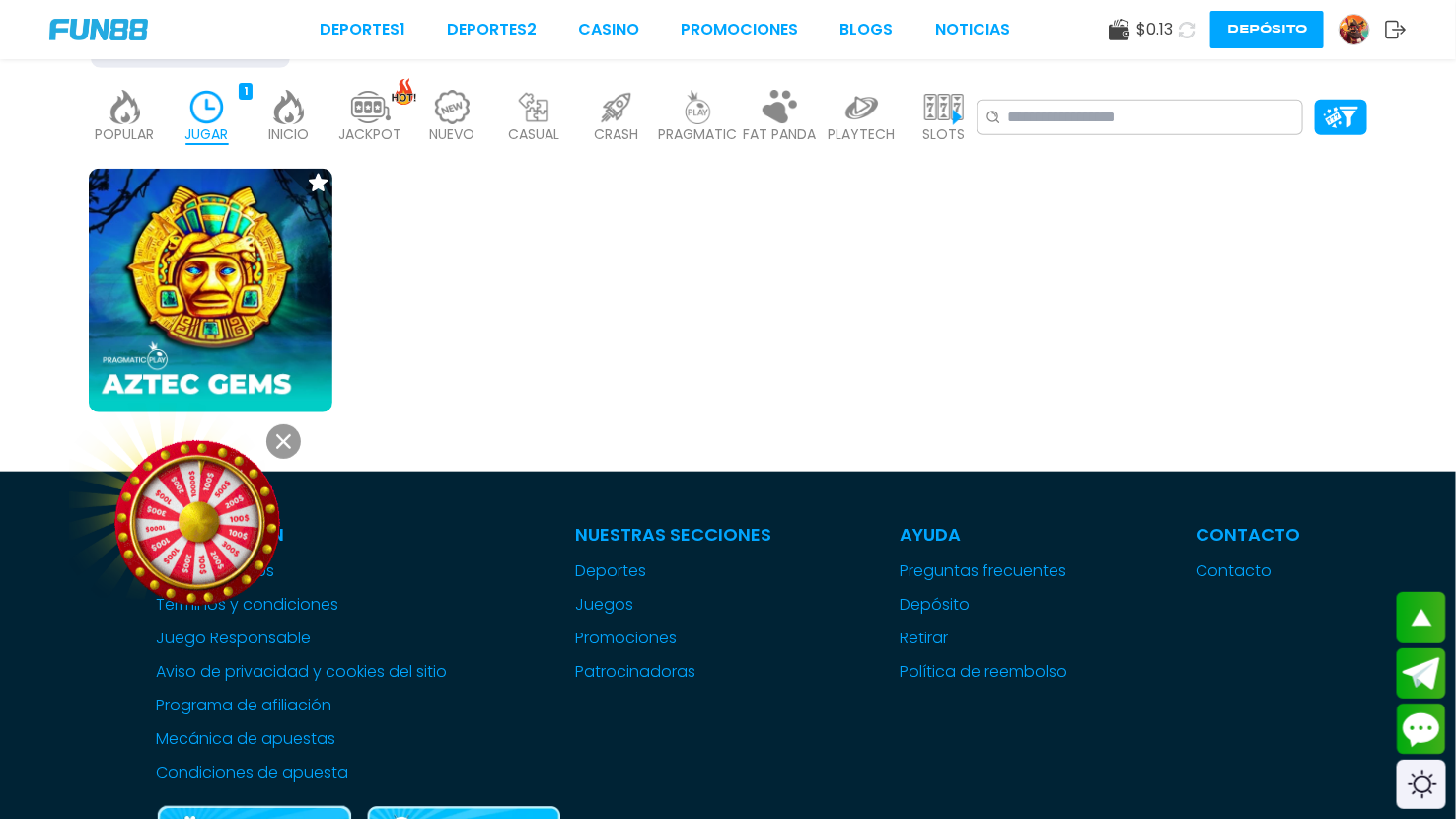 click 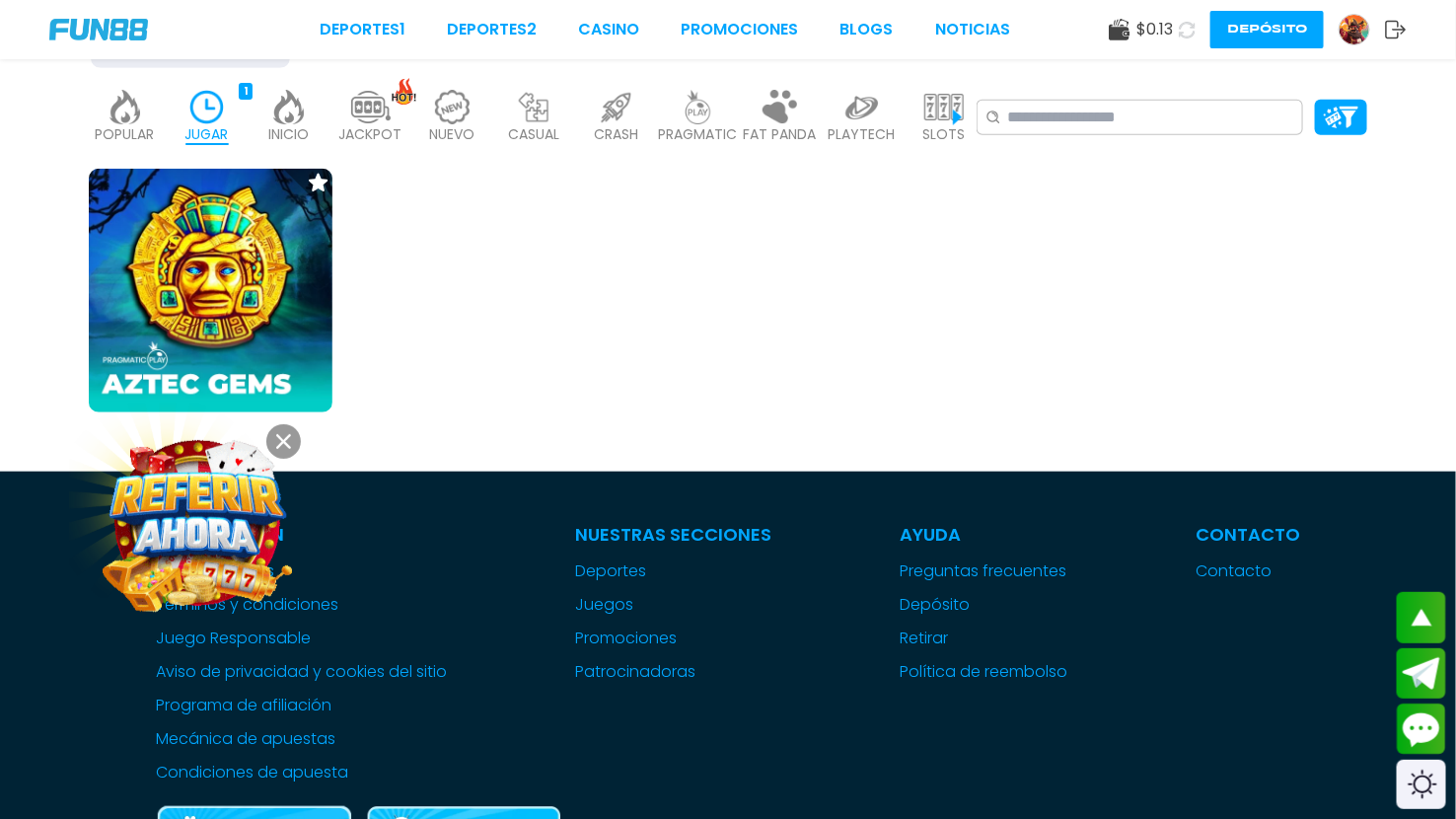 click 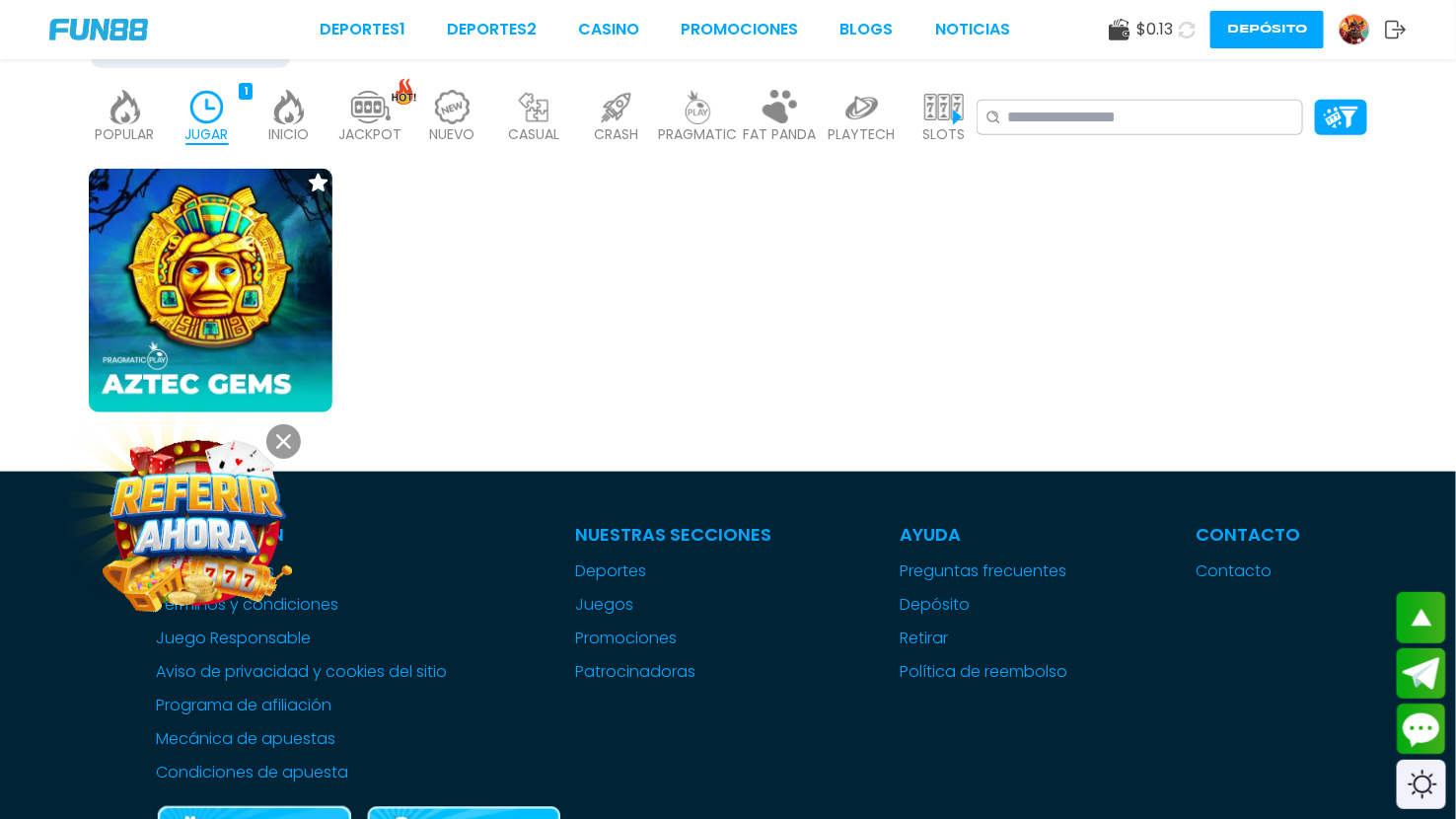 click 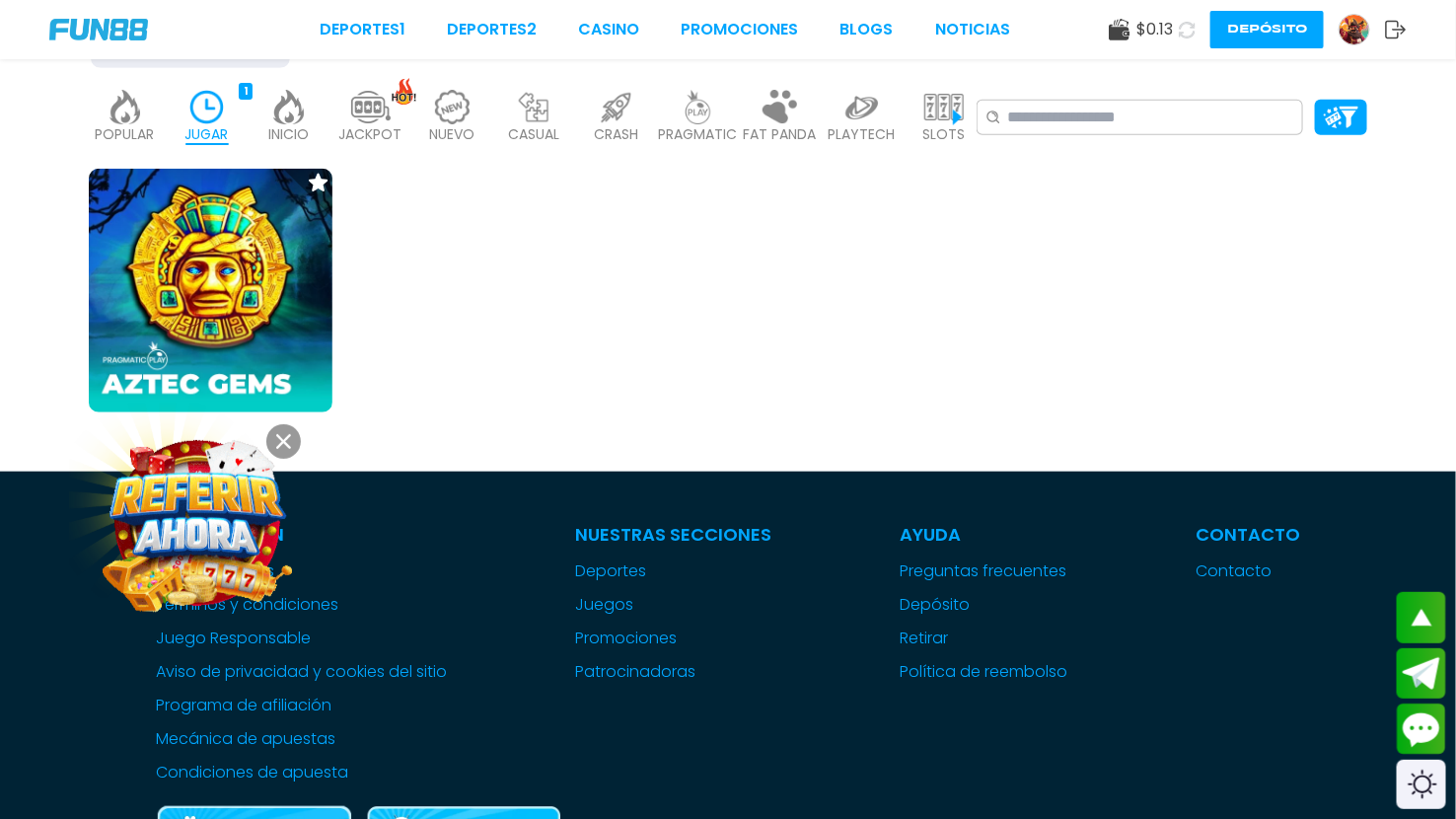 click 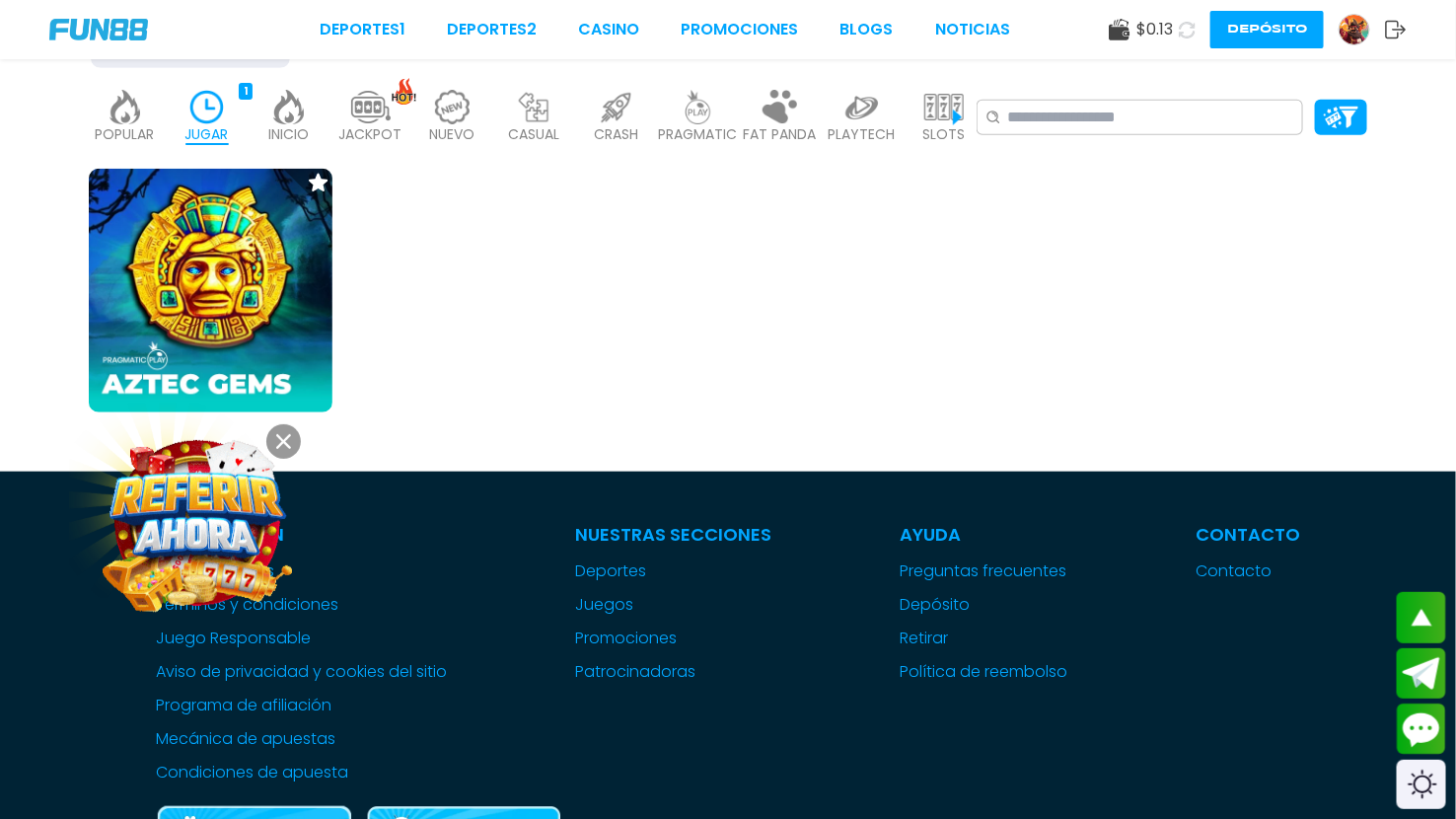 click 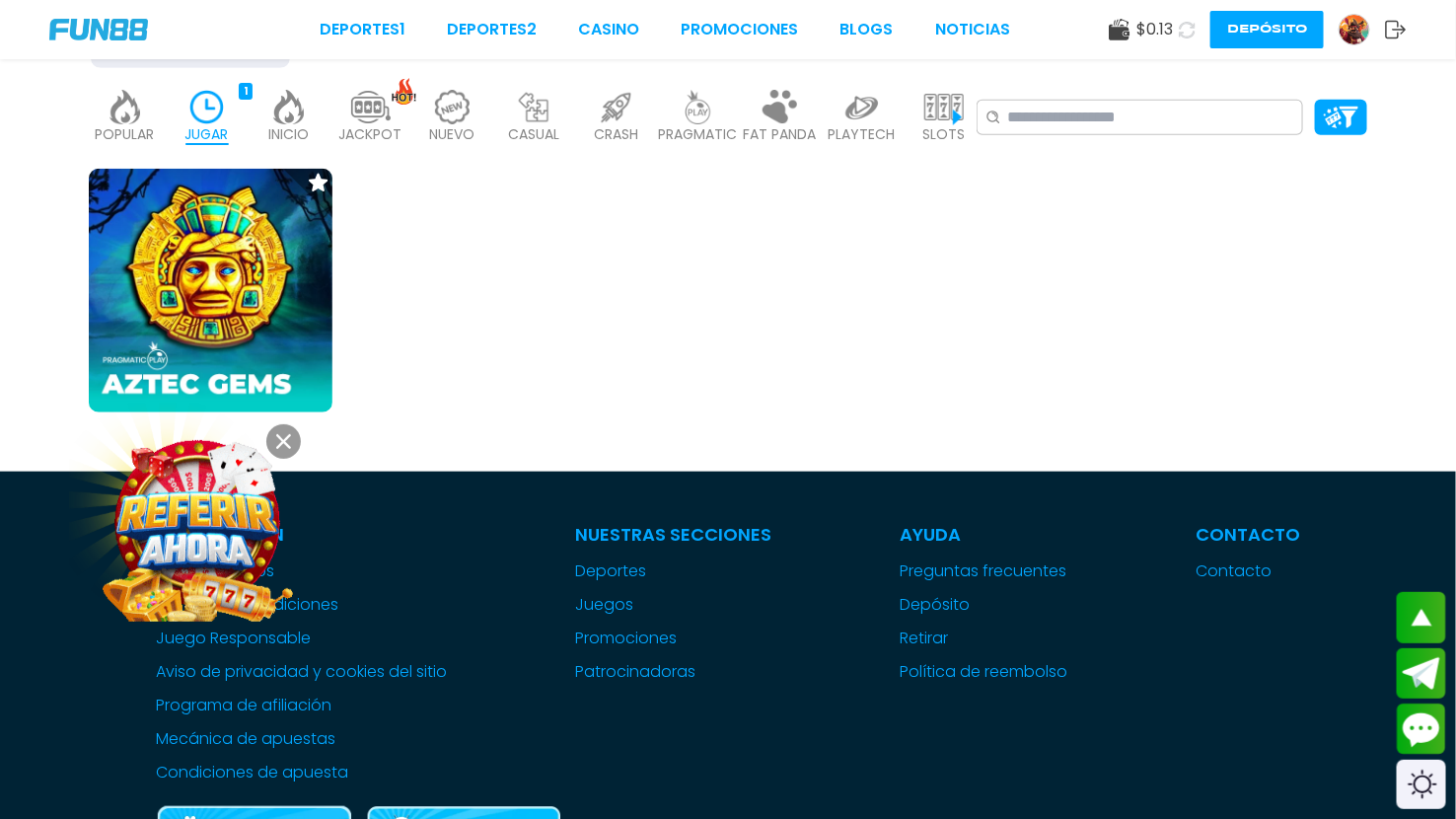 click 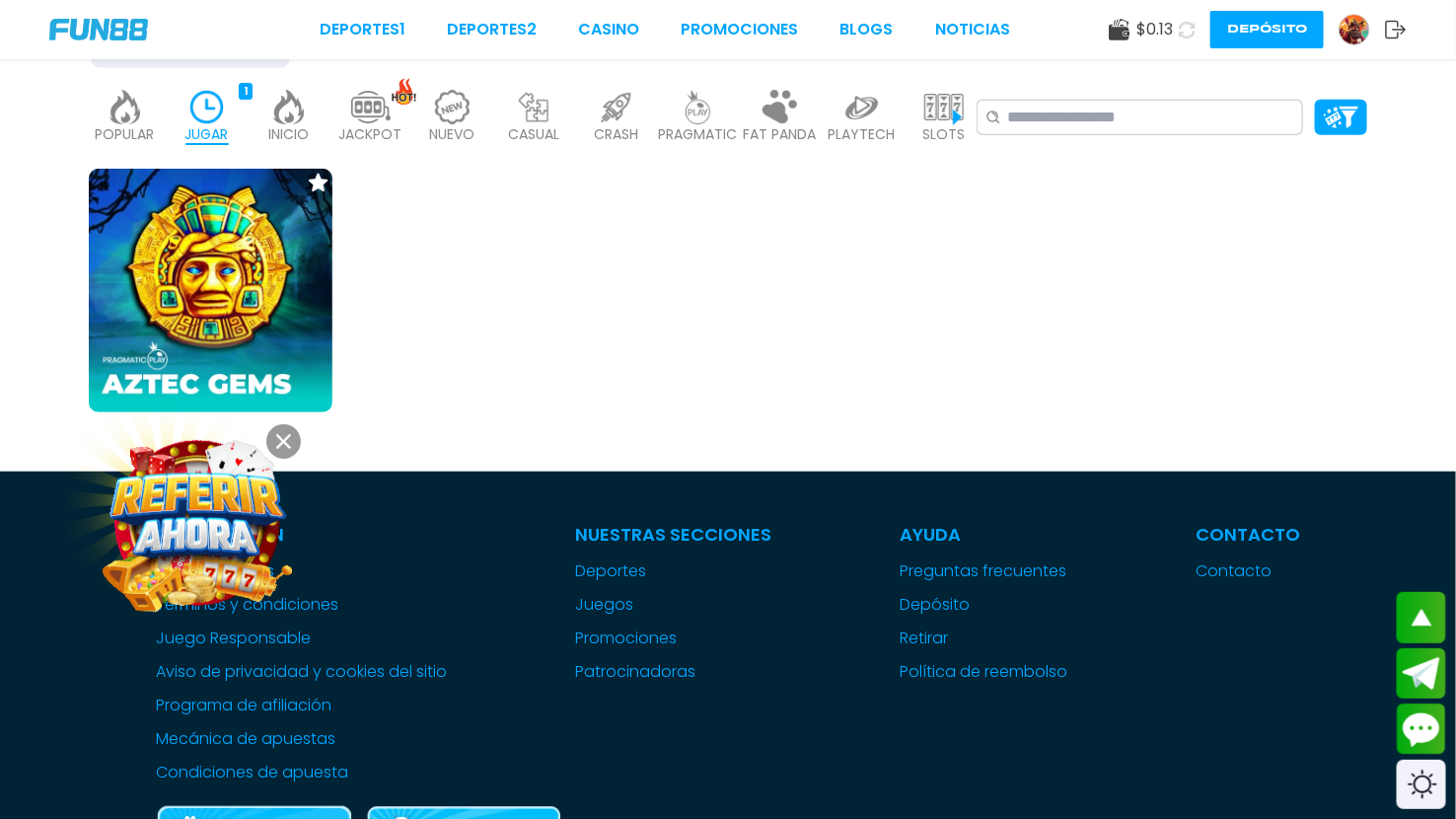 click 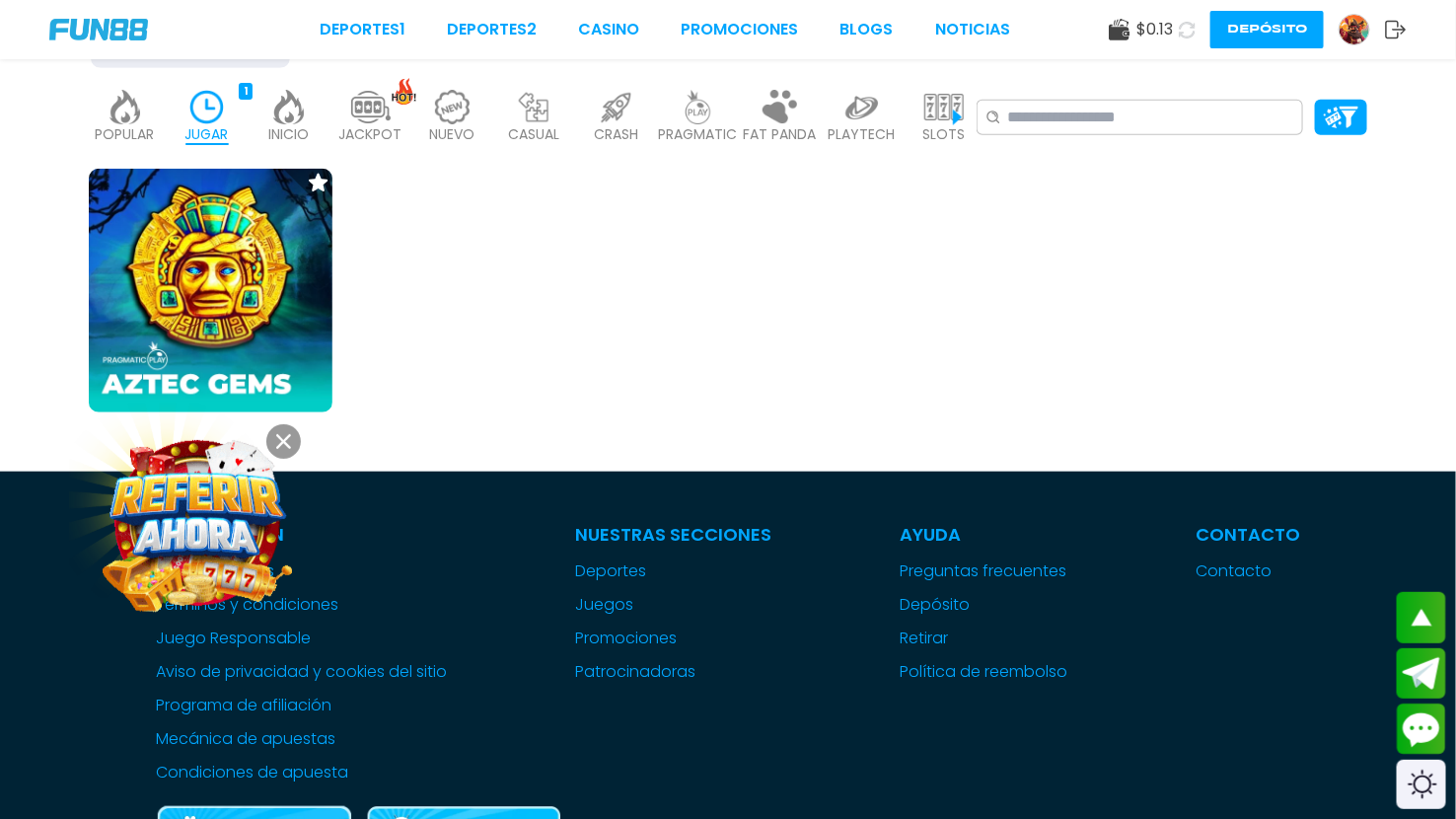 click 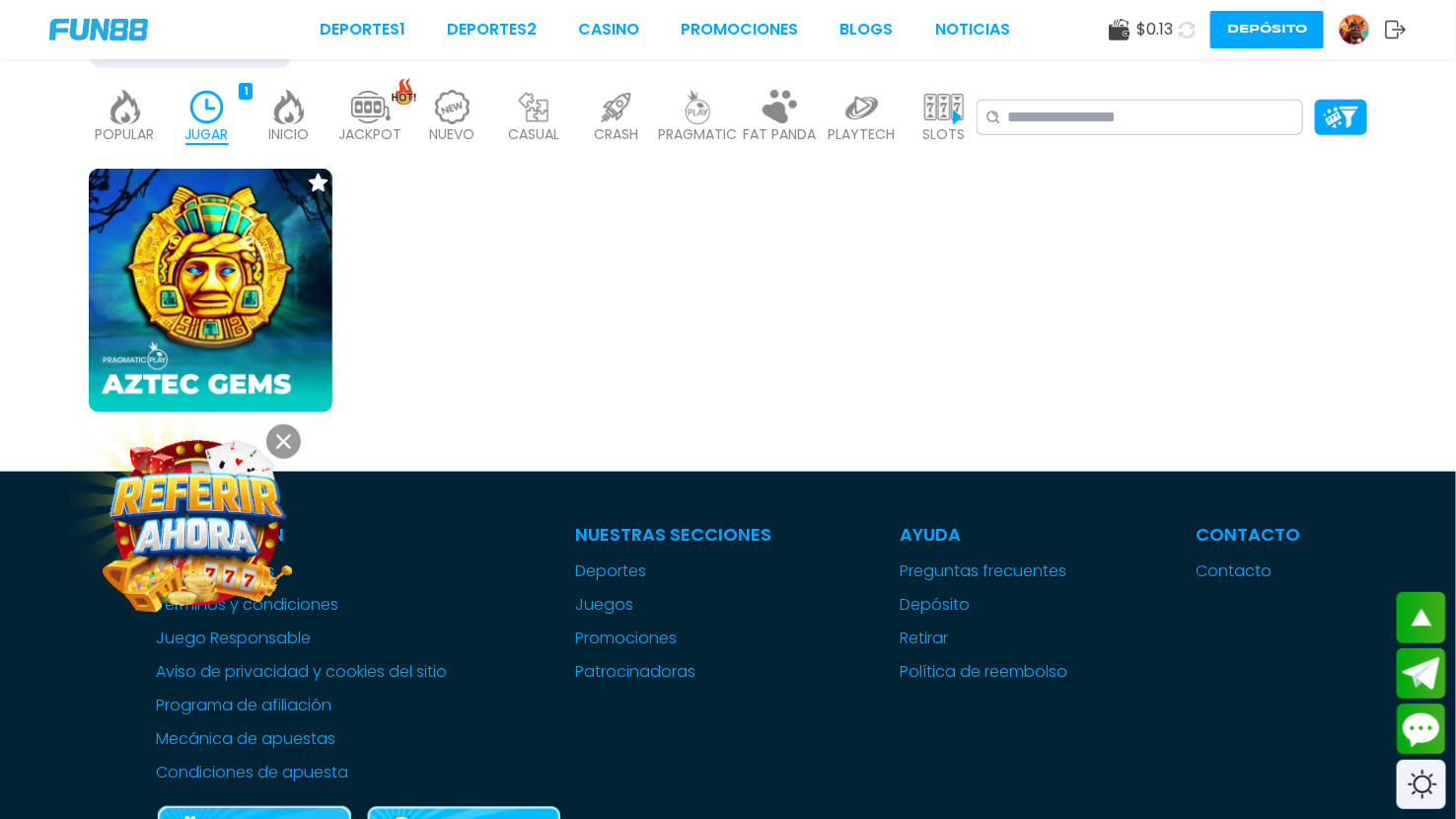 click 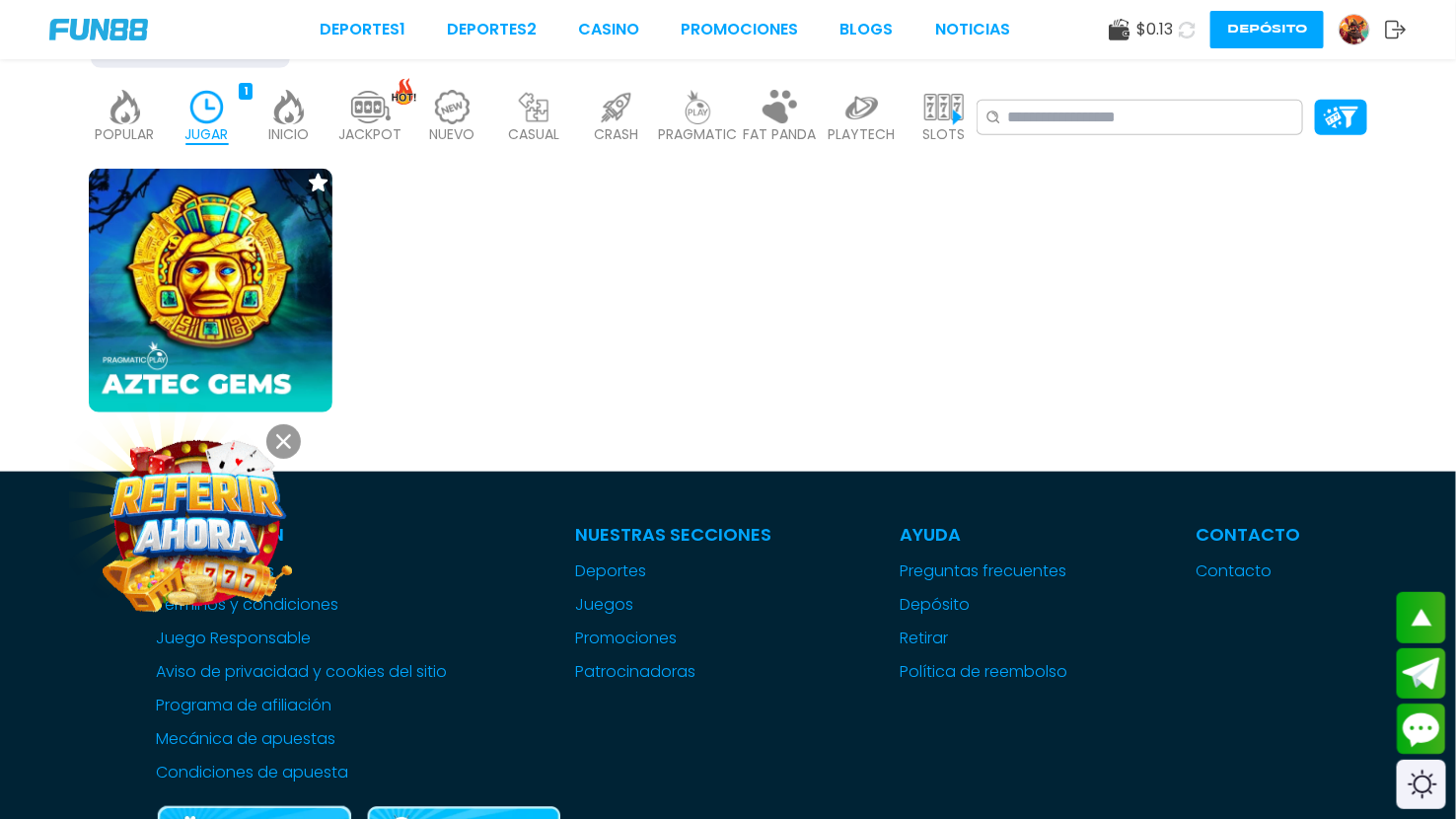 click 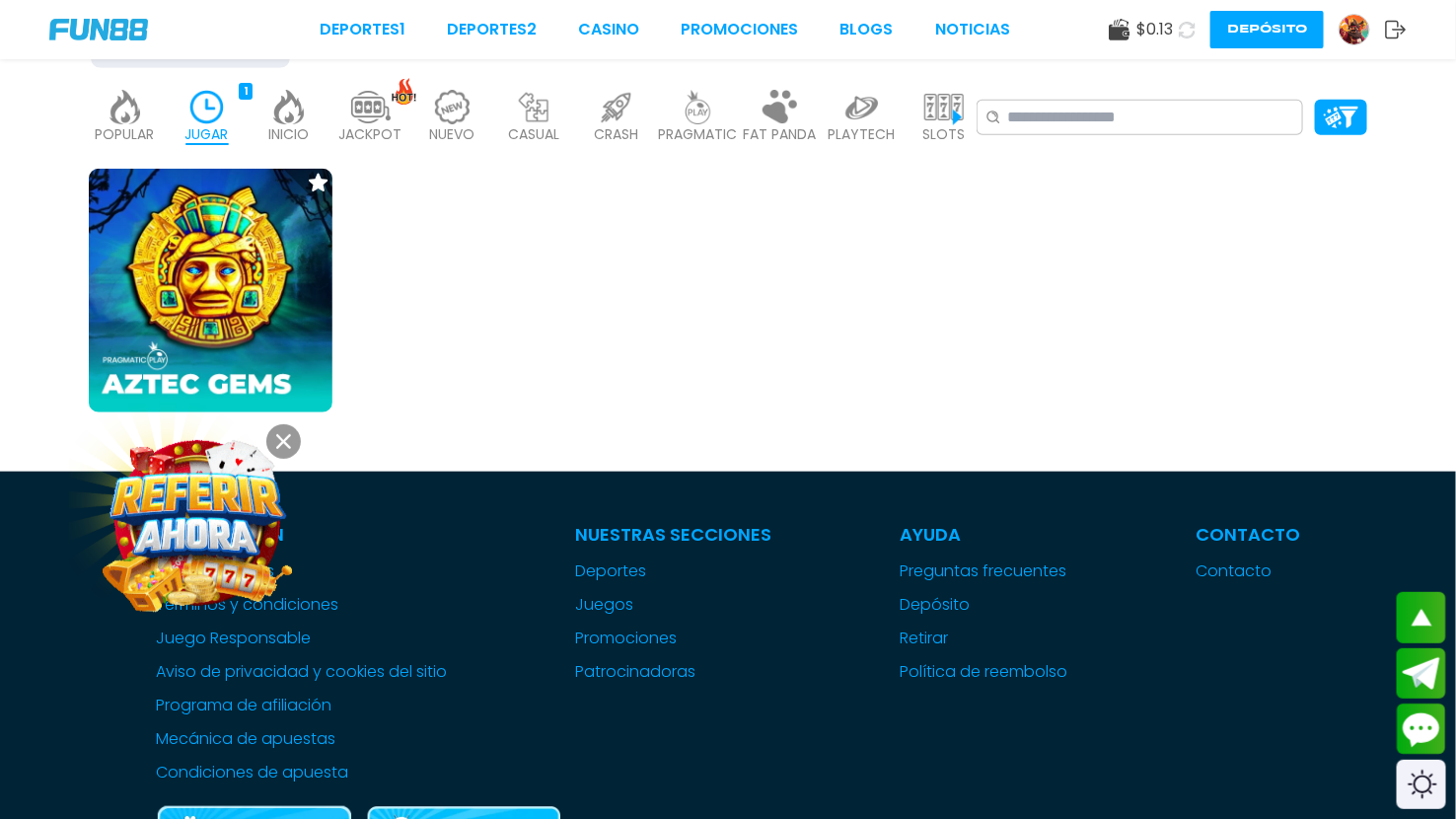 click 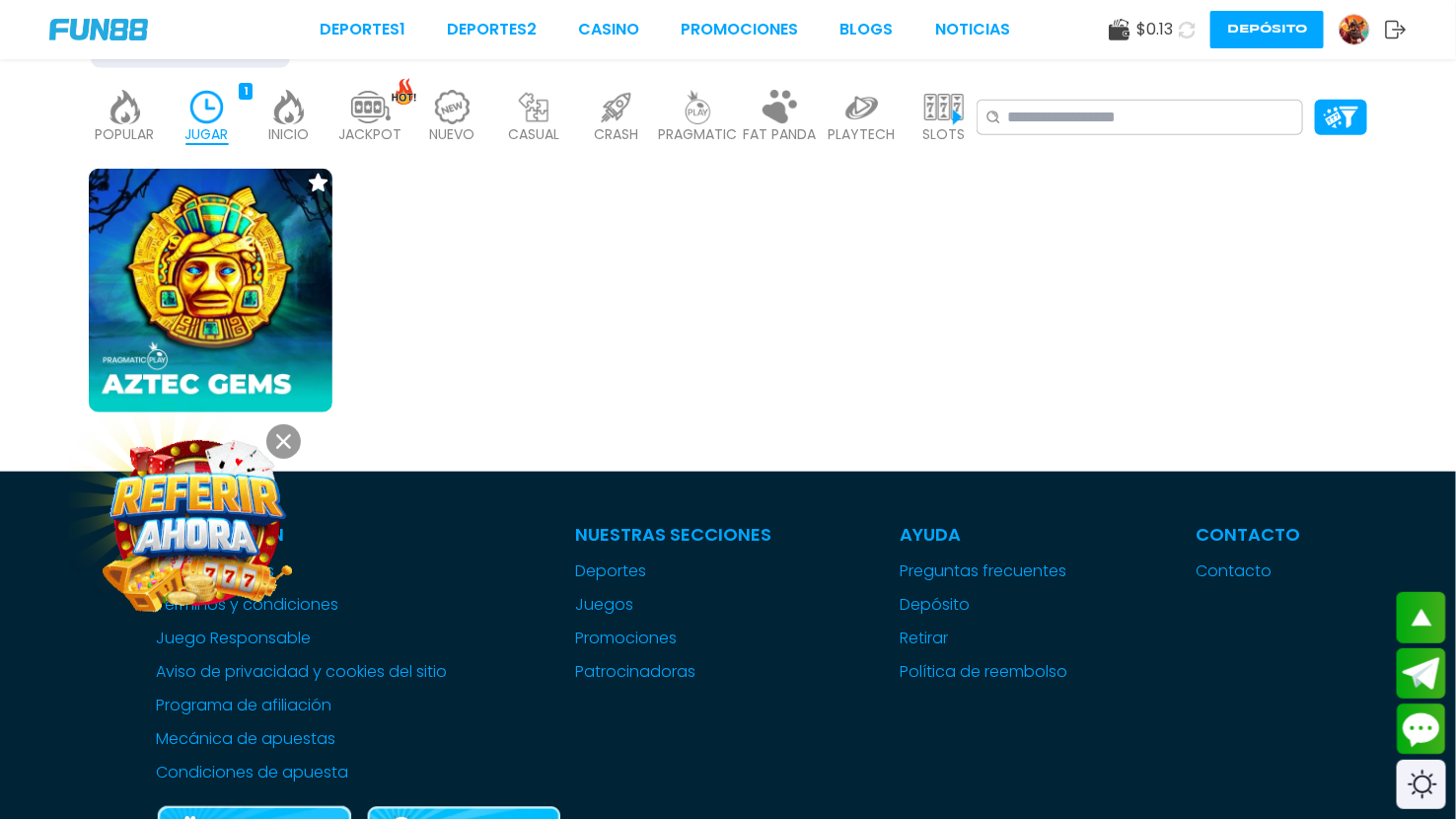 click 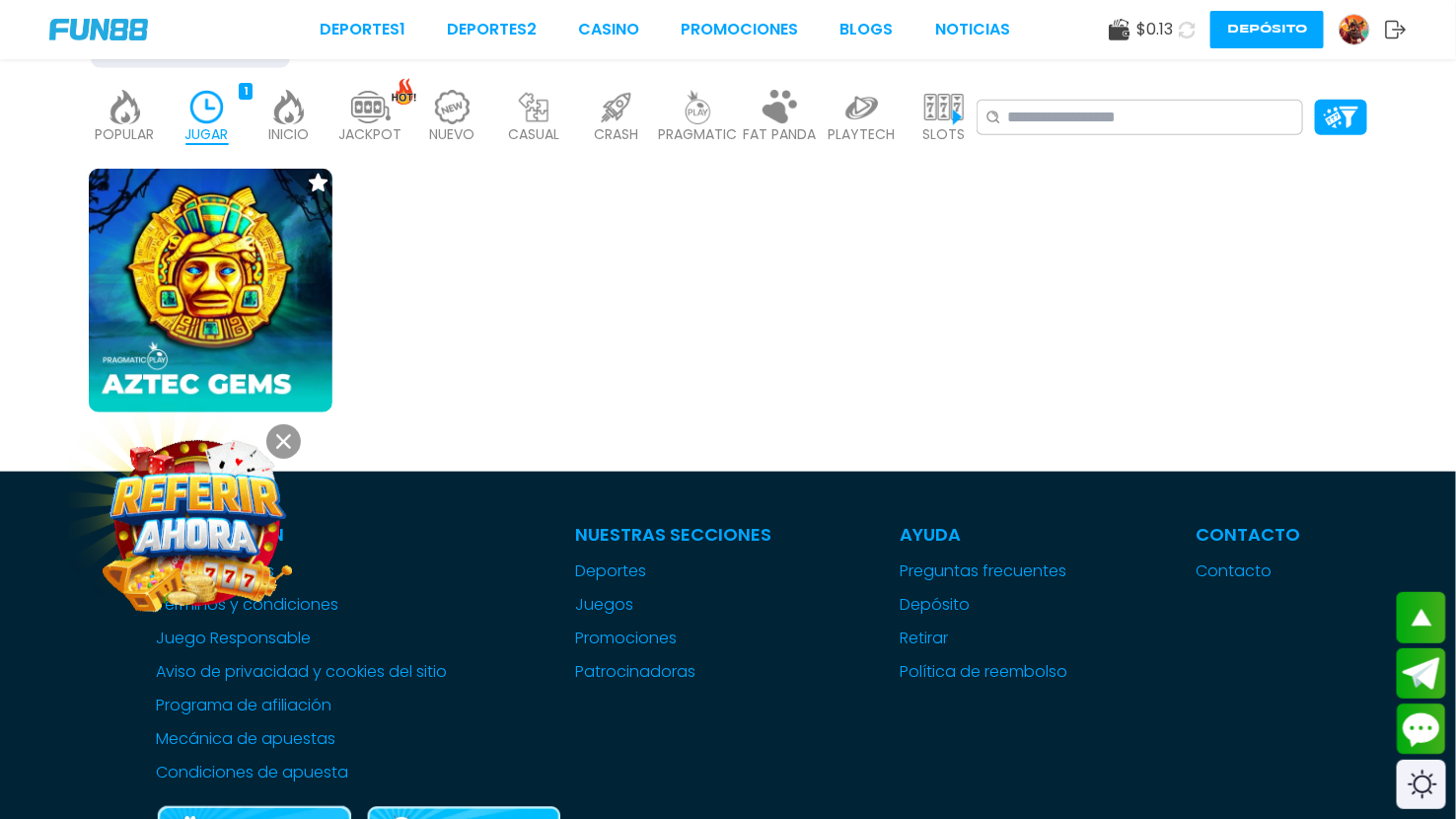 click 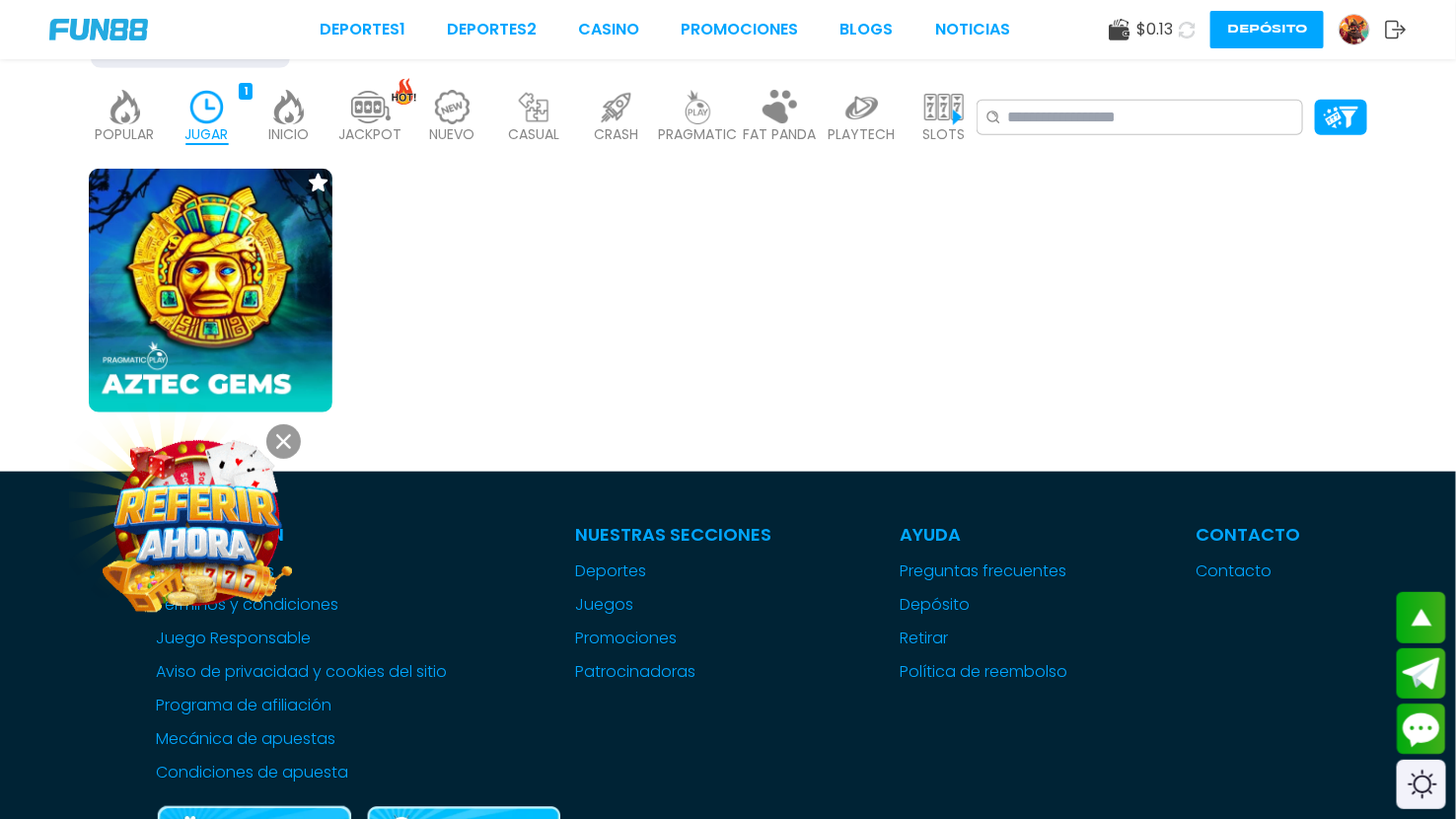 click 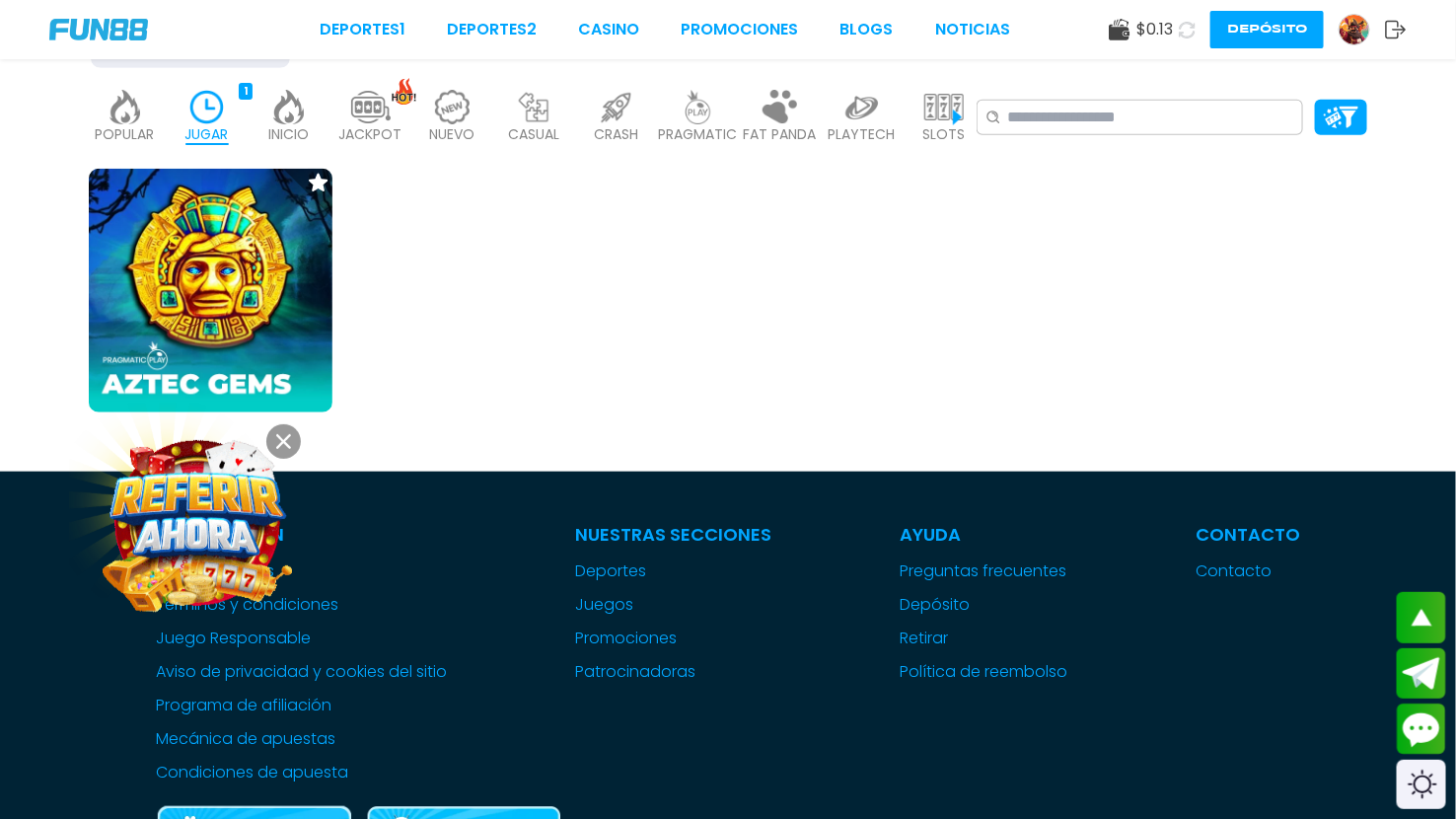 click 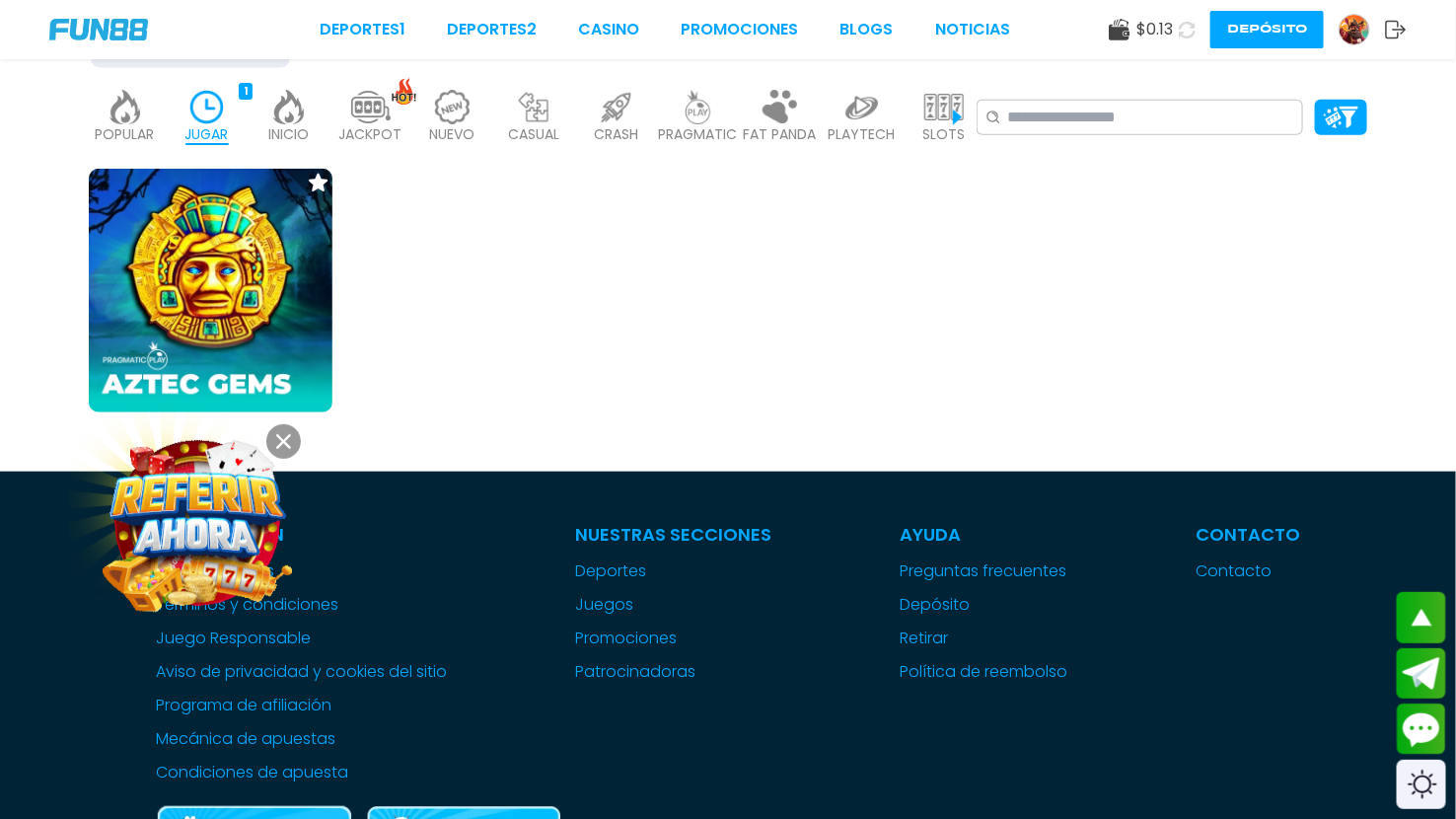 click 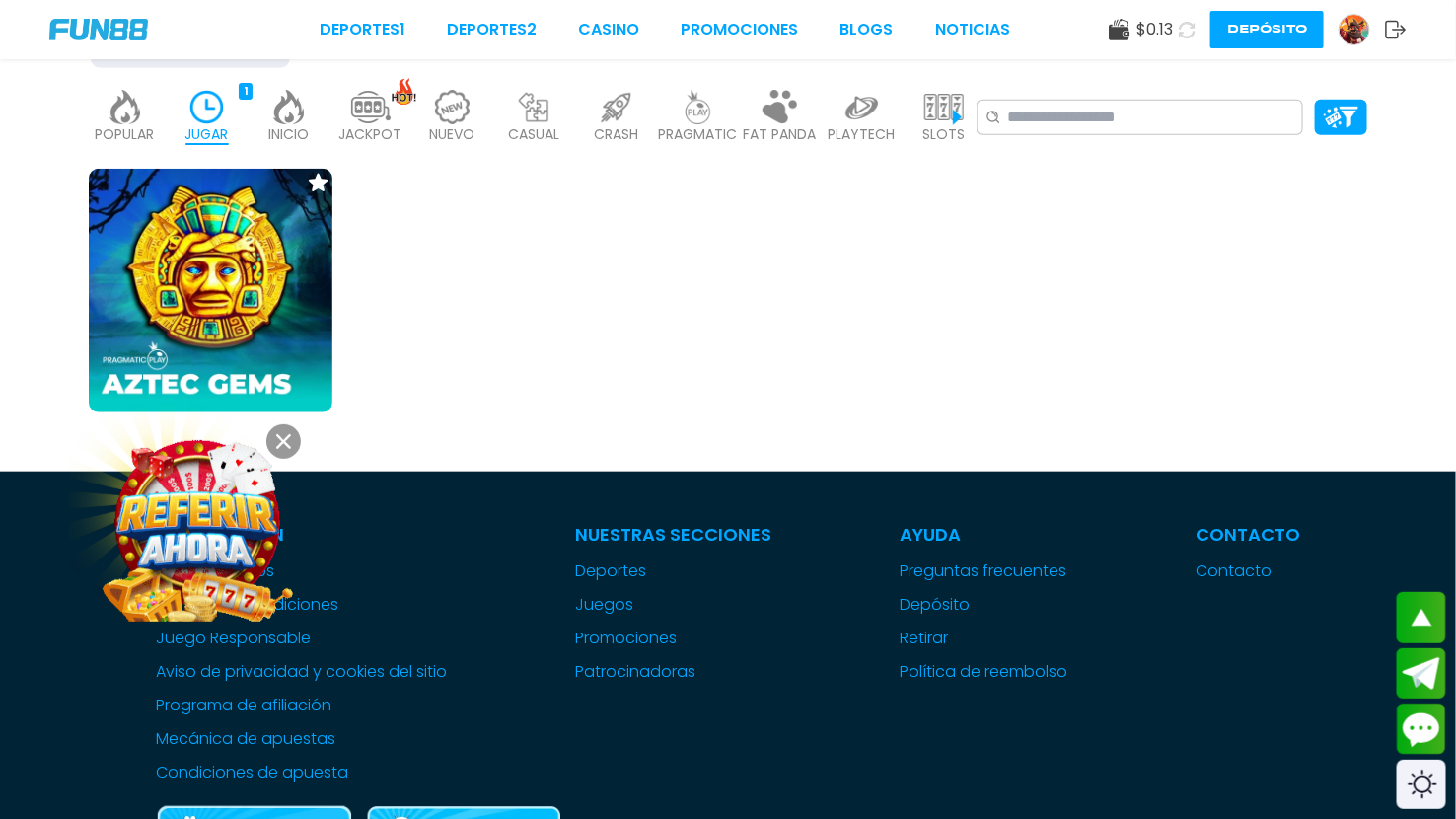 click 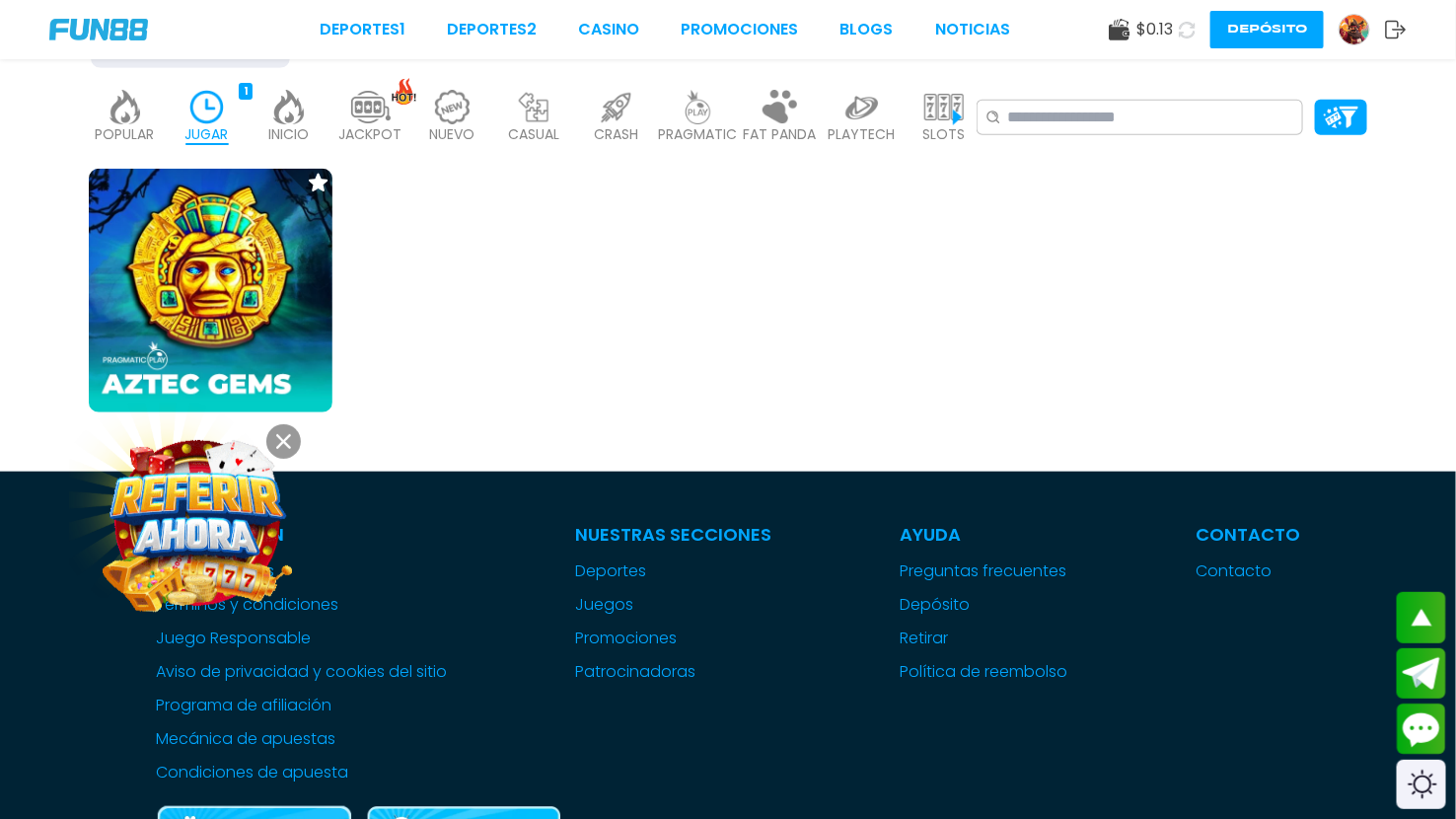 click 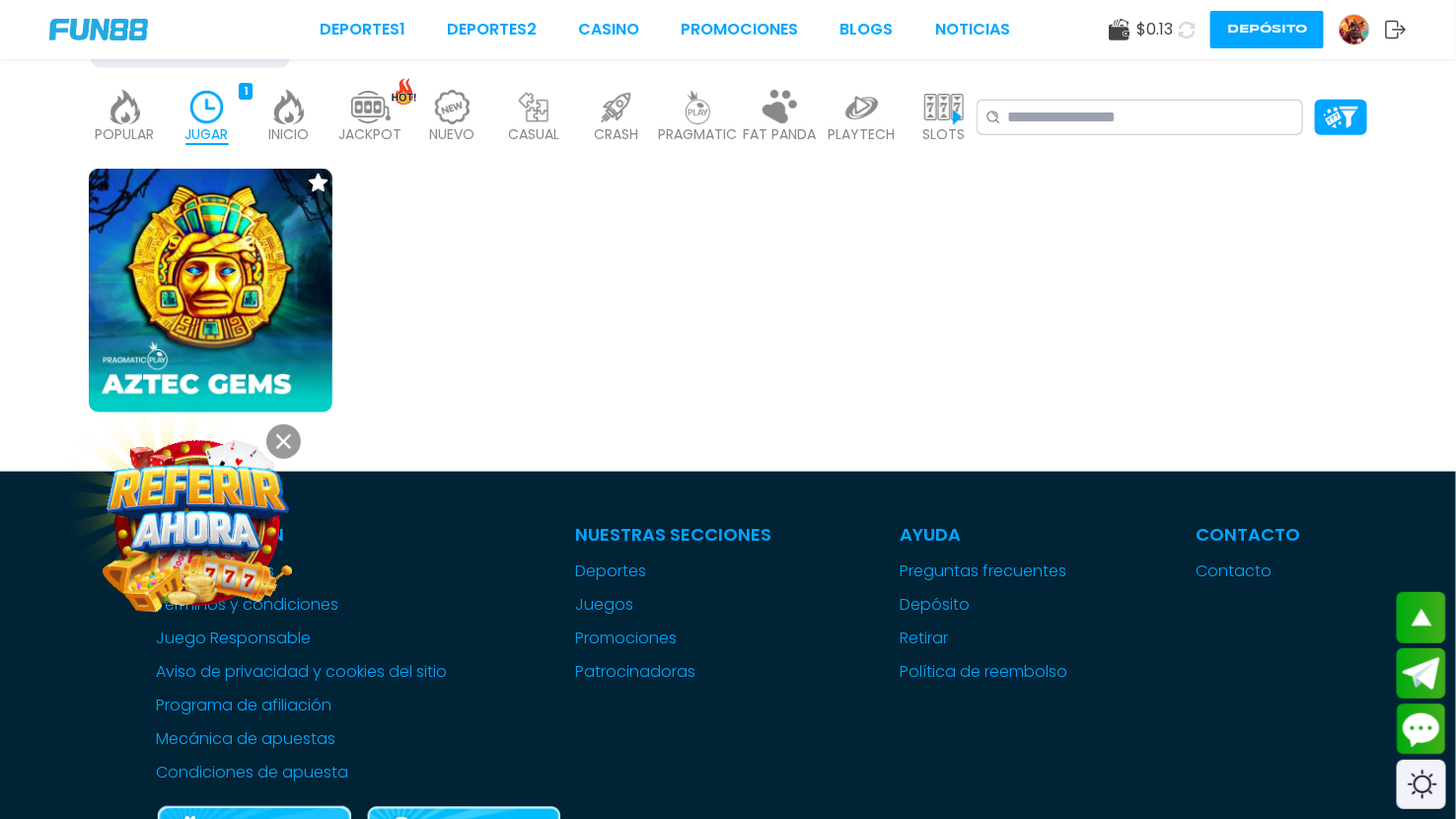 click 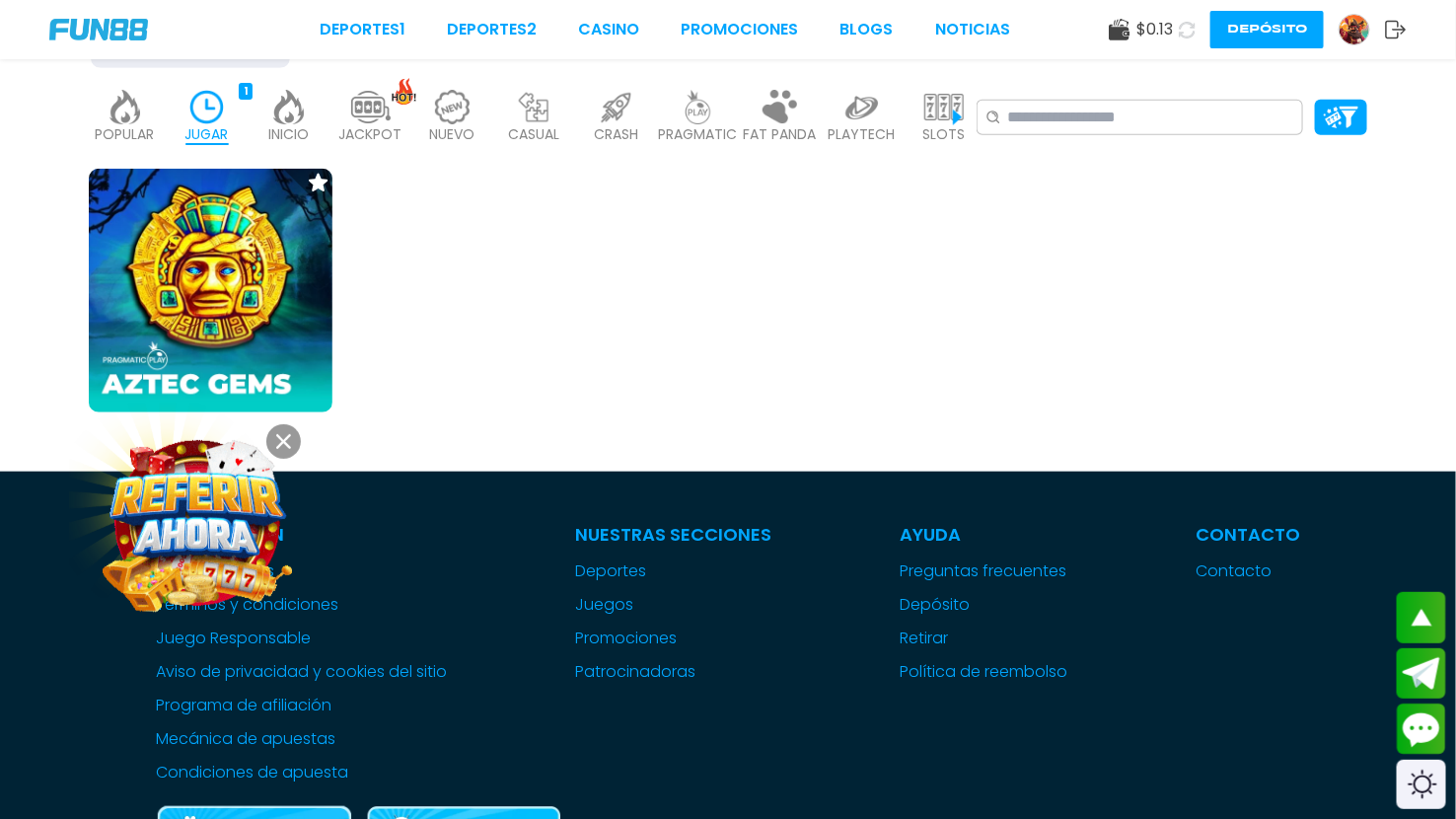 click 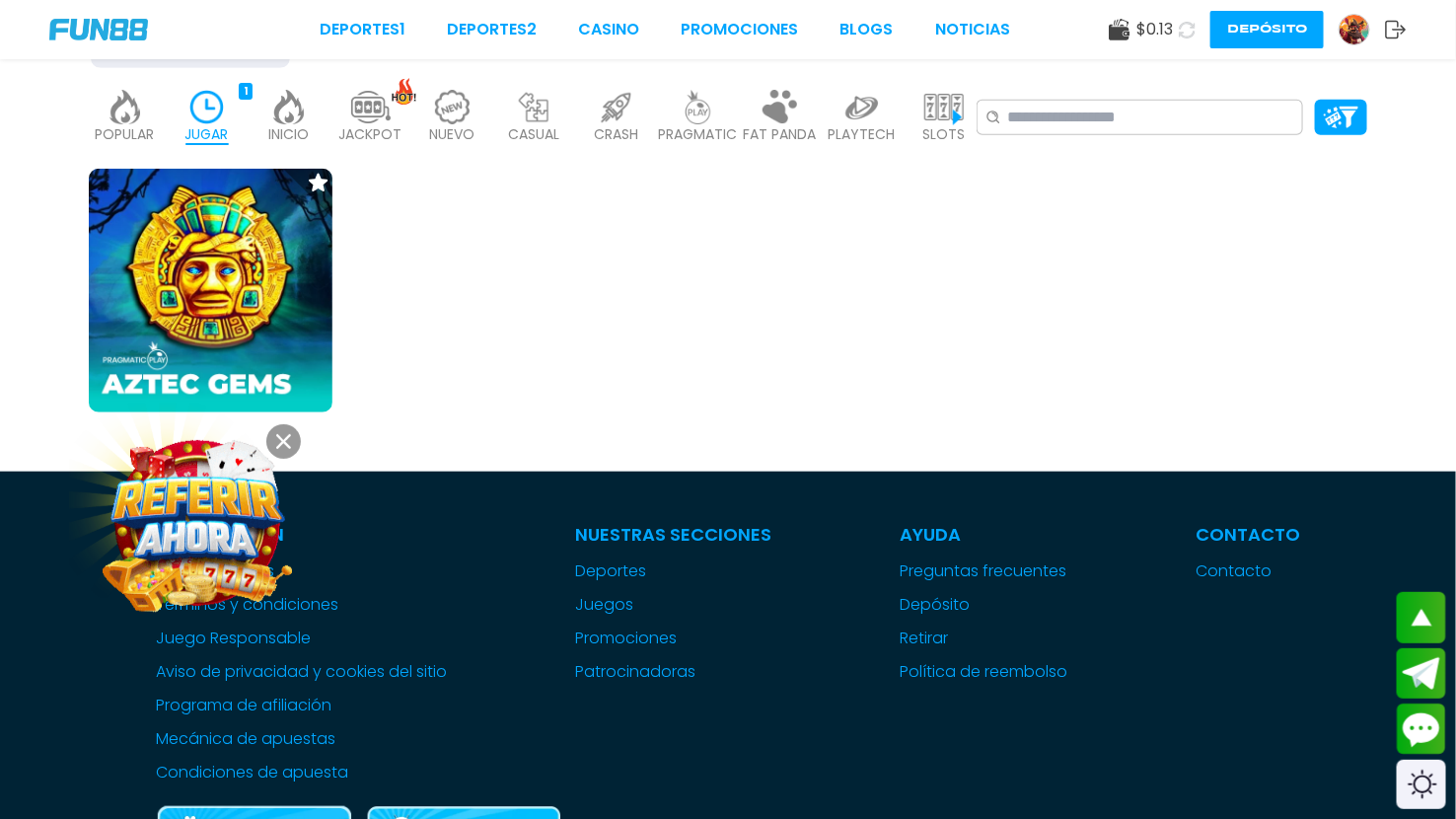click 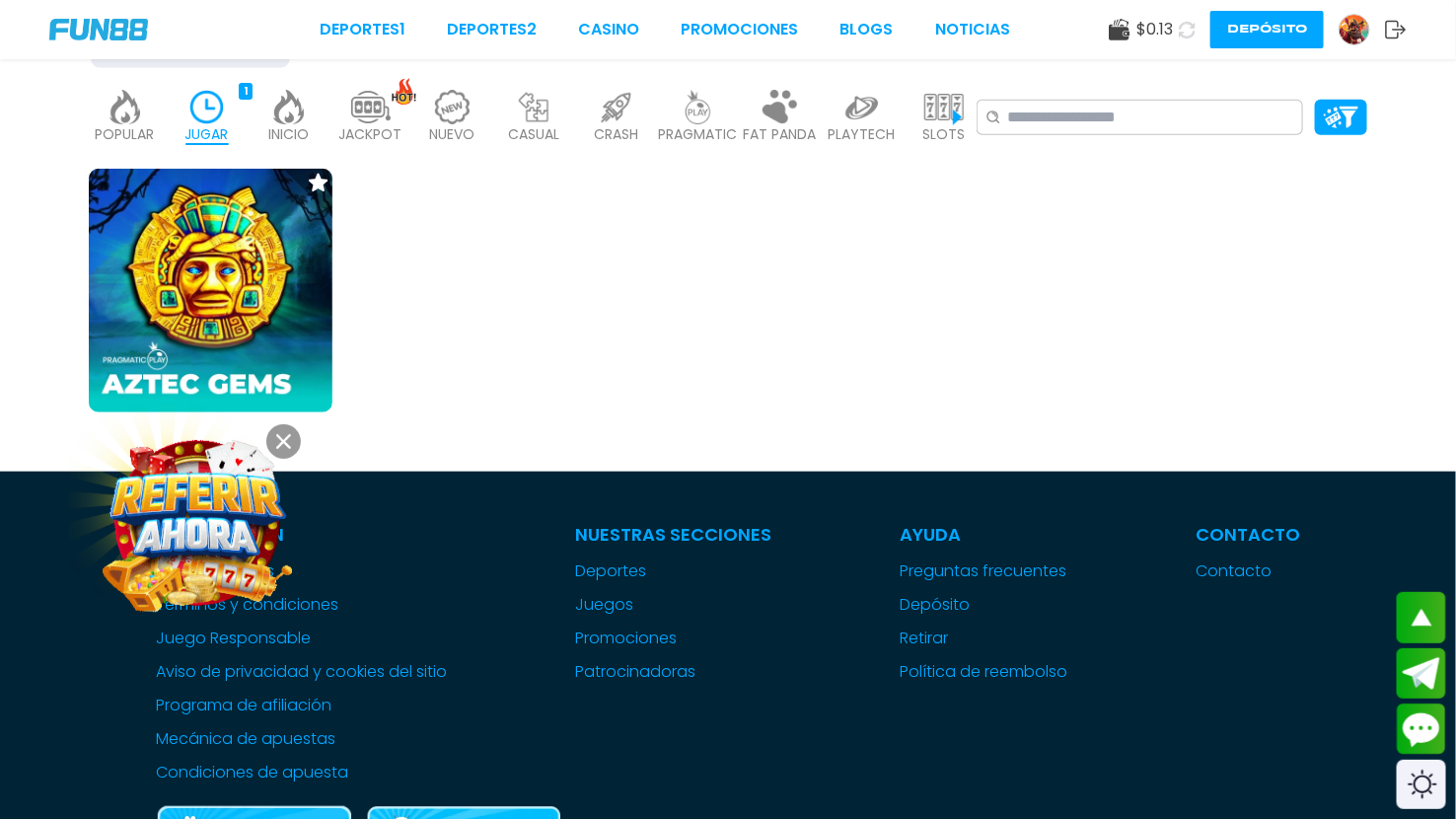 click 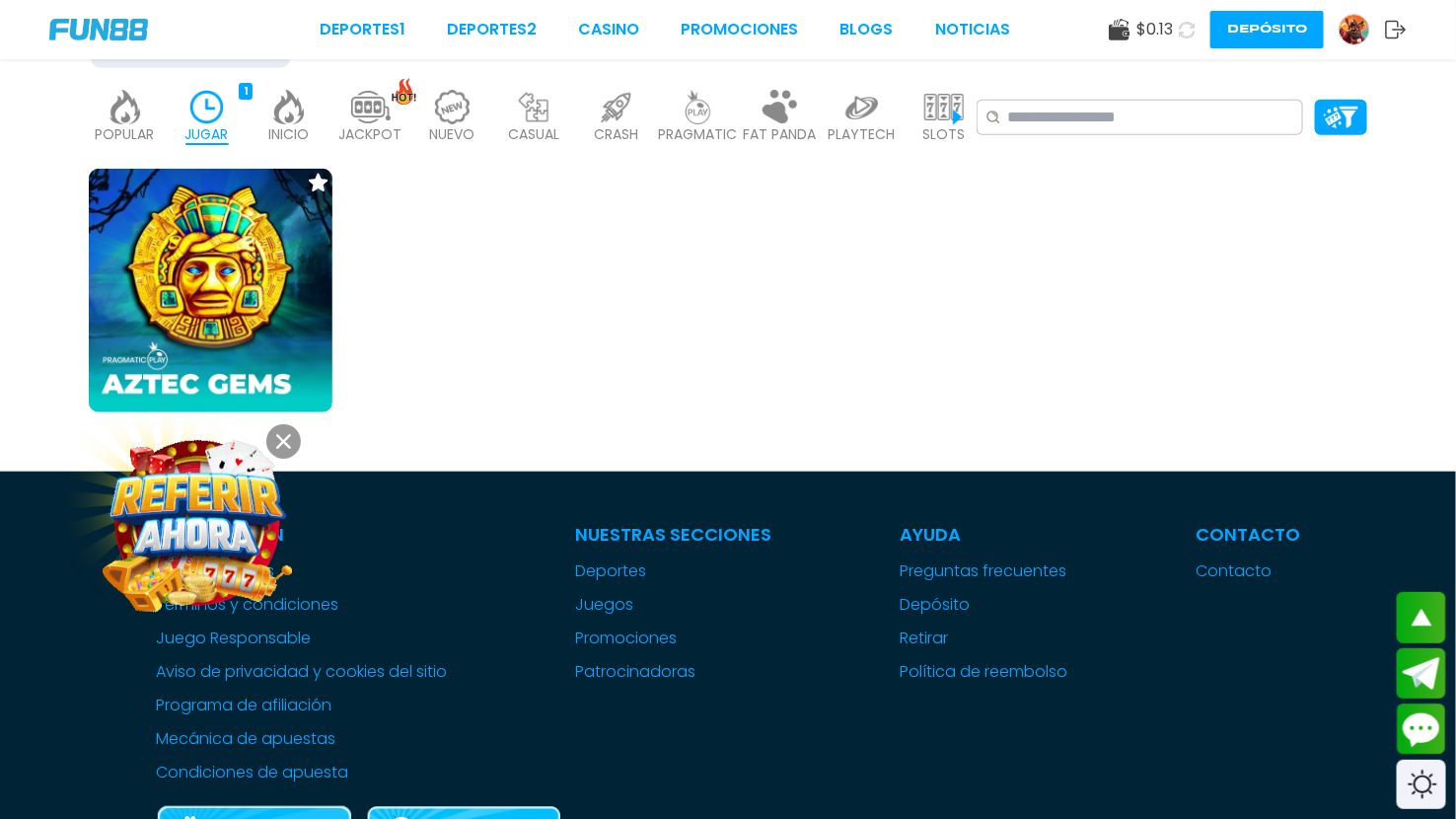 click 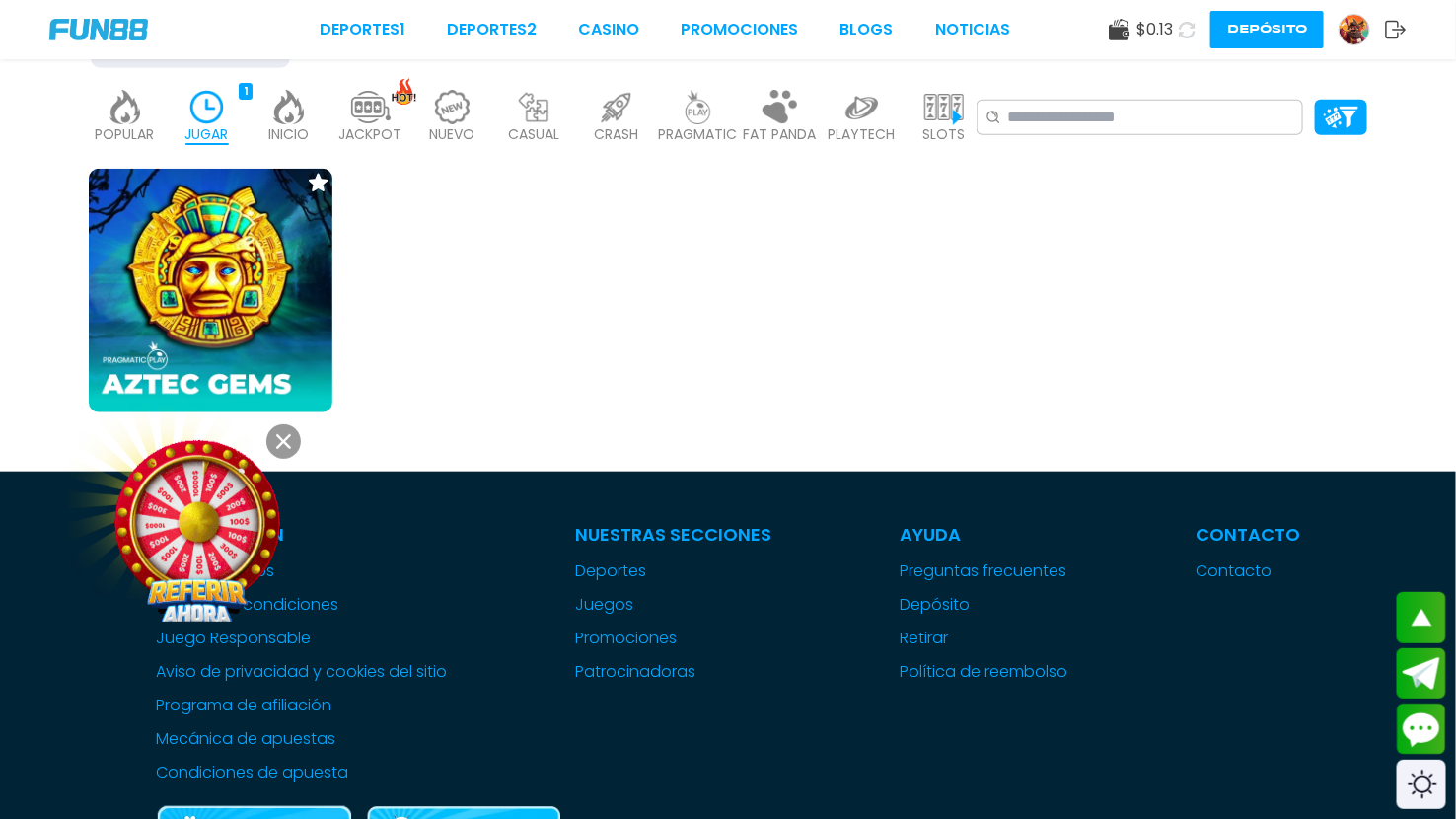 click 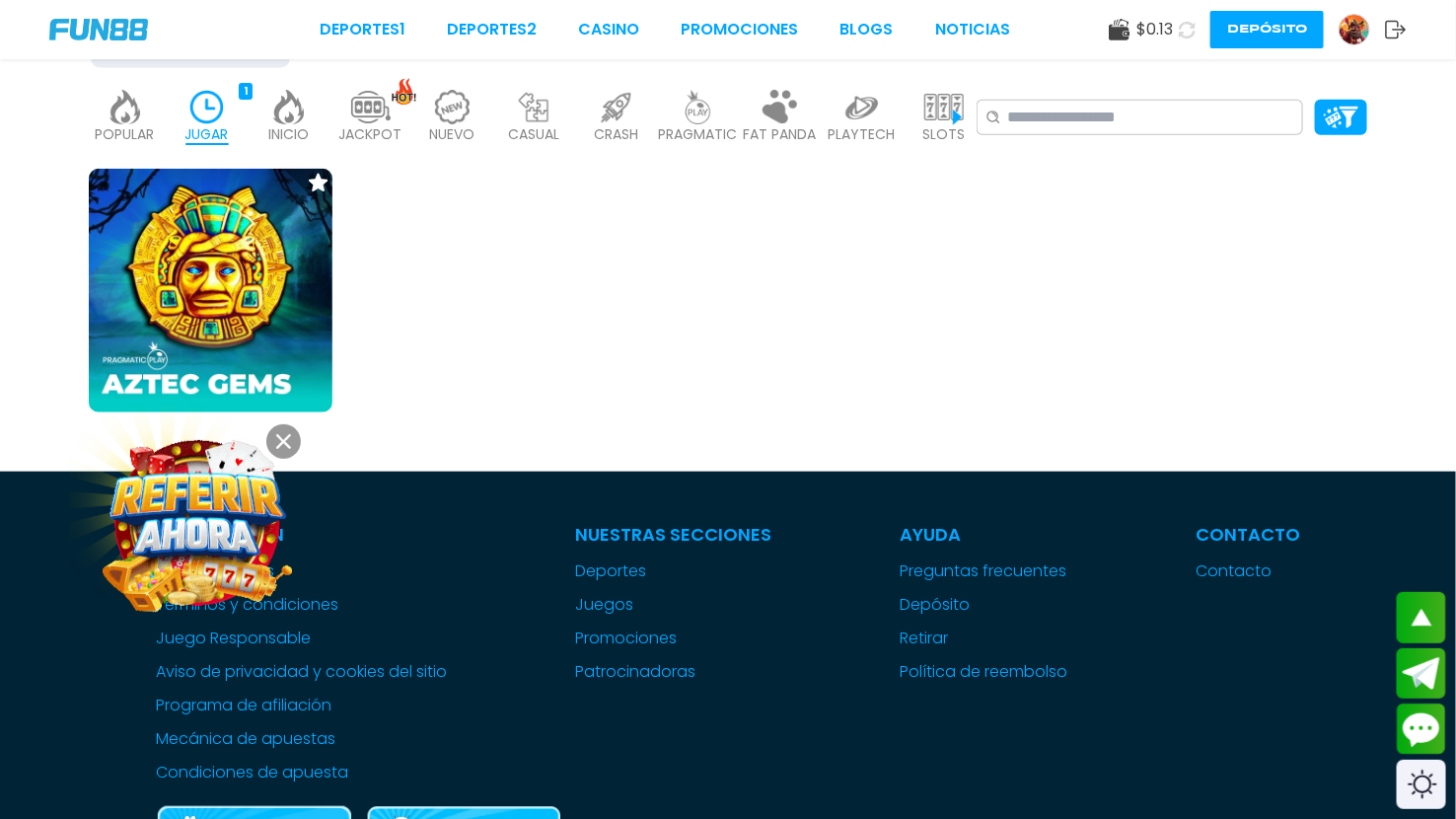 click 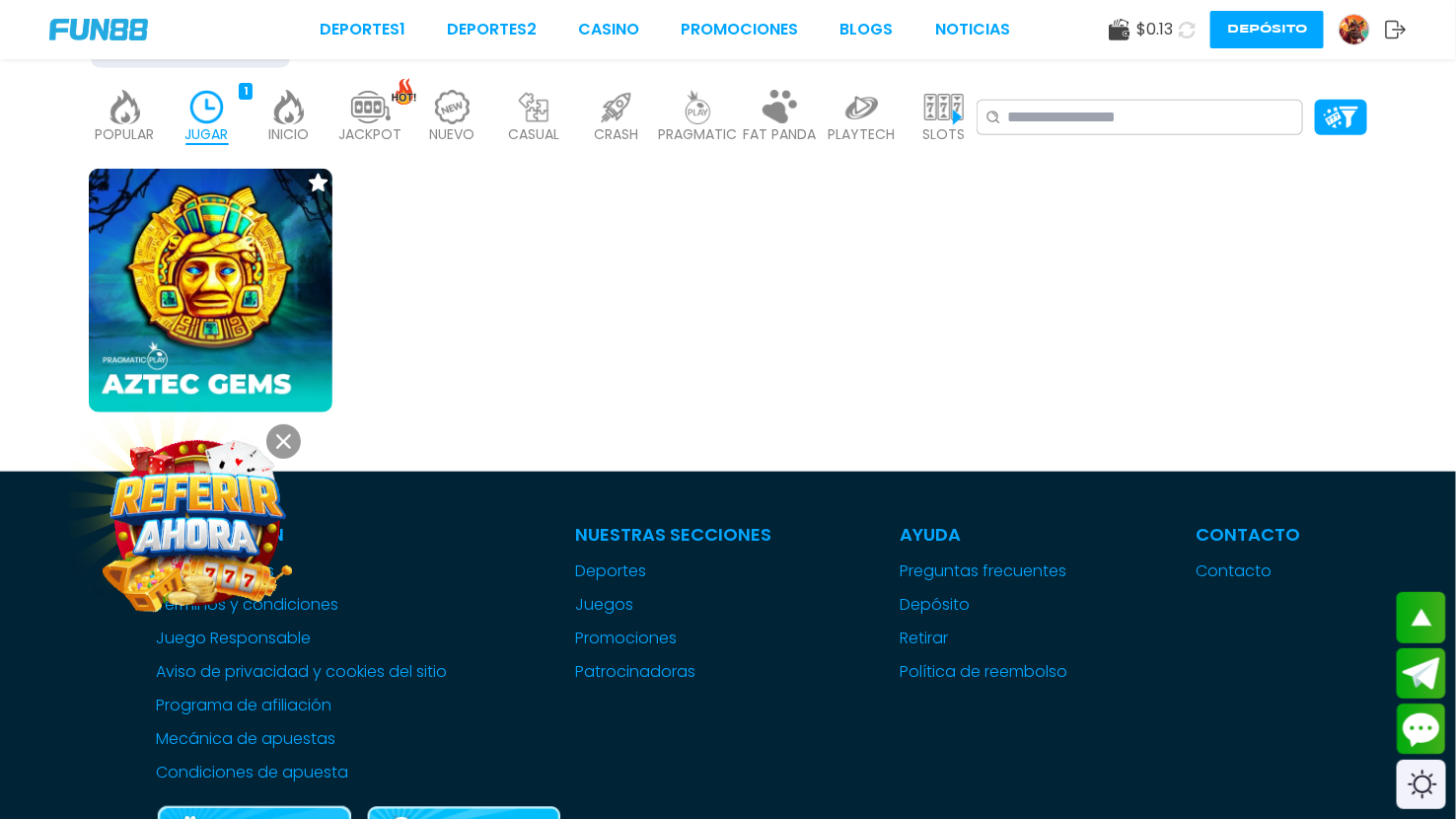 click 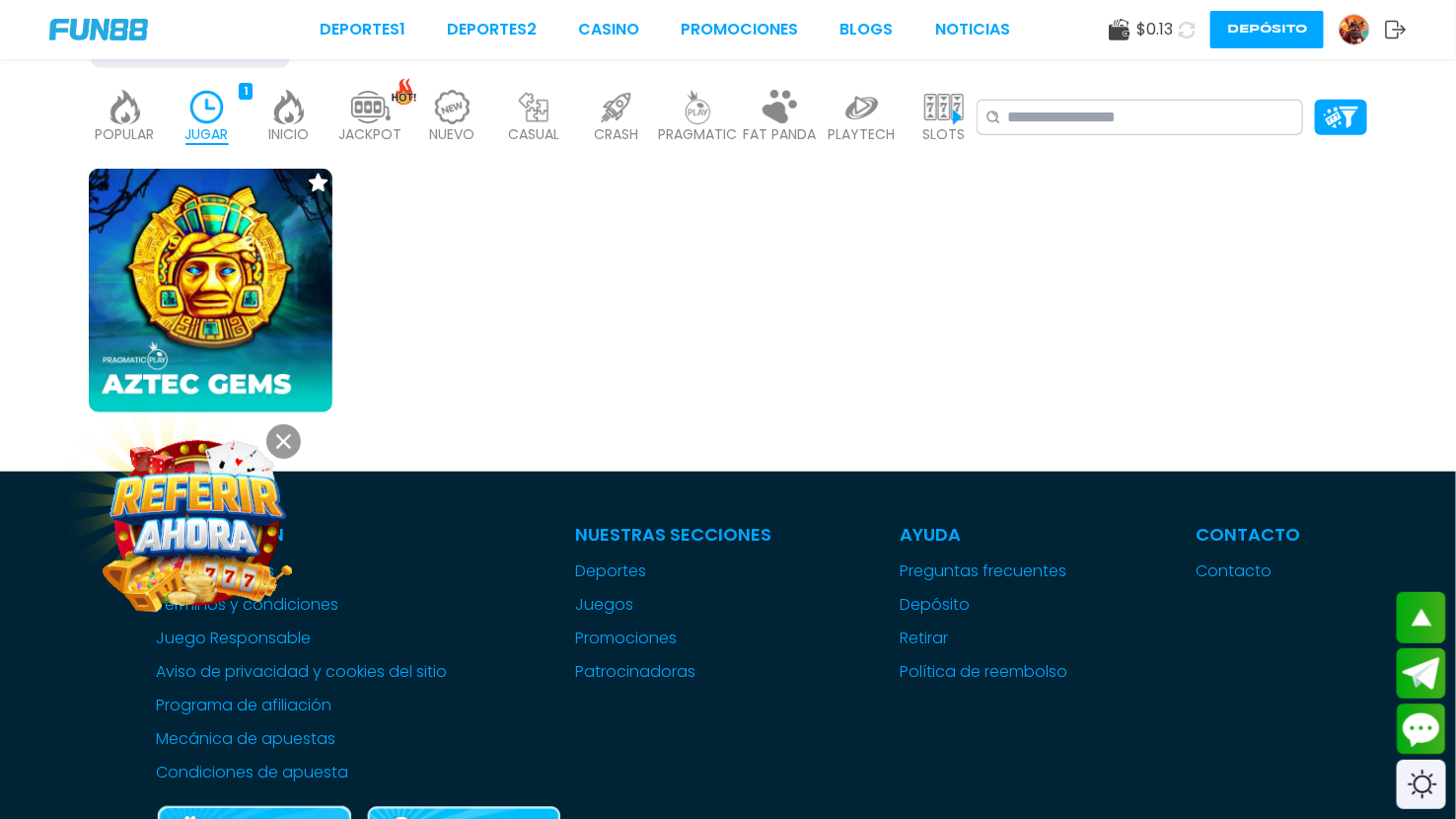 click 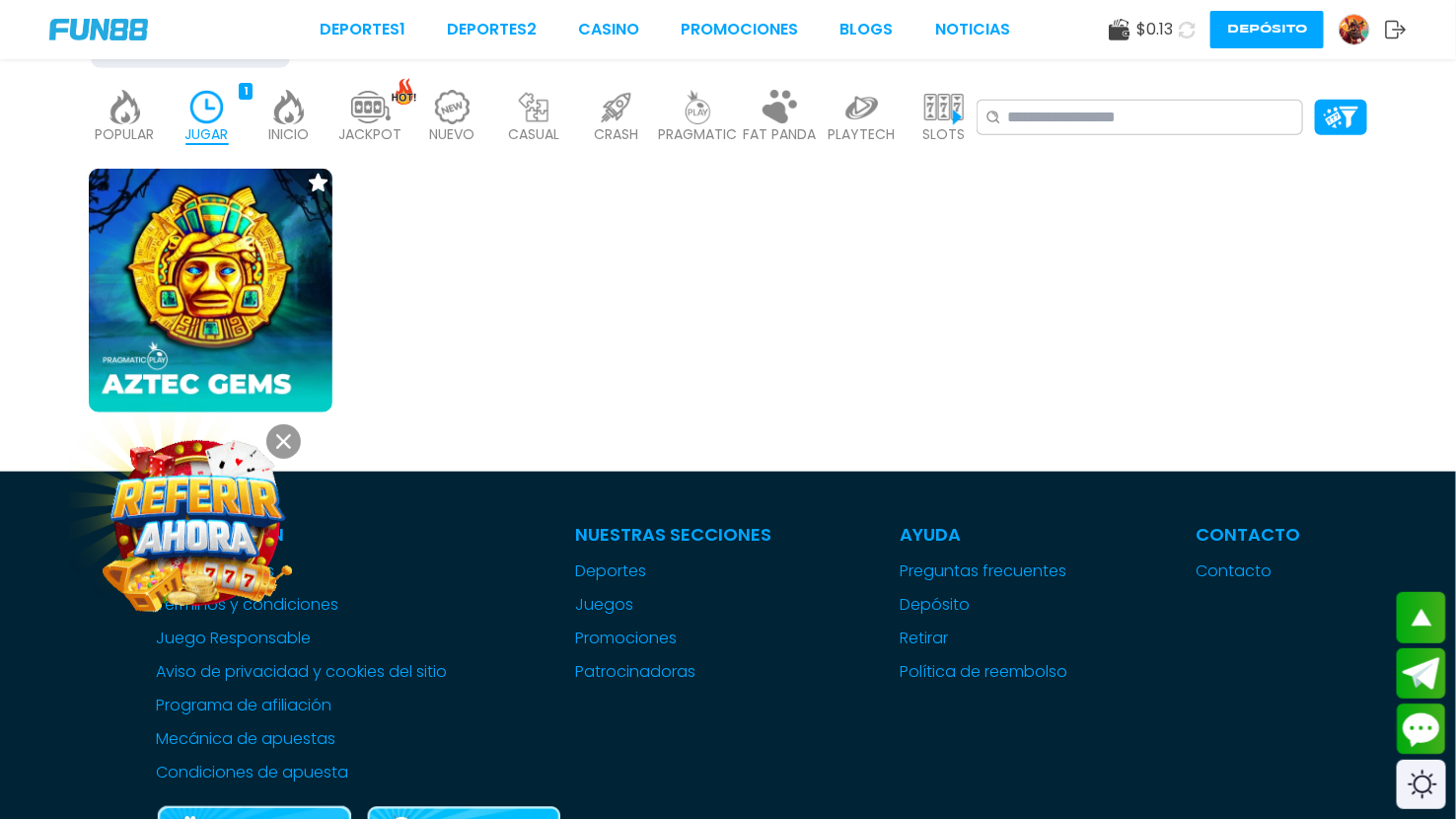 click 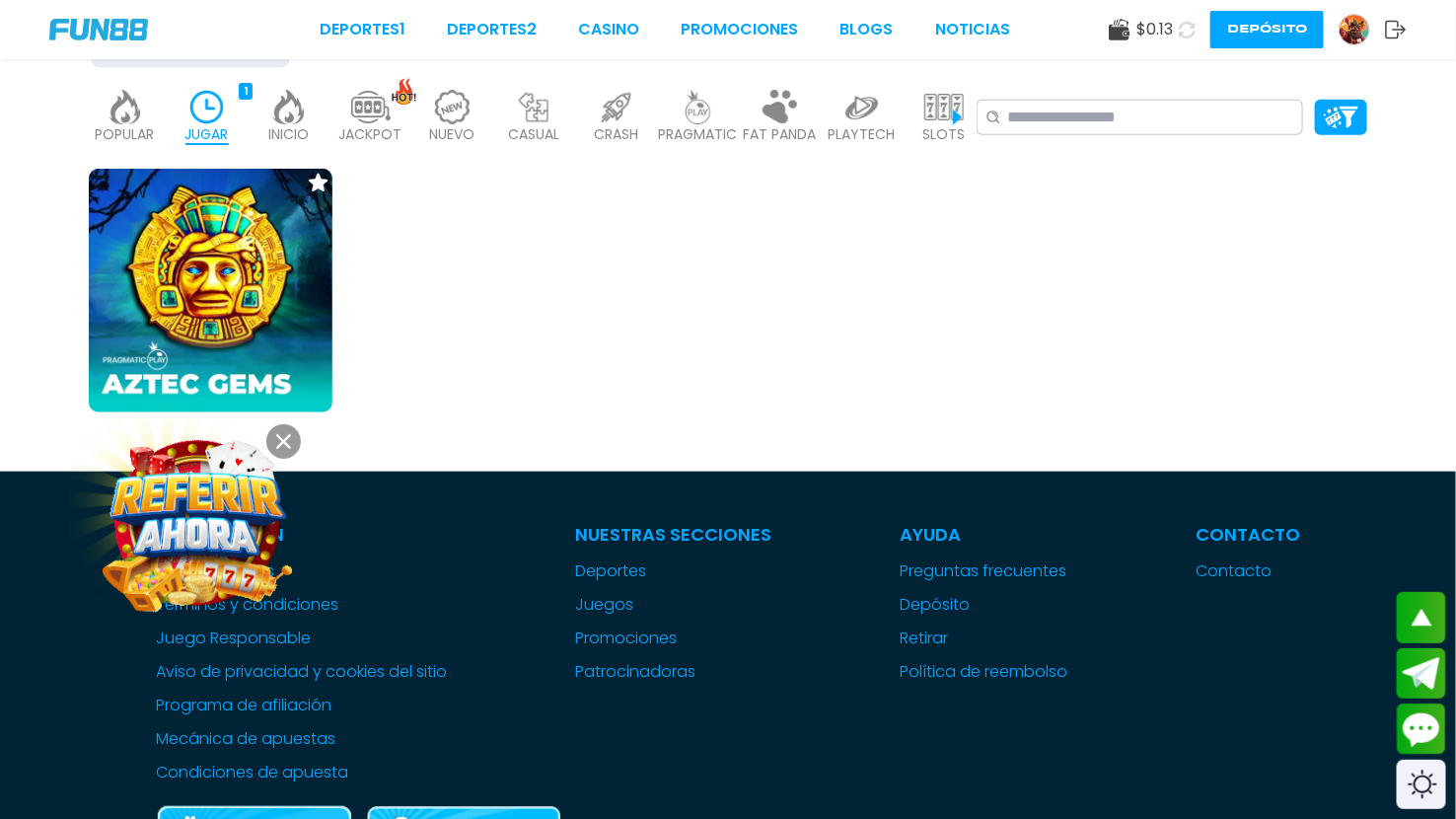 click 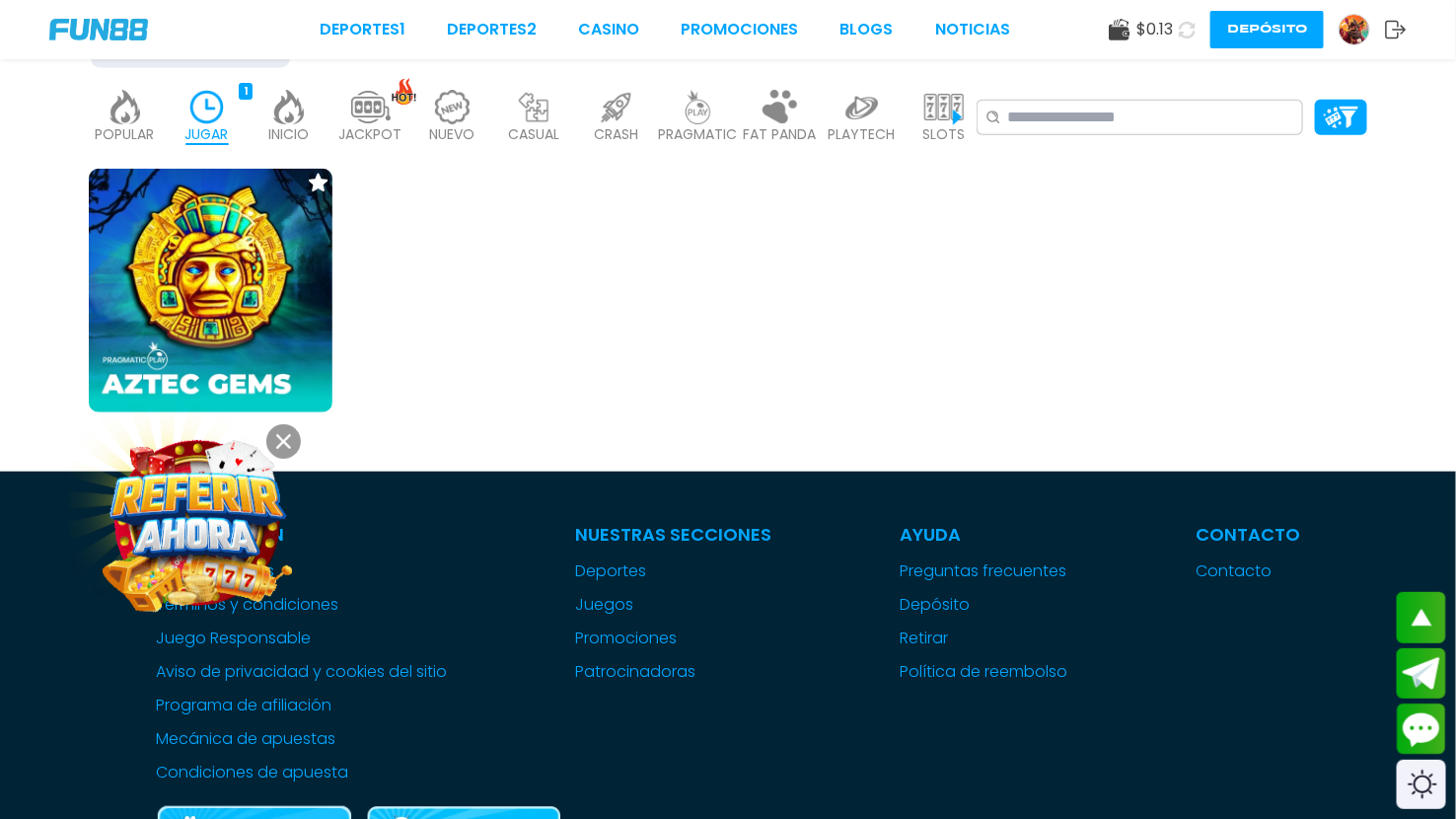 click 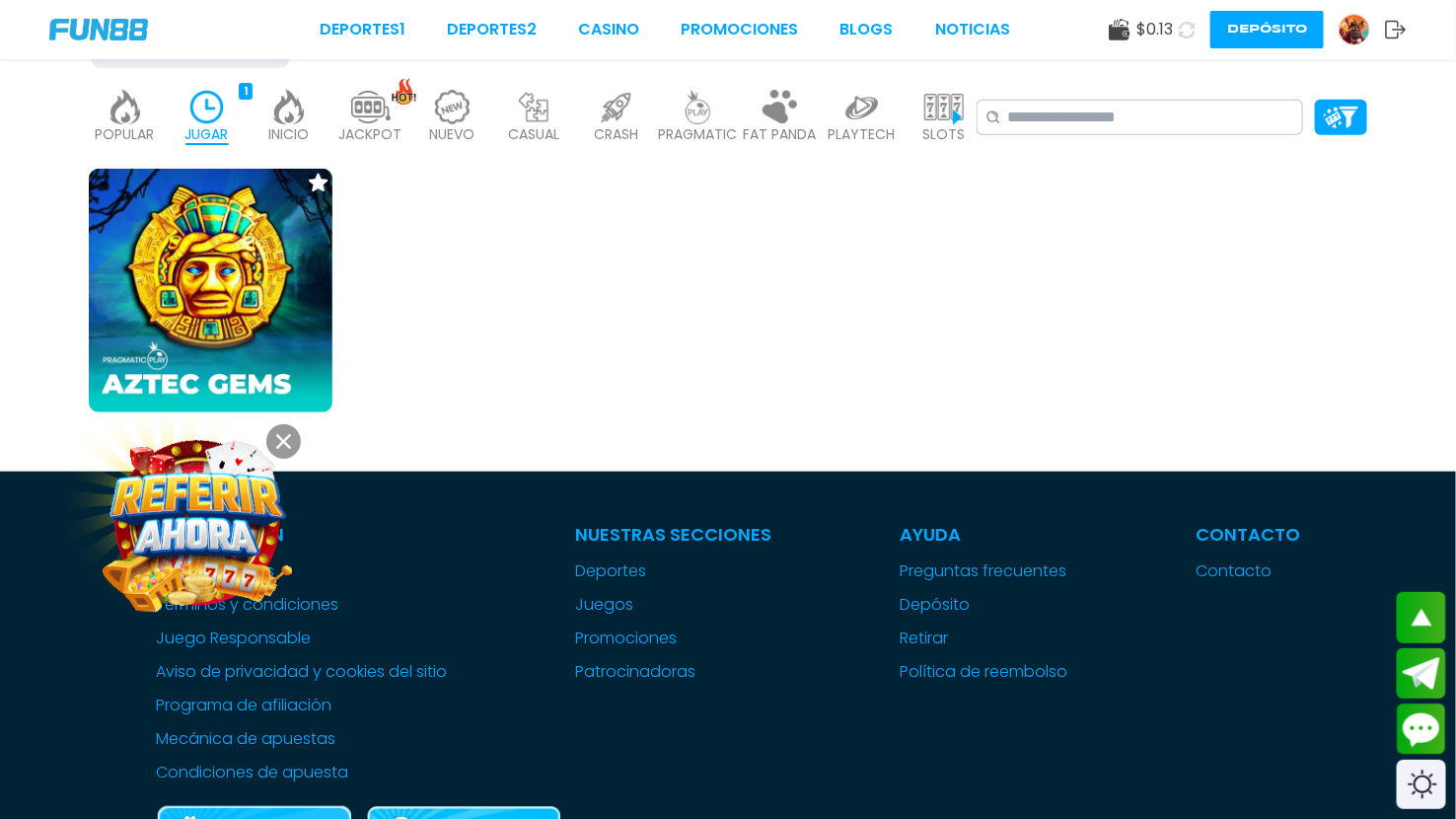 click 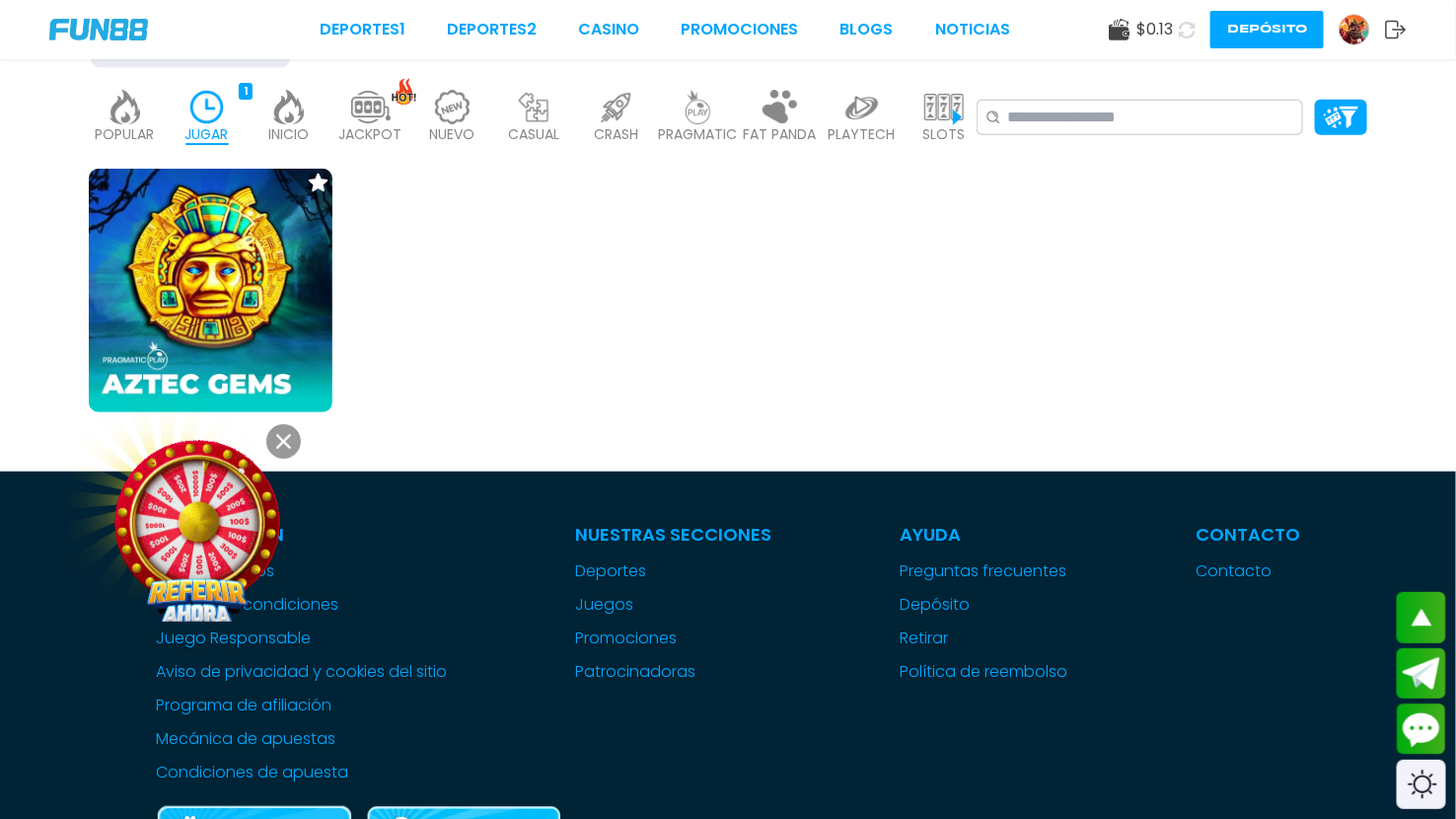 click 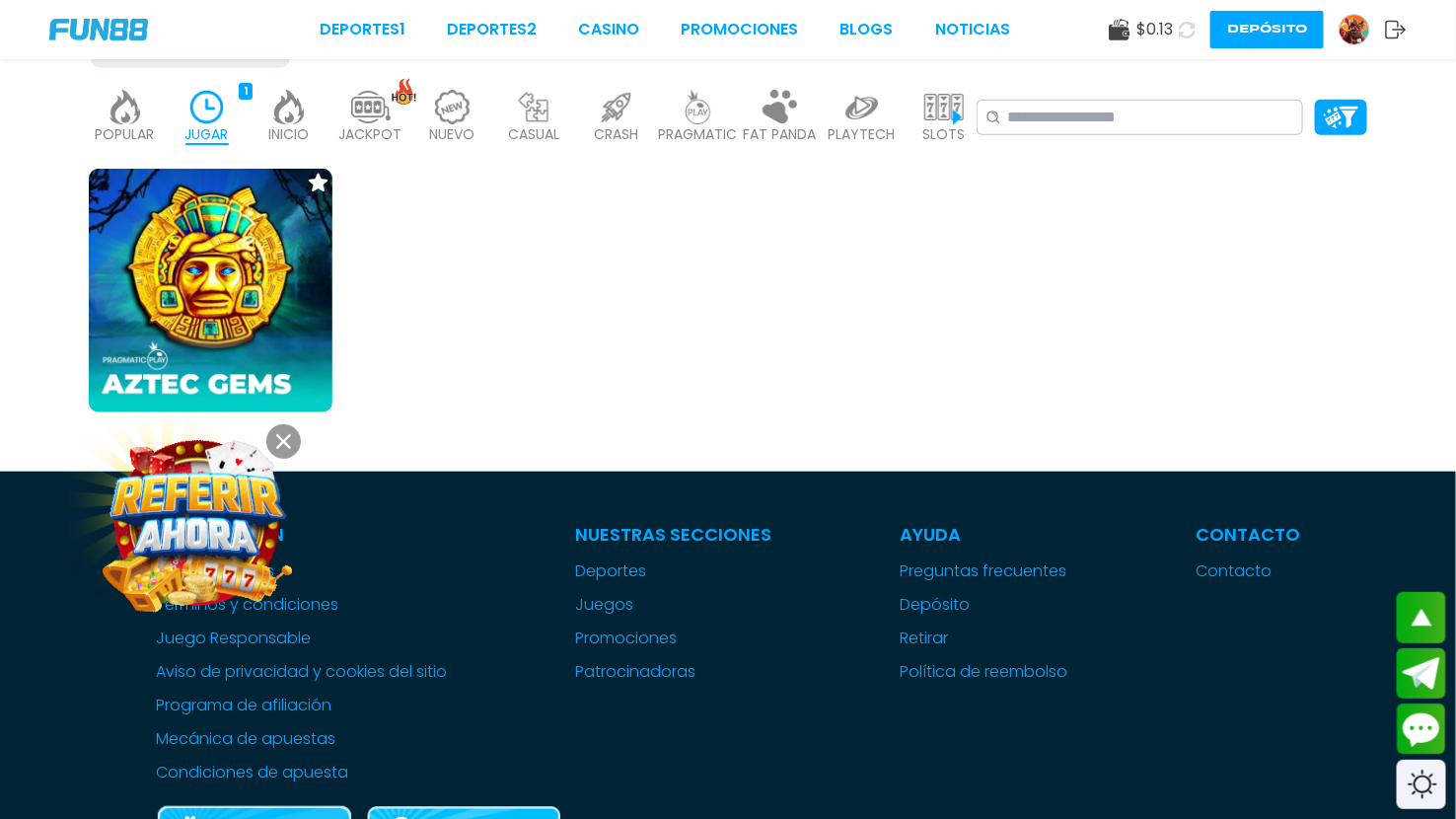 click 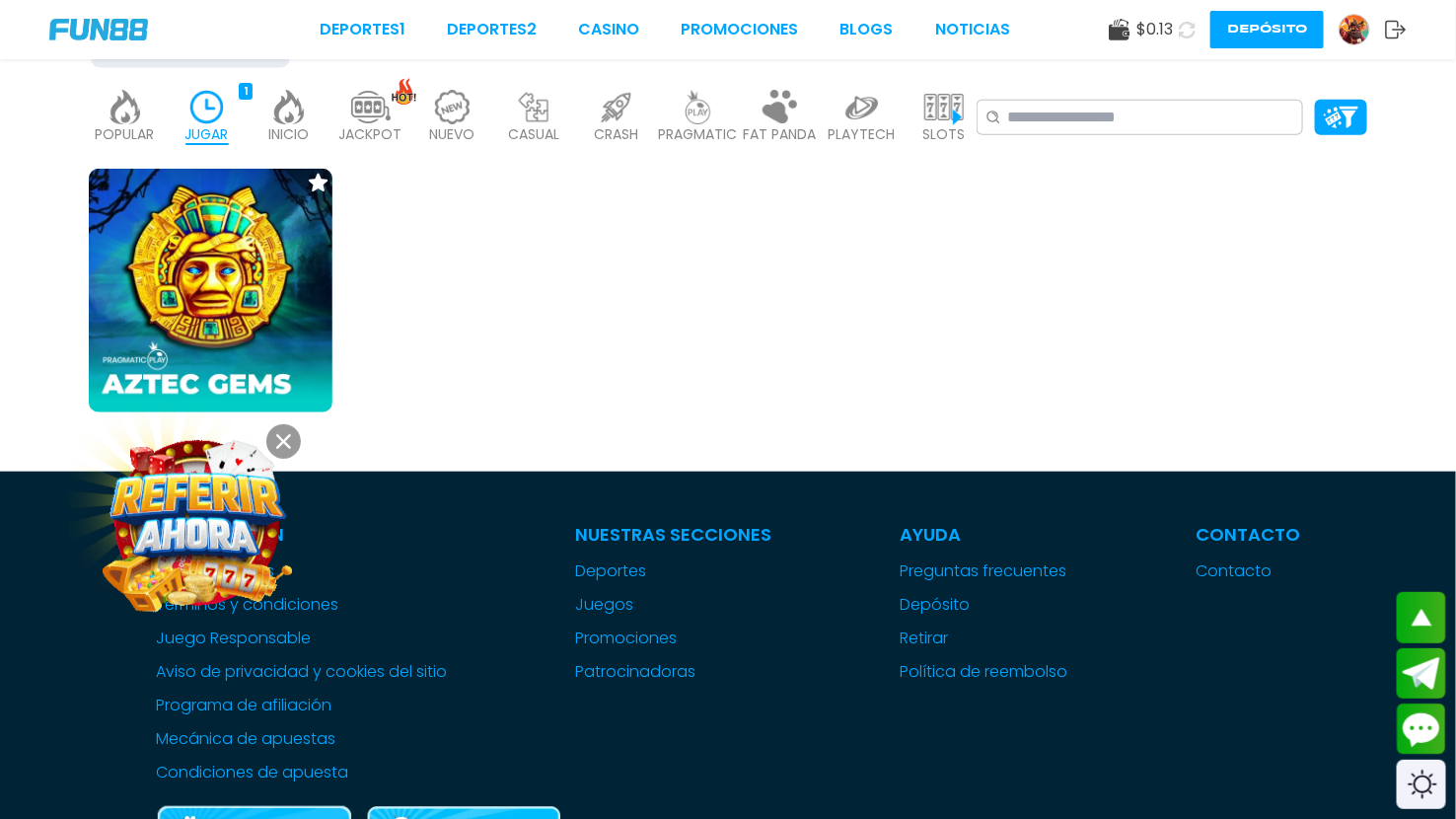 click 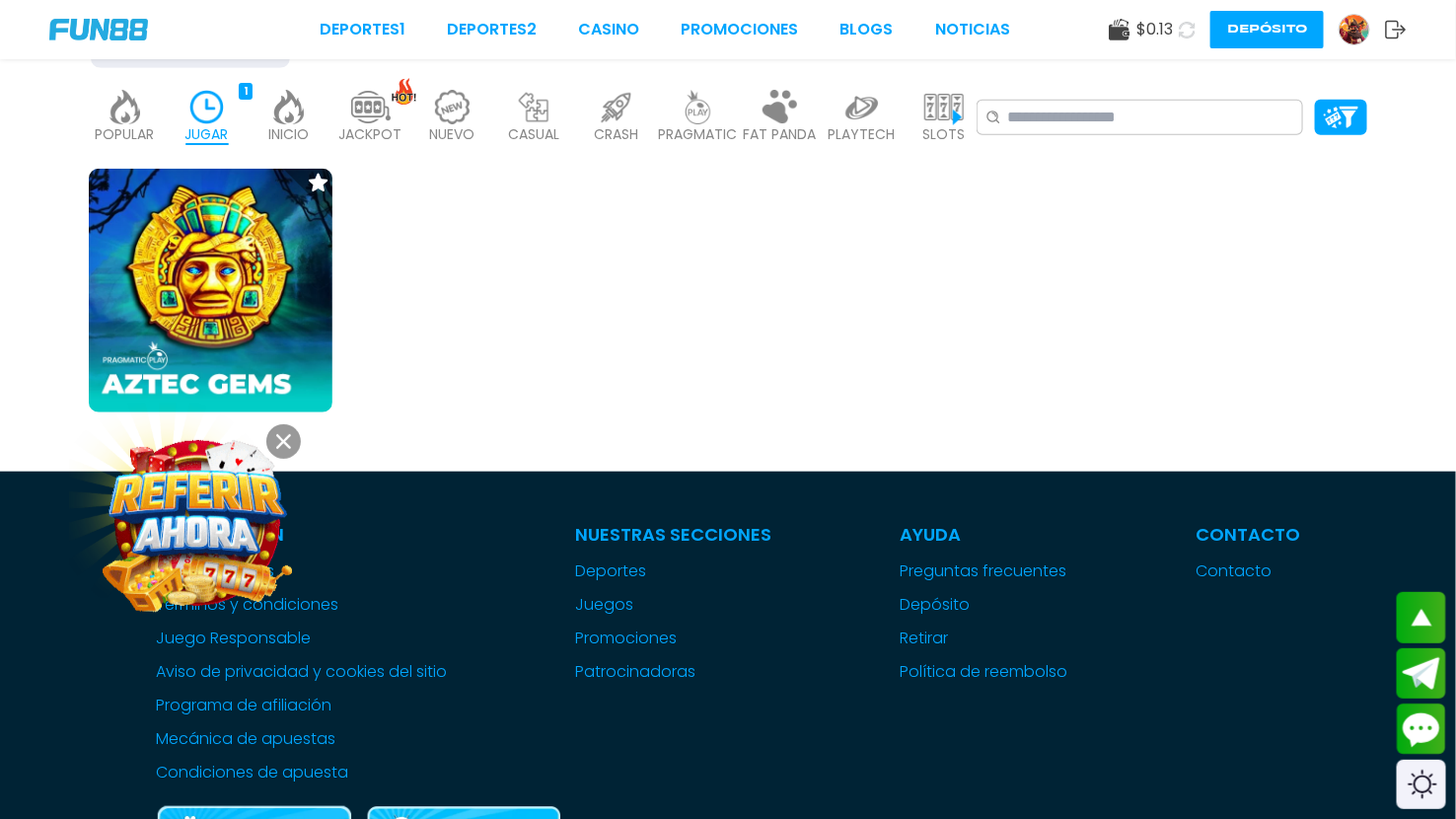 click 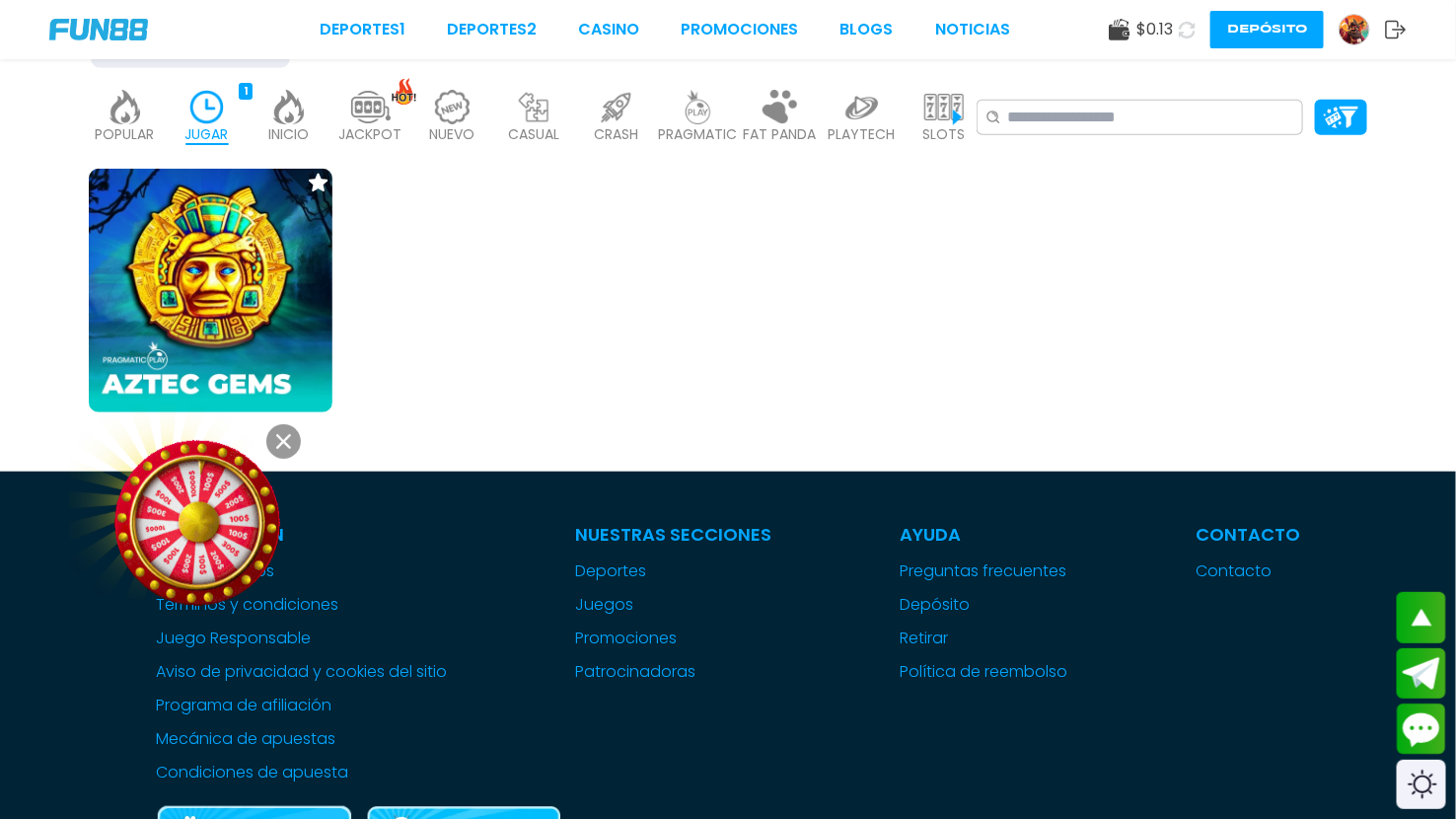 click 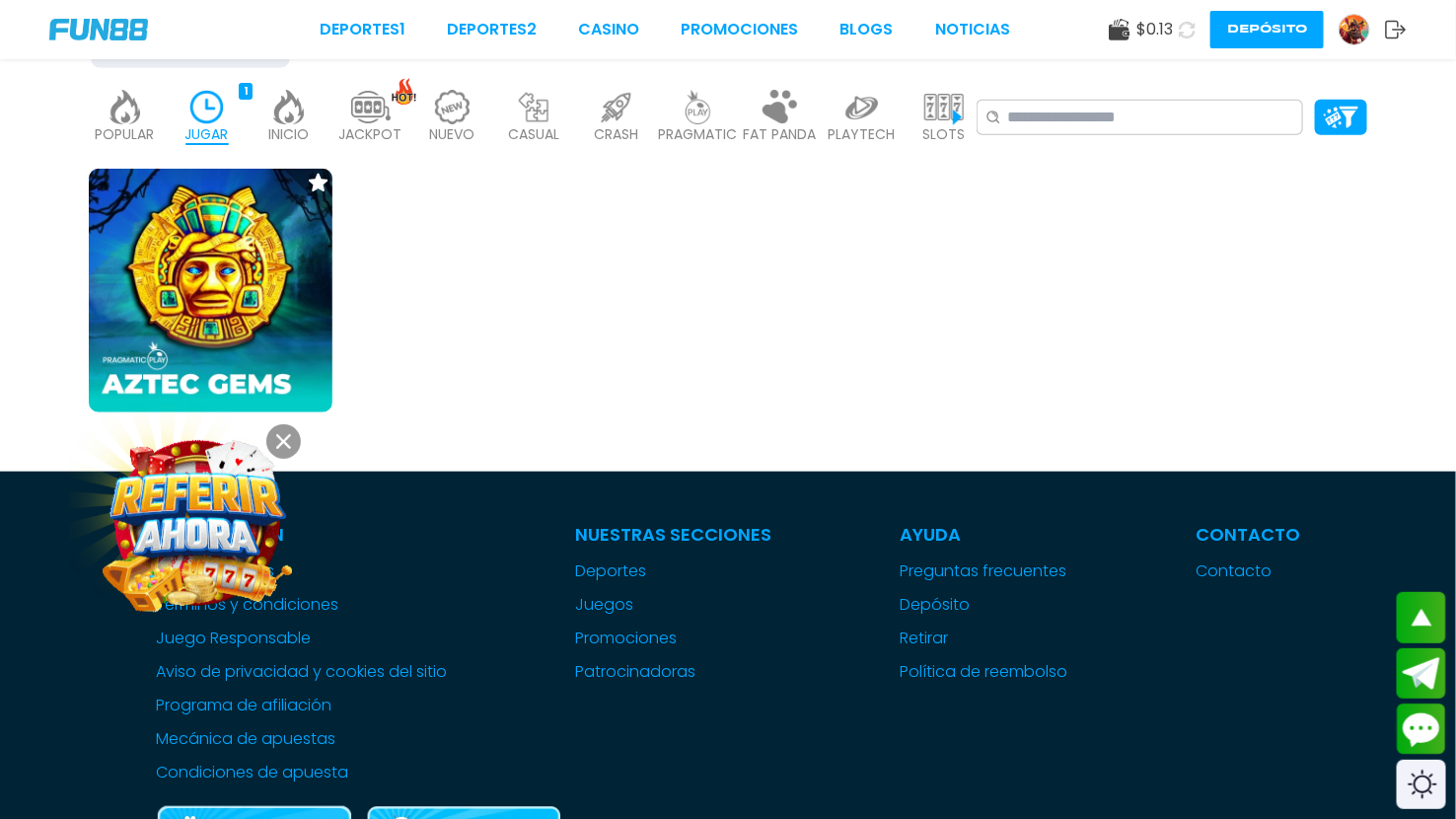 click 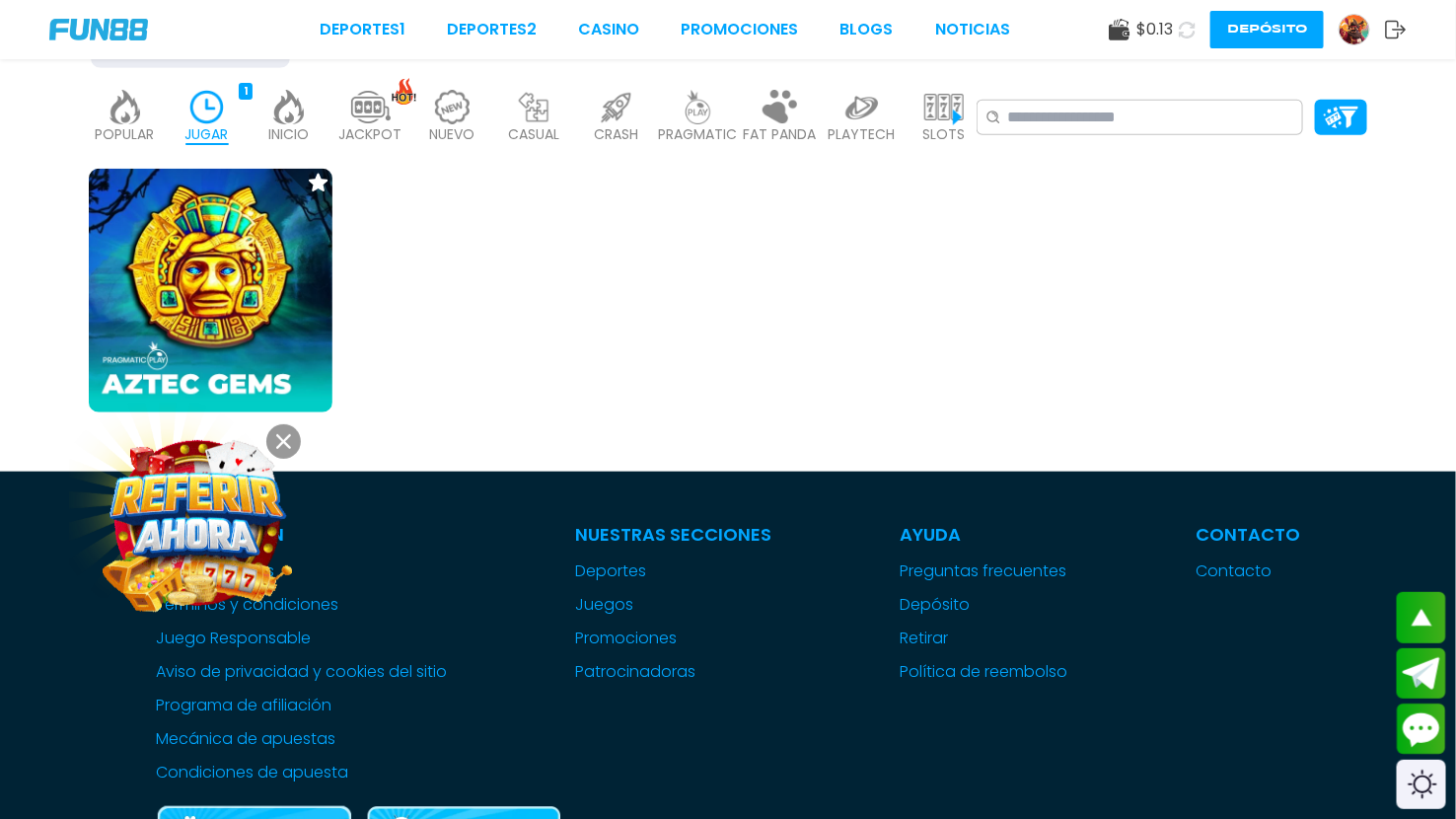 click 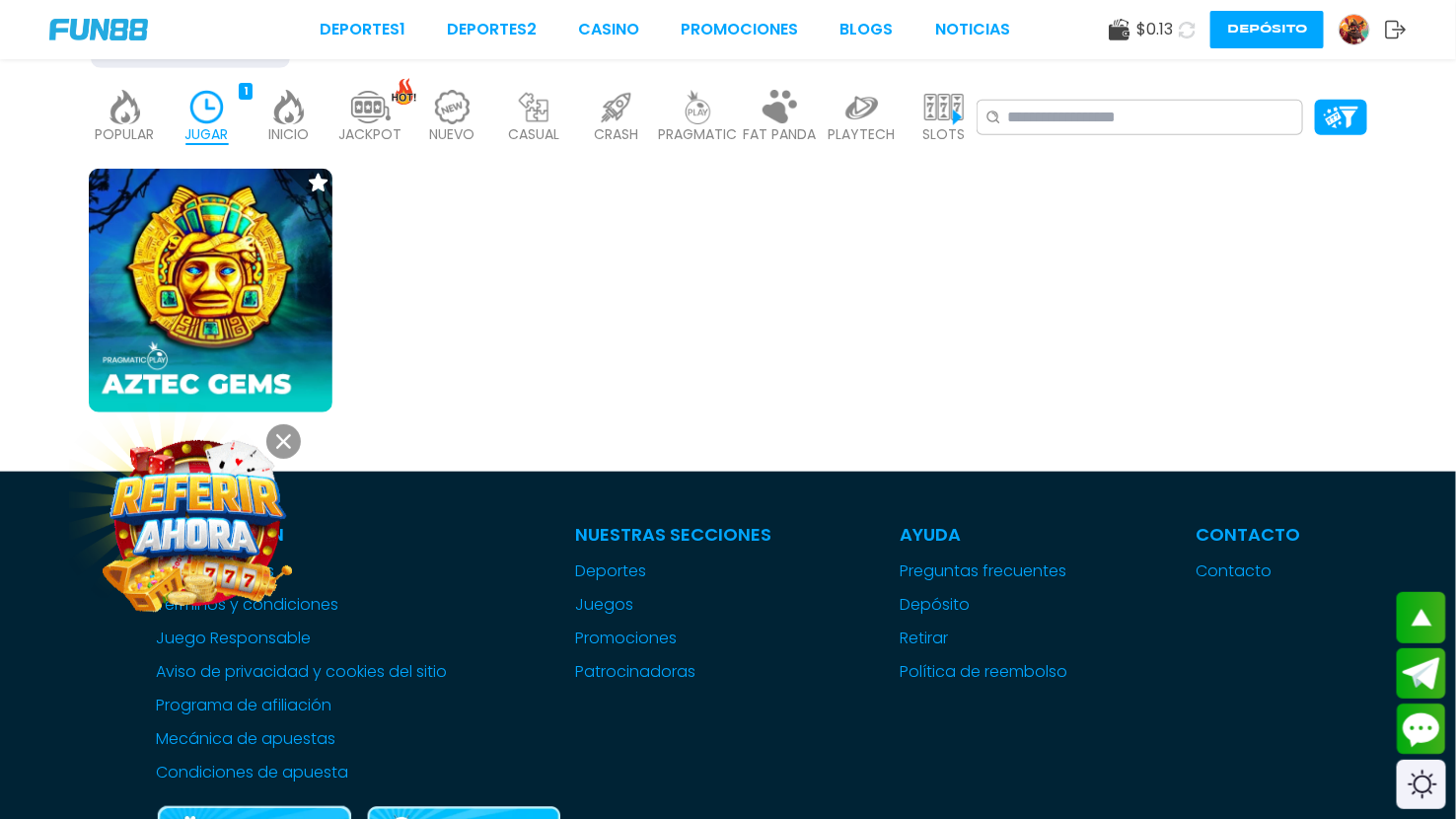 click 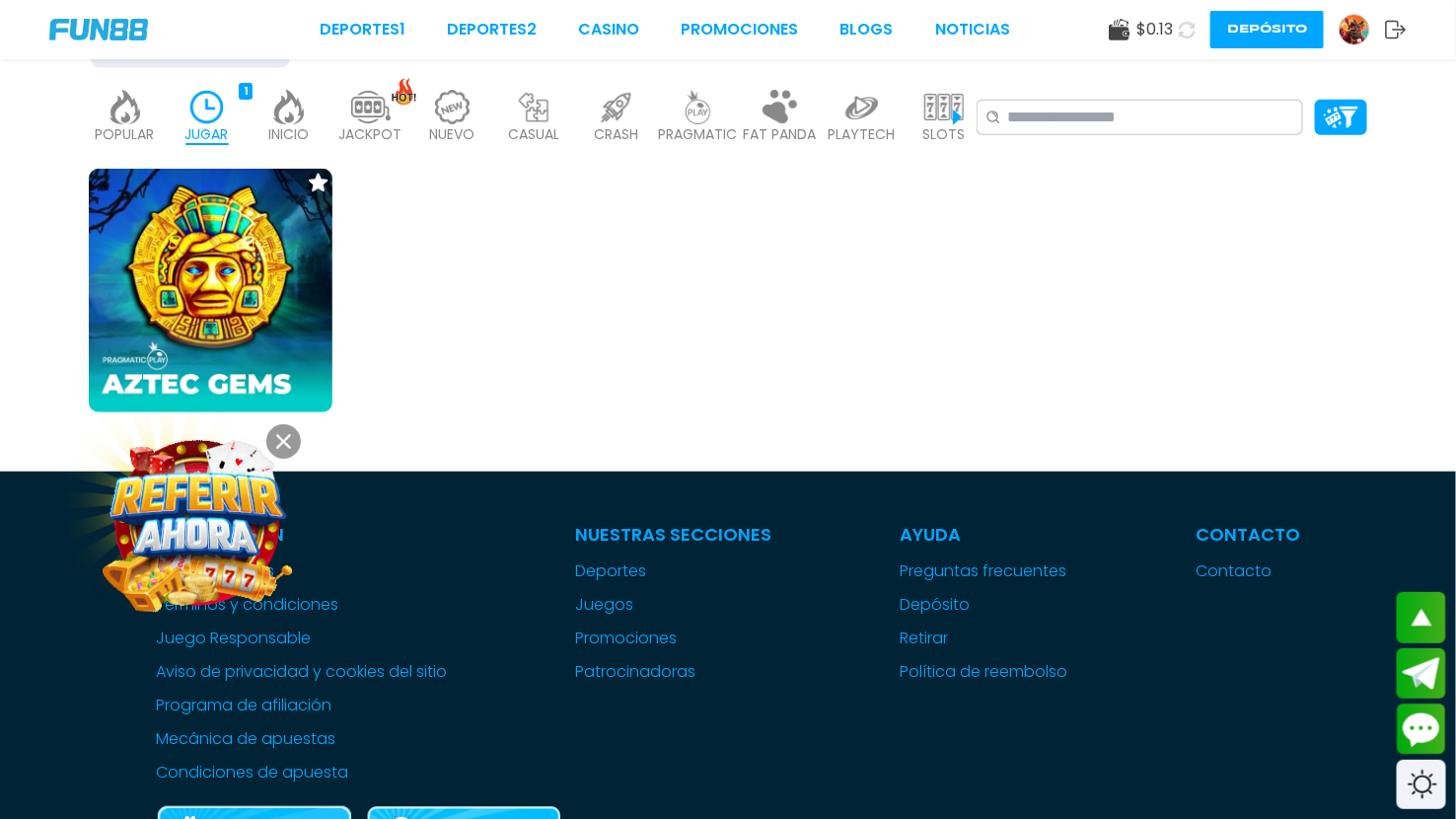 click 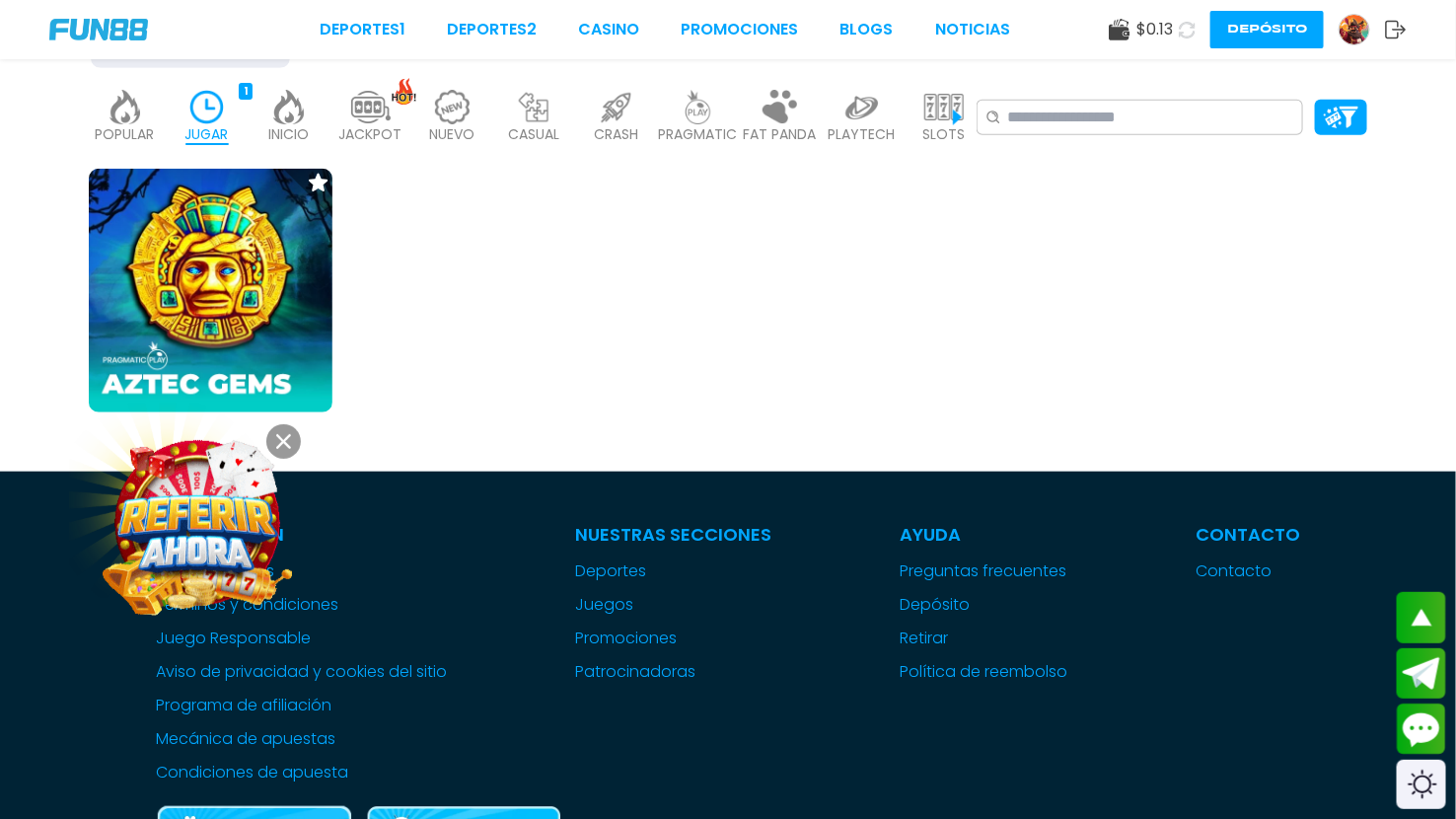 click 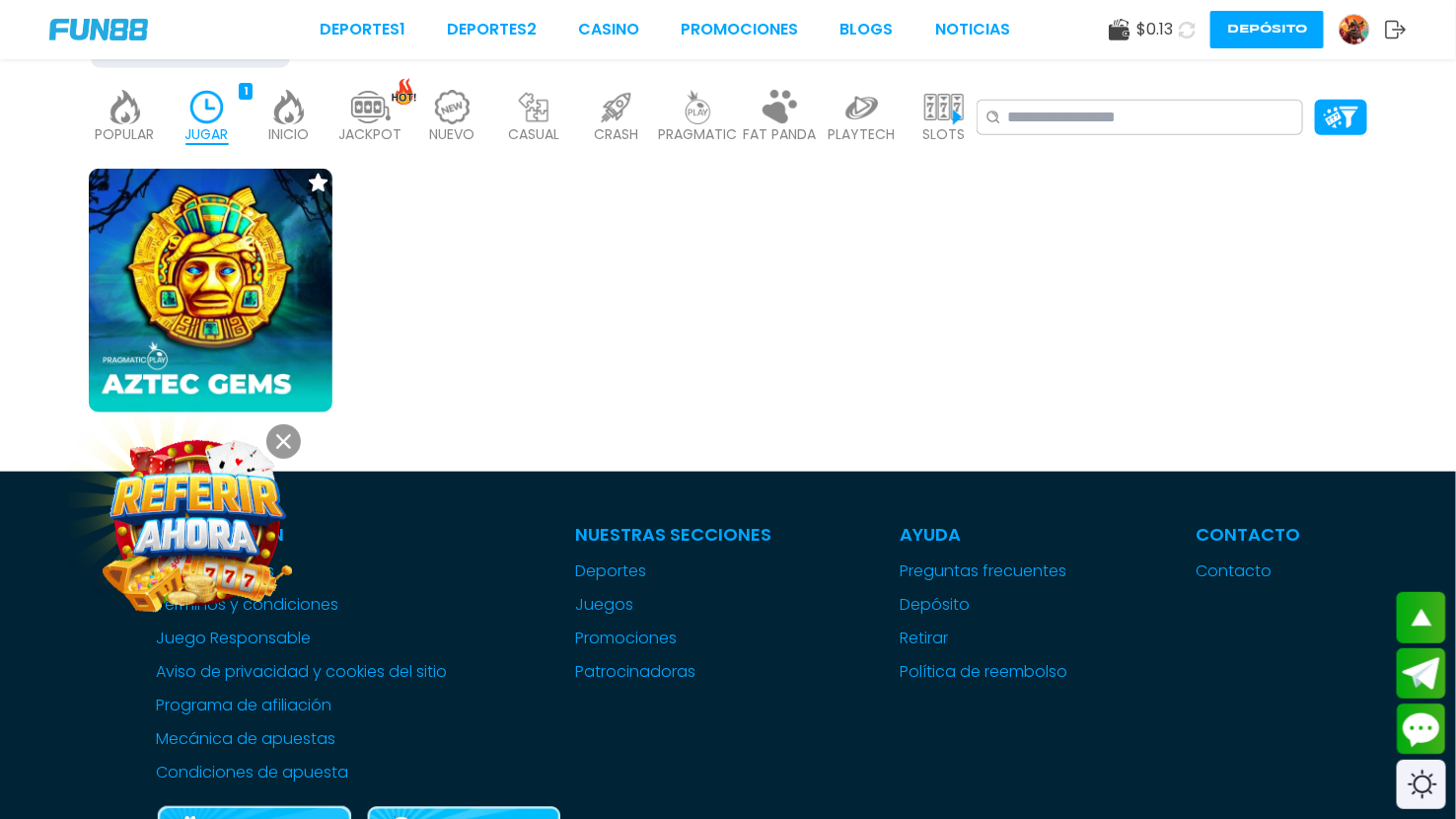 click 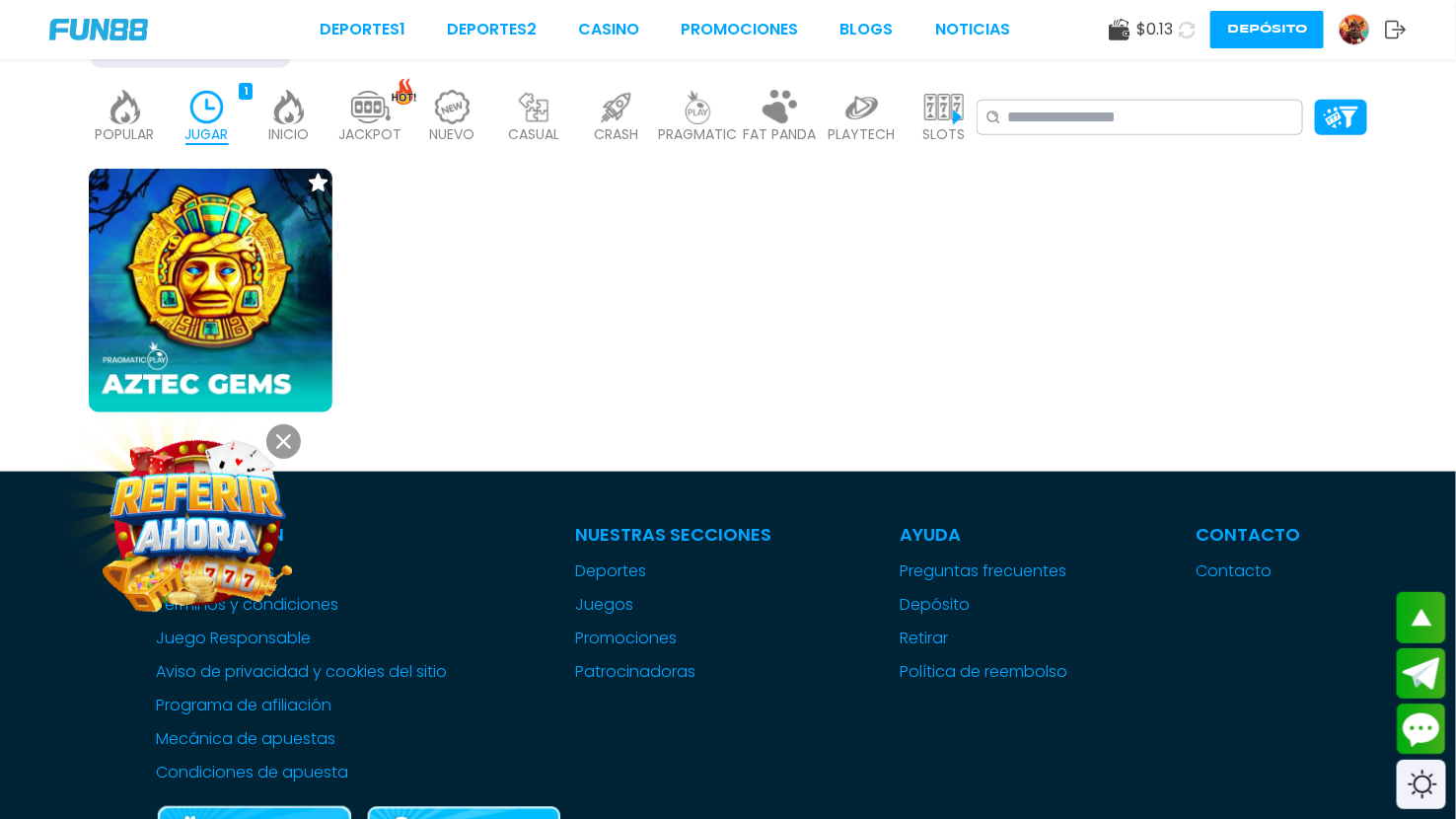 click 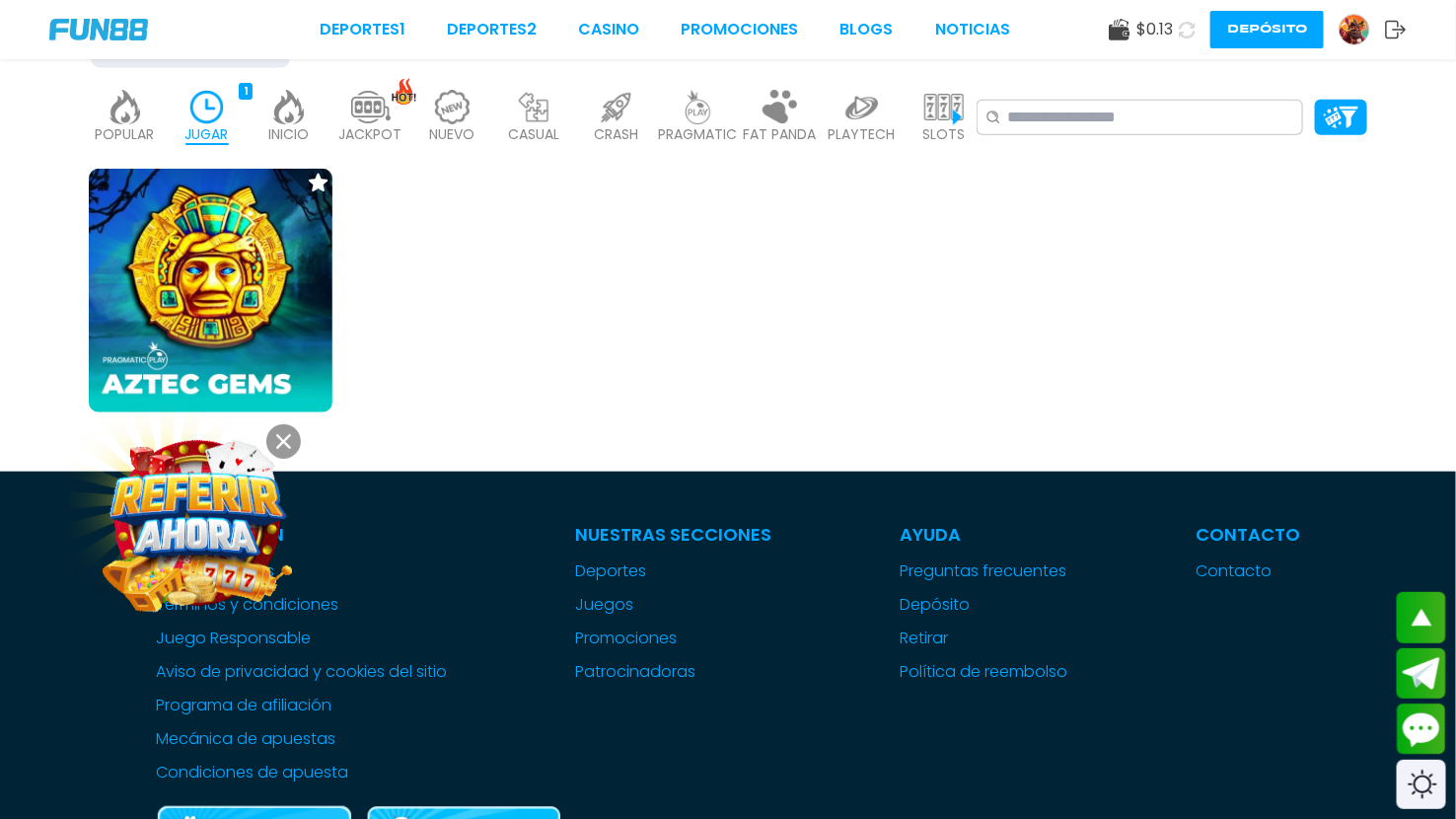 click 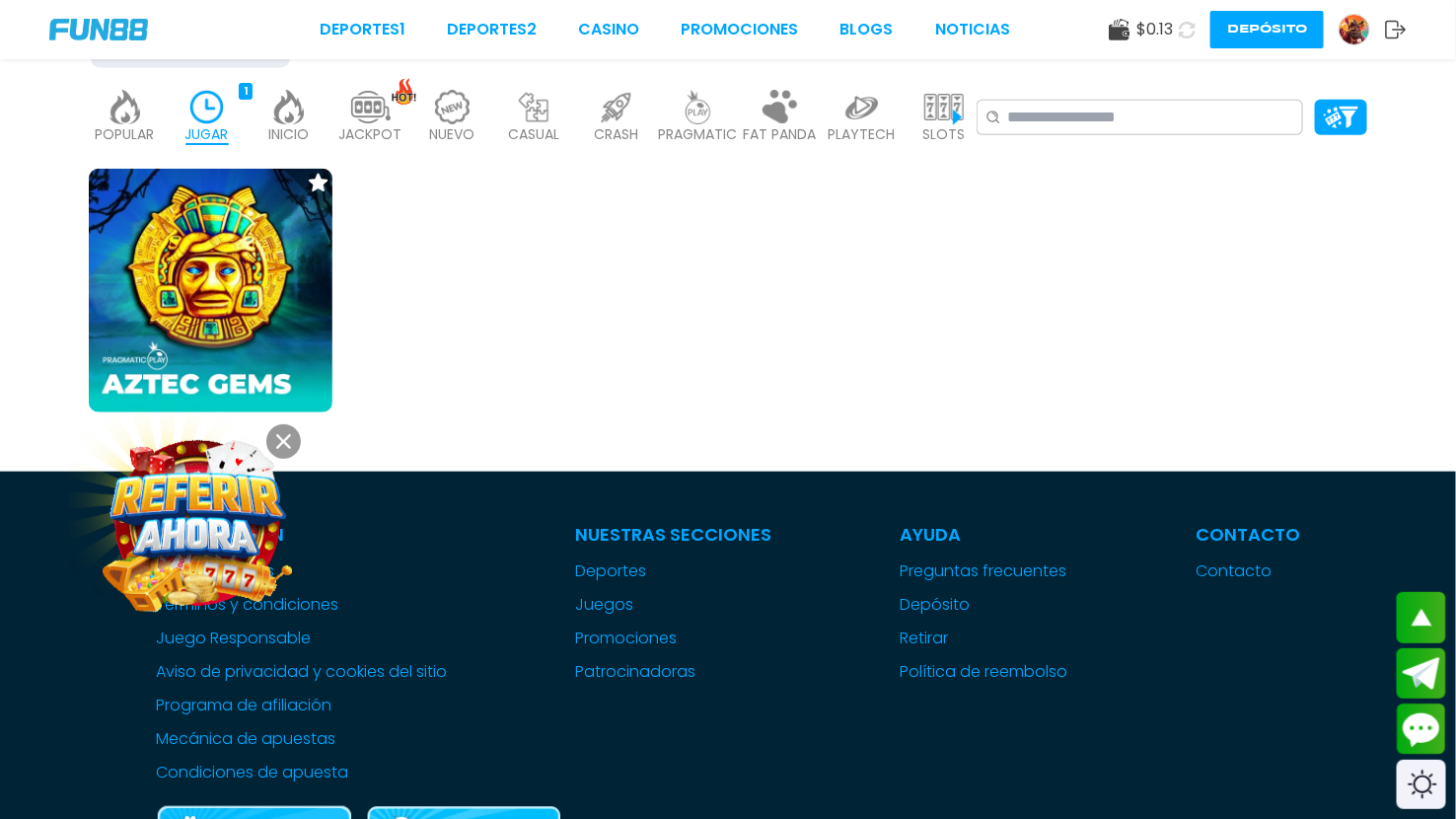 click 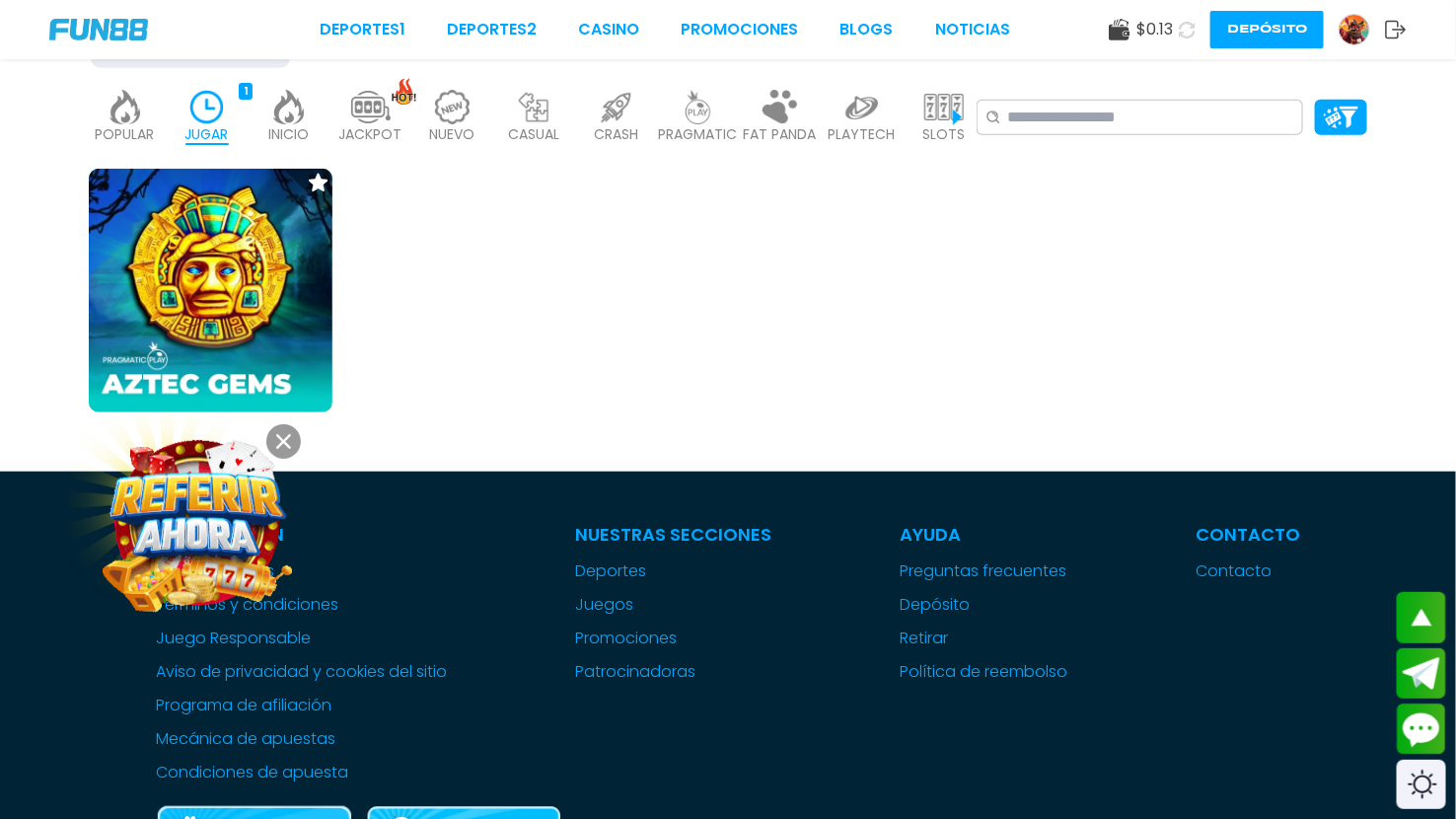 click 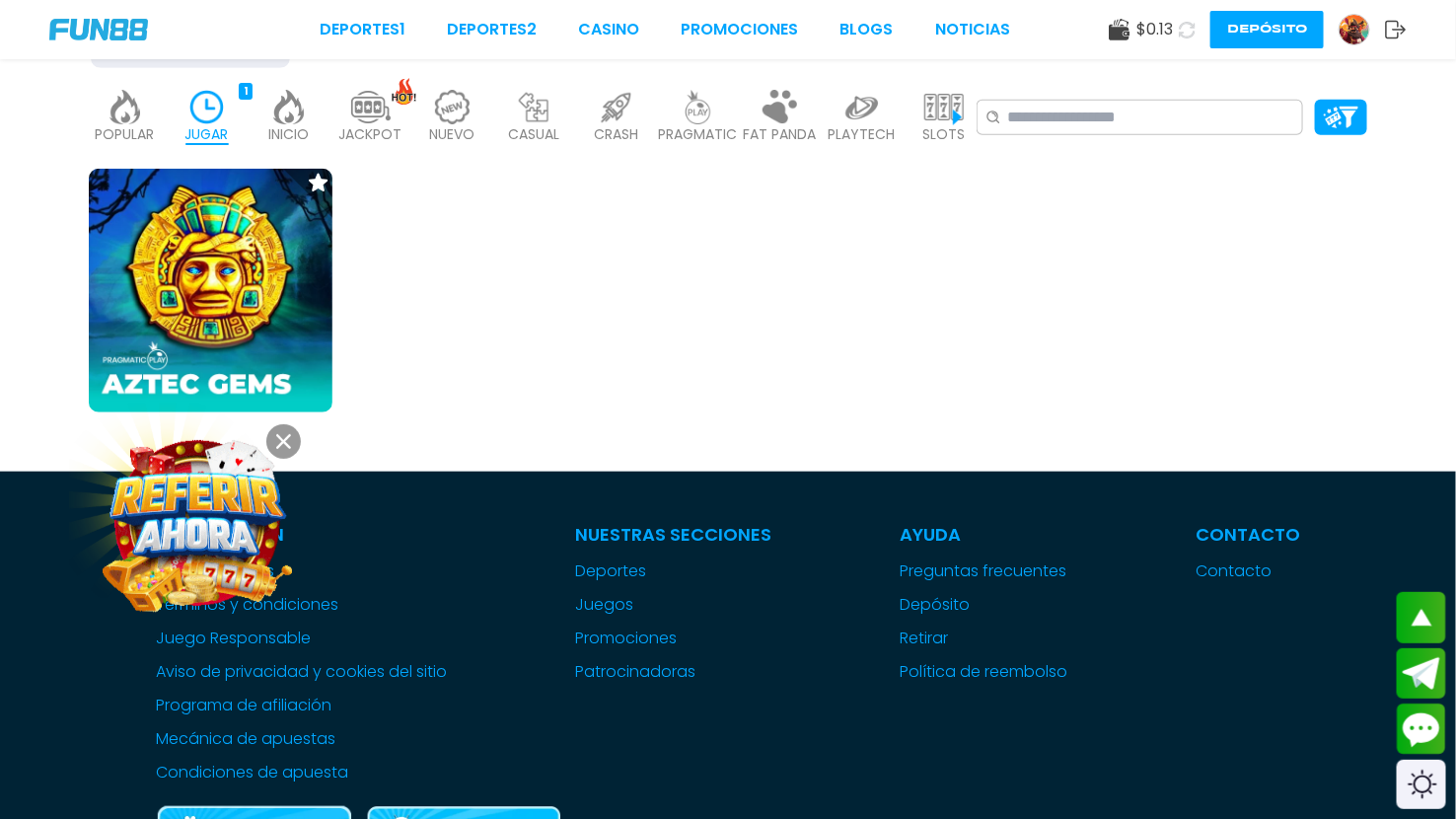 click 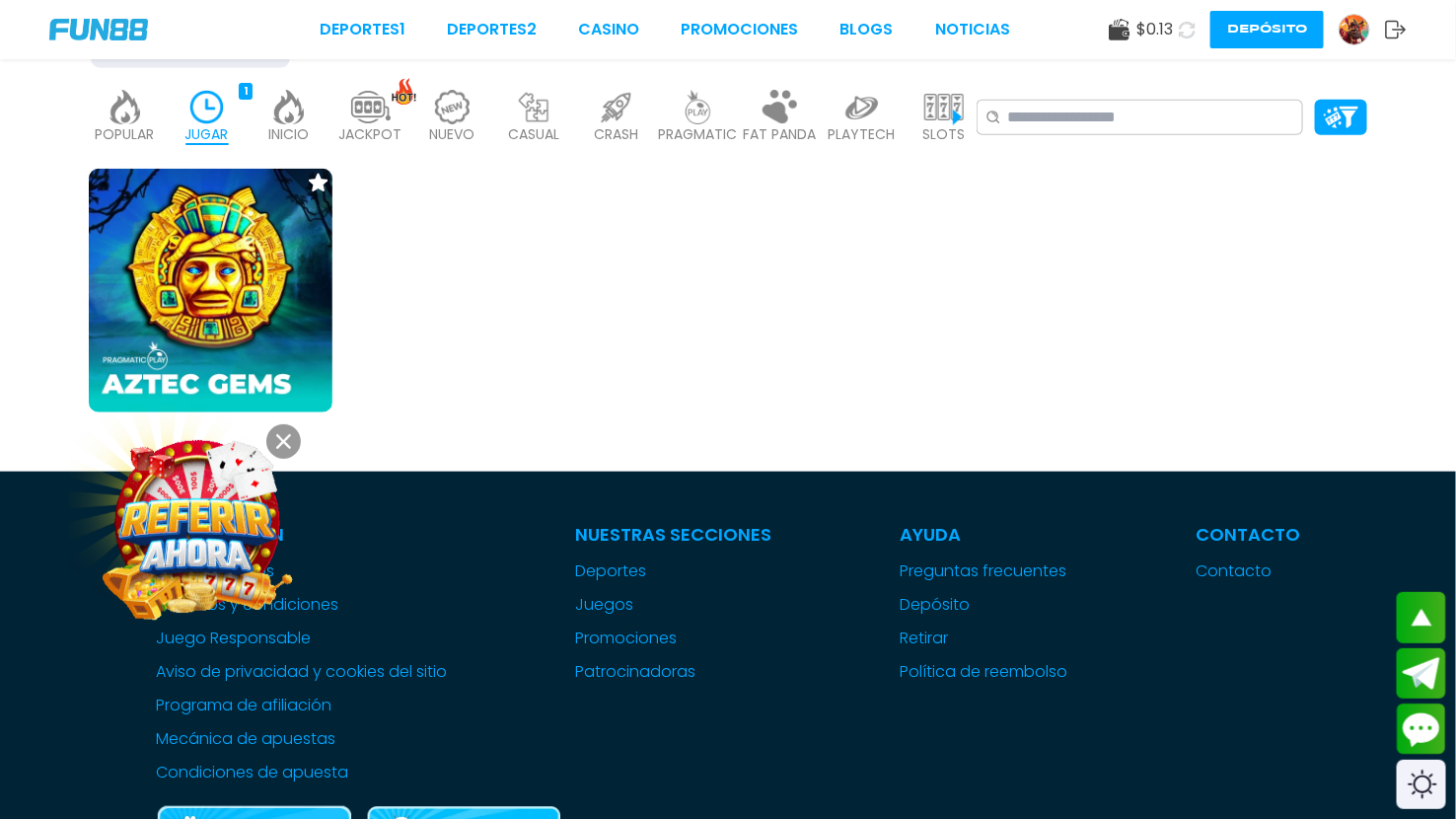 click 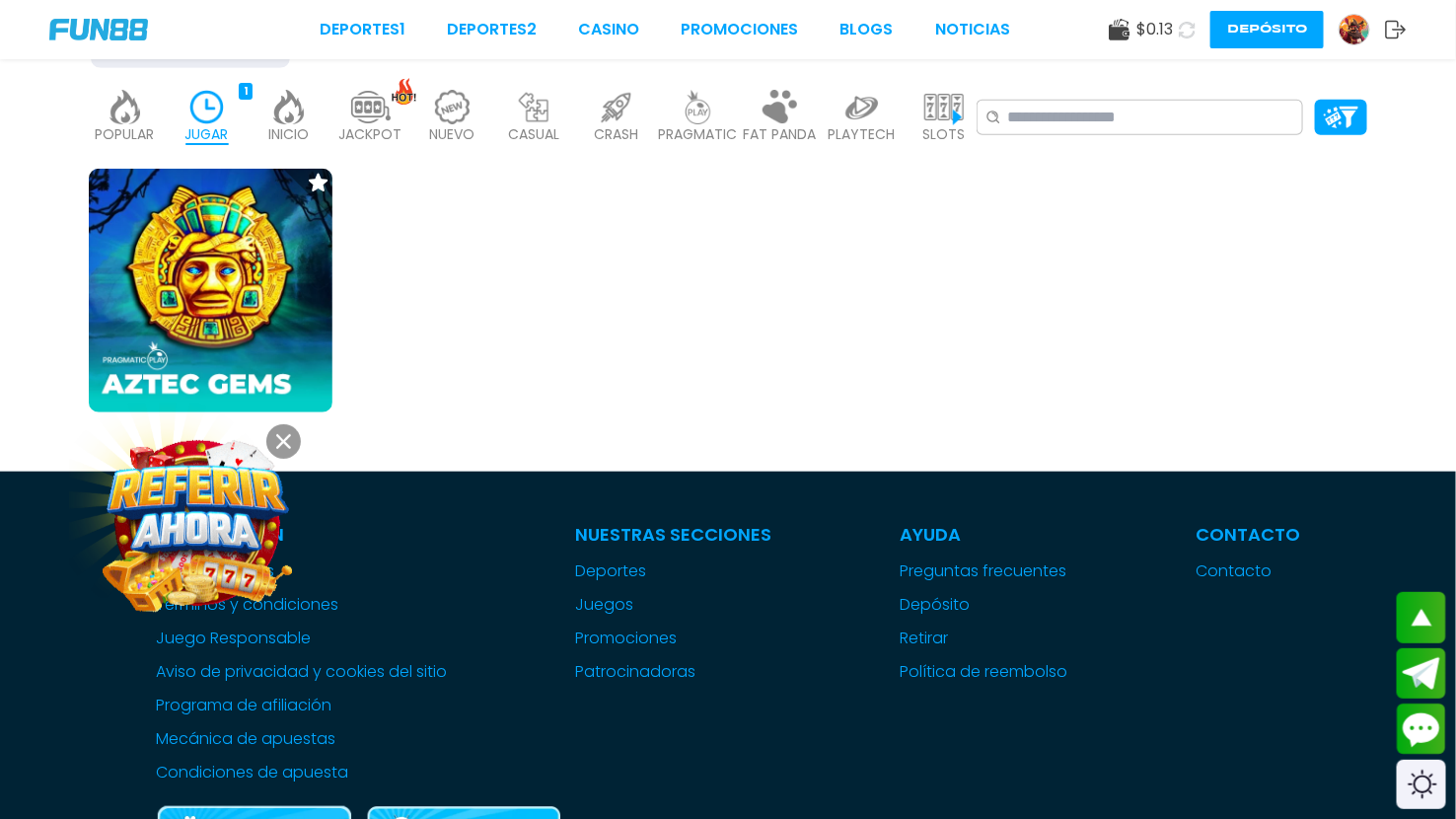 click 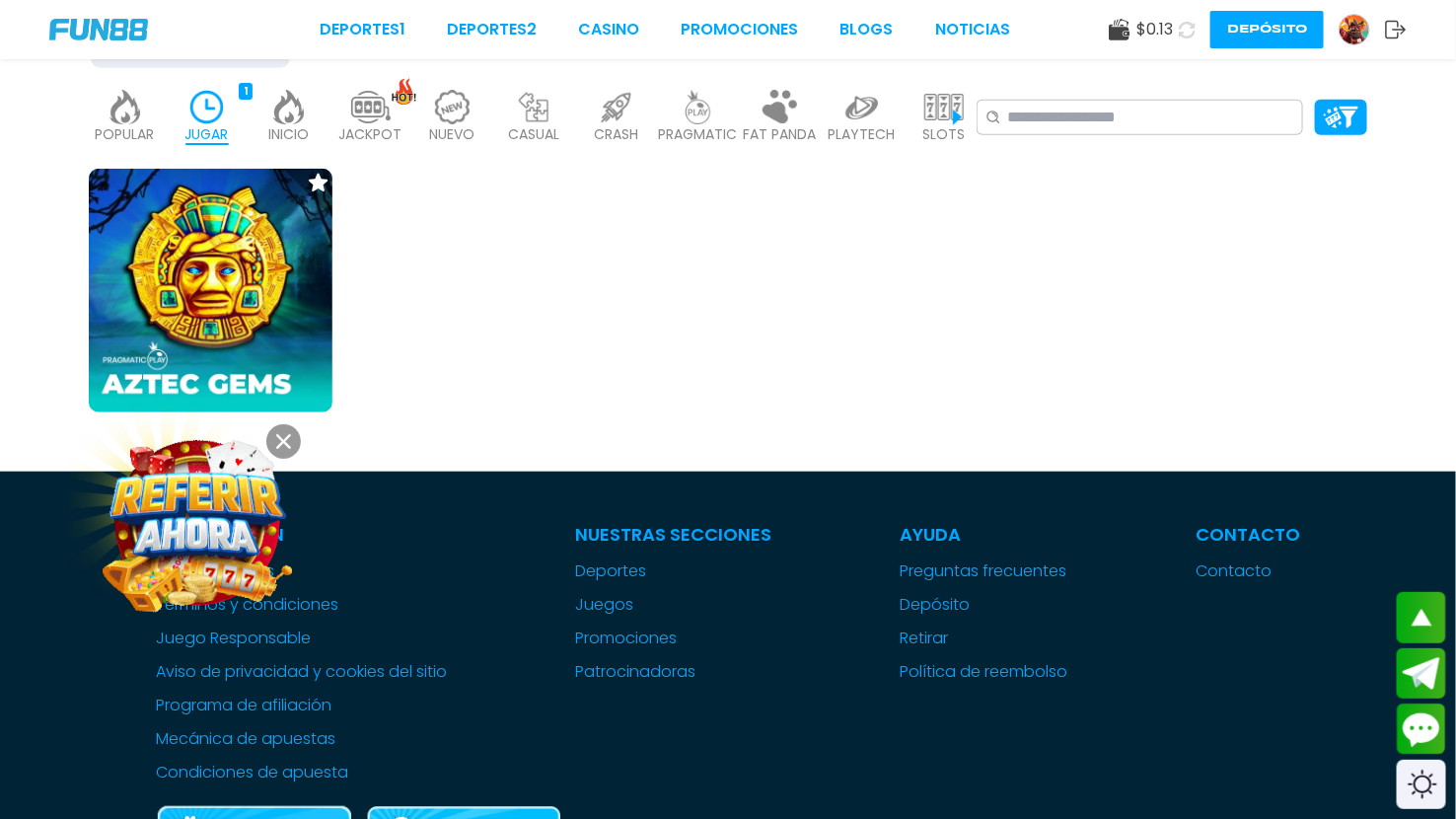 click 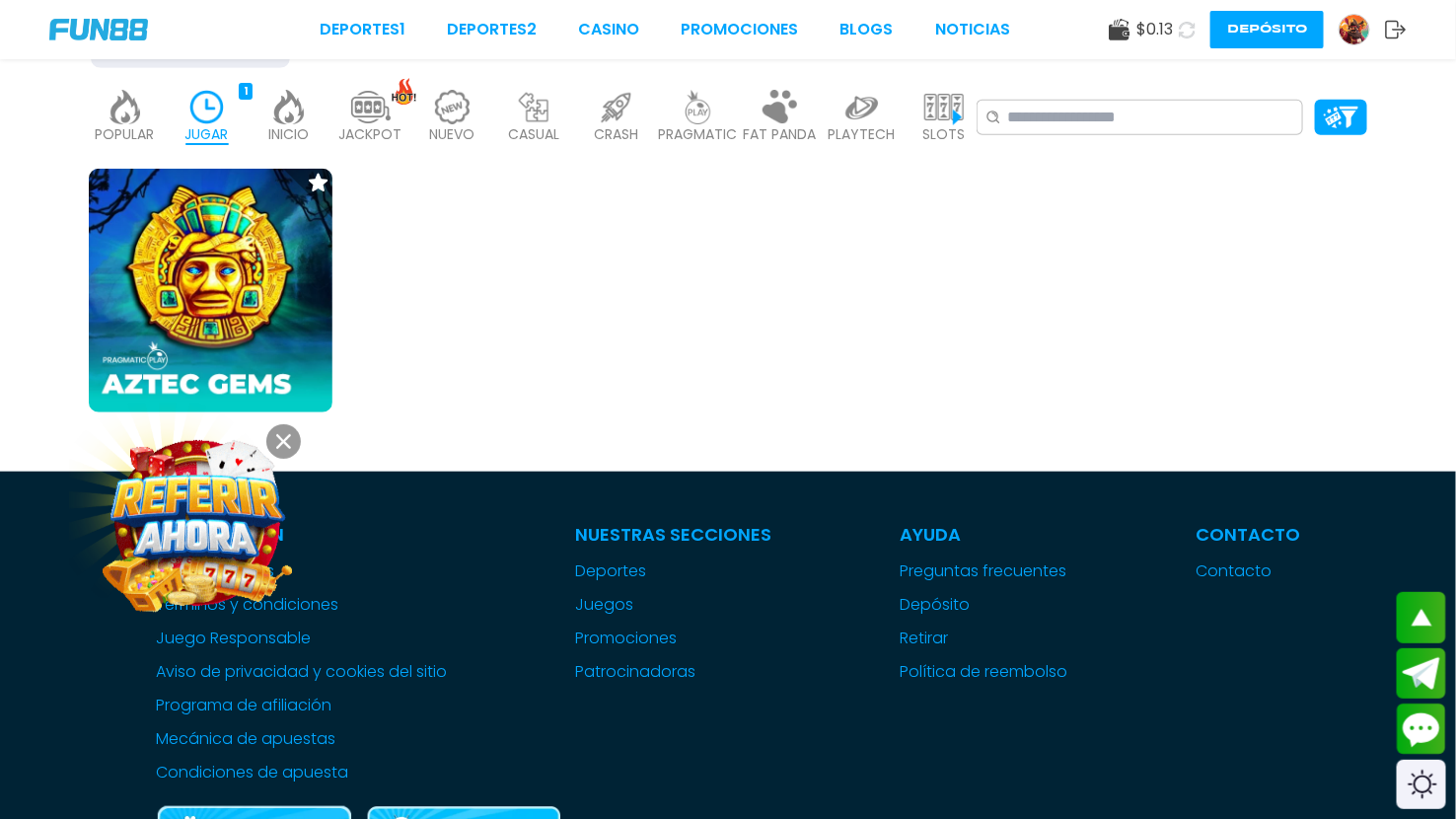 click 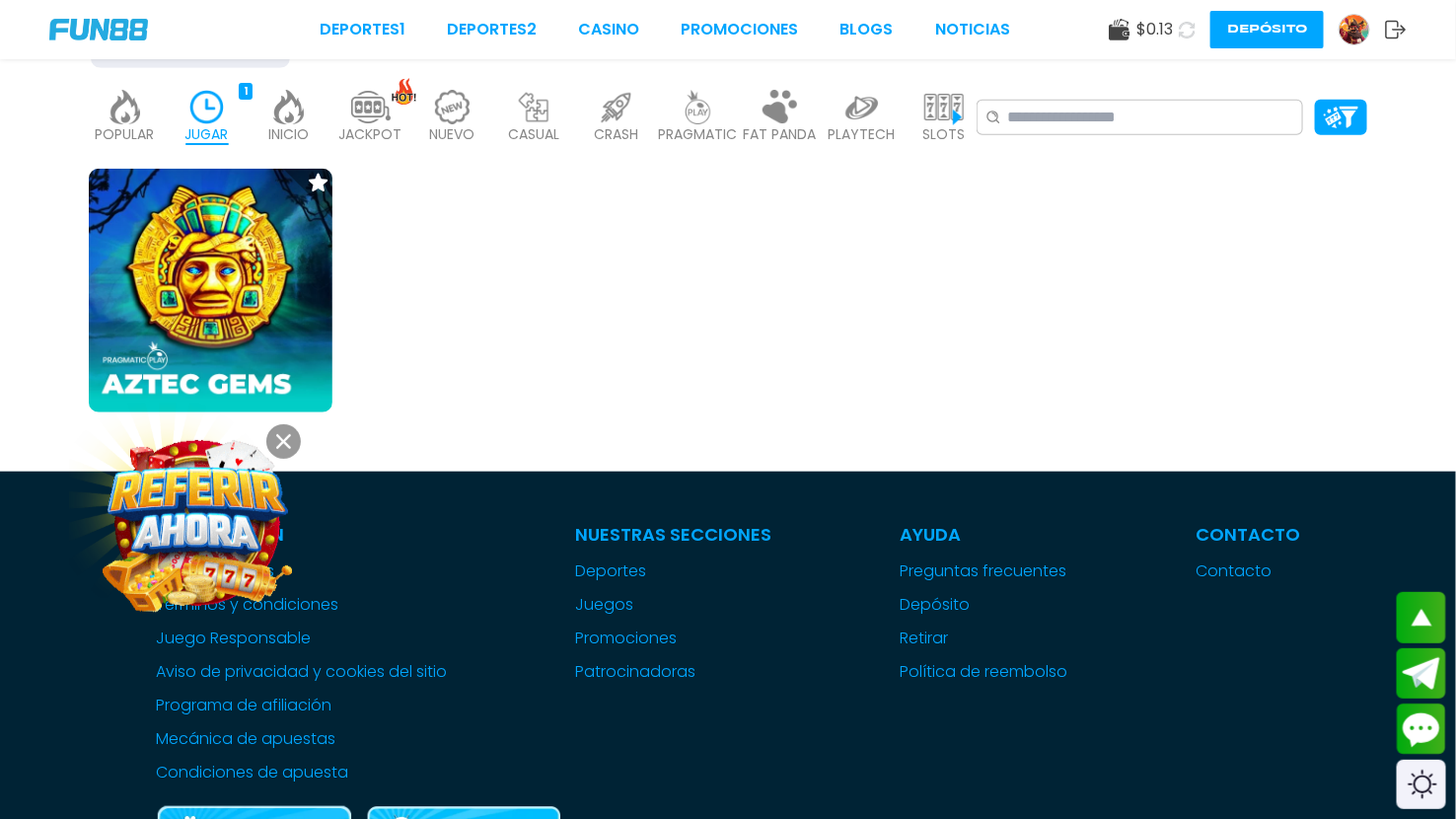 click 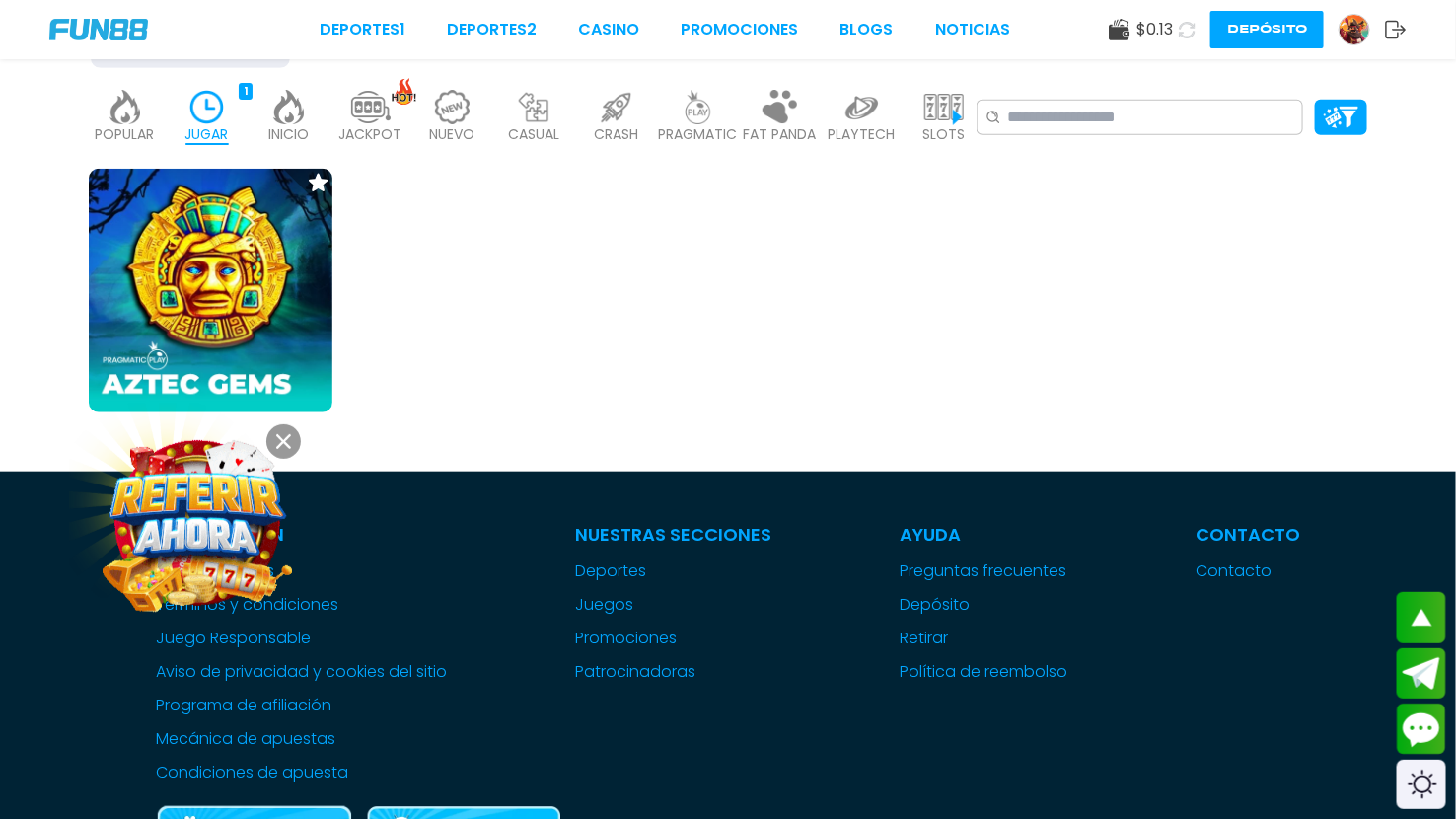 click 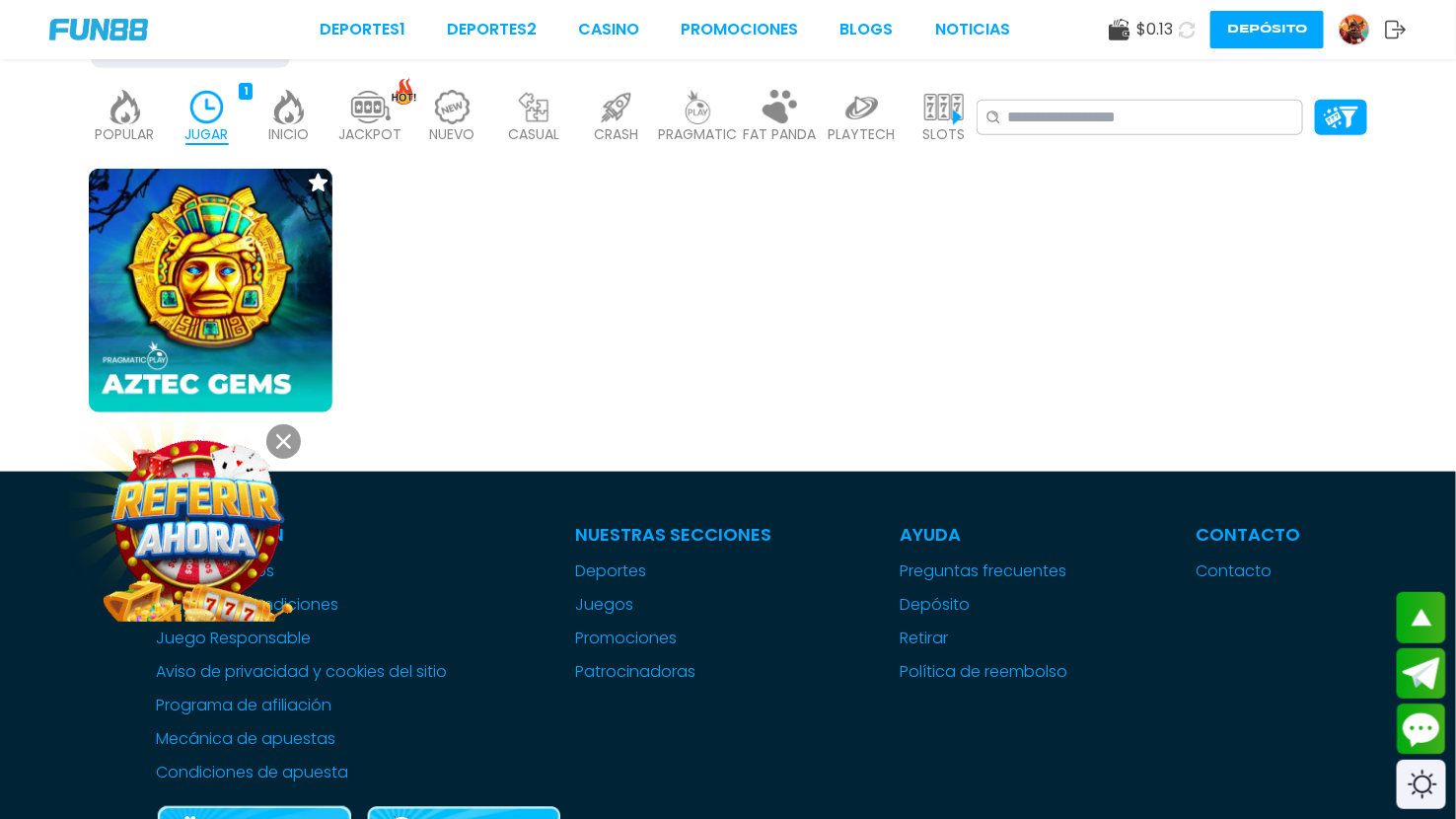 click 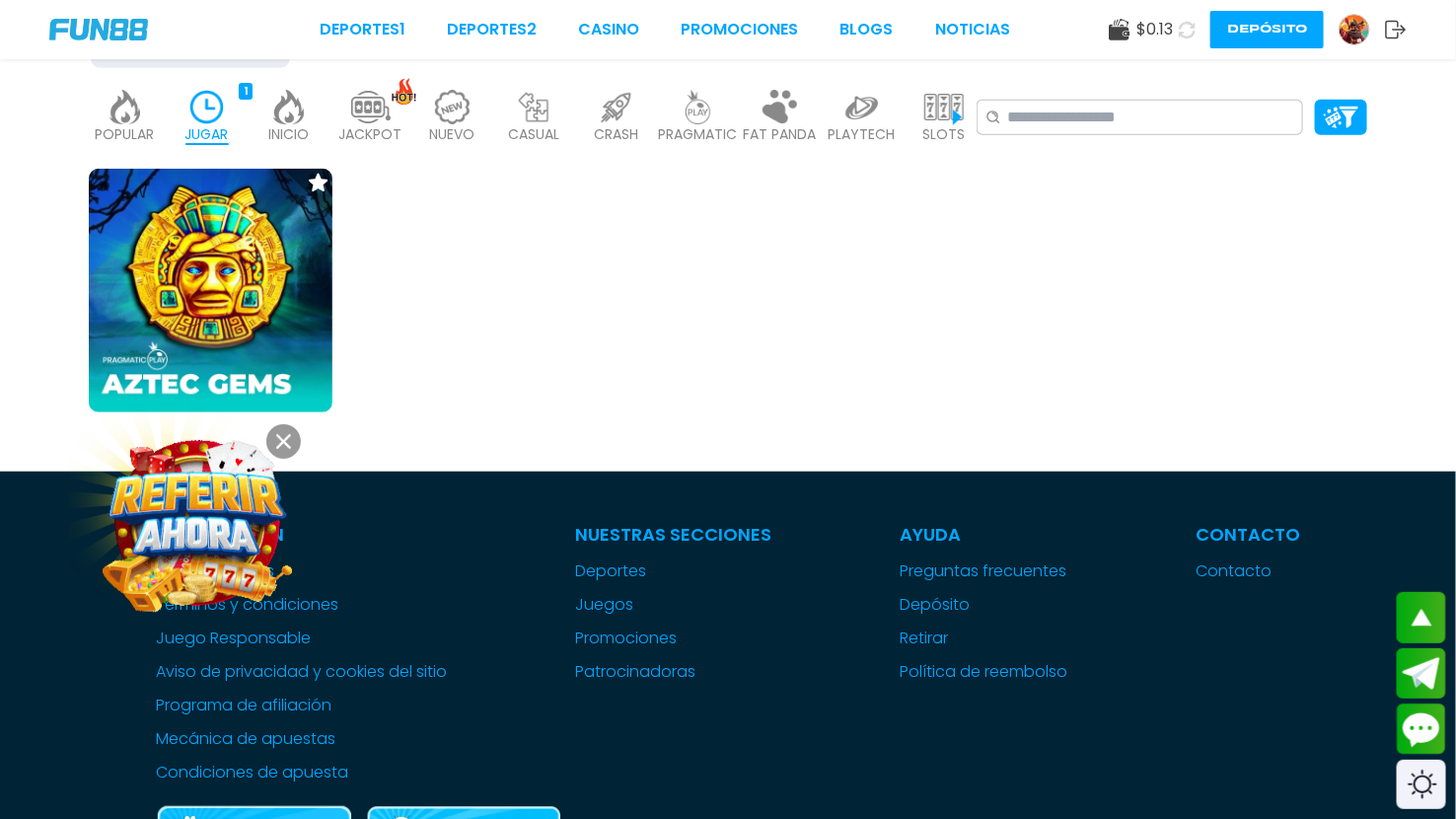 click 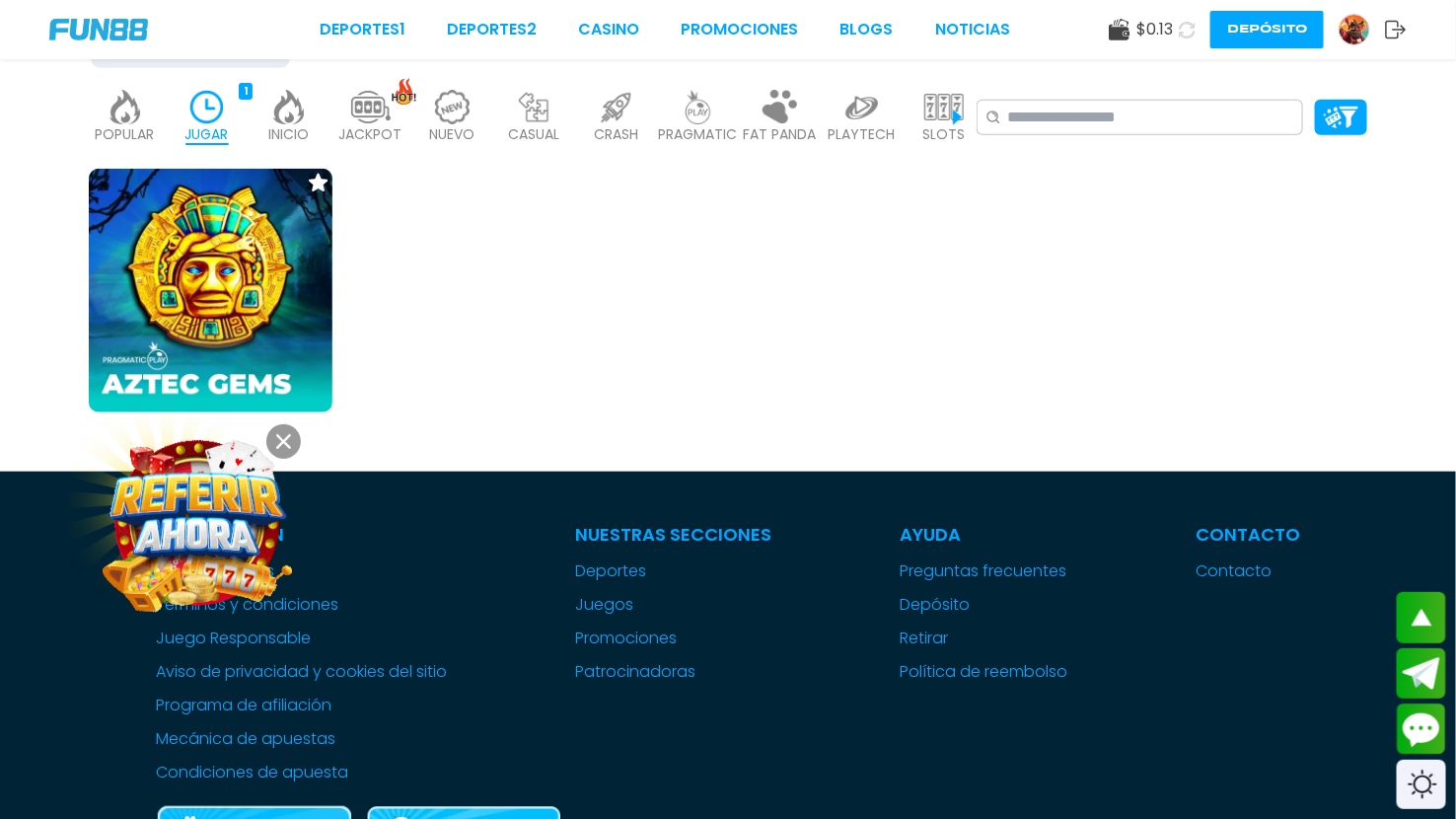 click 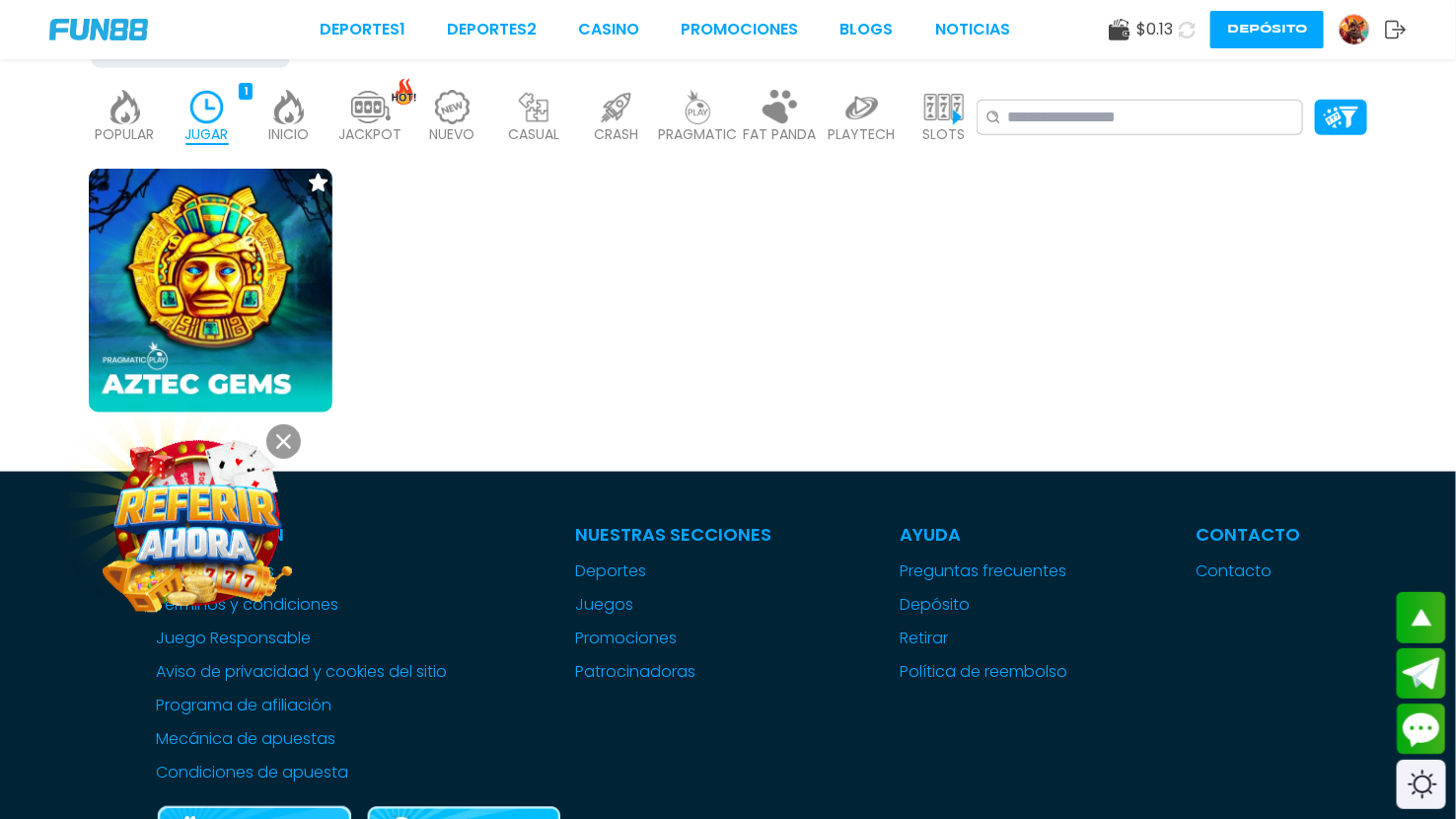 click 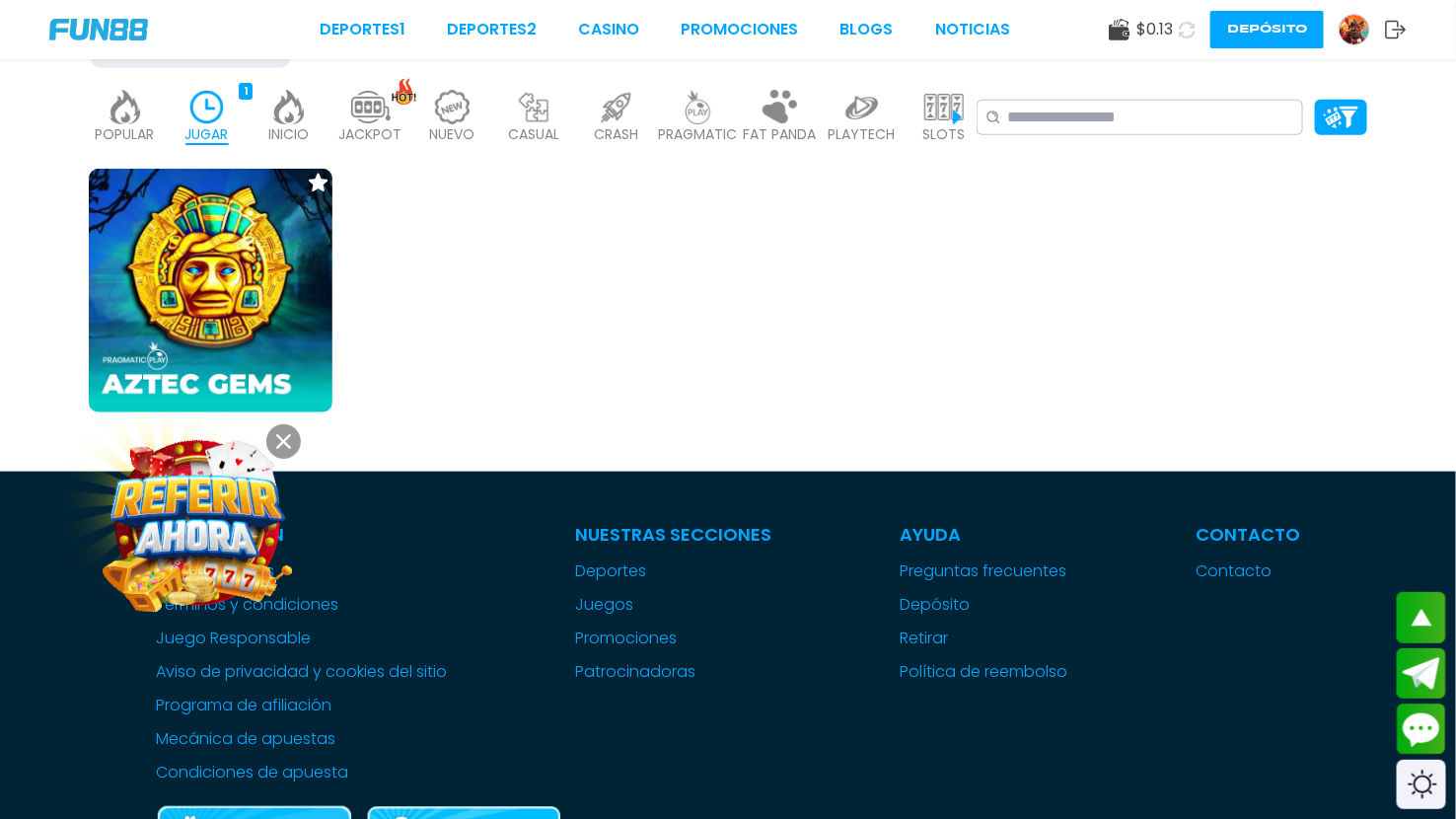 click 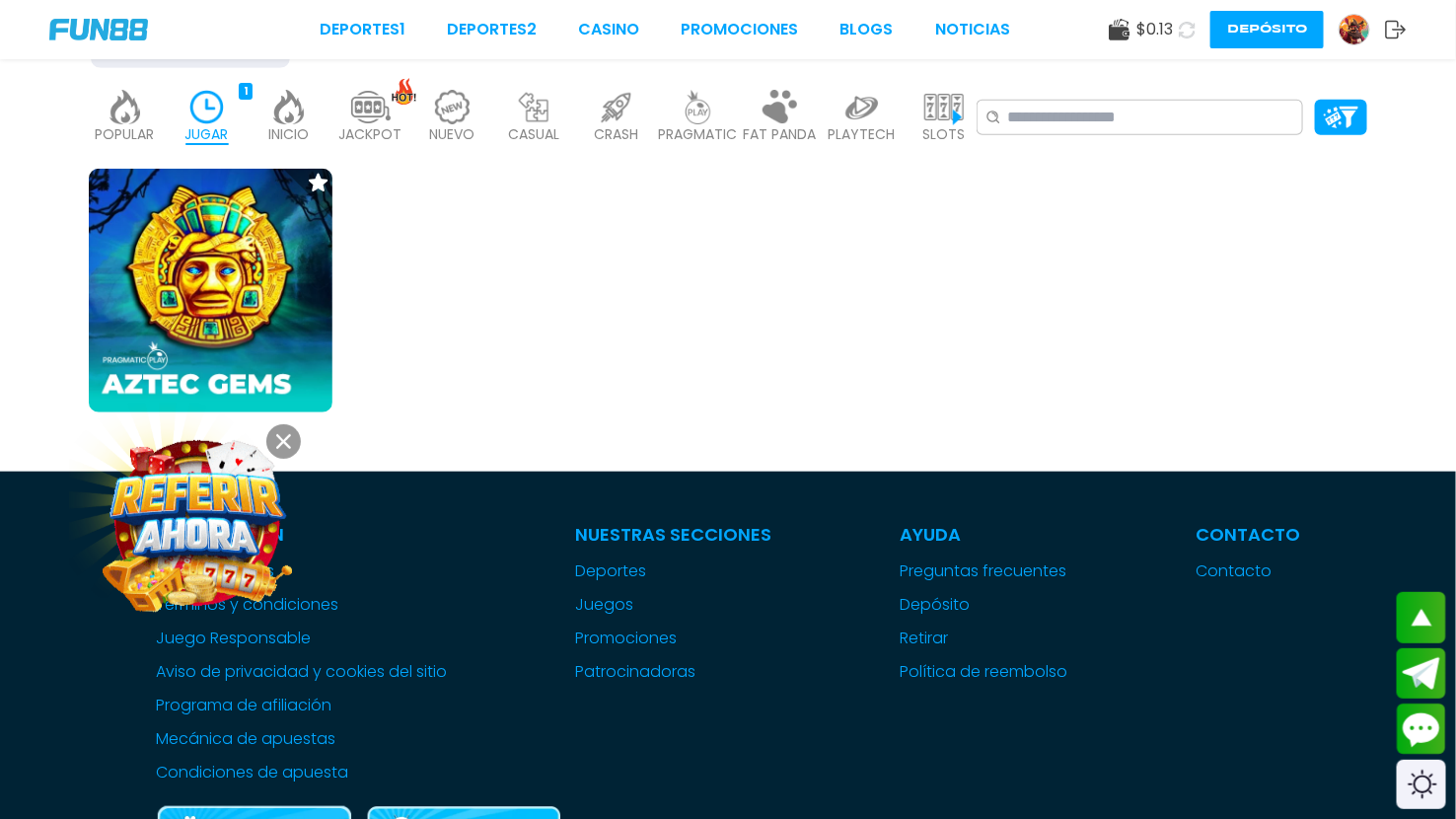 click 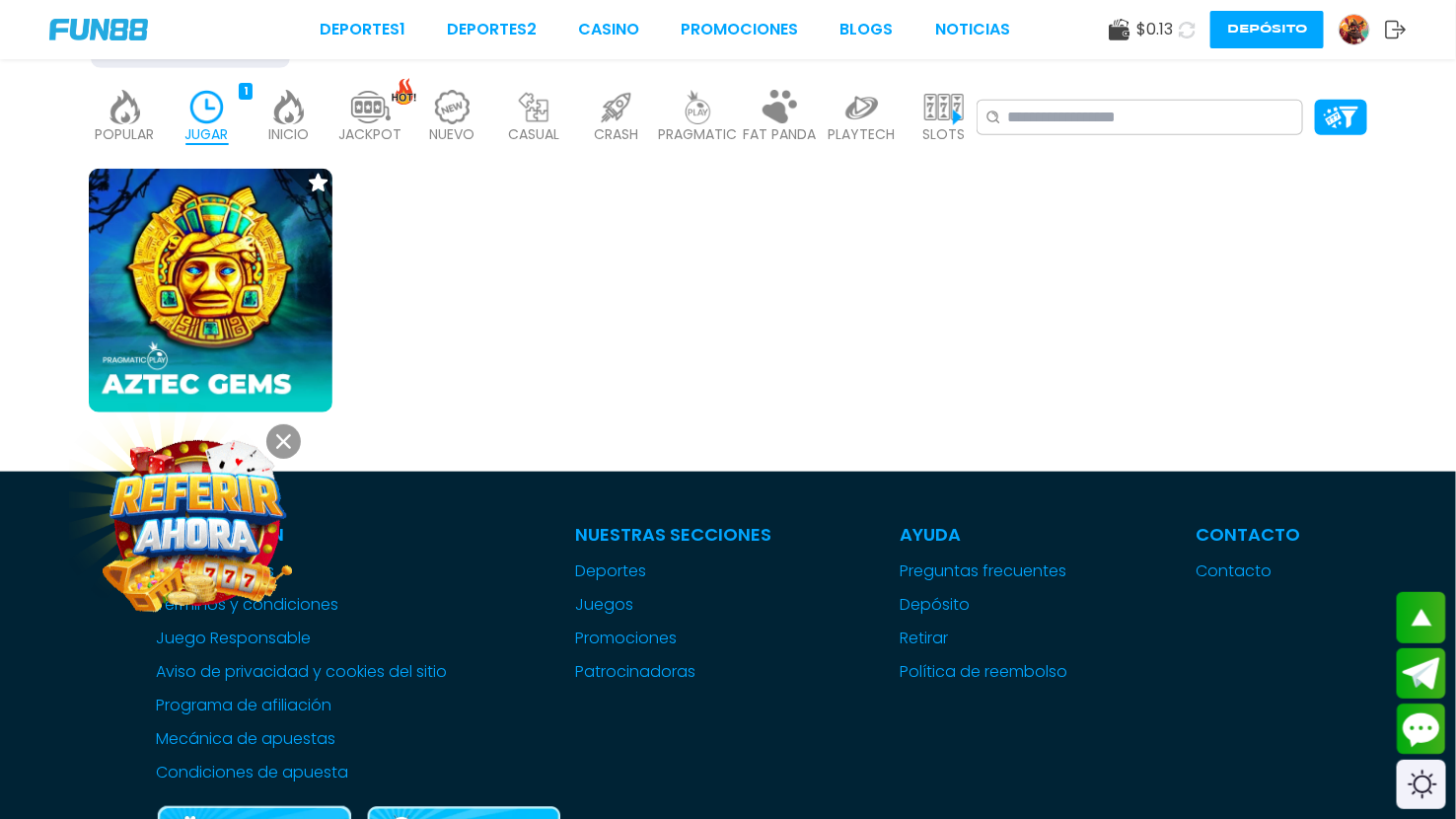 click 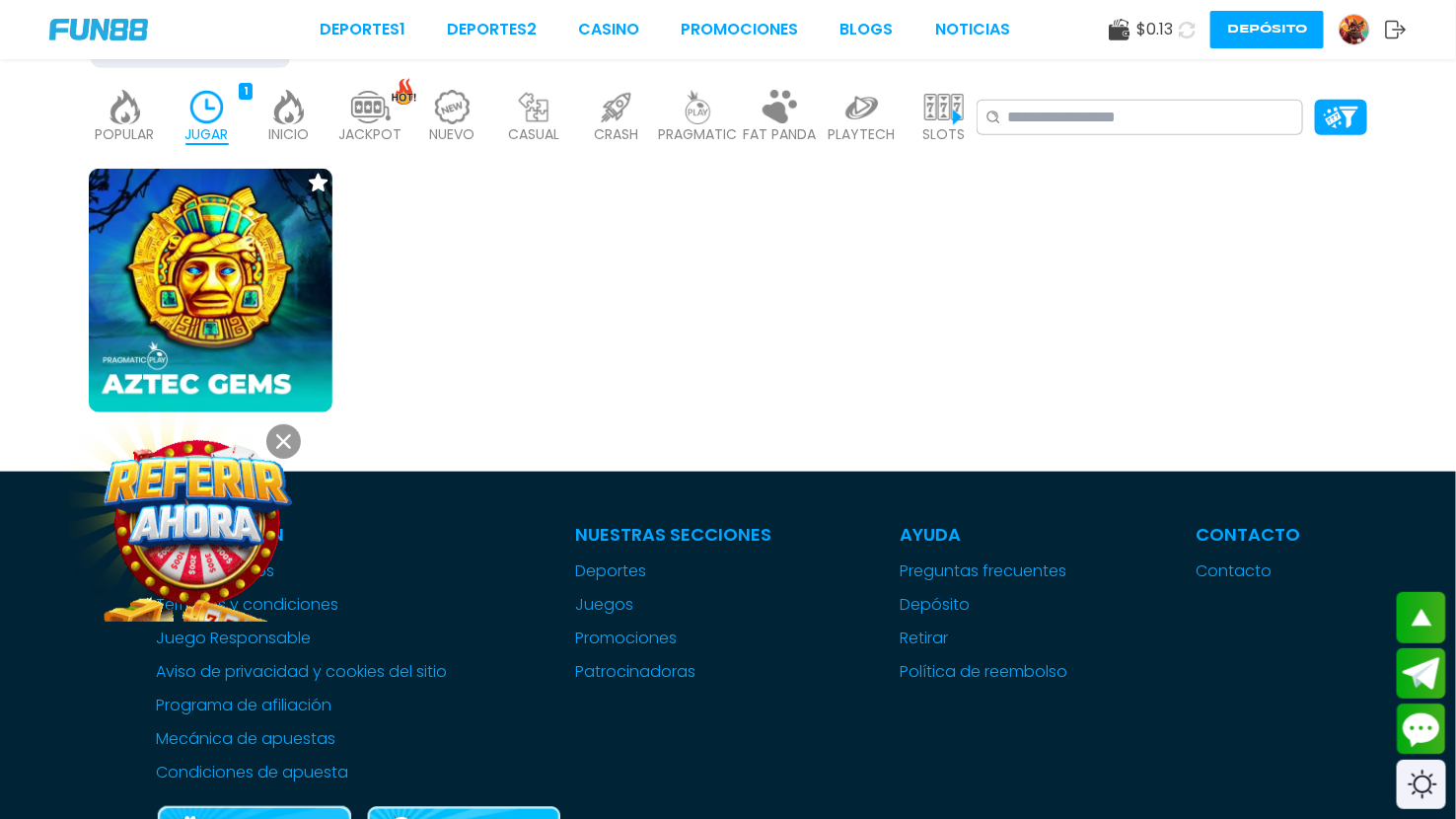 click 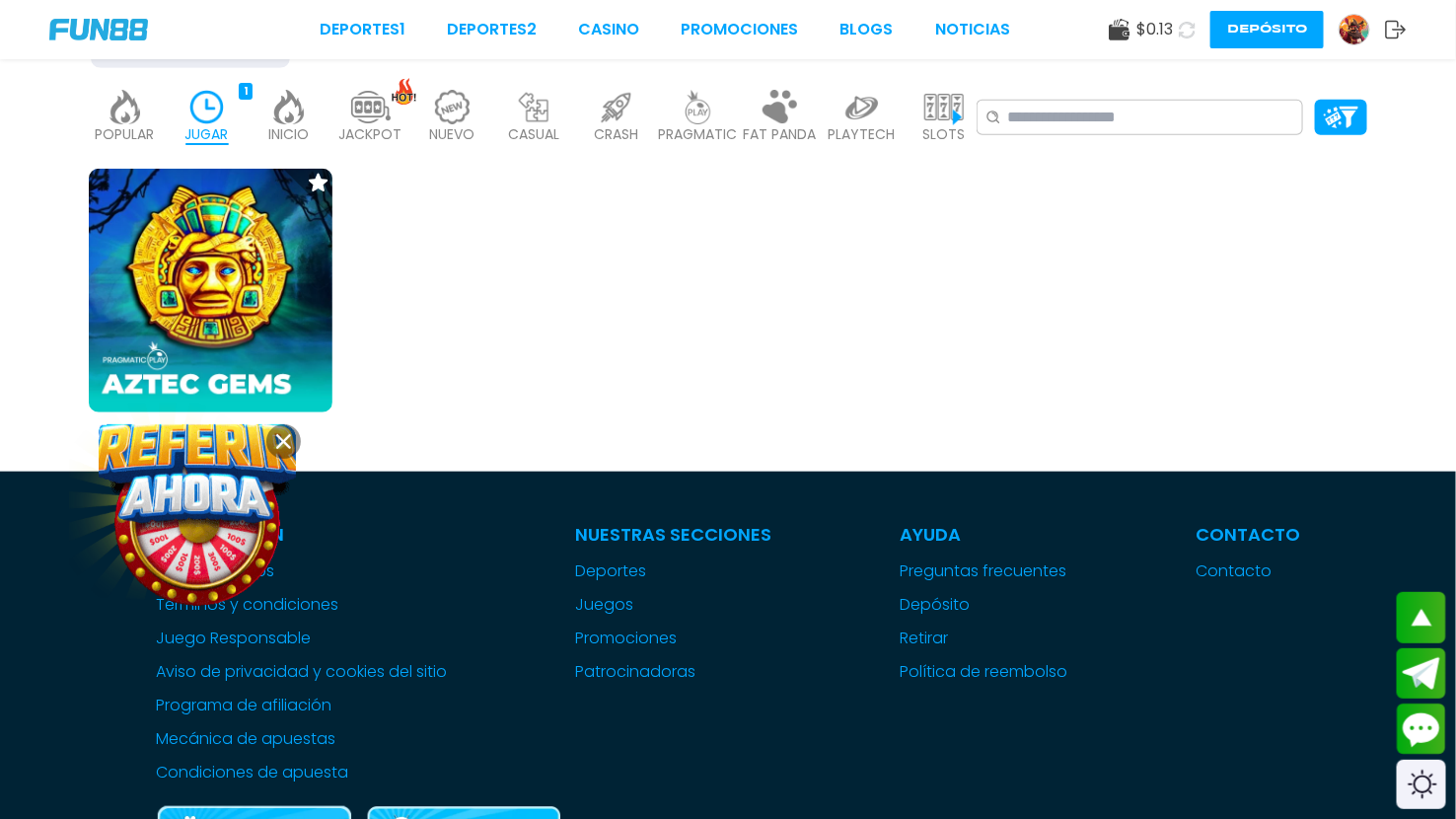 click 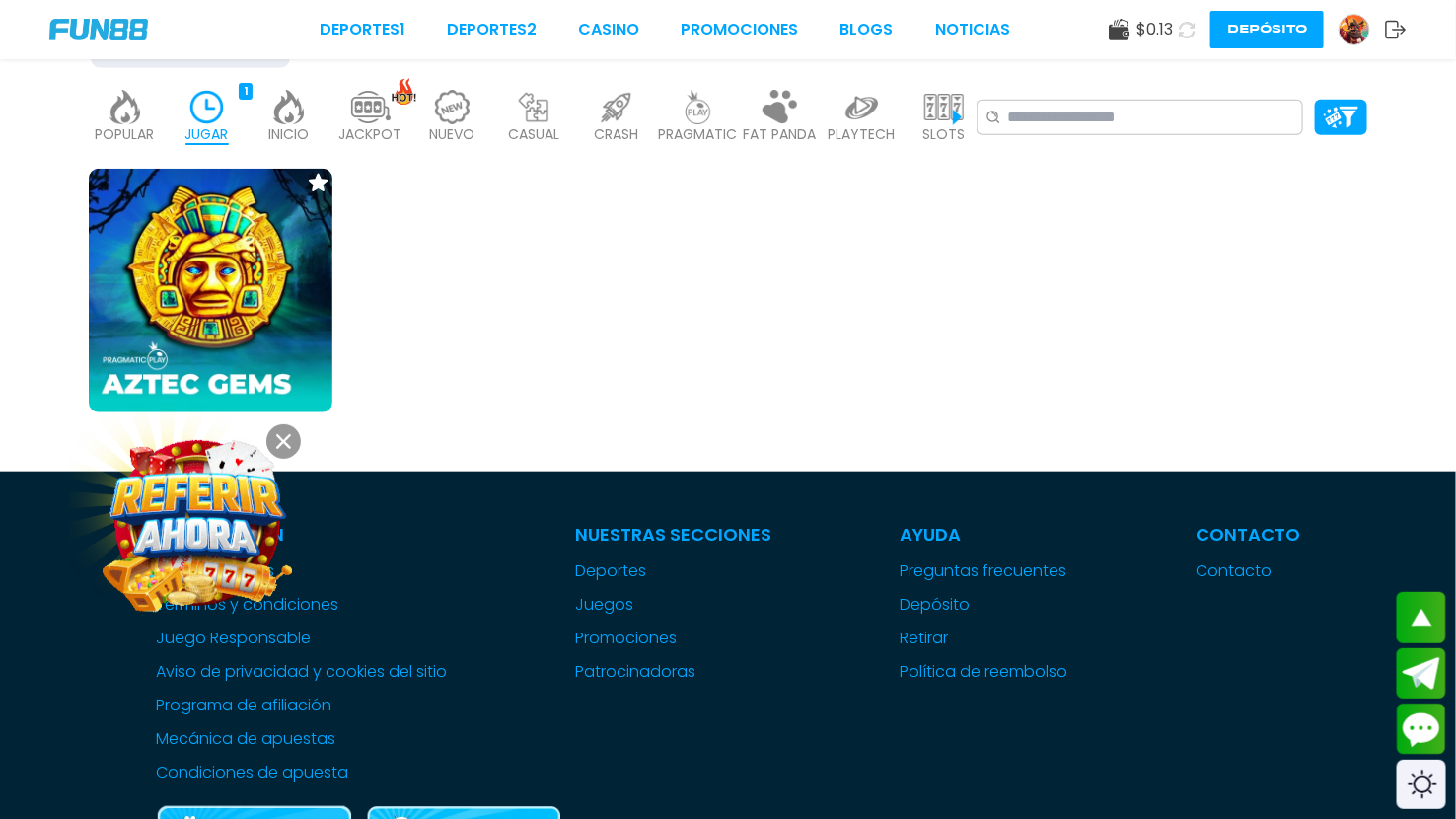 click 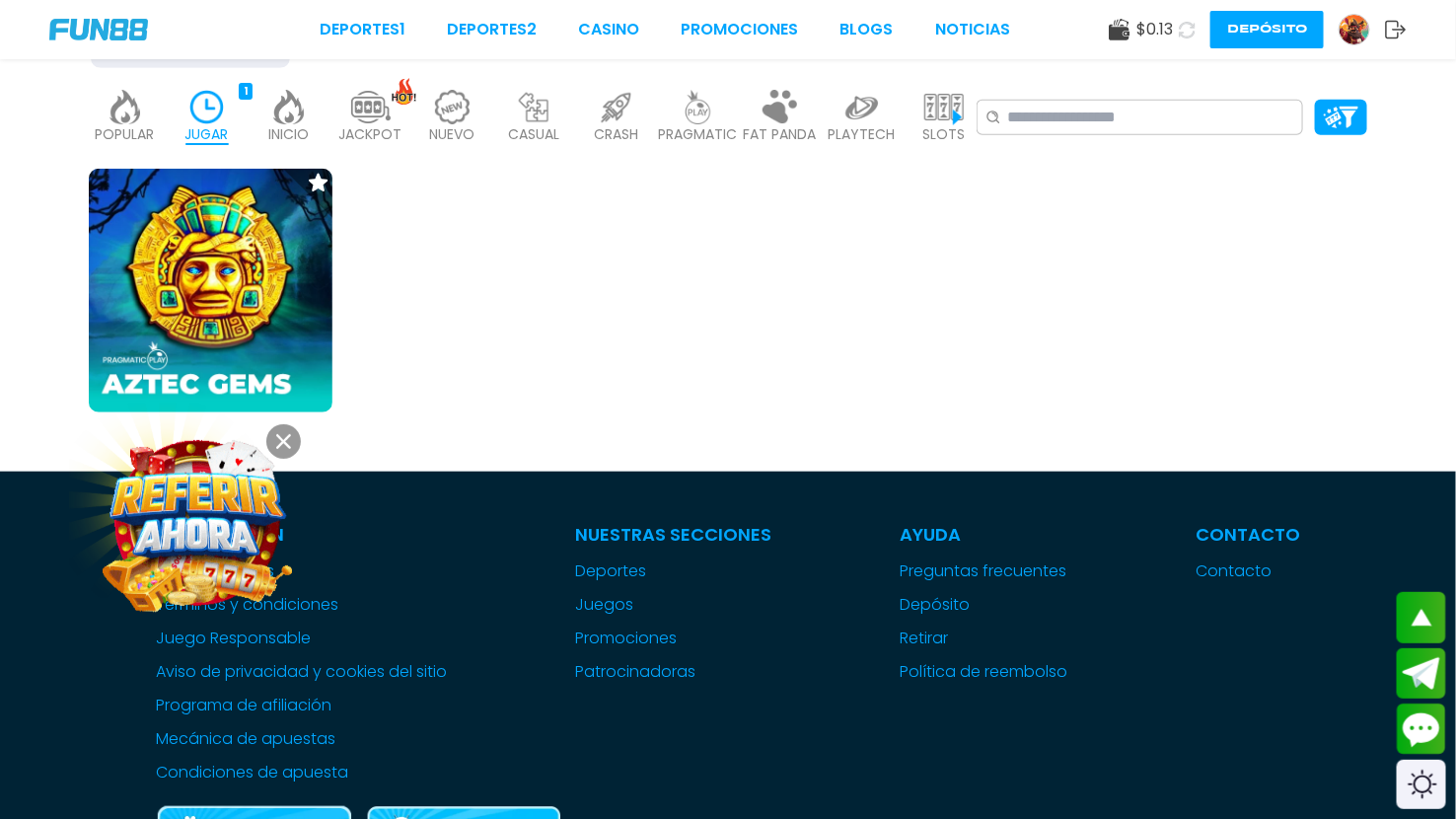 click 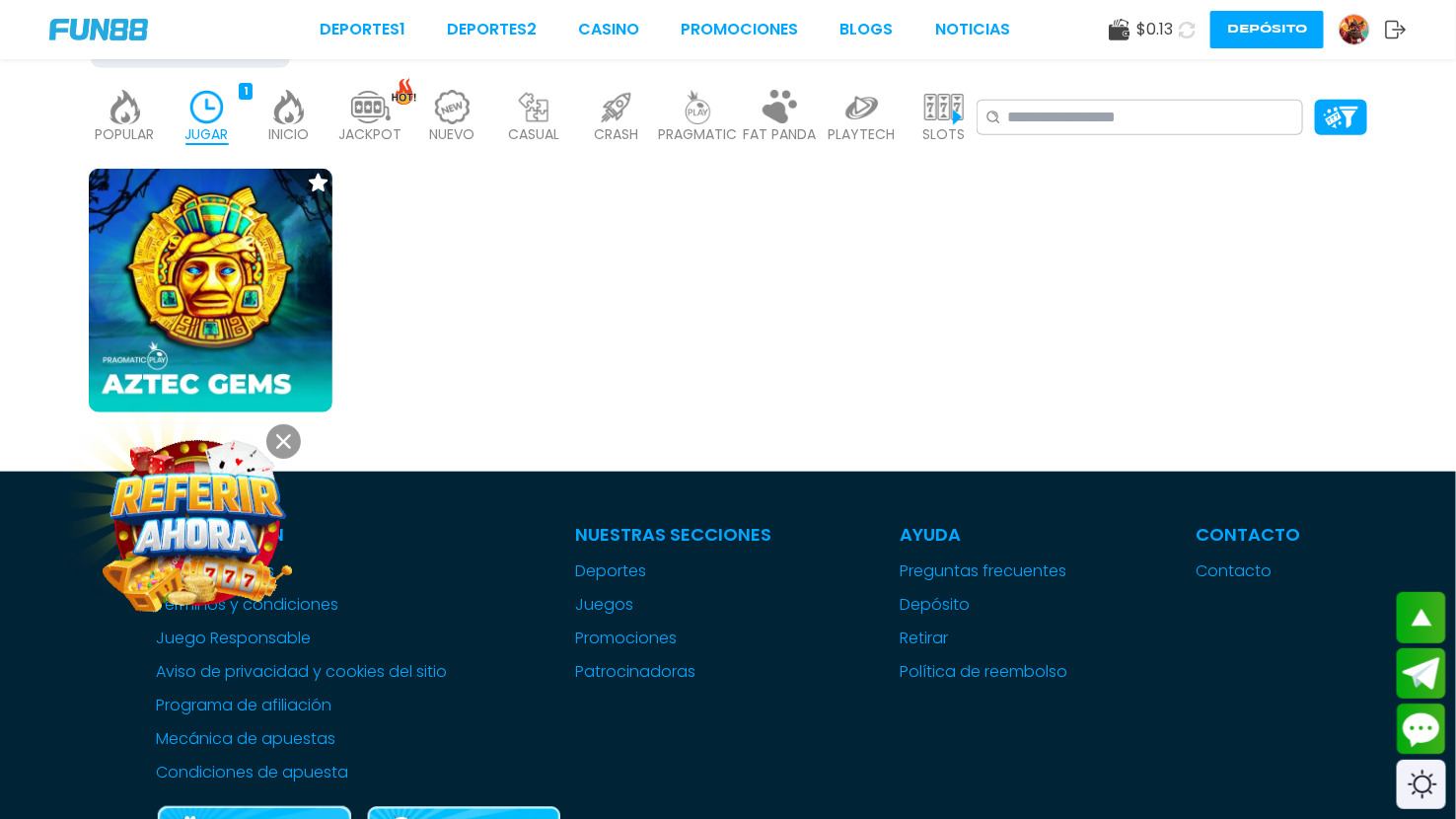 click 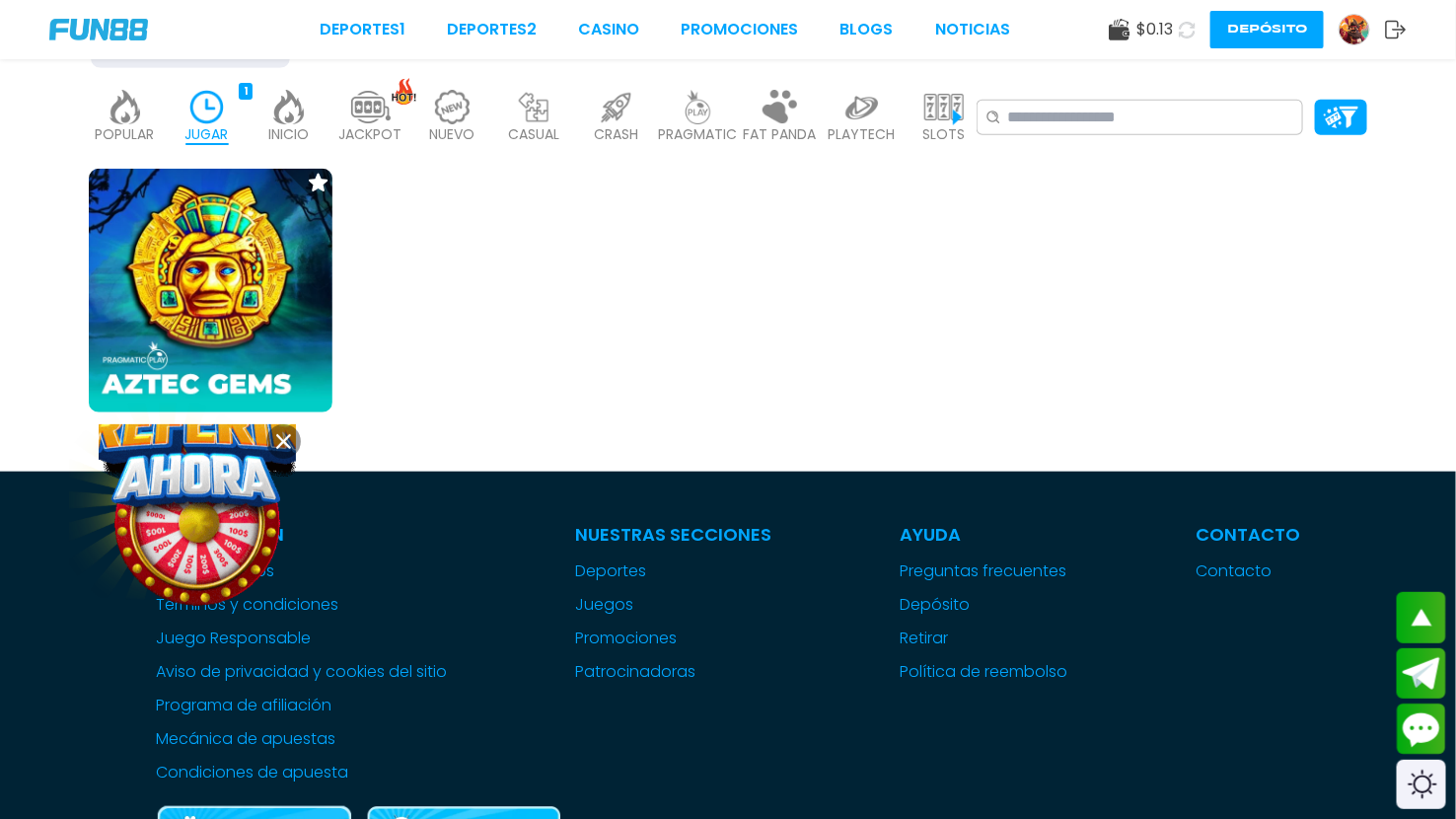 click 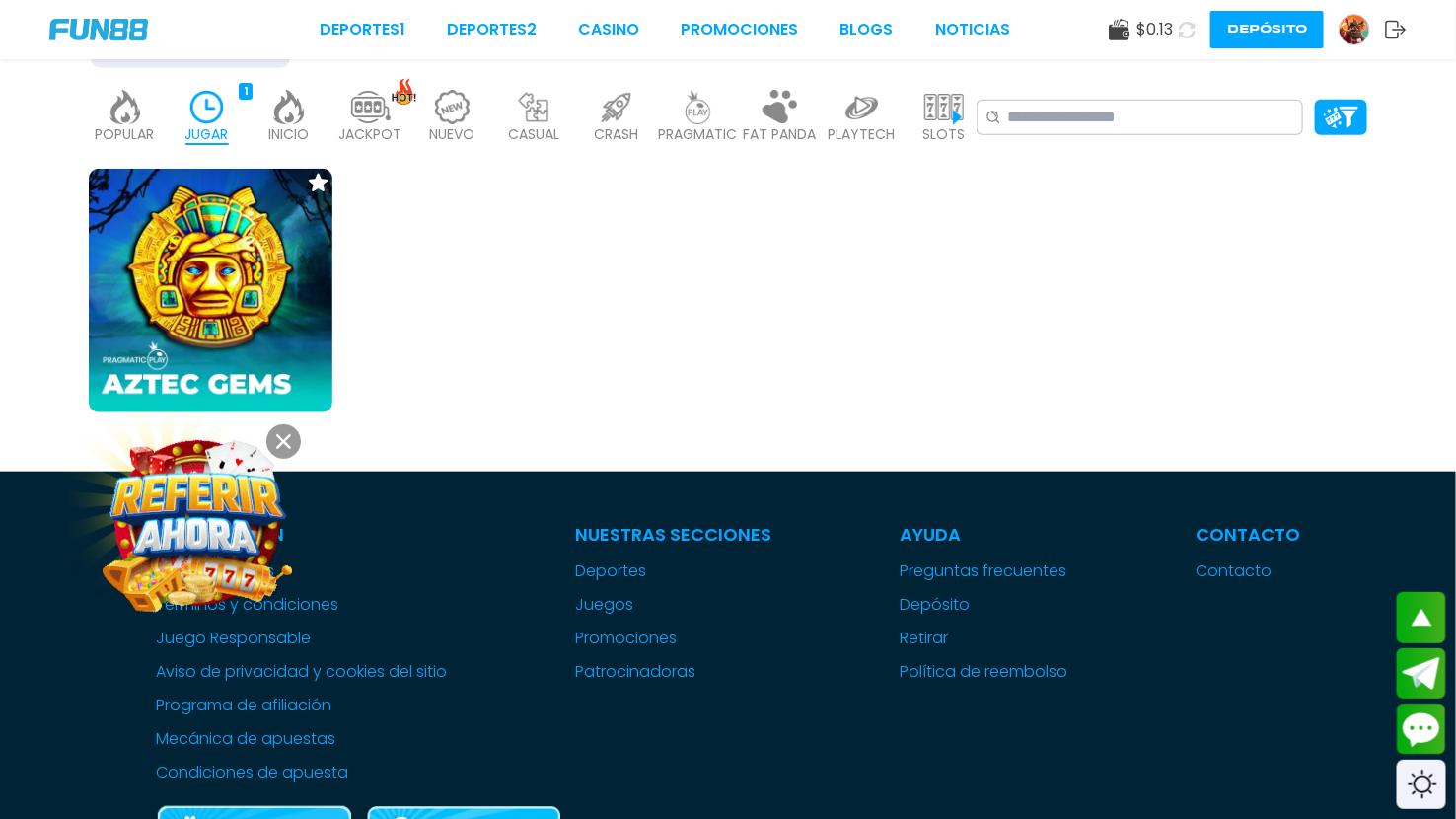 click 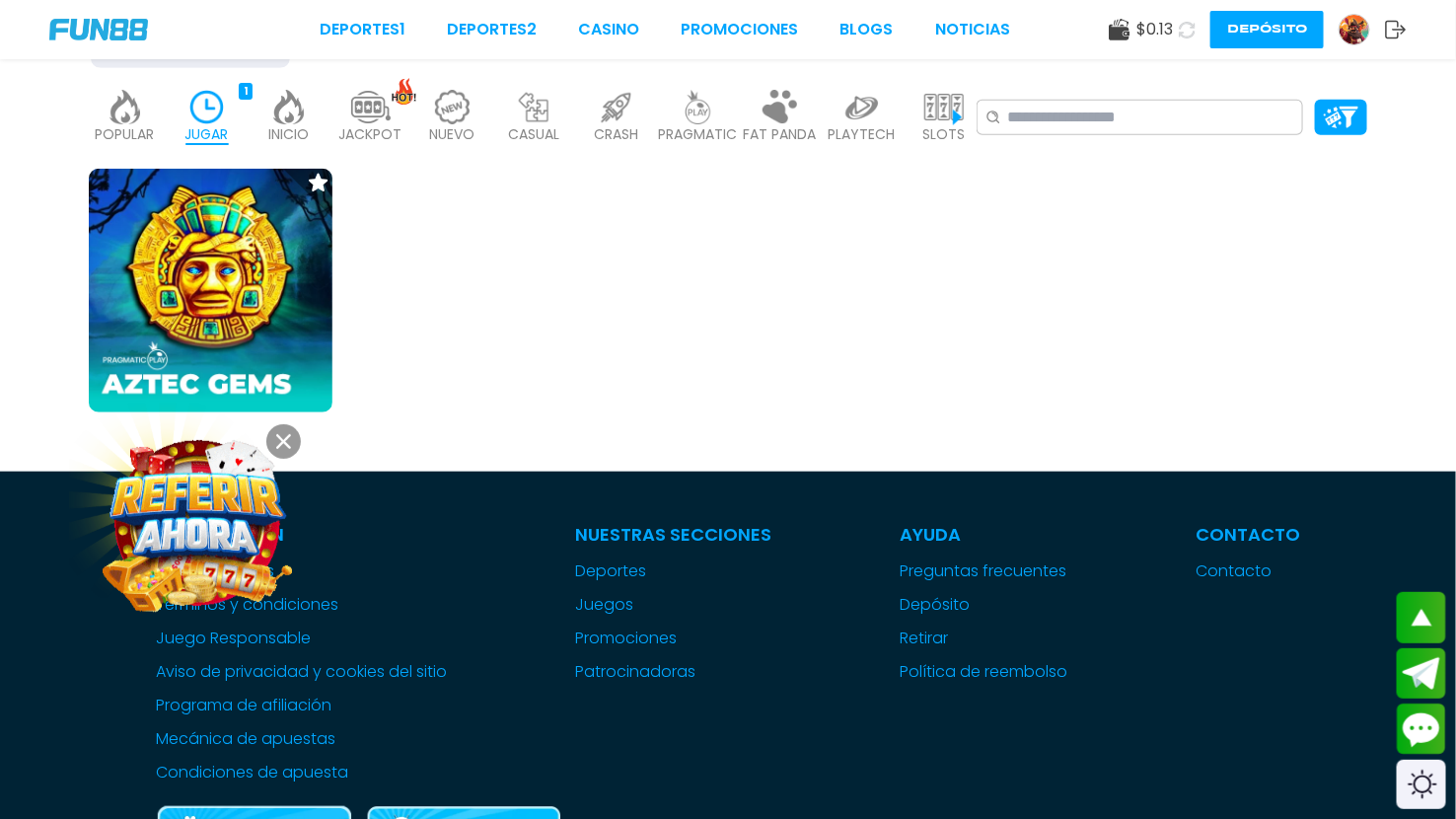 click 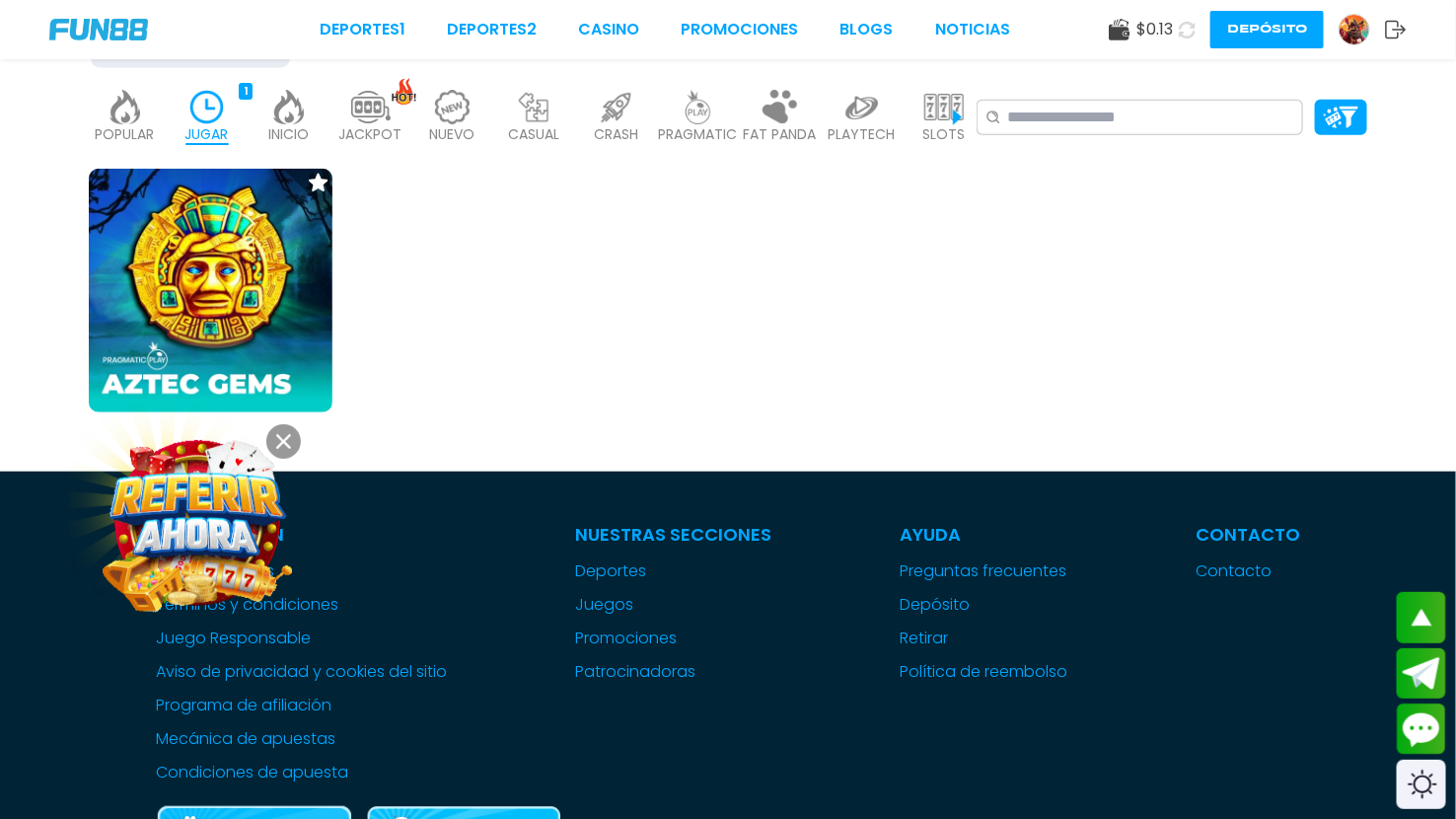 click 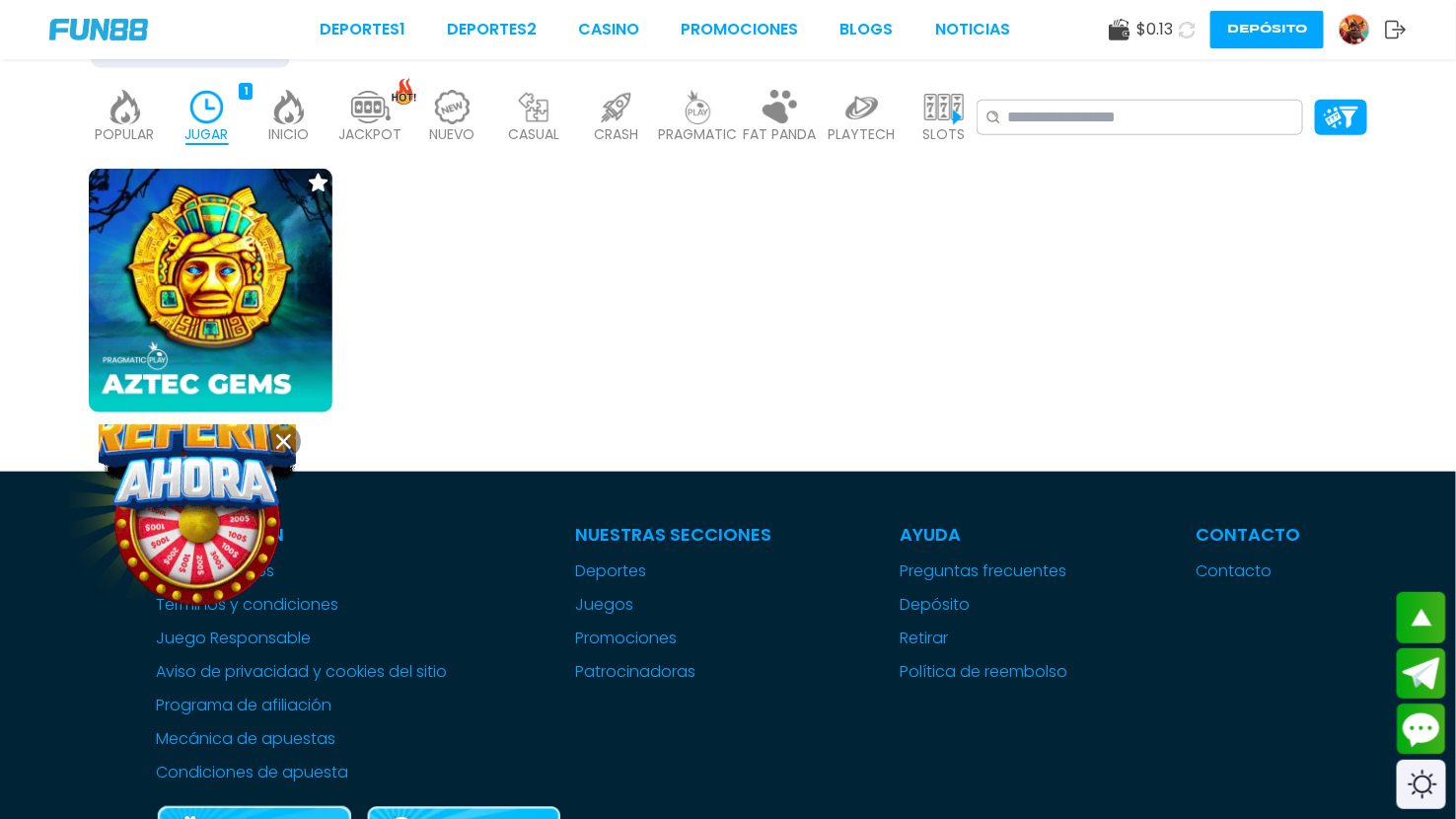 click 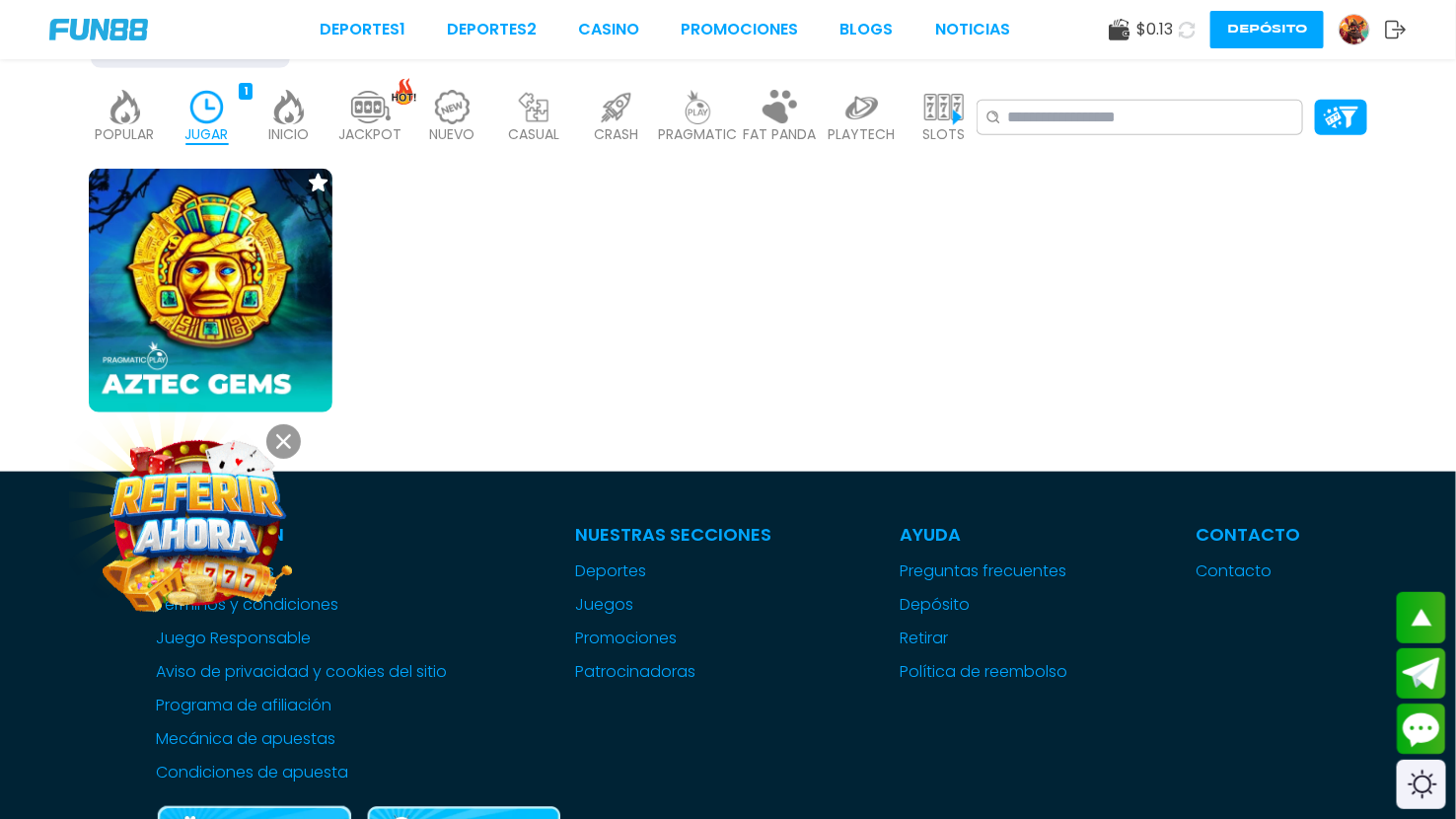 click 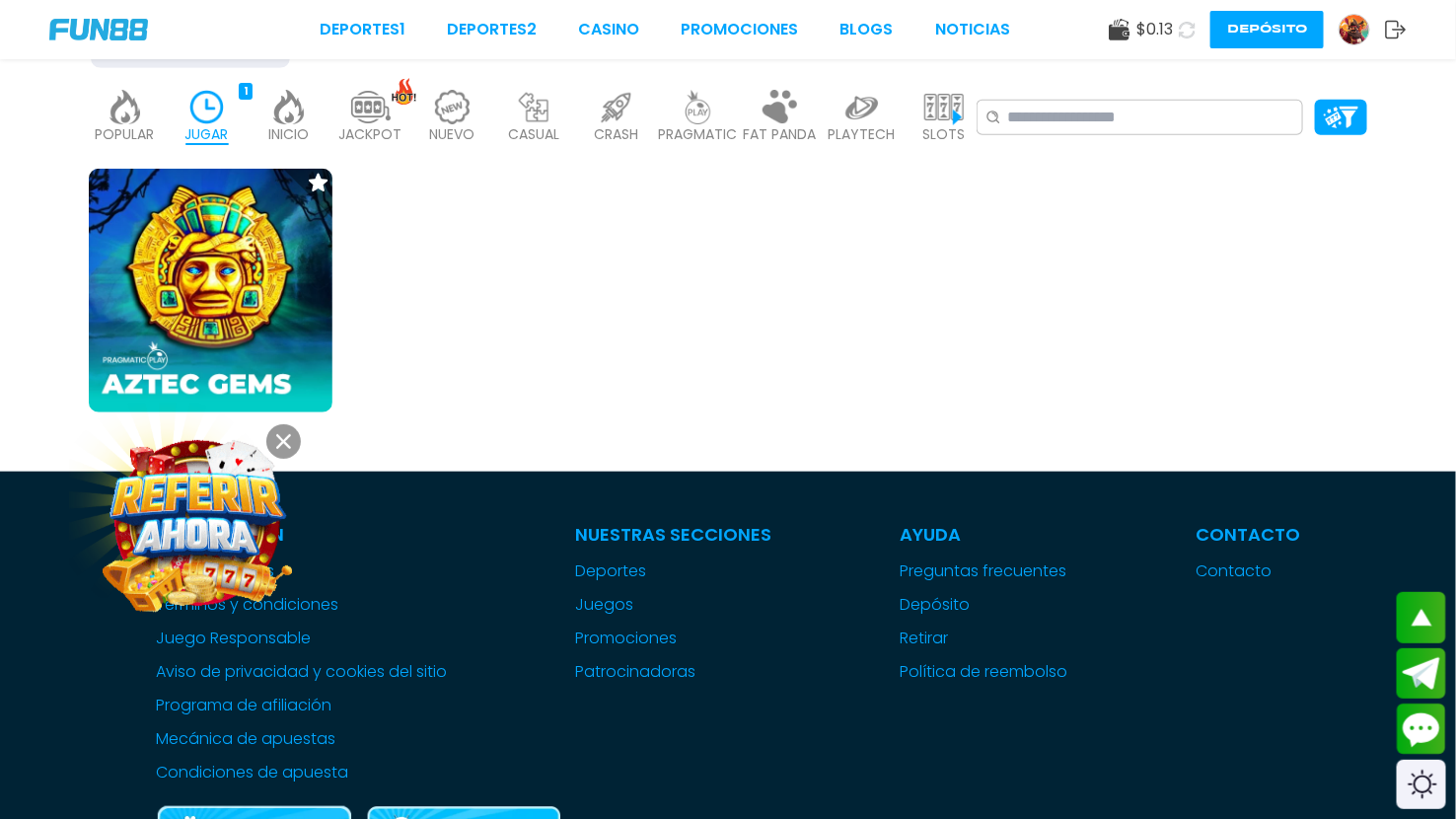 click 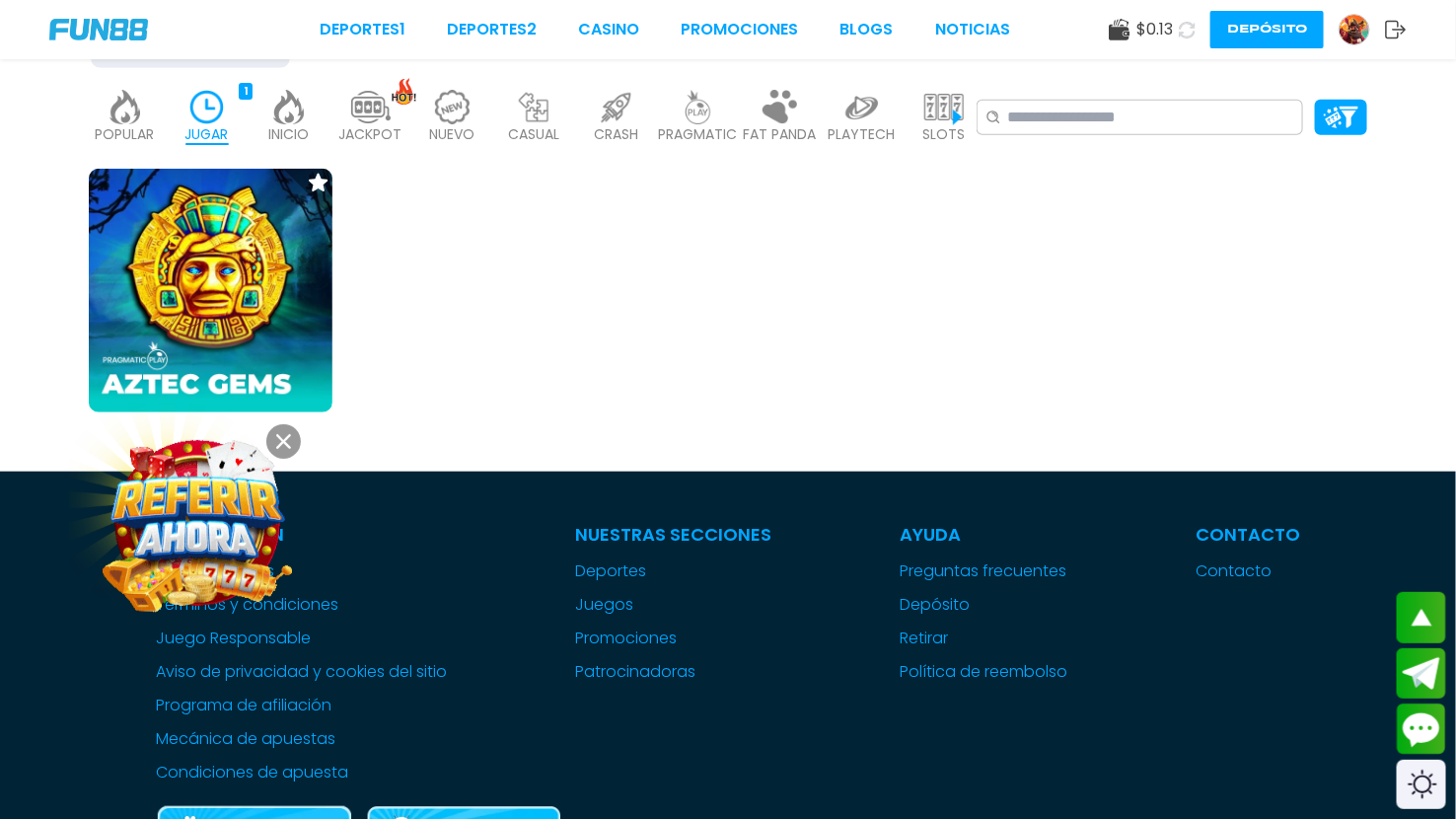 click 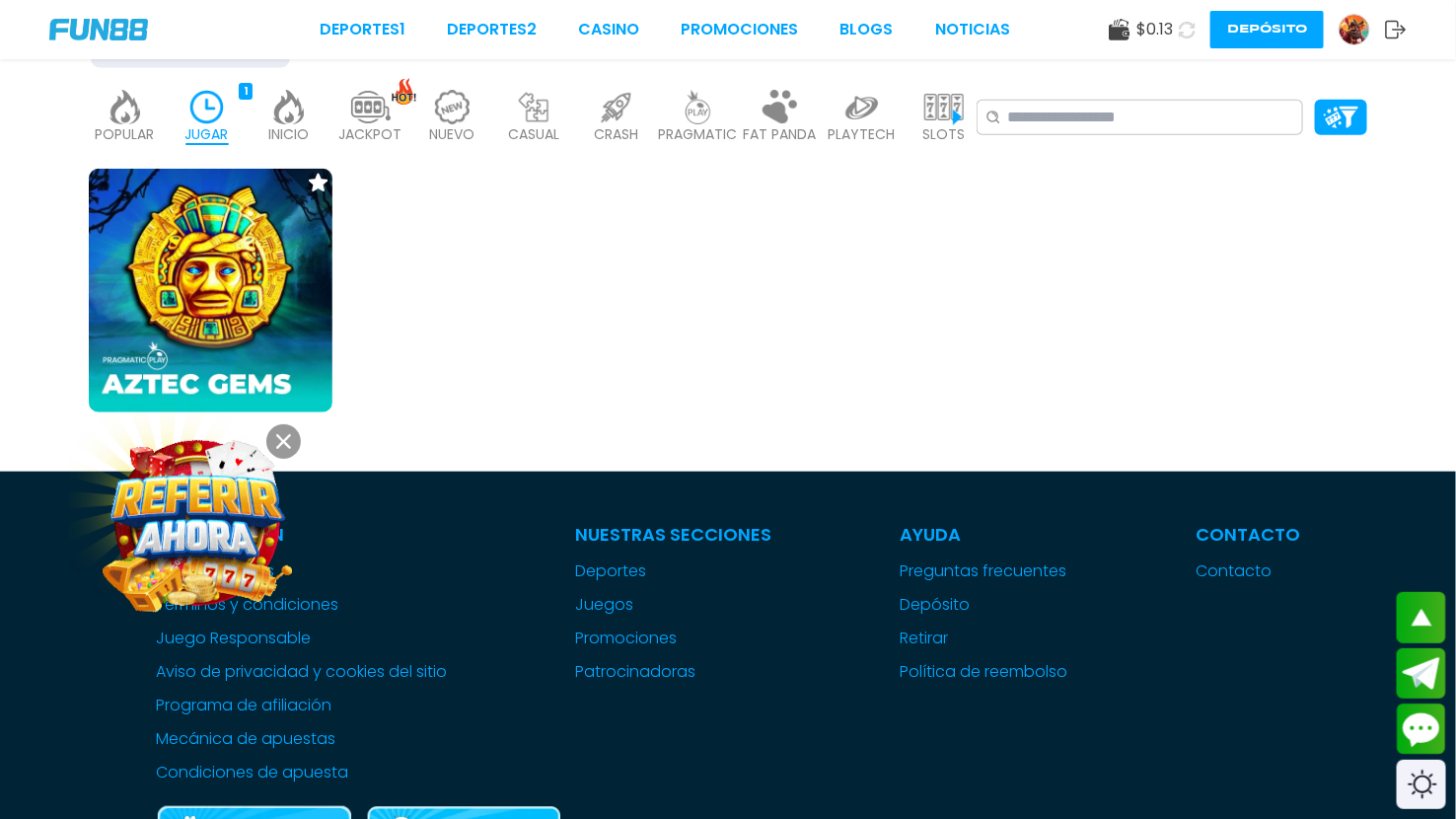 click 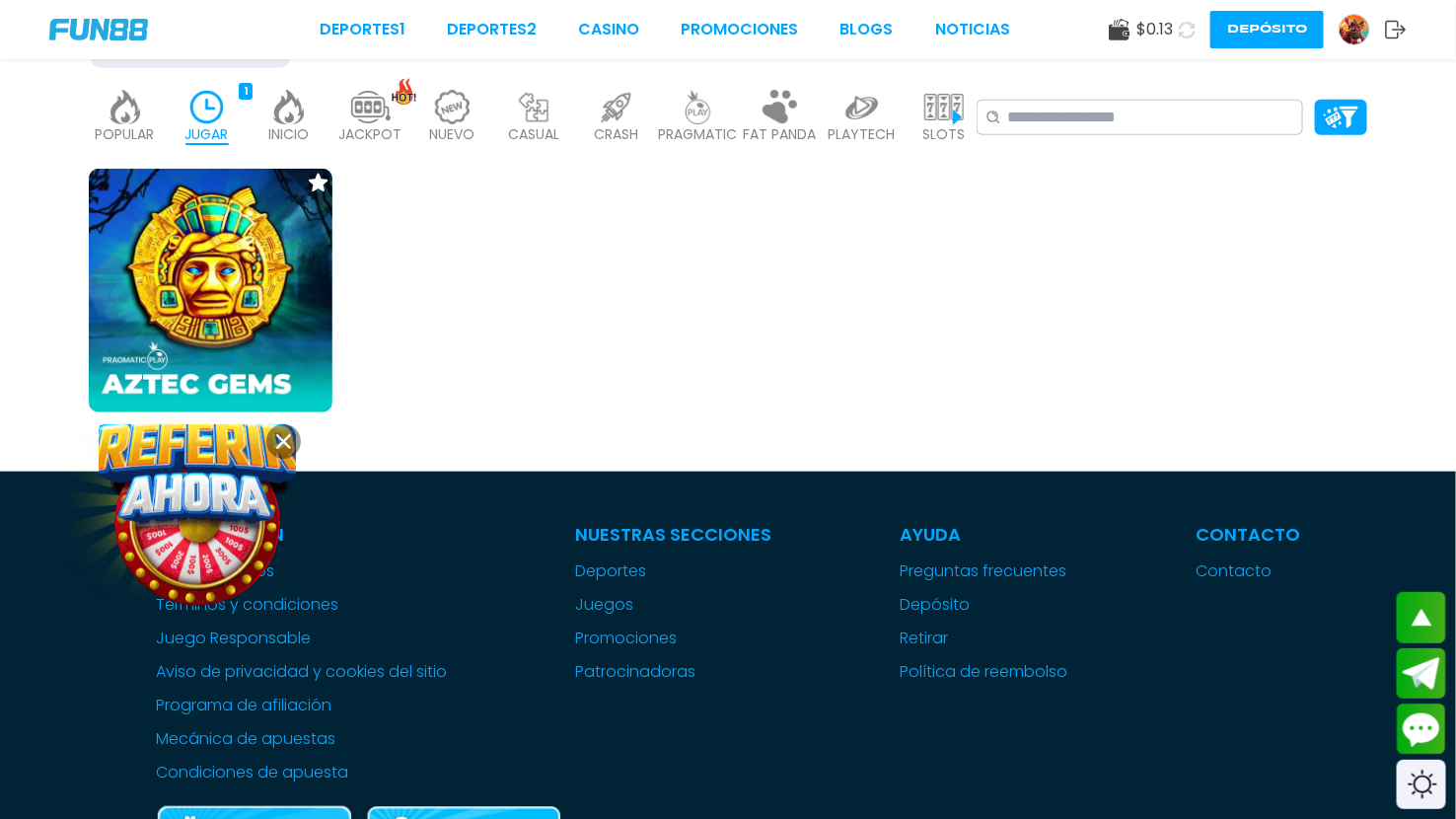 click 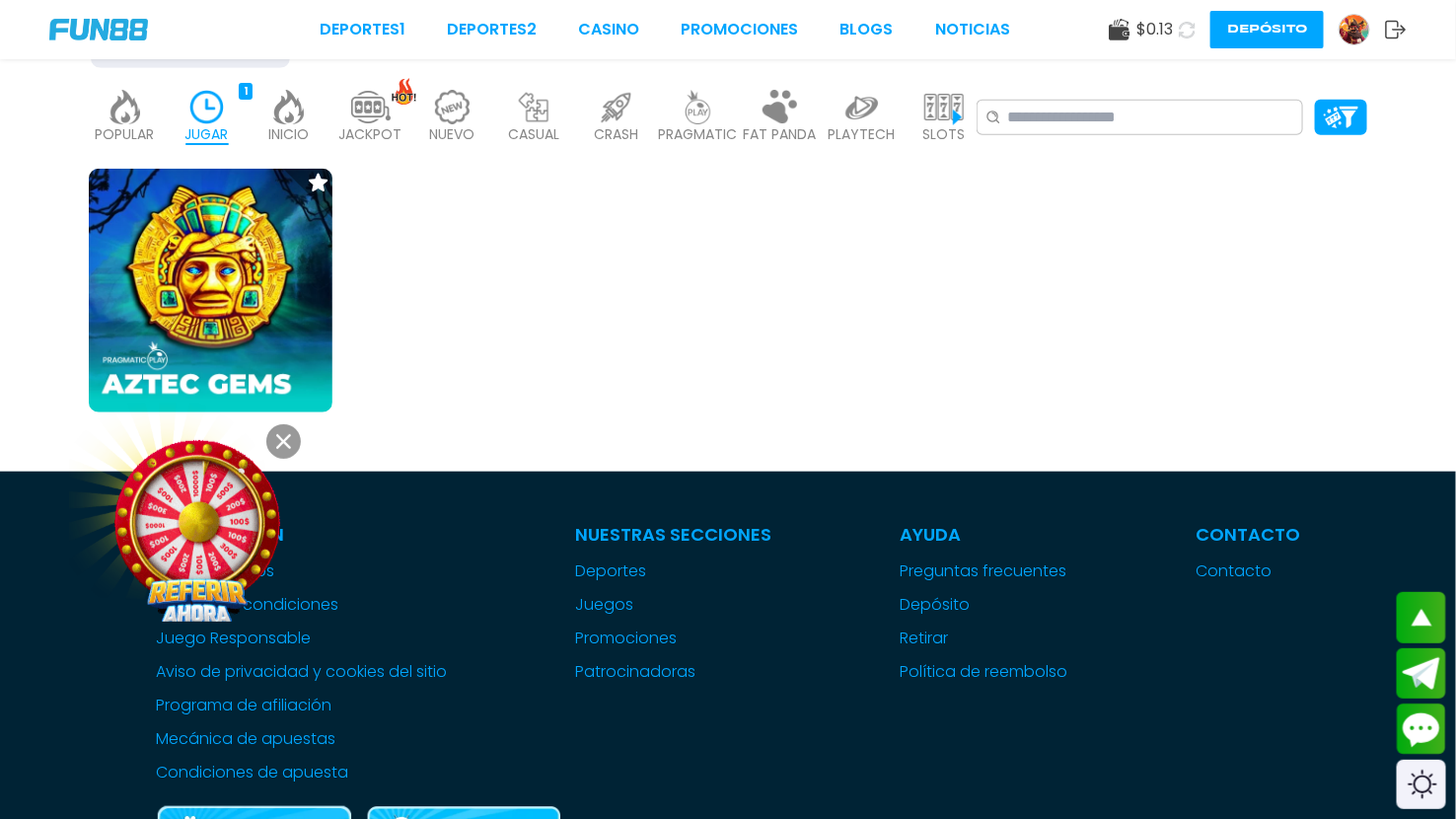 click 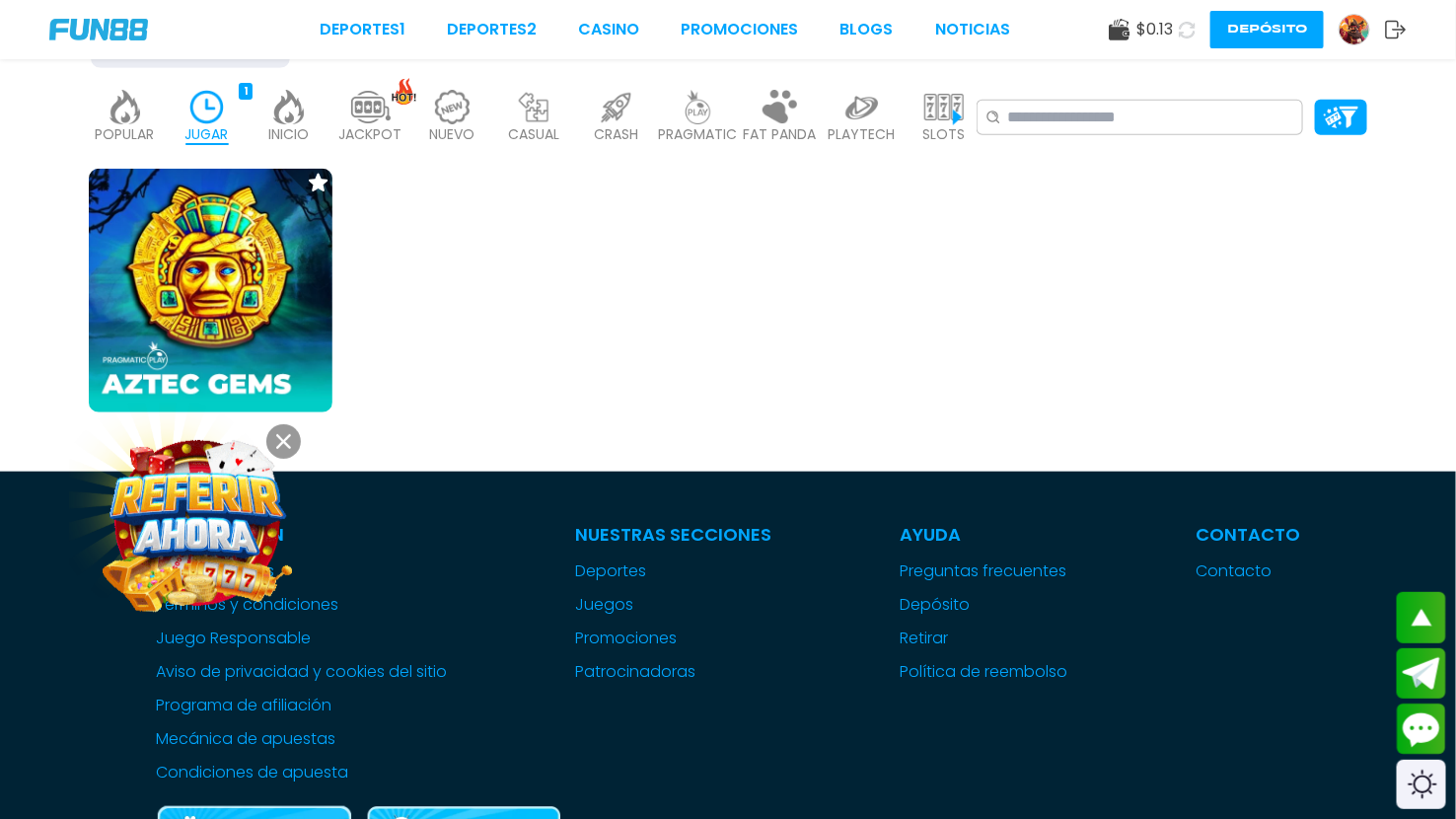 click 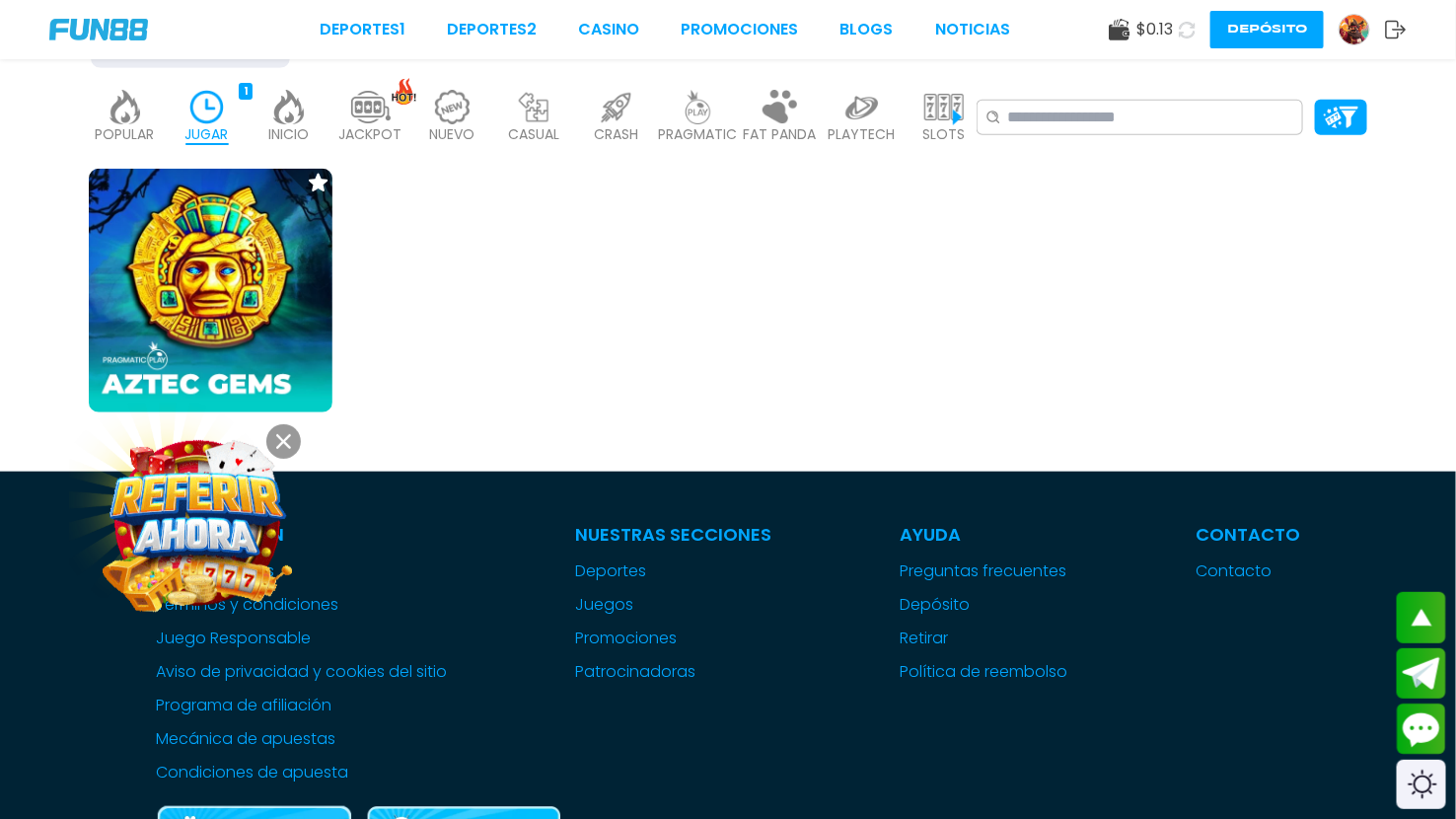 click 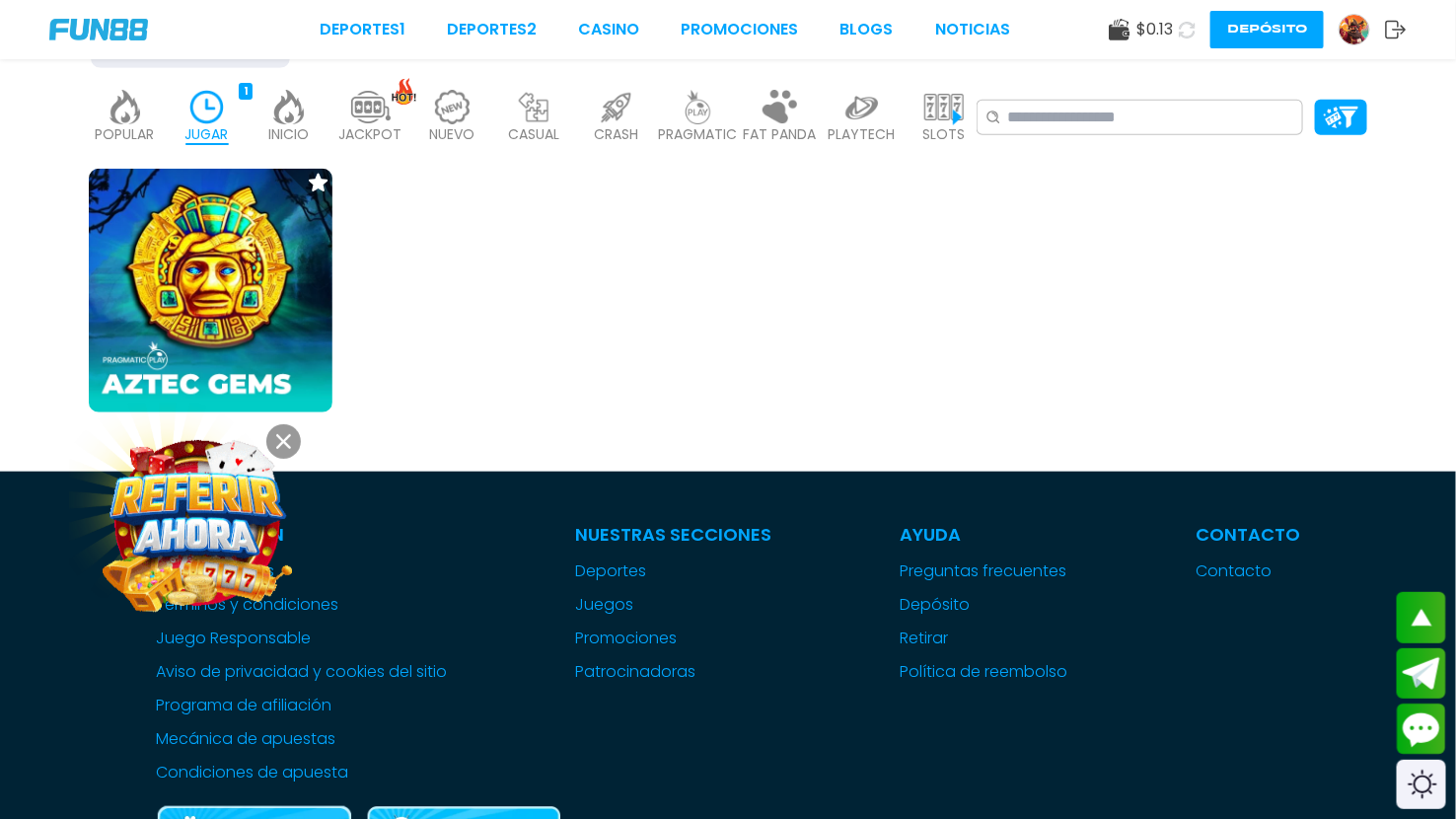 click 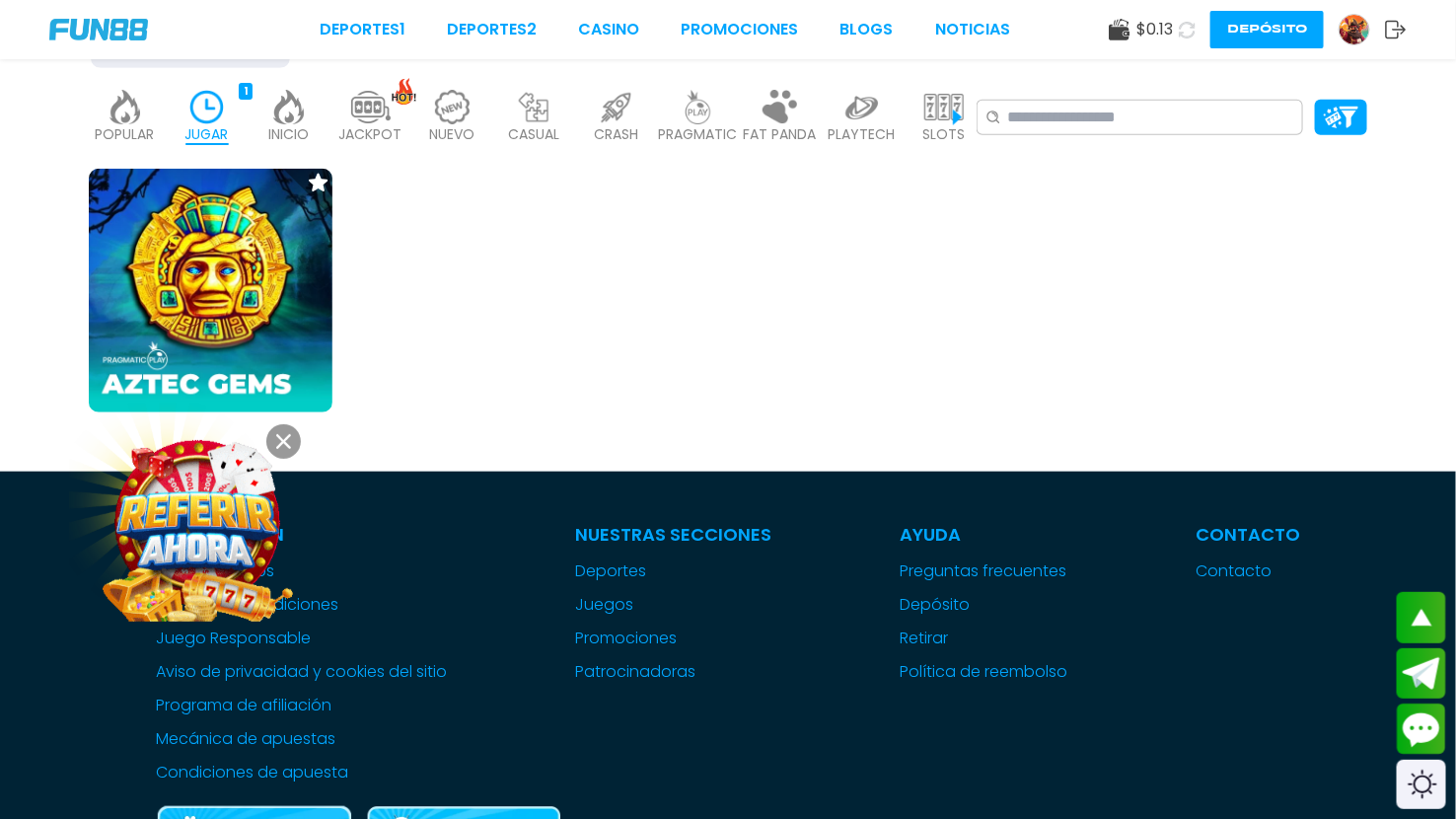 click 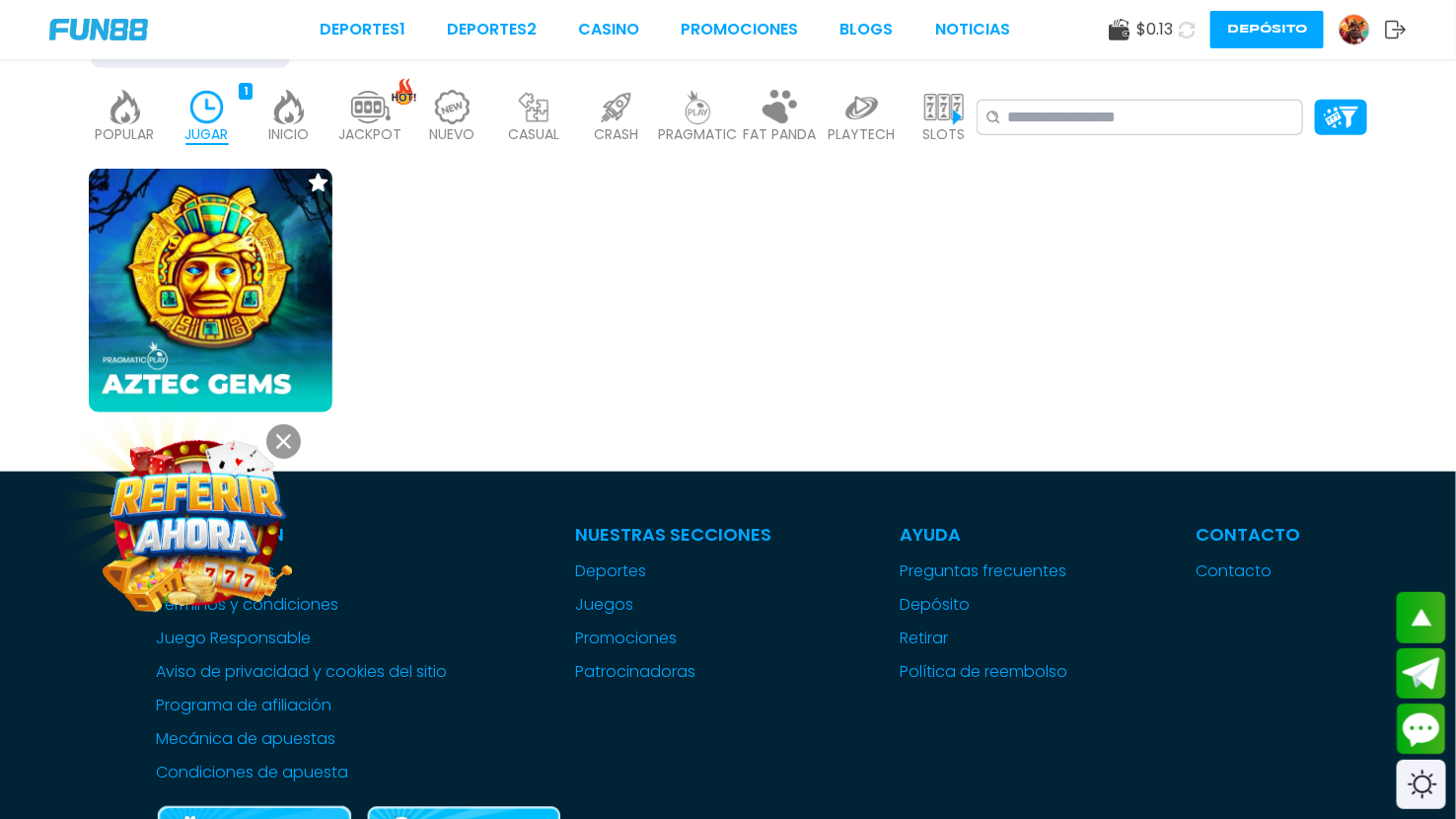 click 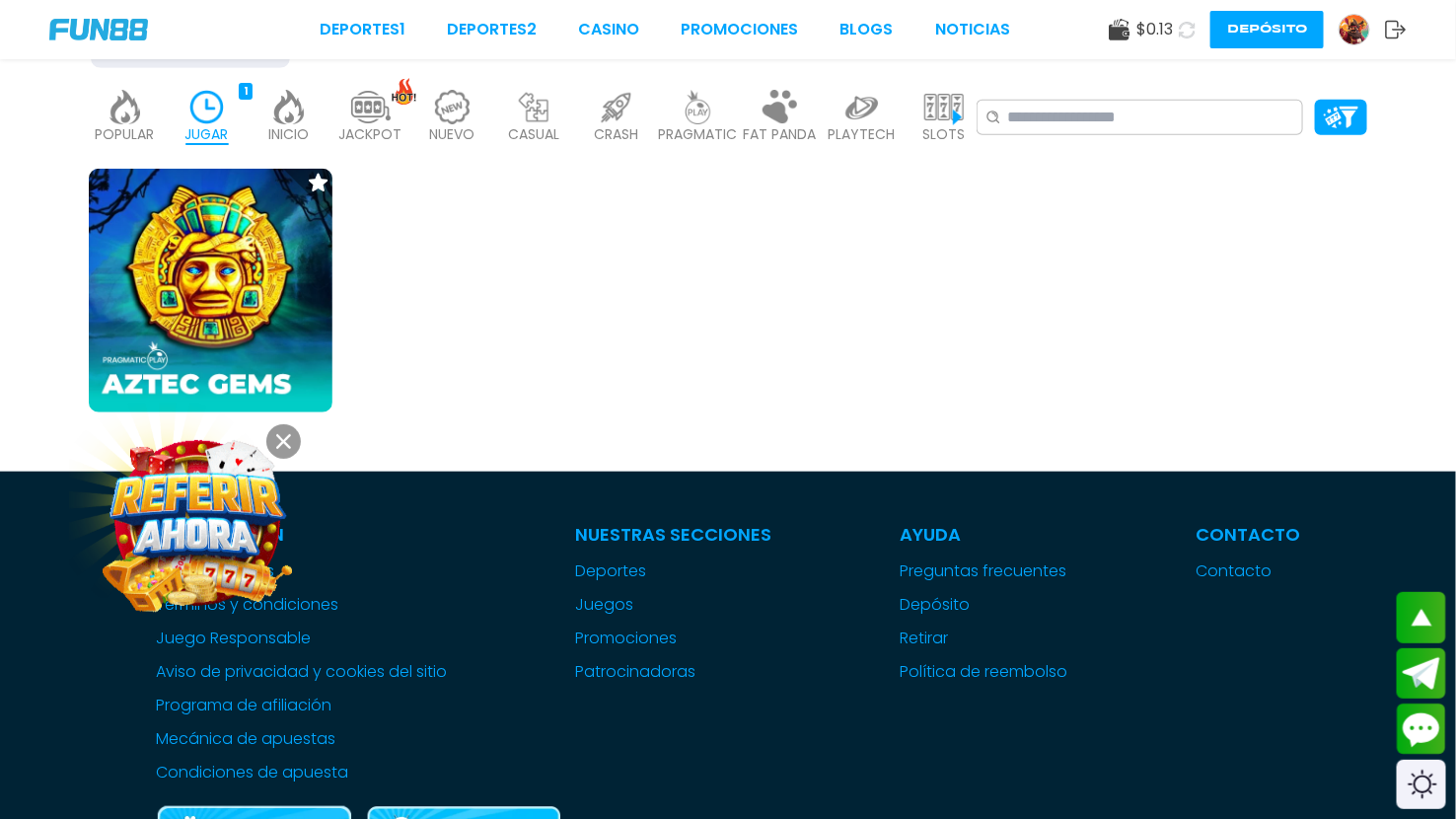 click 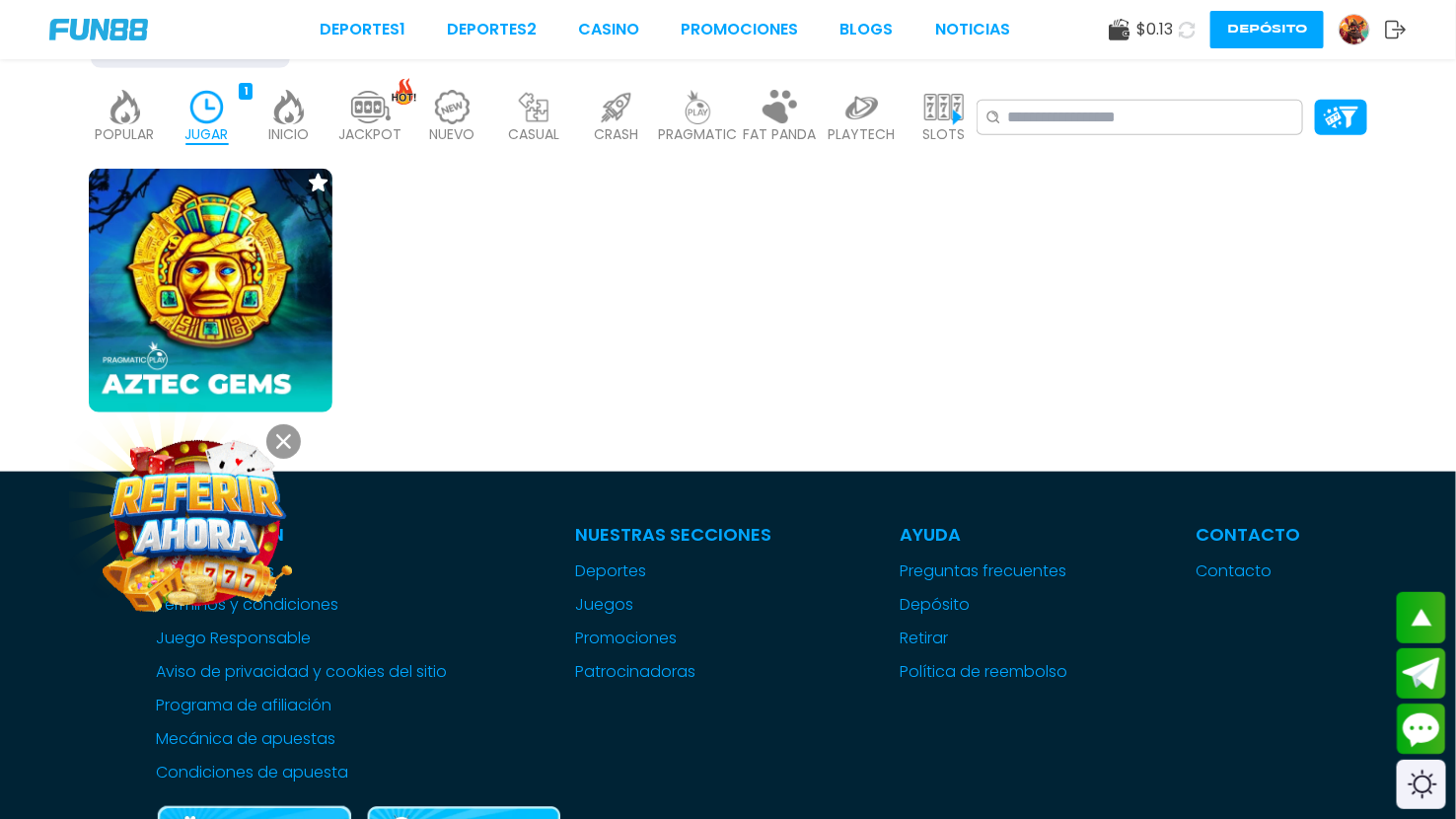 click 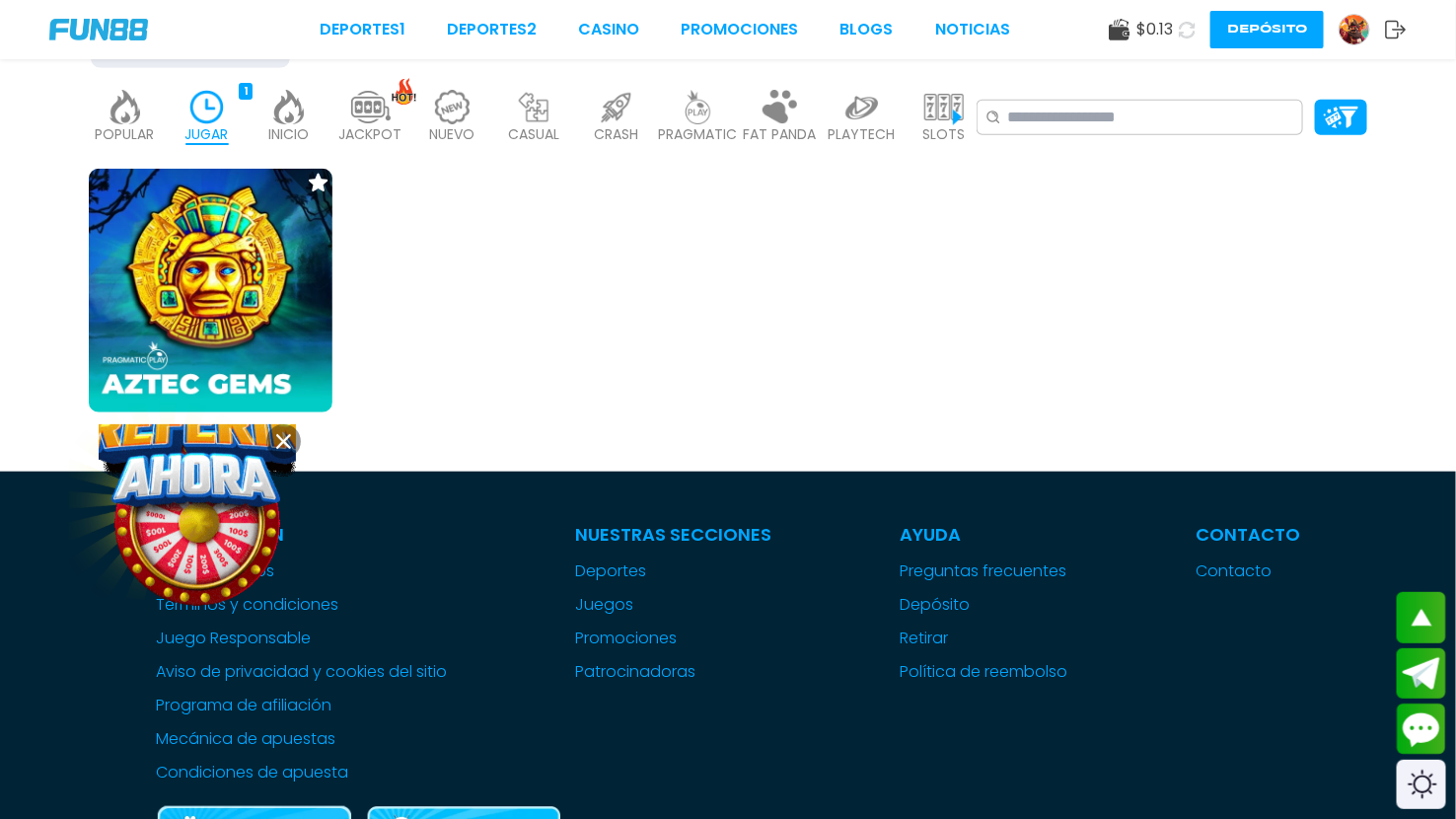 click 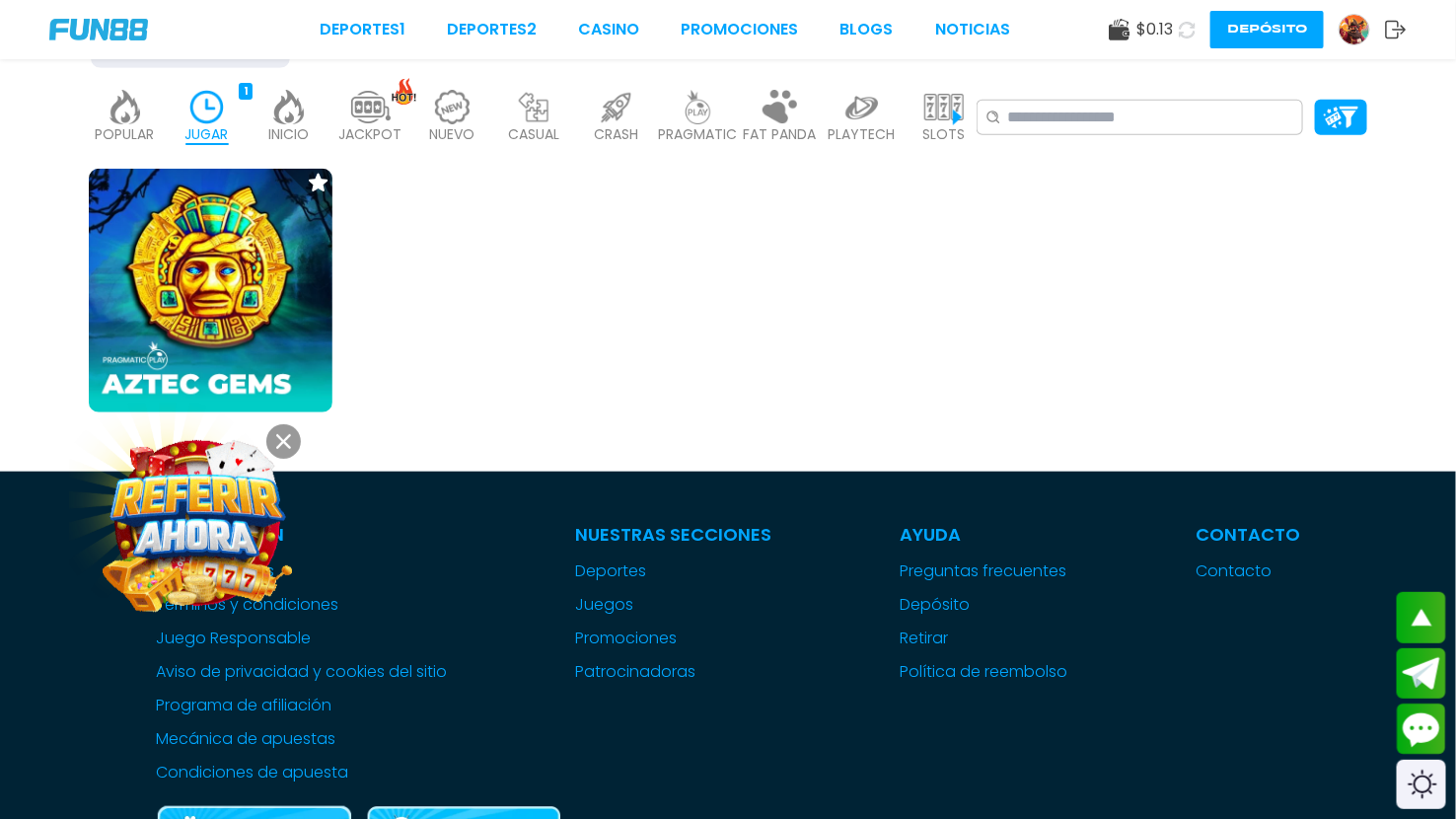 click 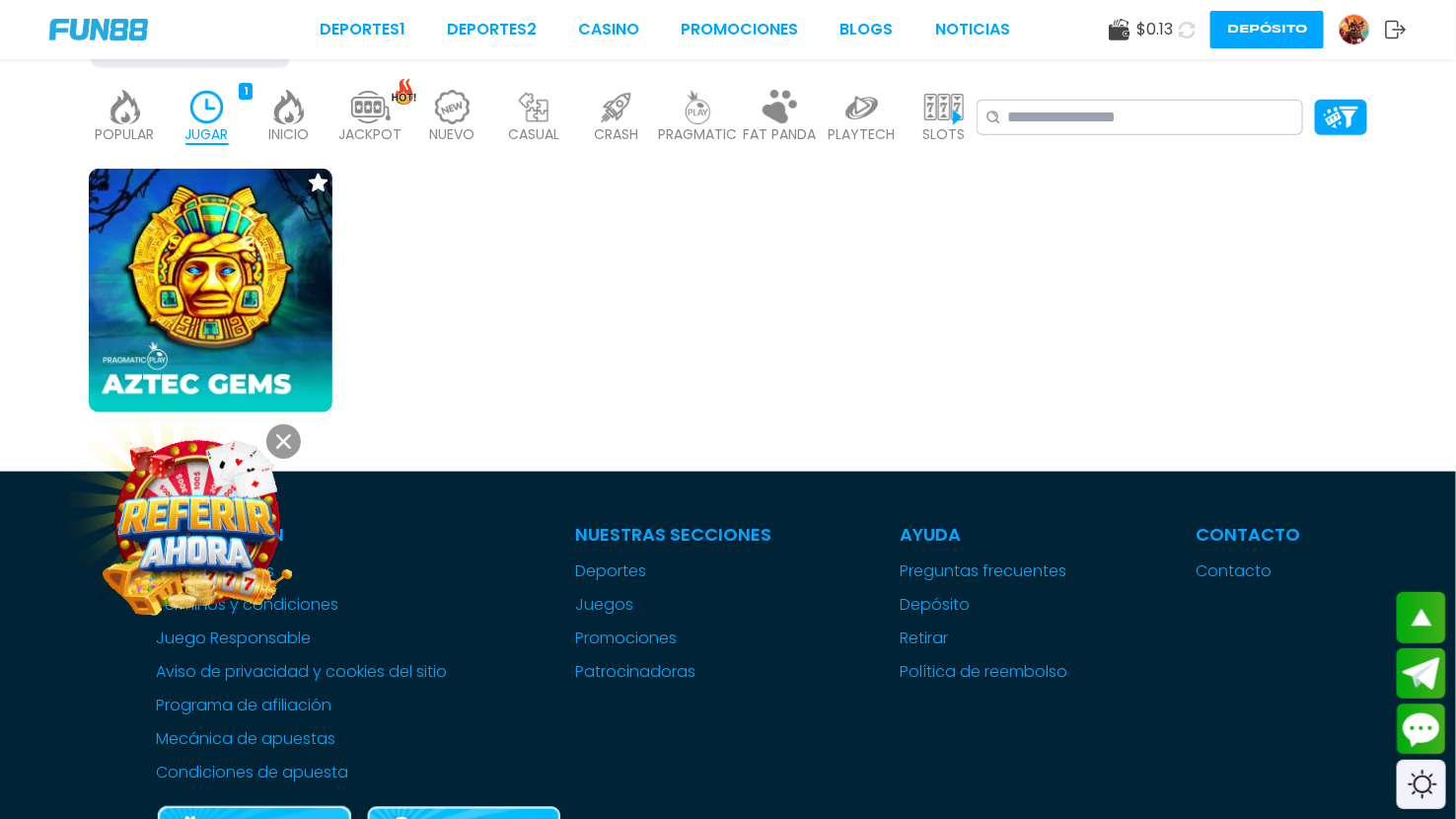 click 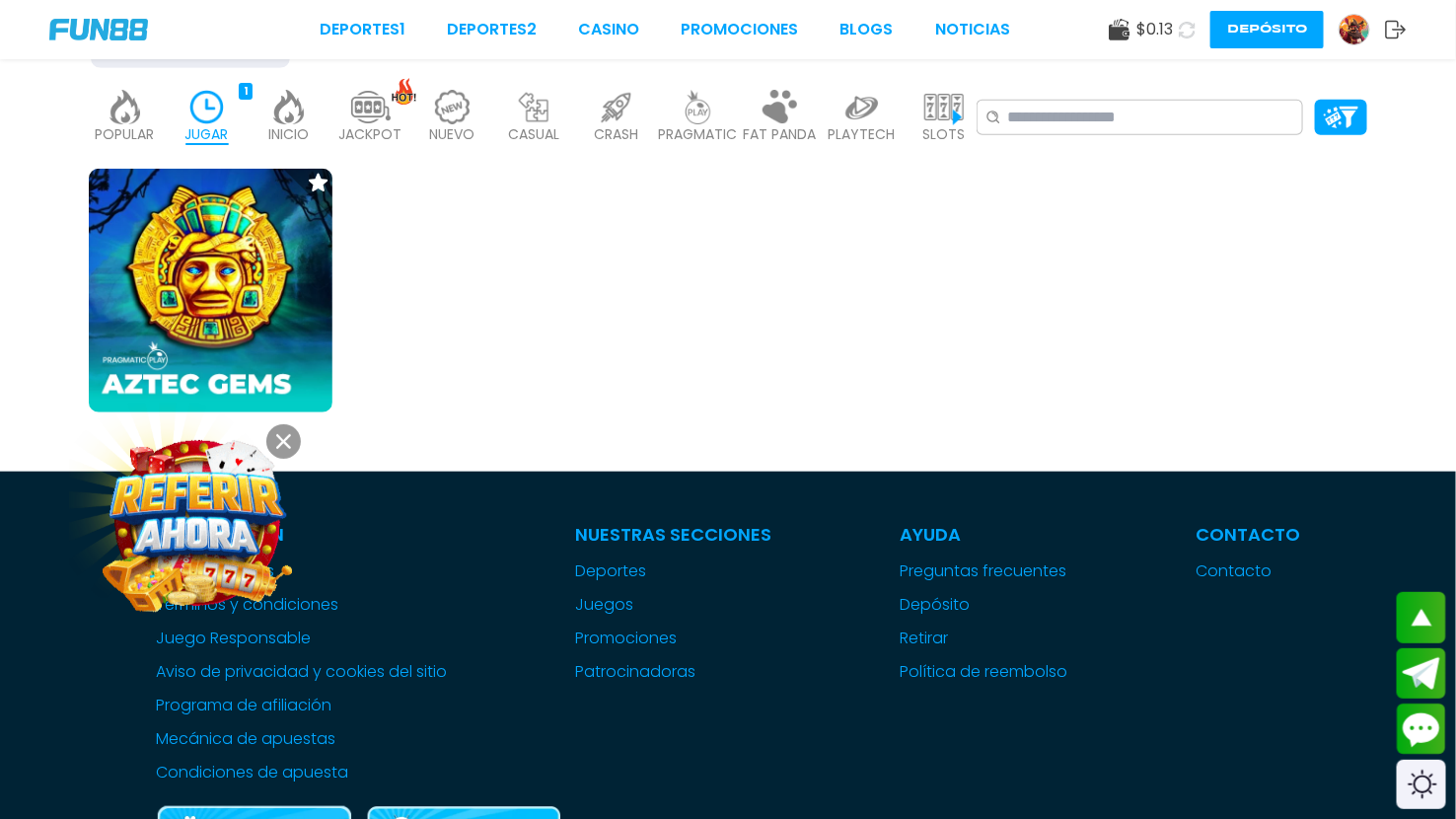 click 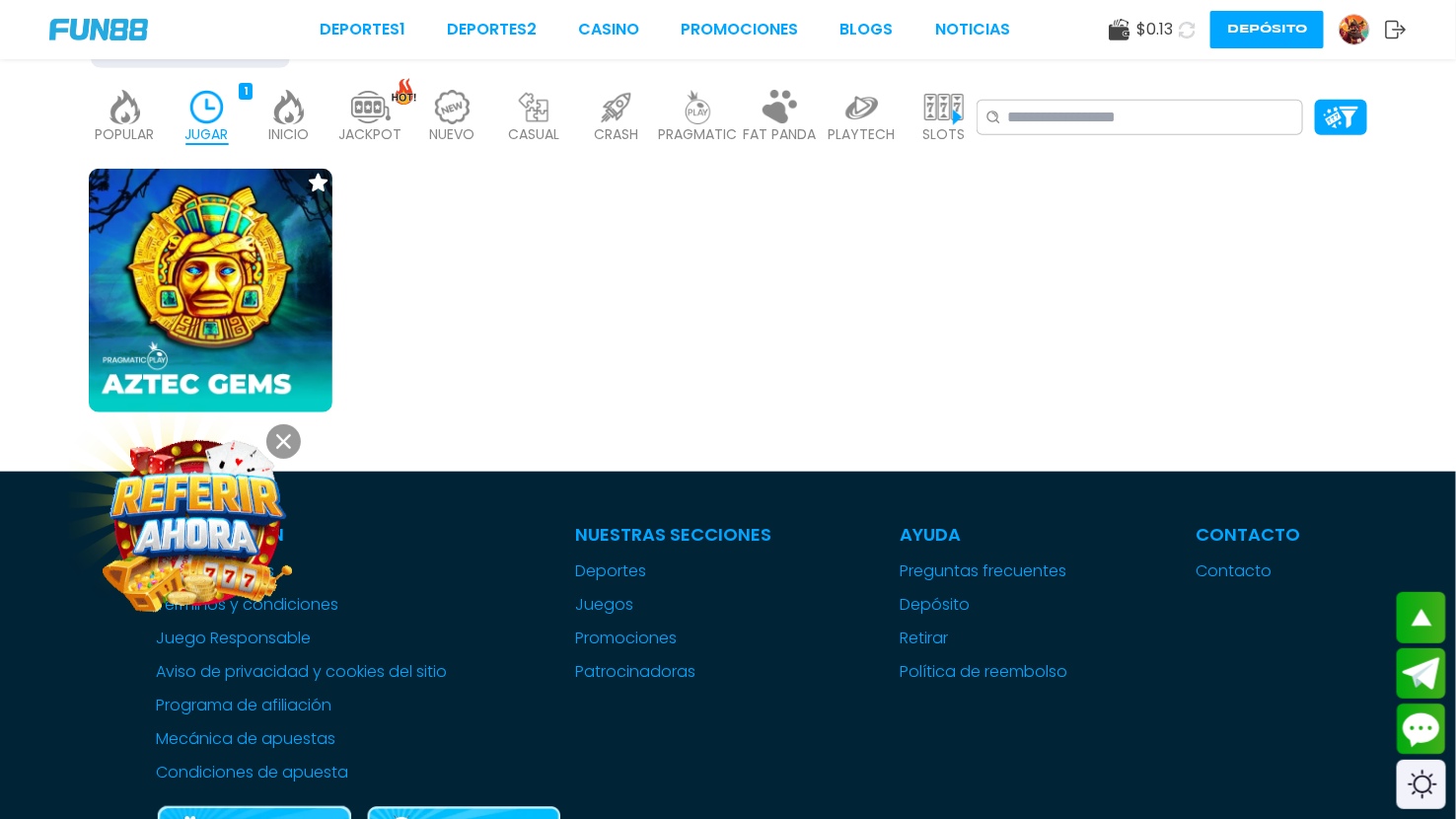 click 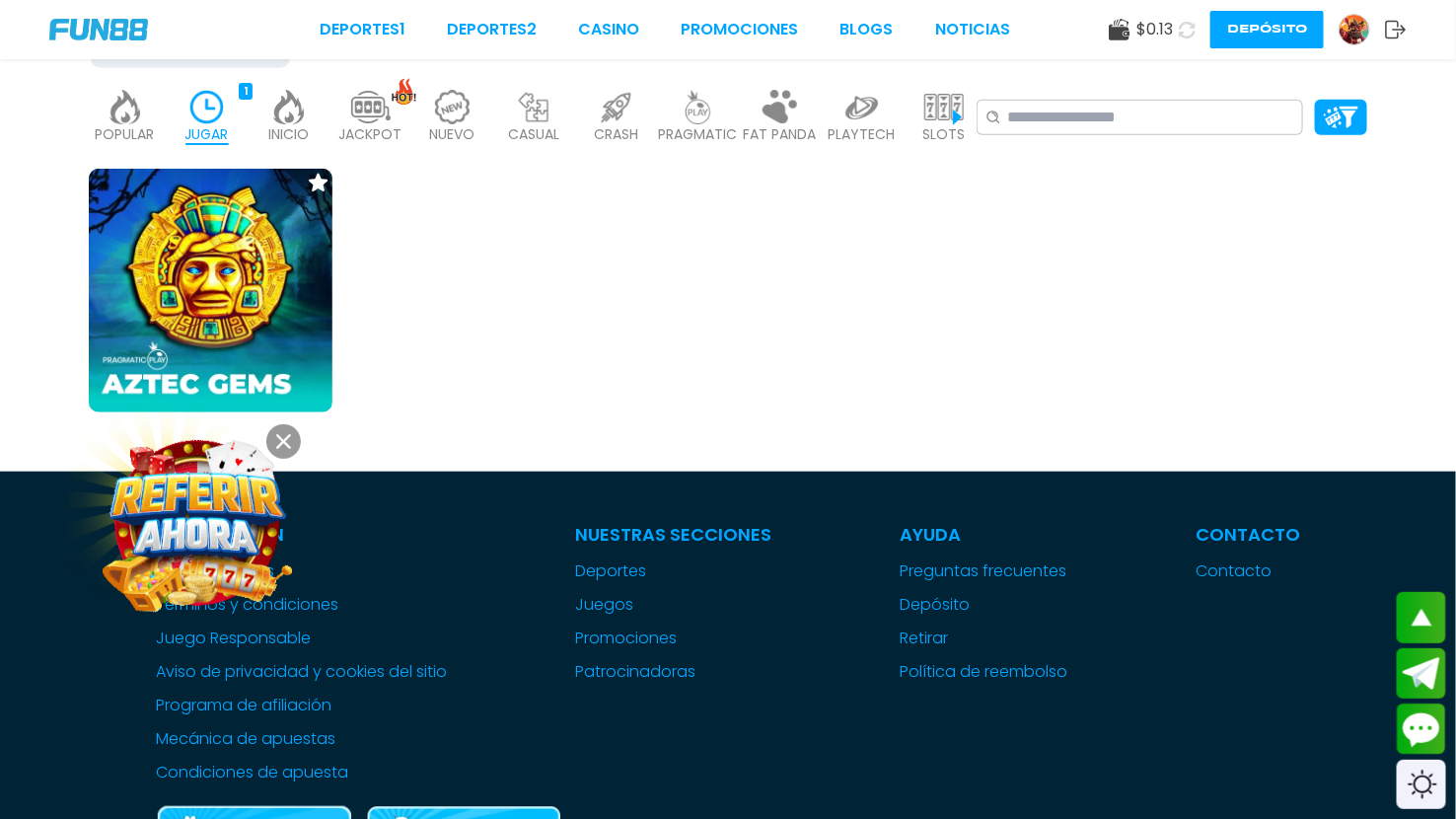 click on "CASINO" at bounding box center (609, 30) 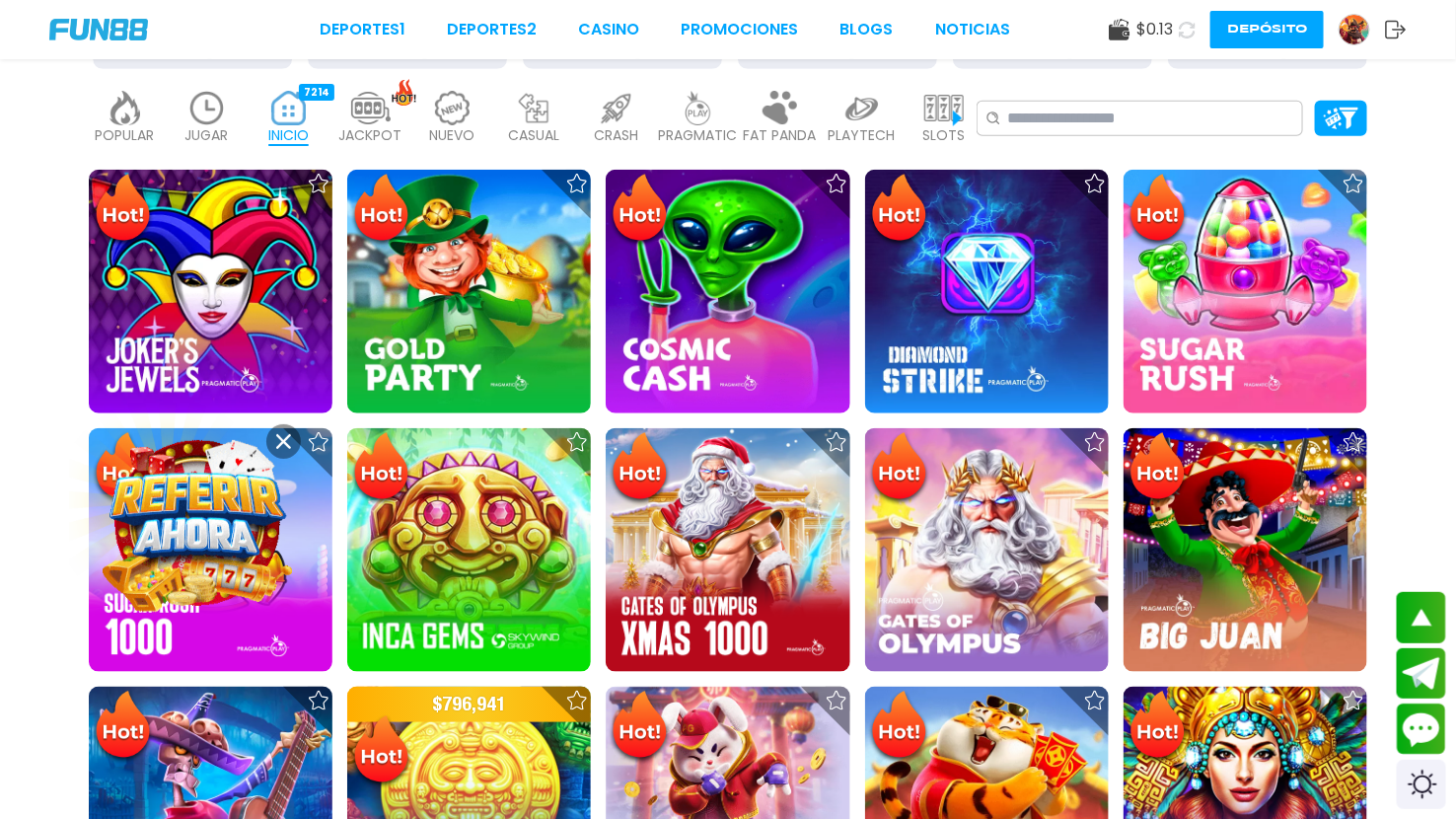 click 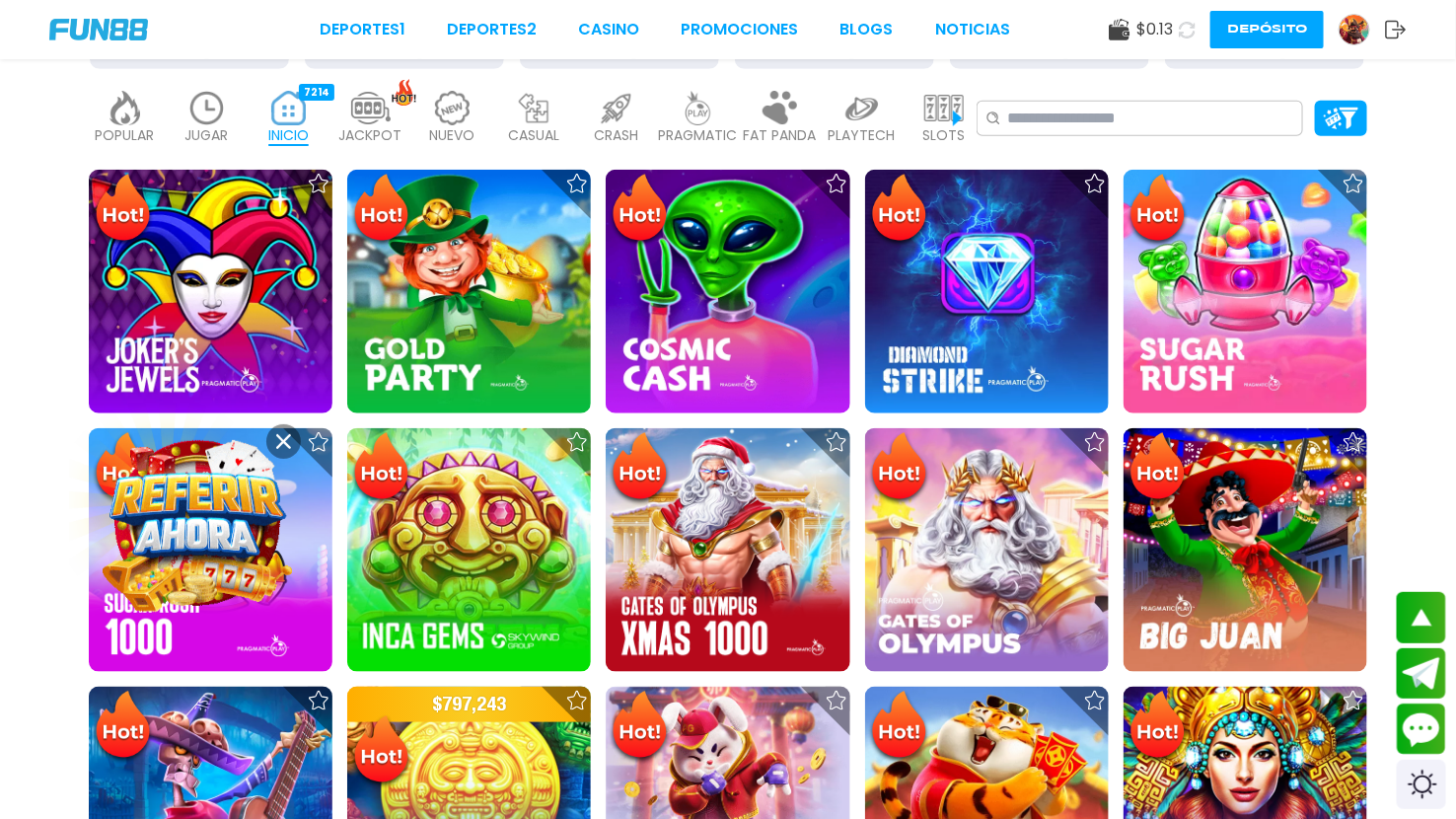 click 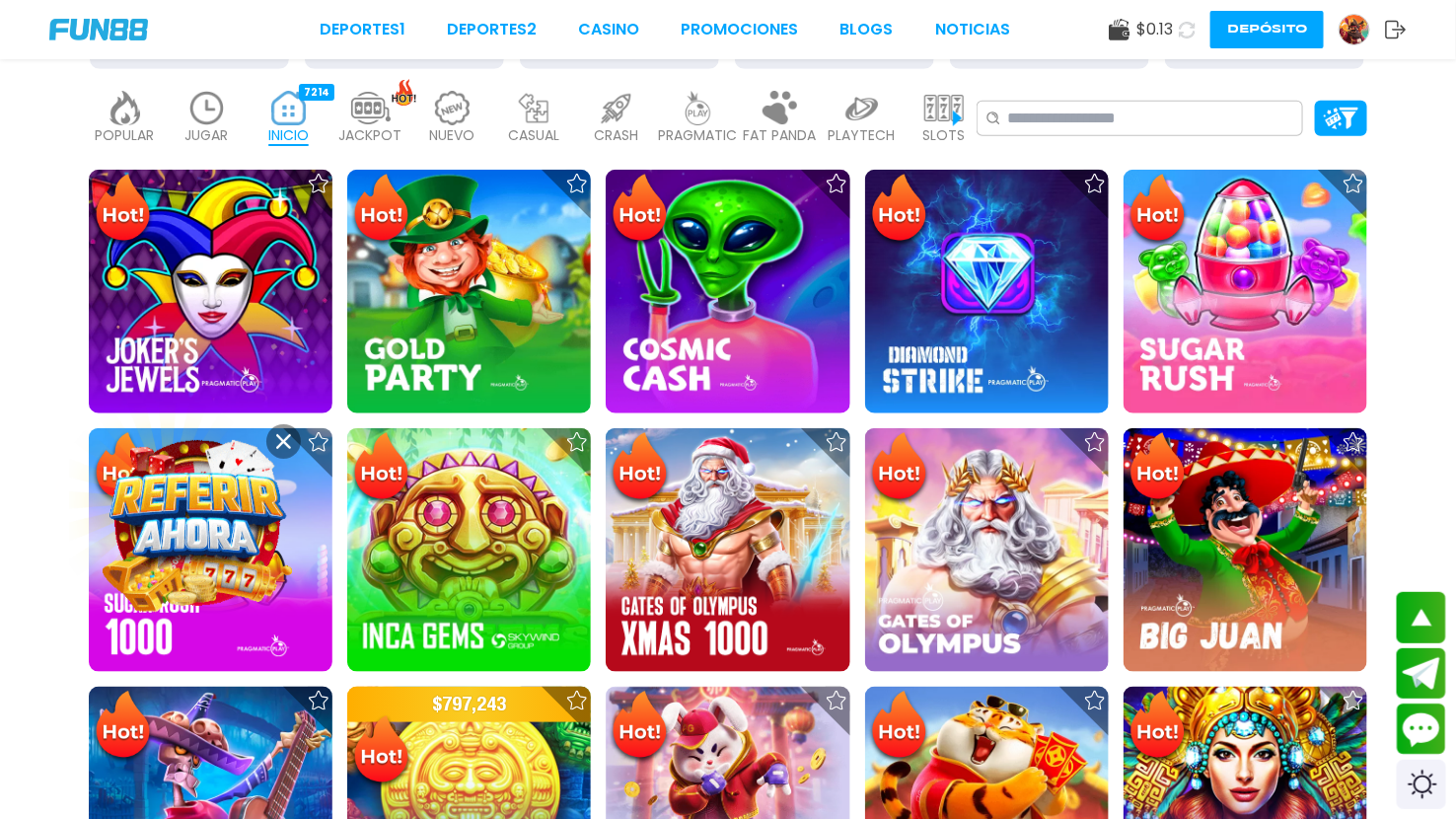 click 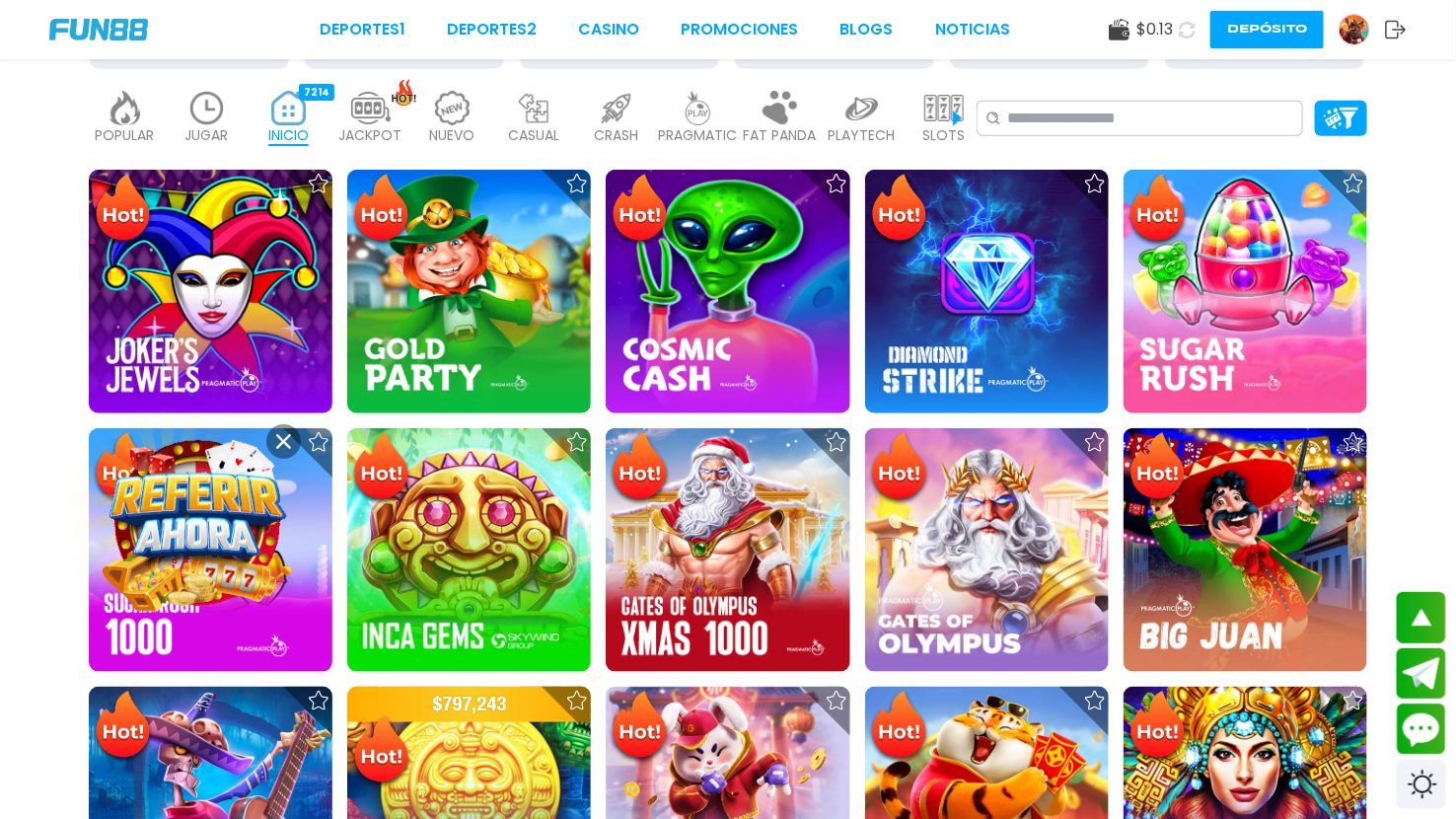 click 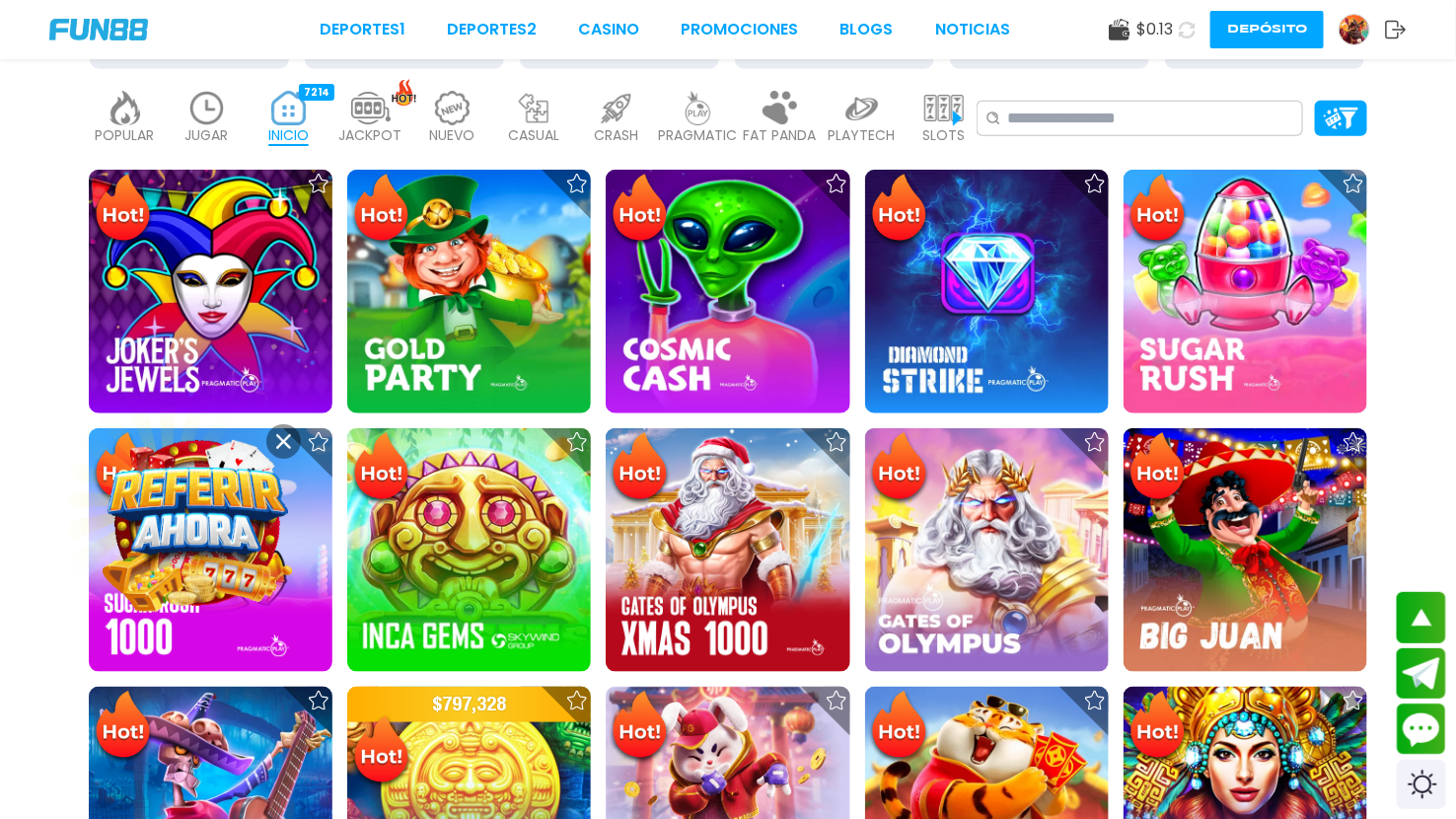 click 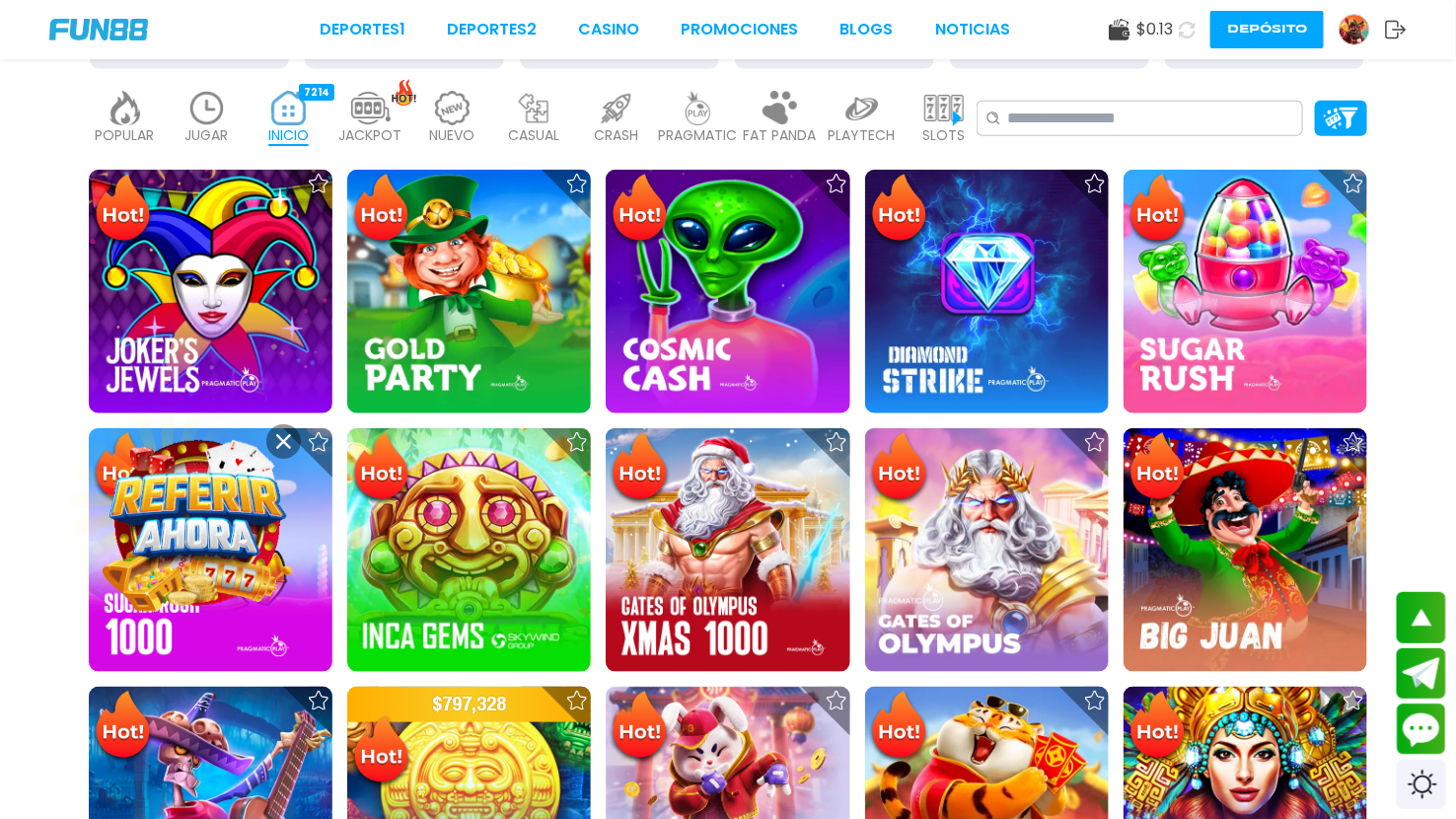click 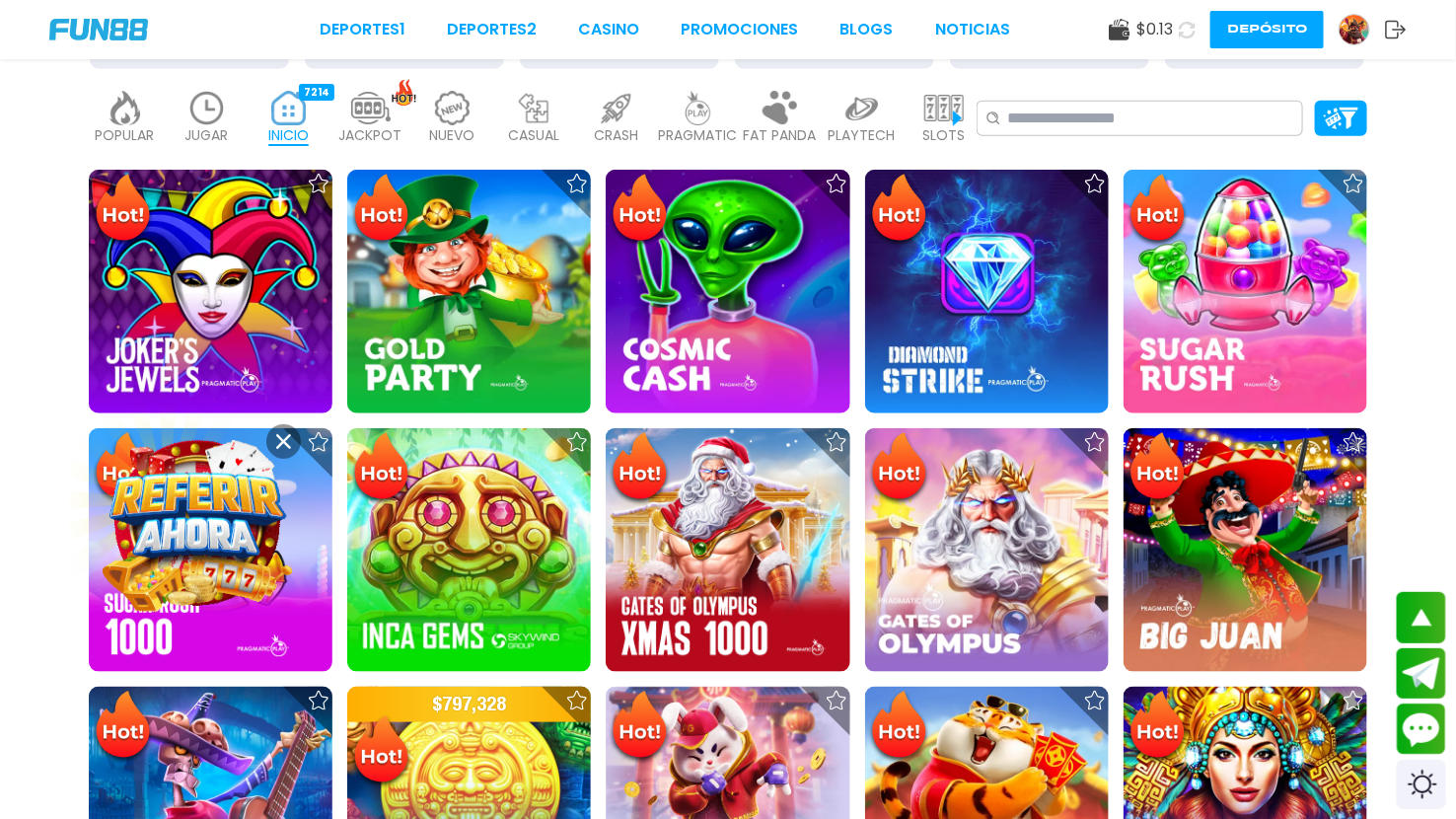 click 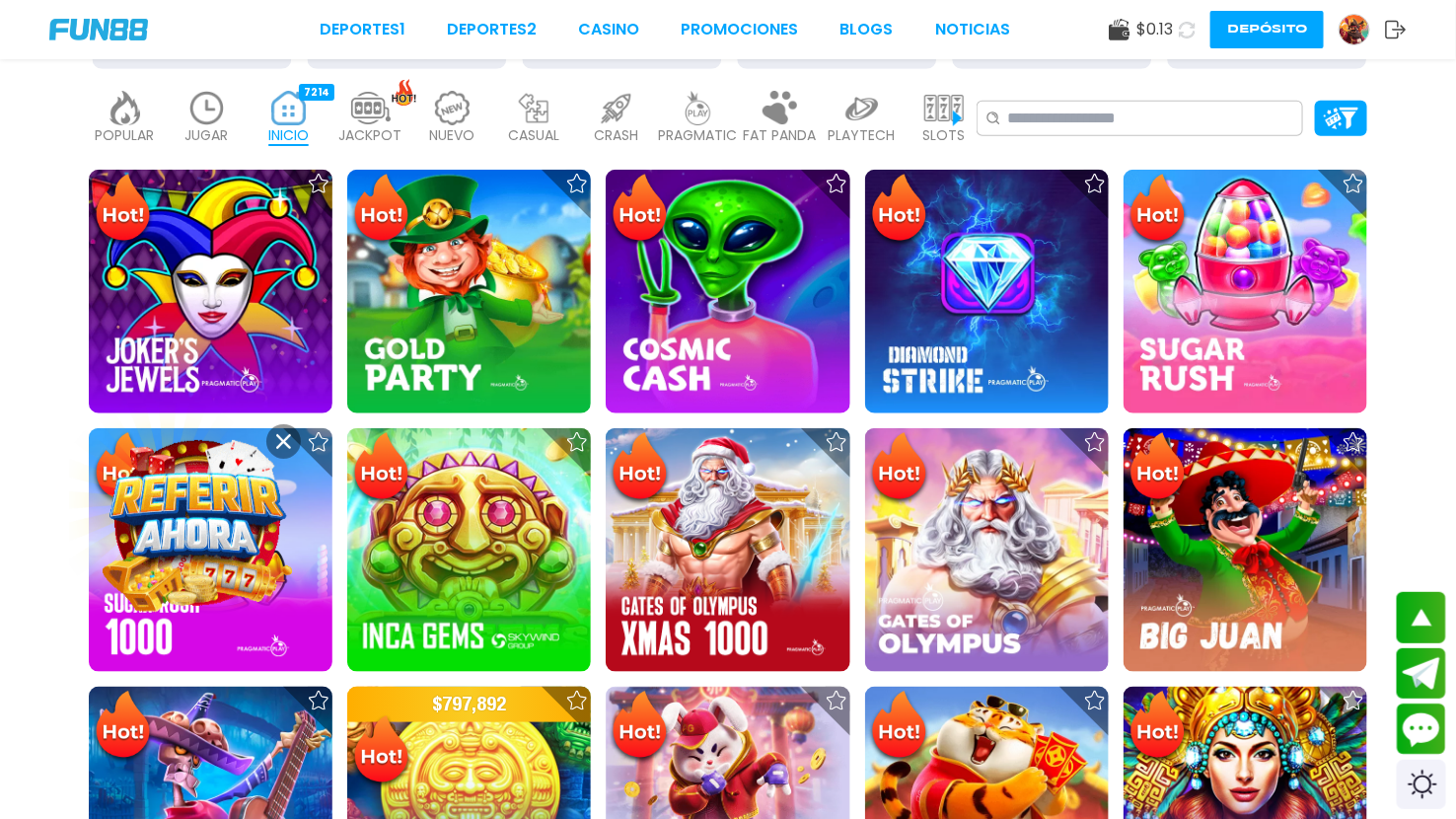 click 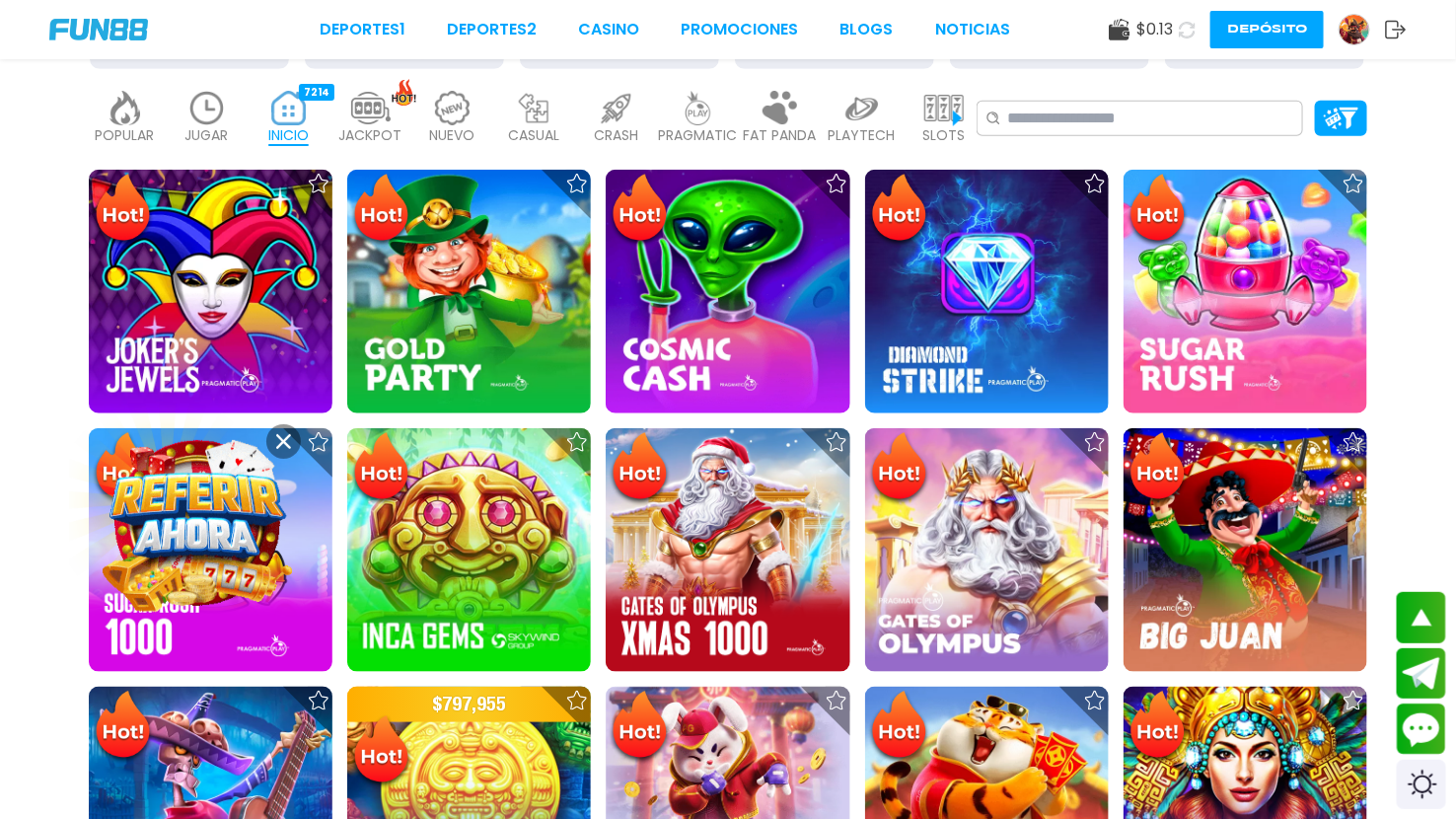 click 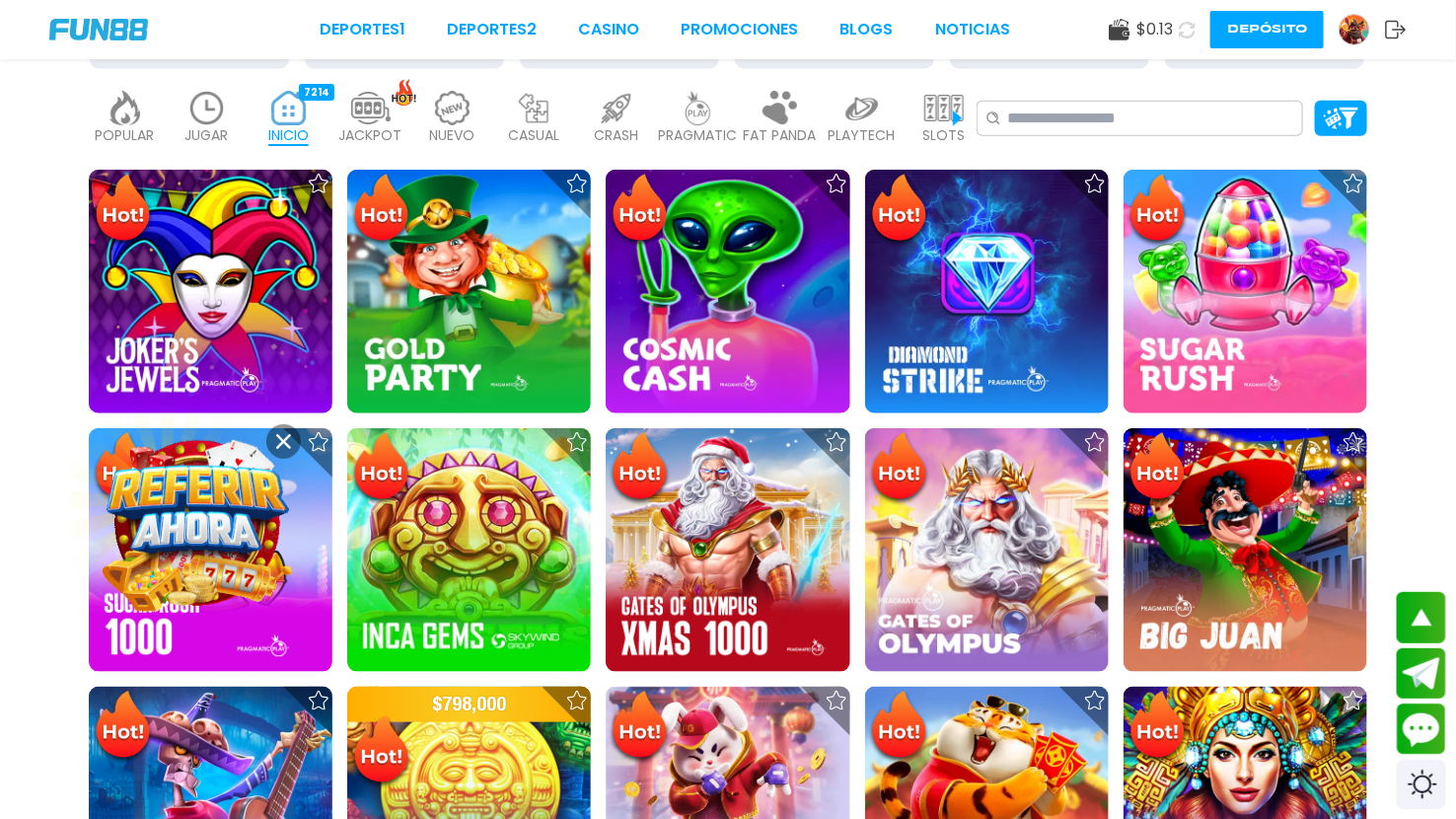 click 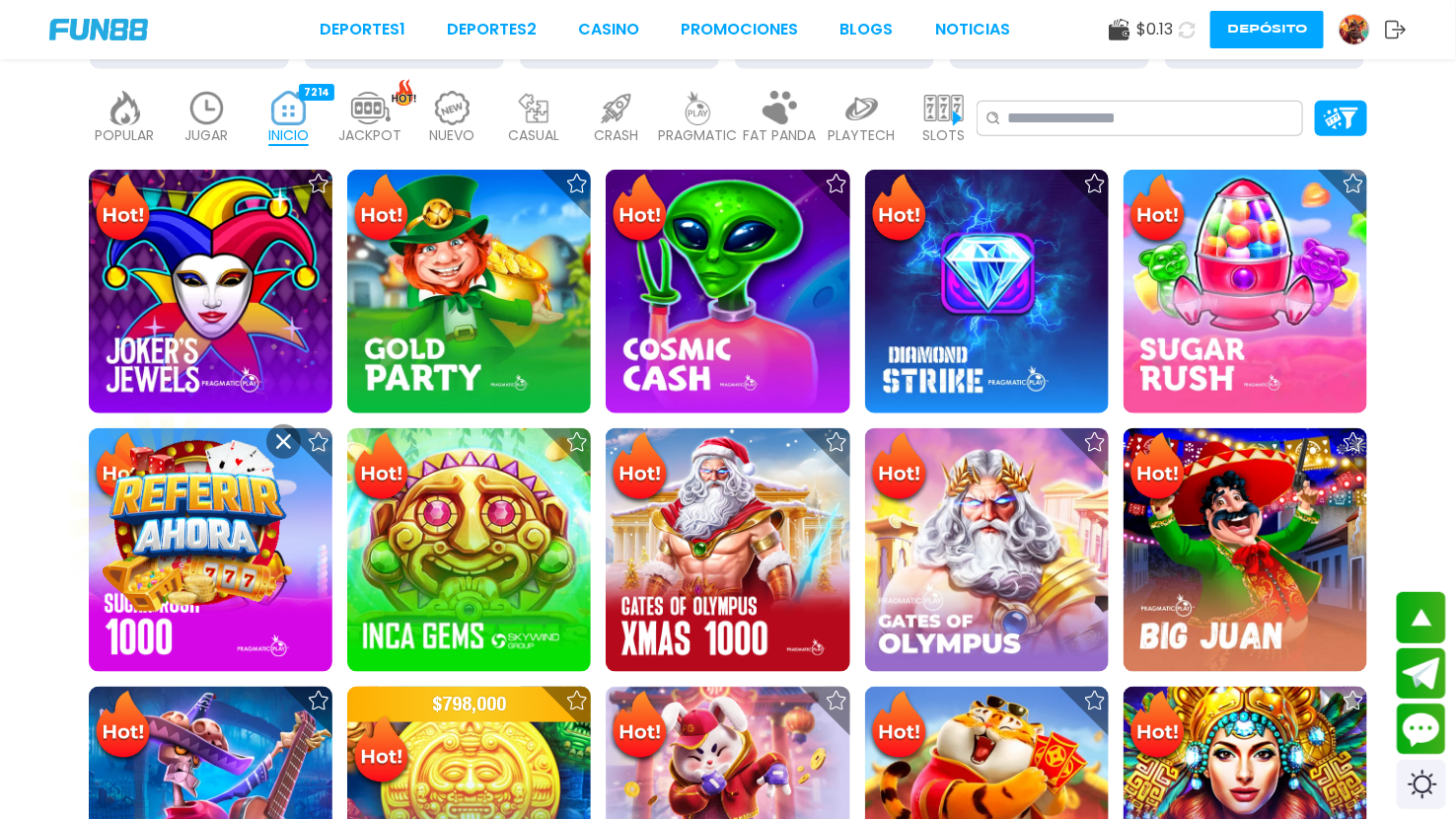 click 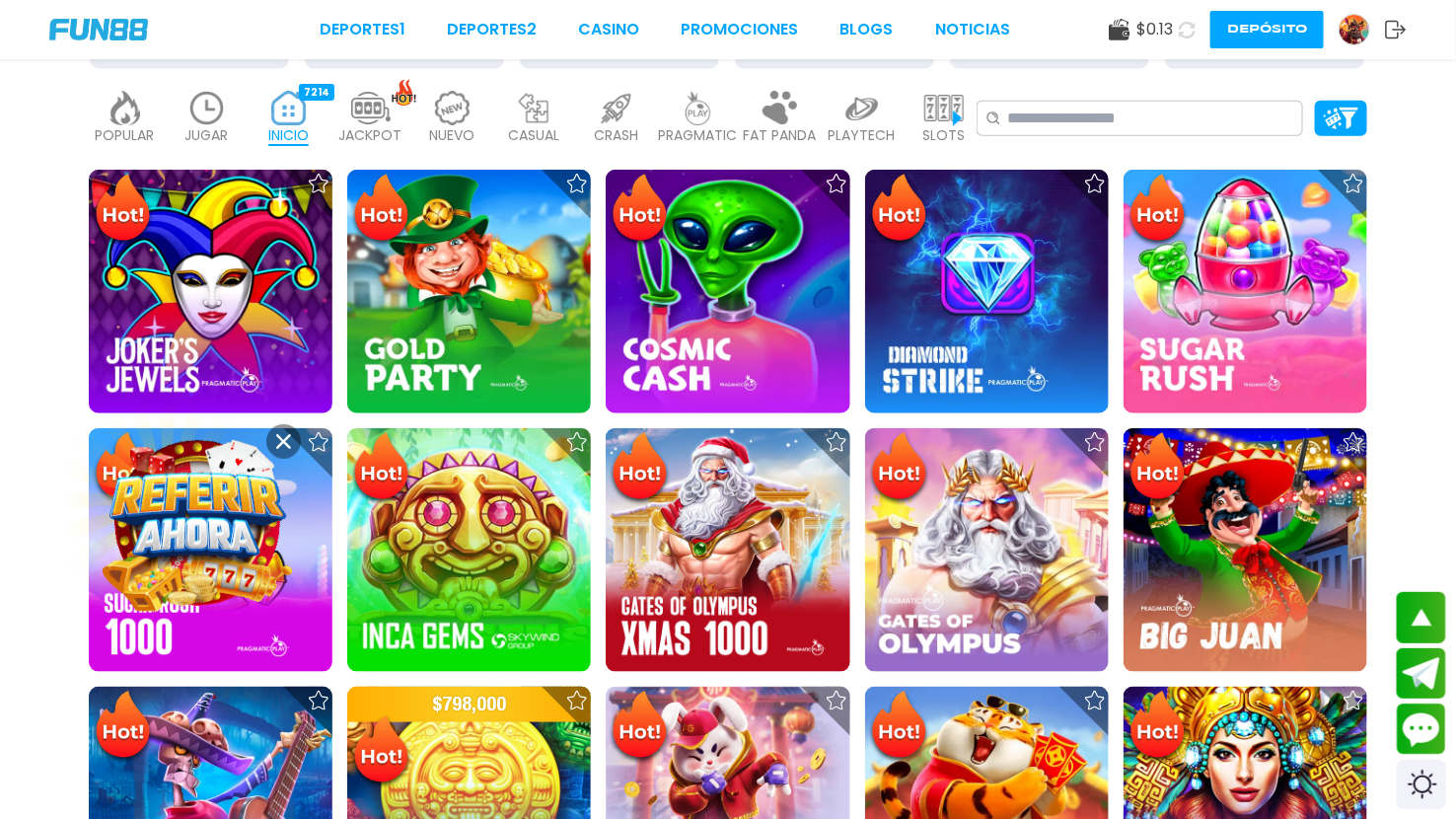 click 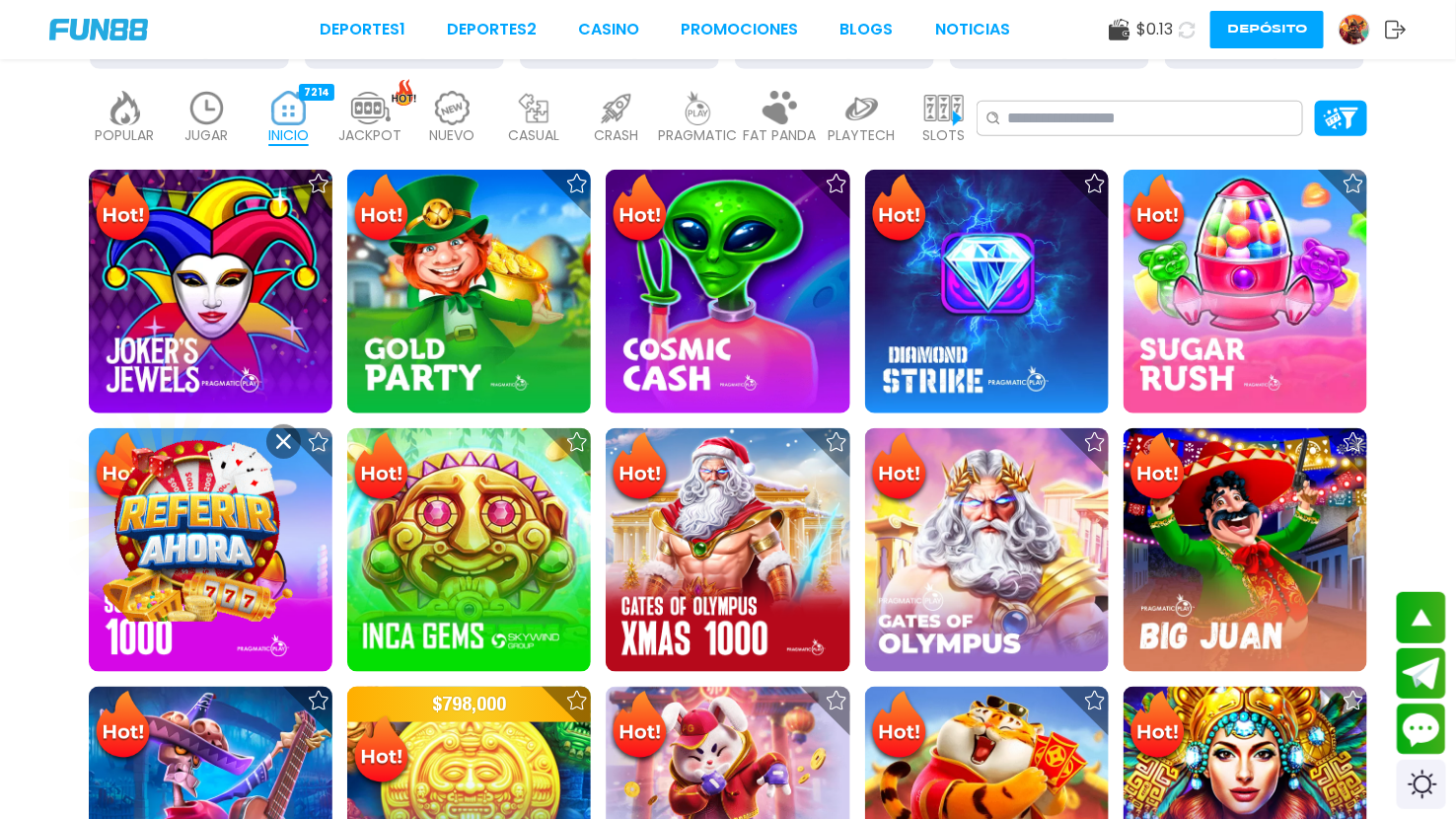 click 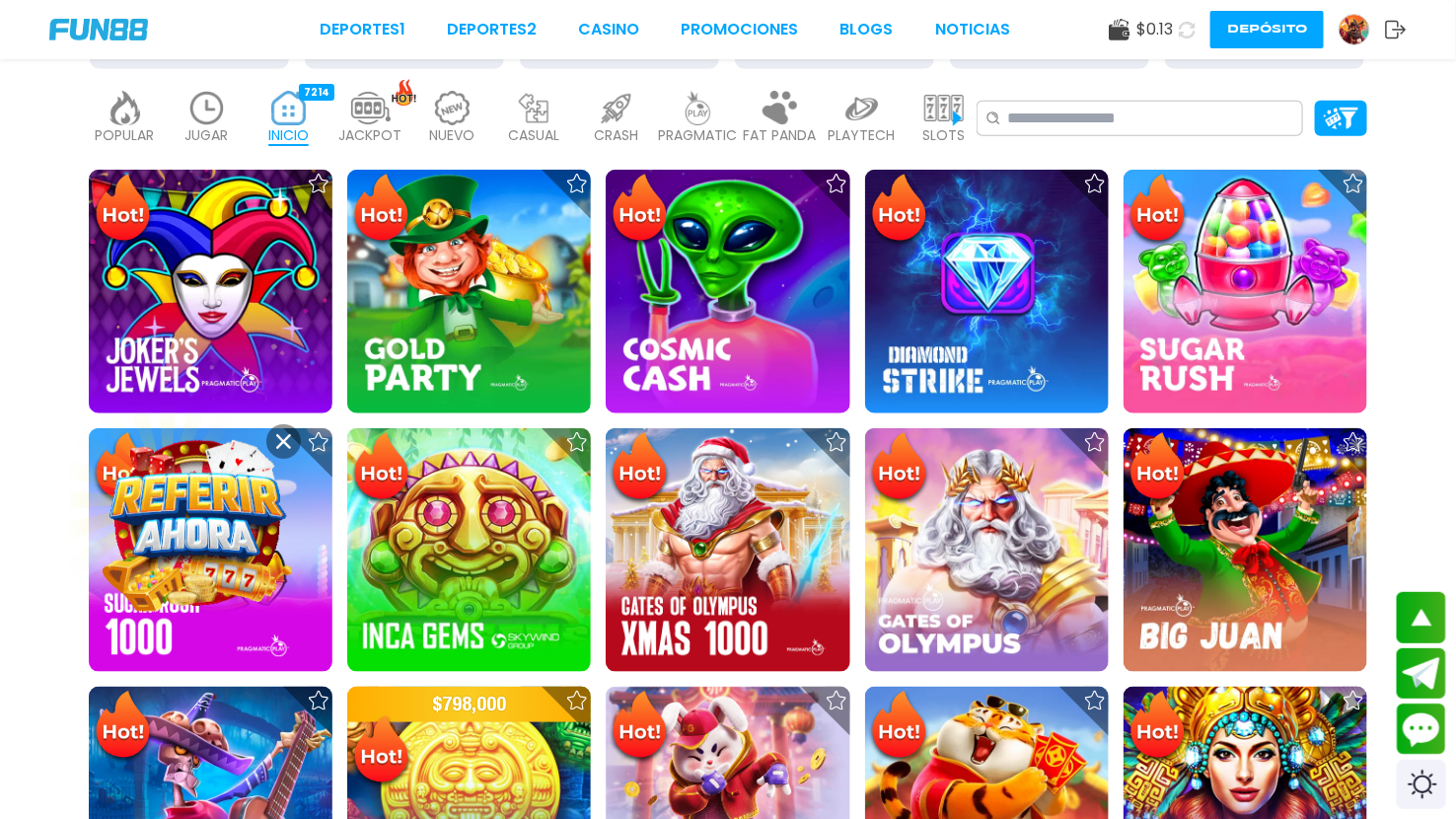 click 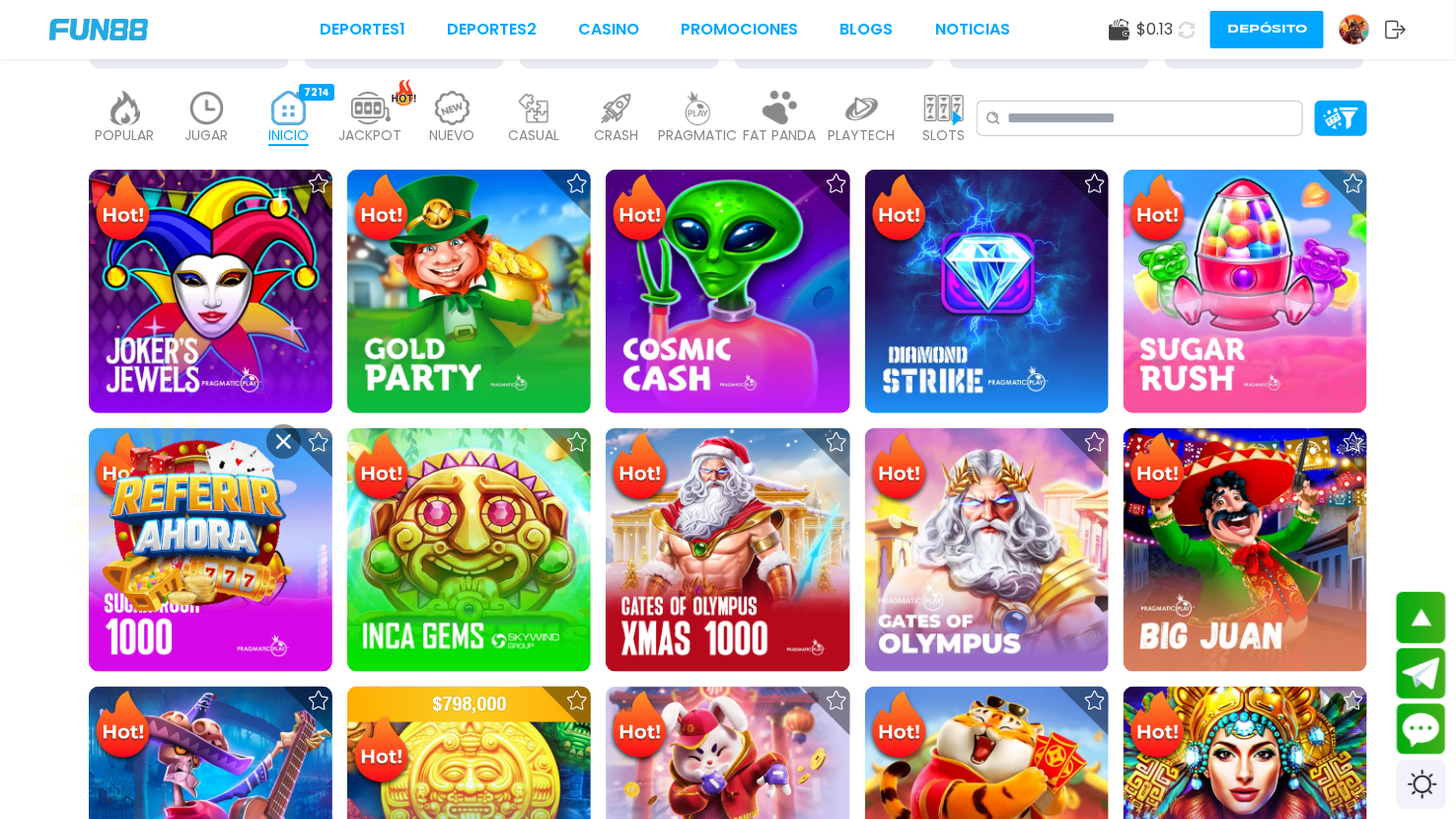 click 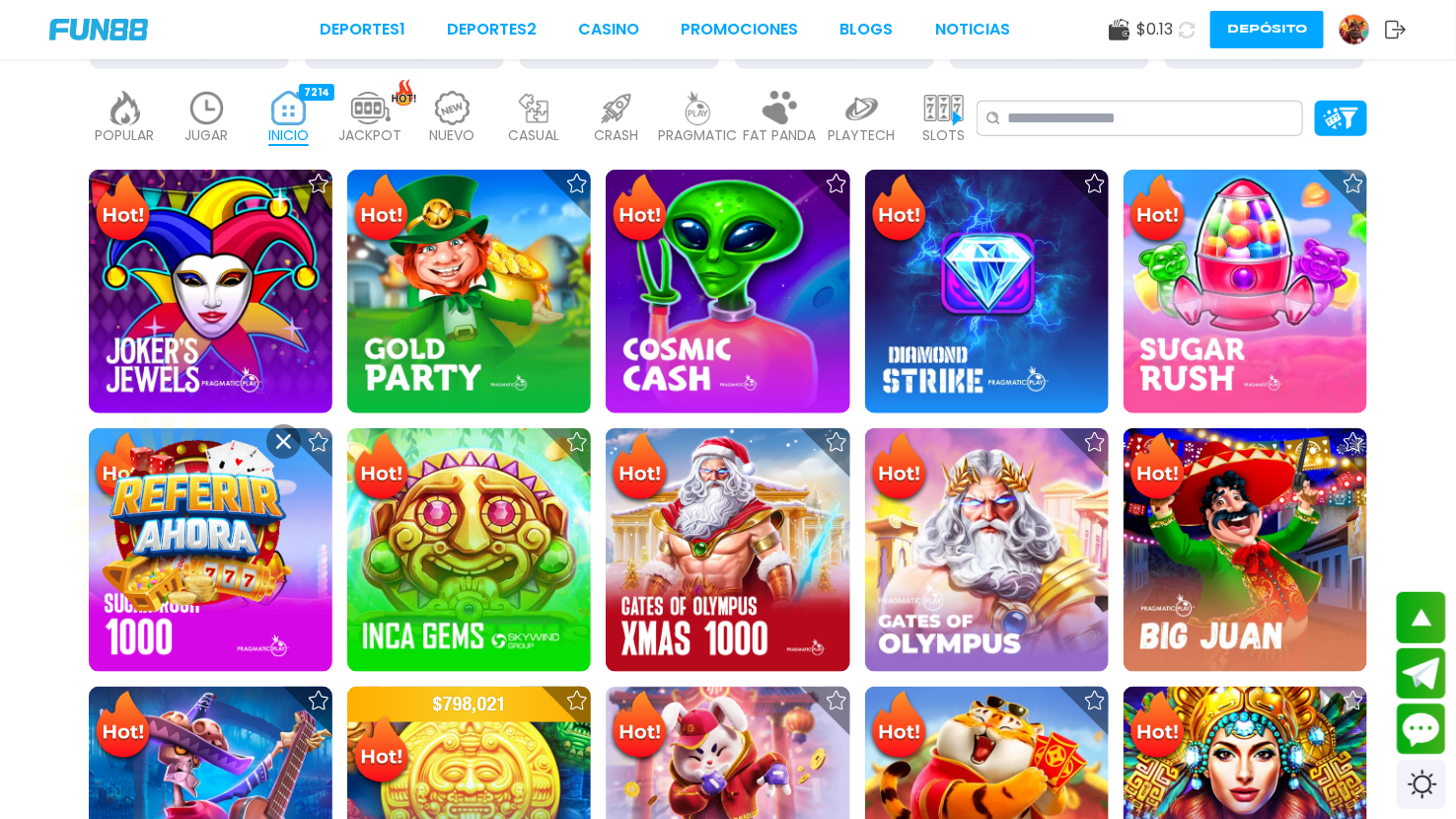 click 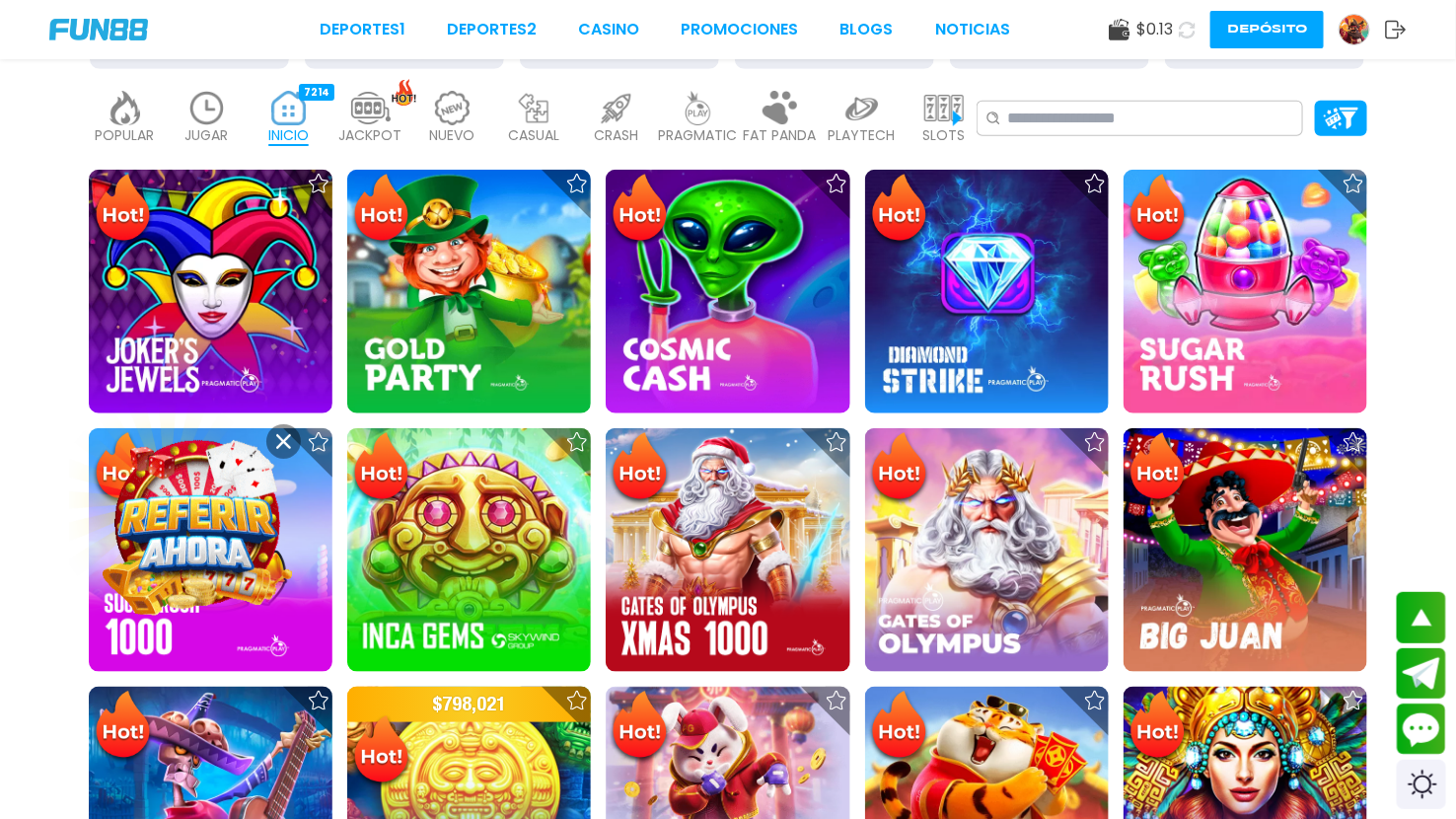 click 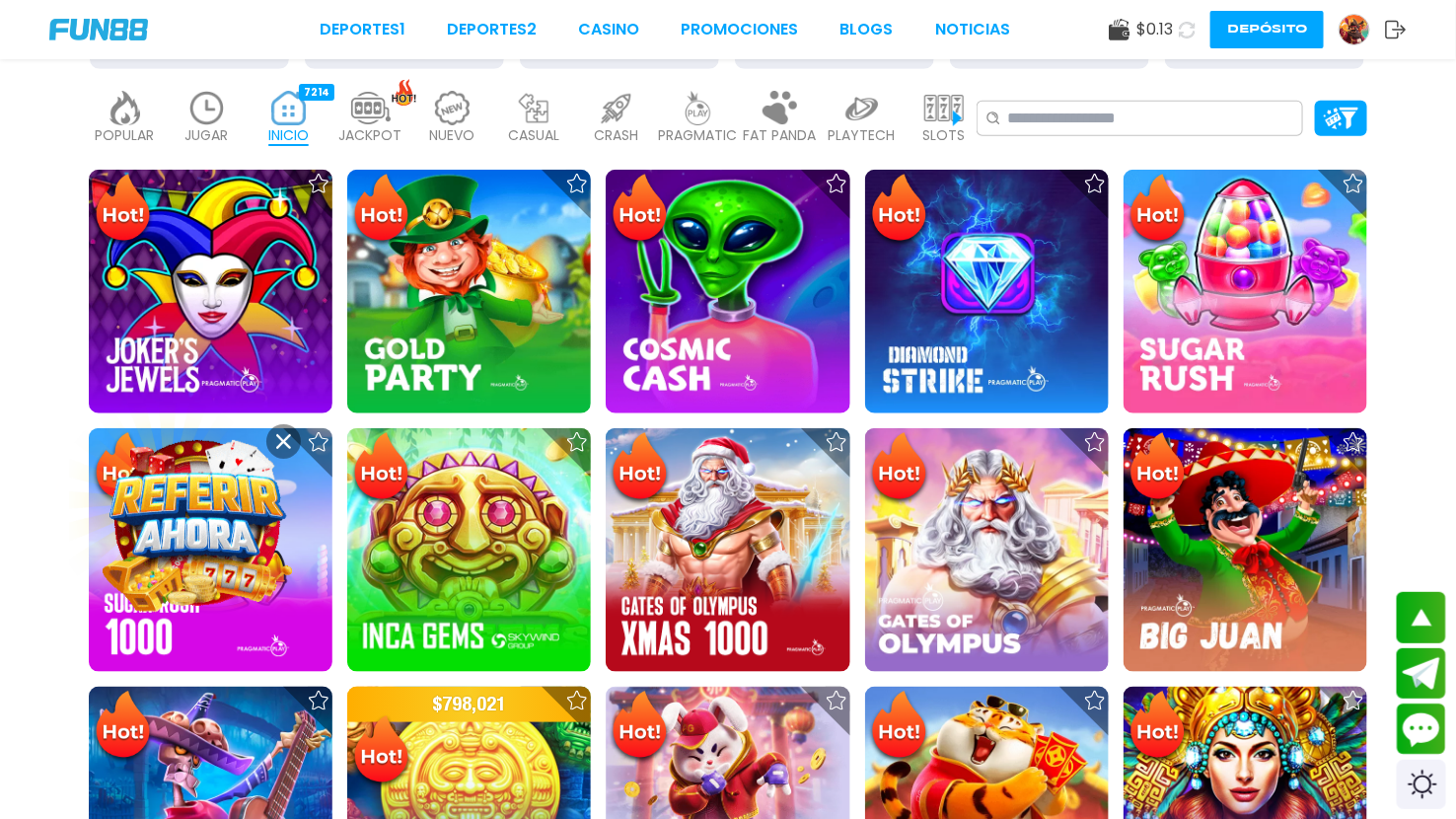 click 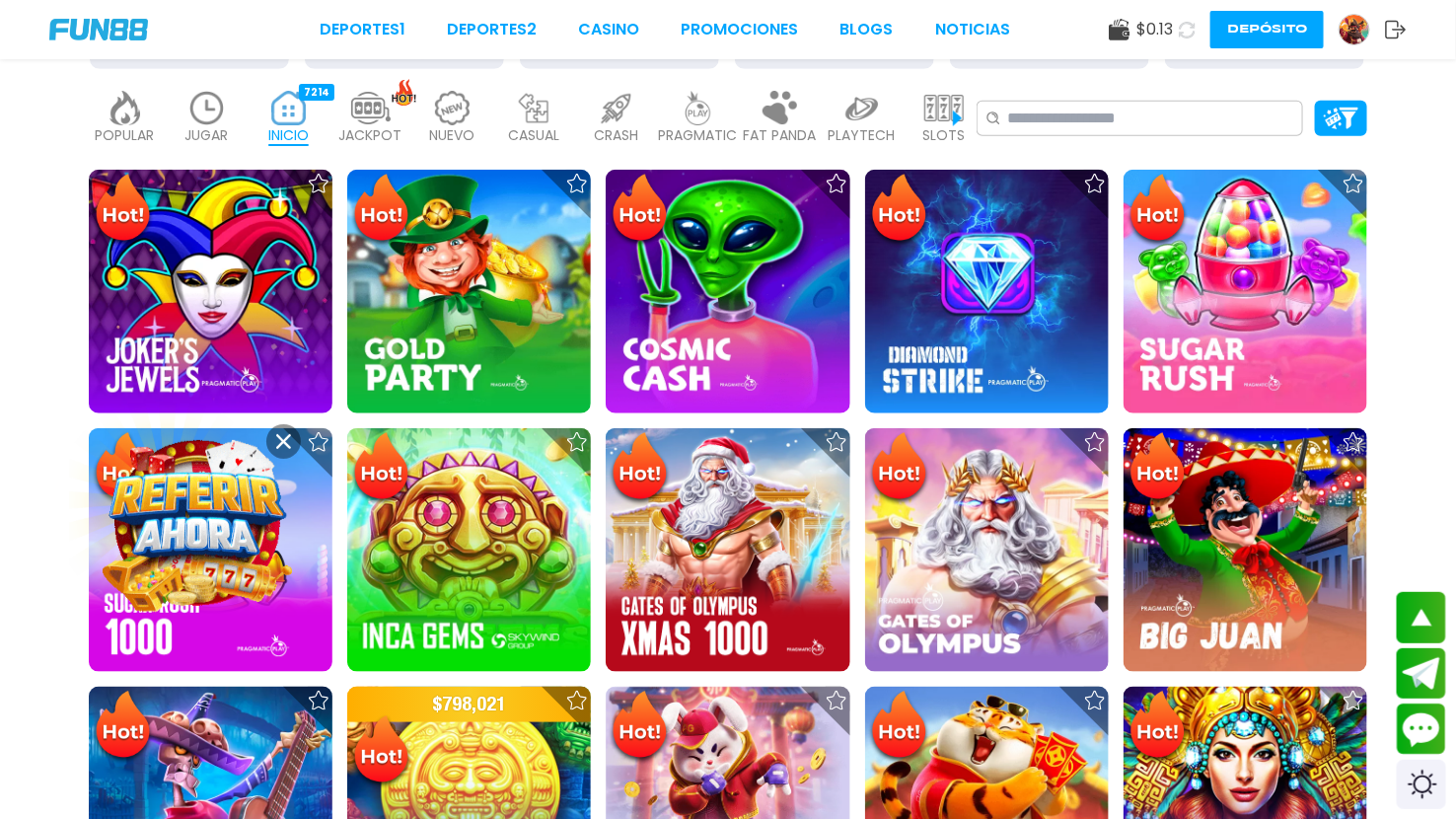 click 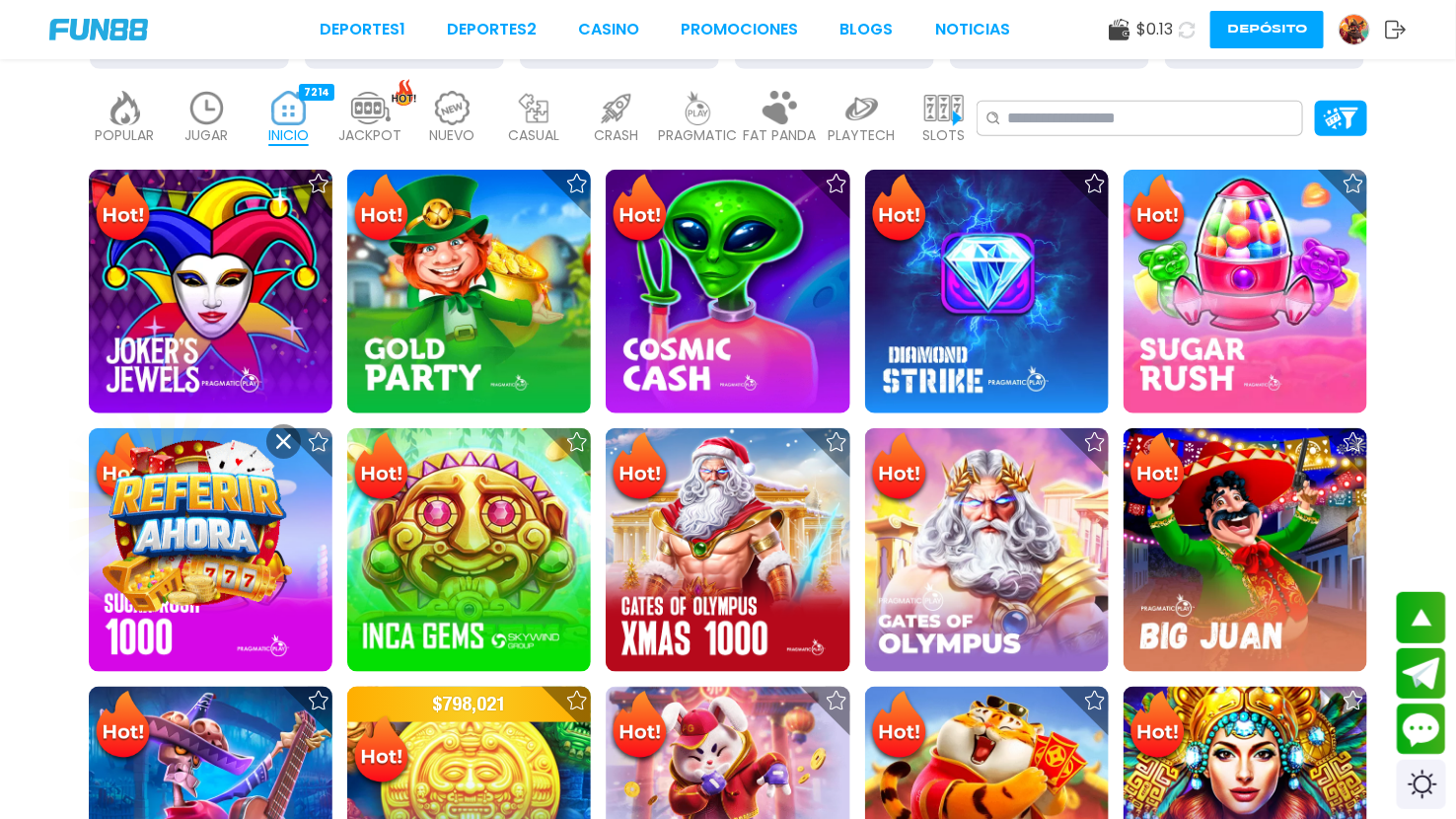 click 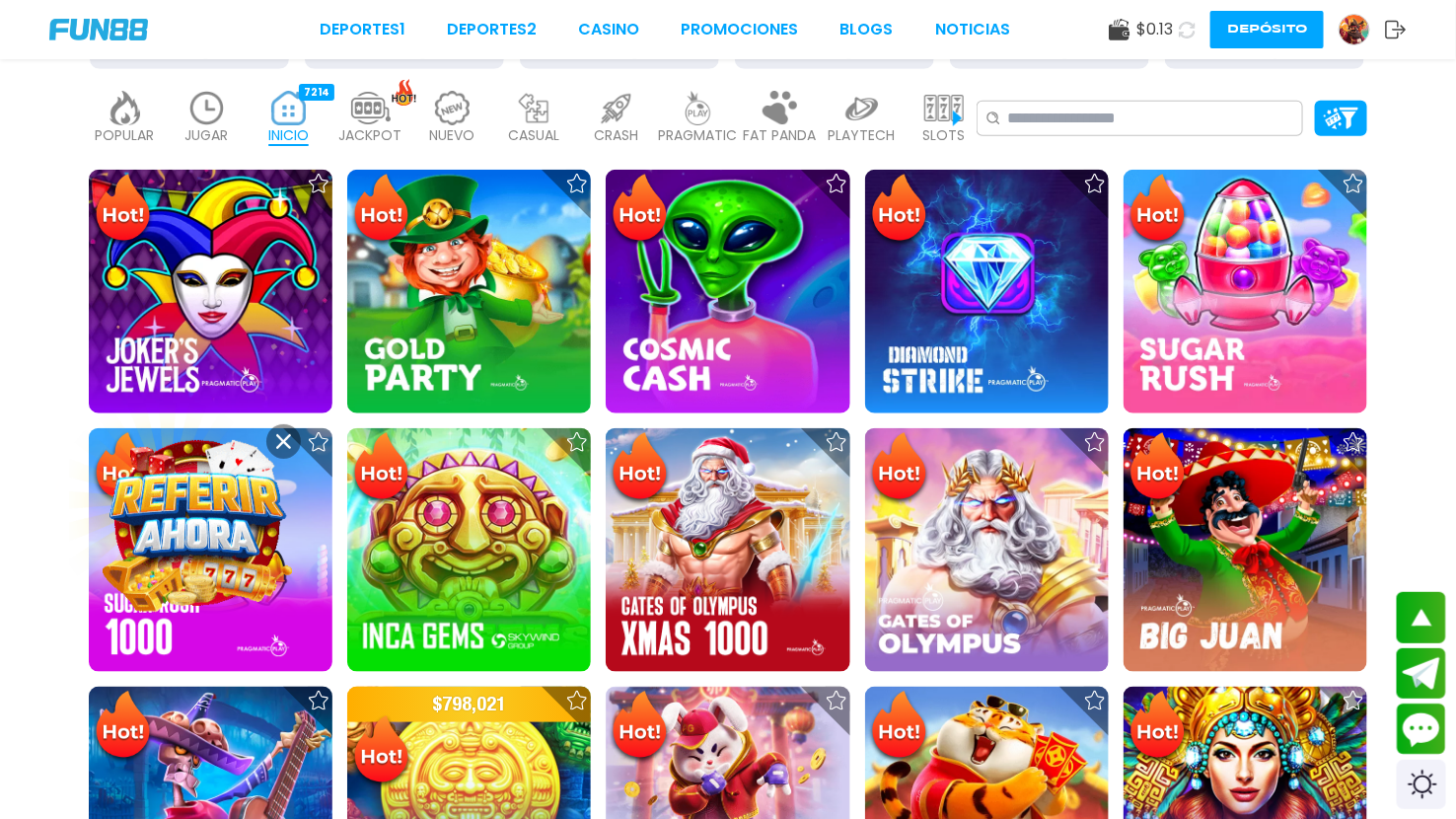 click 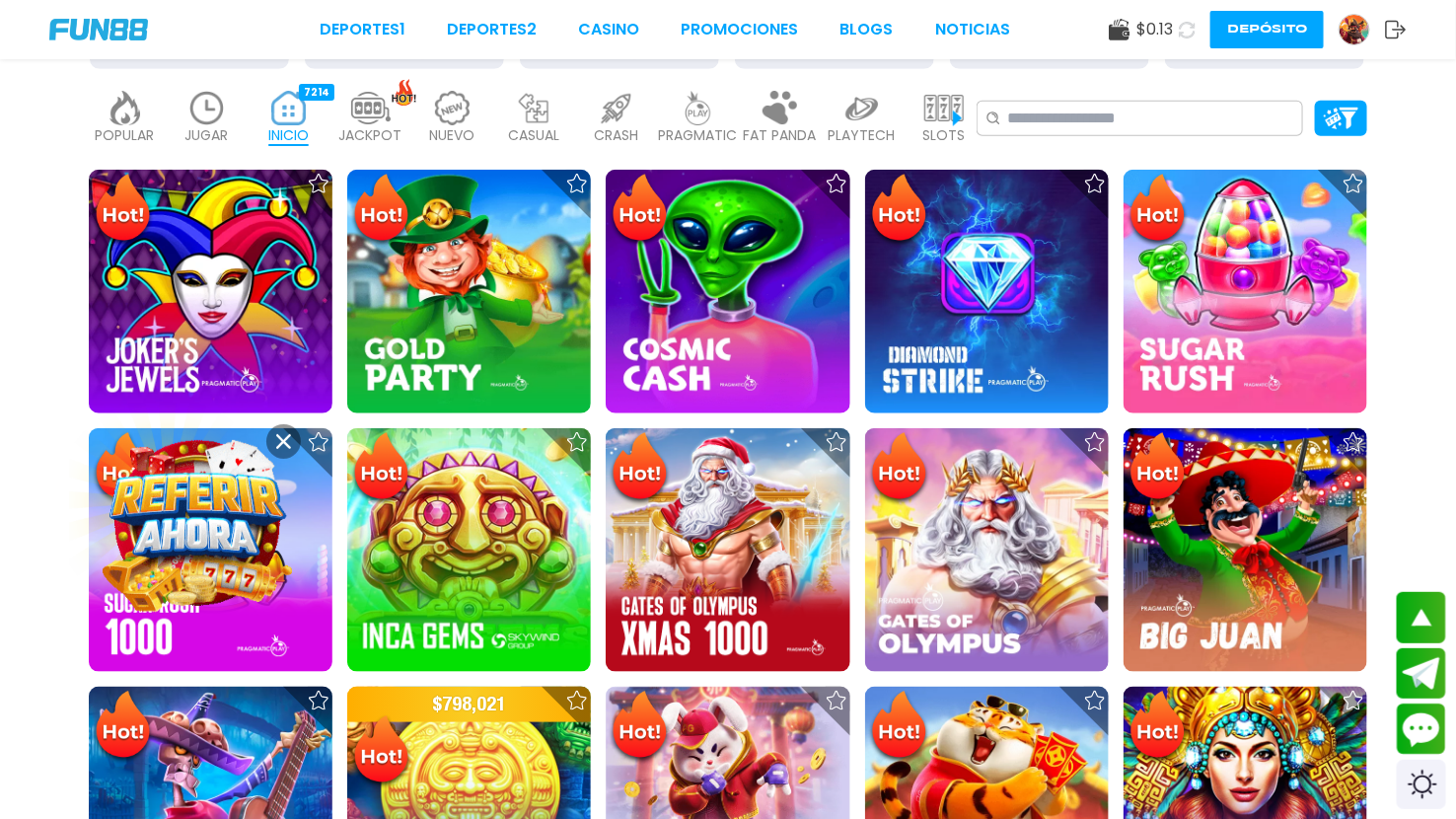 click 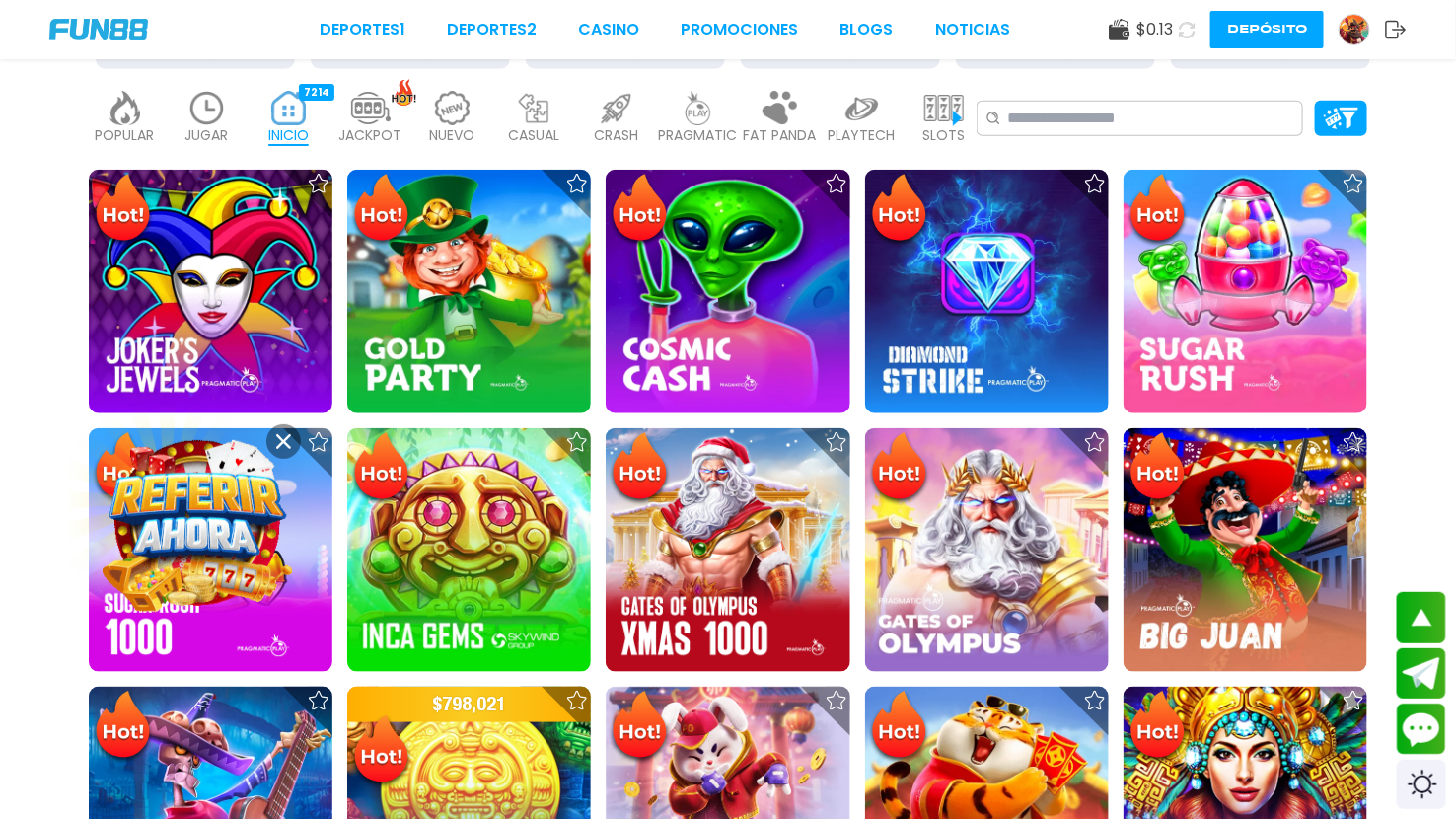 click 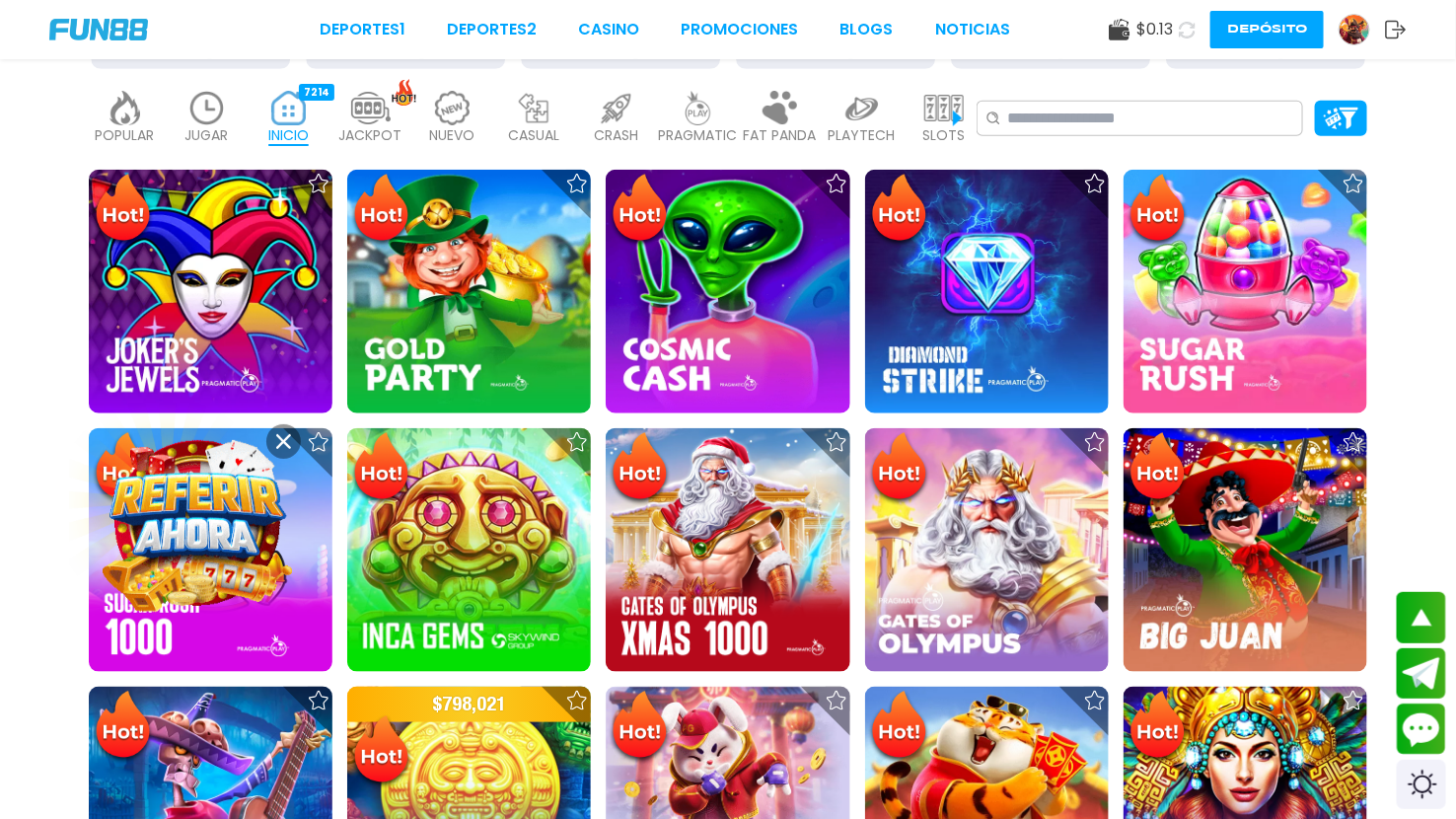 click 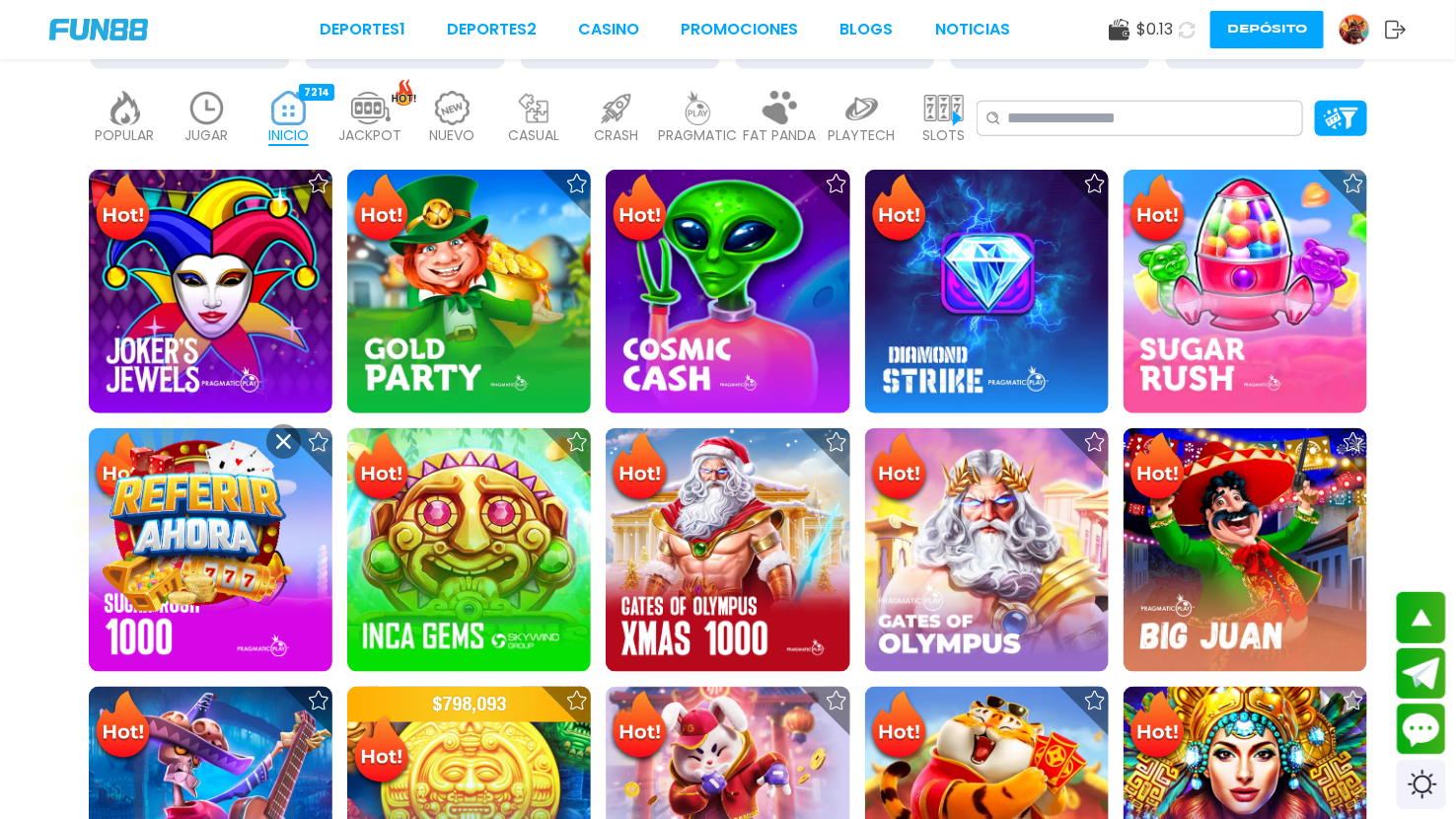 click 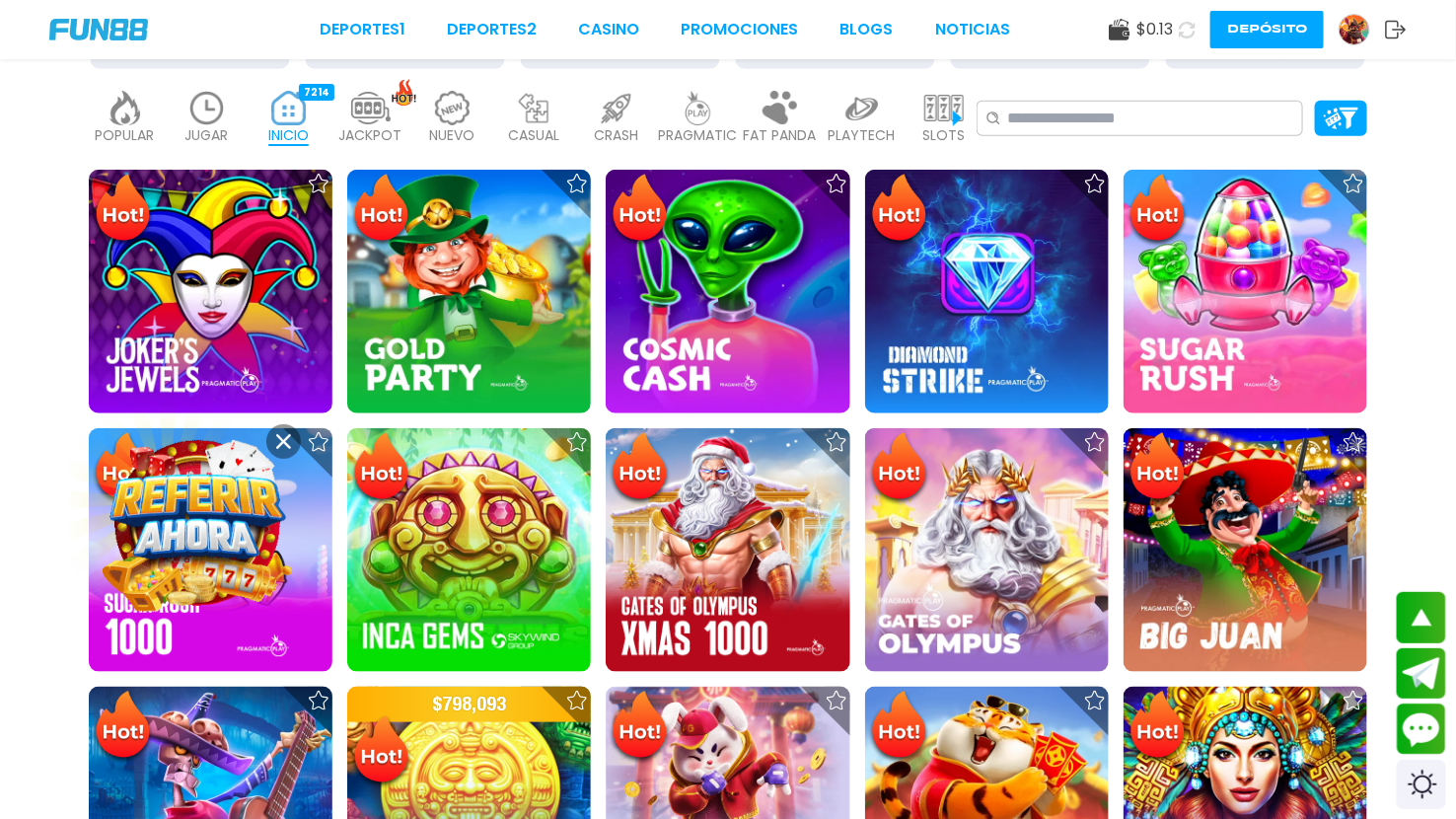 click 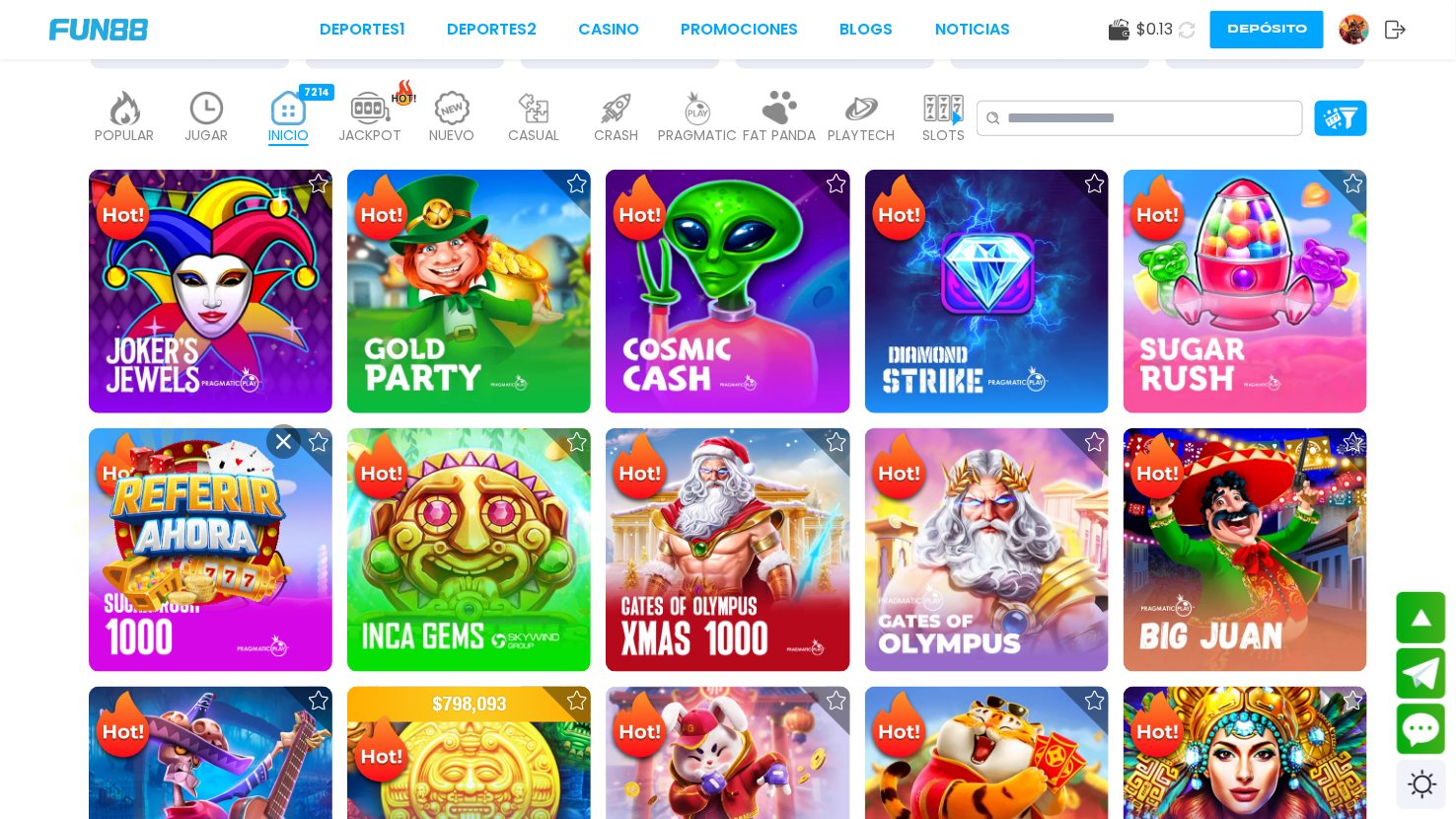click 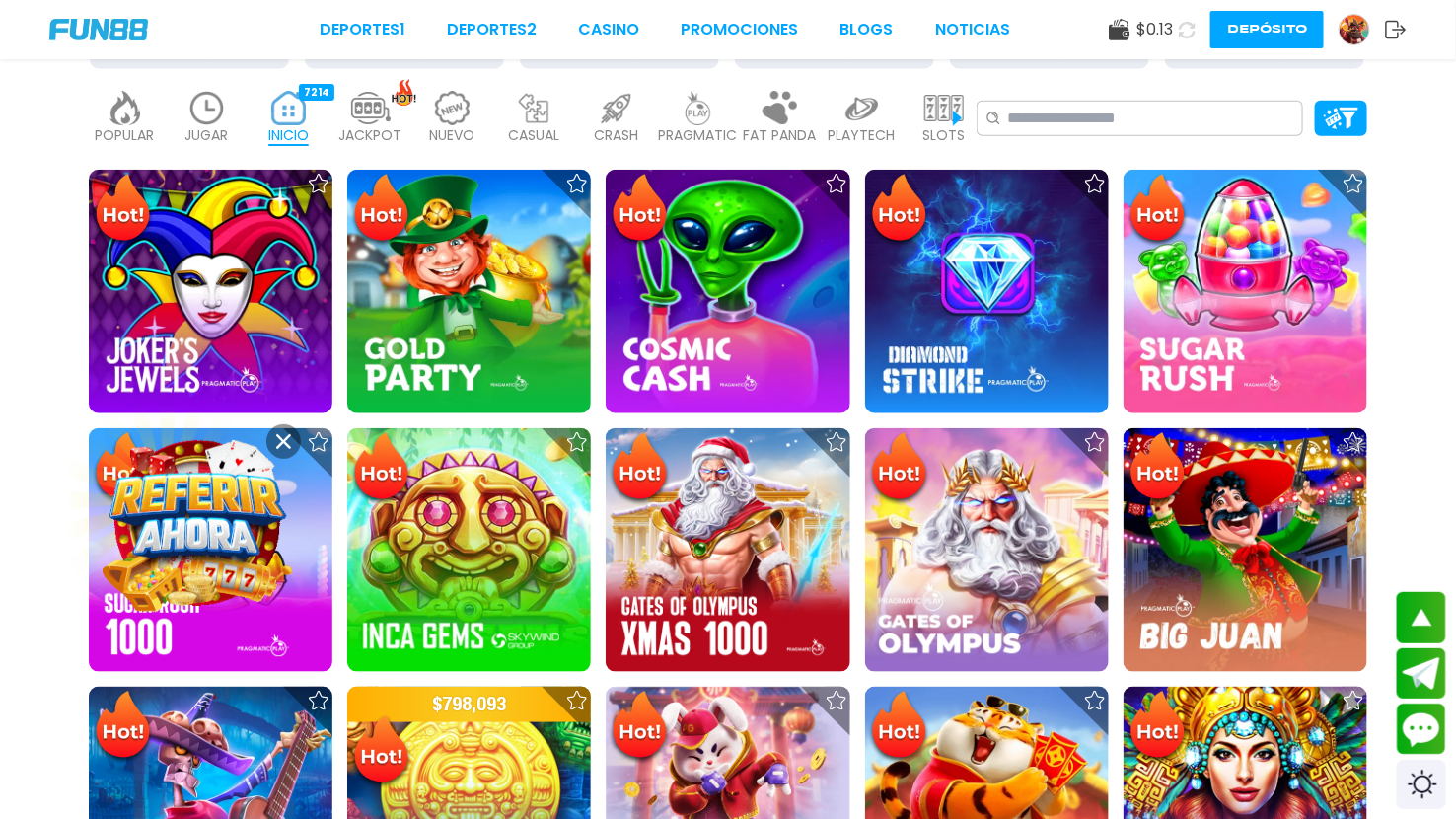 click 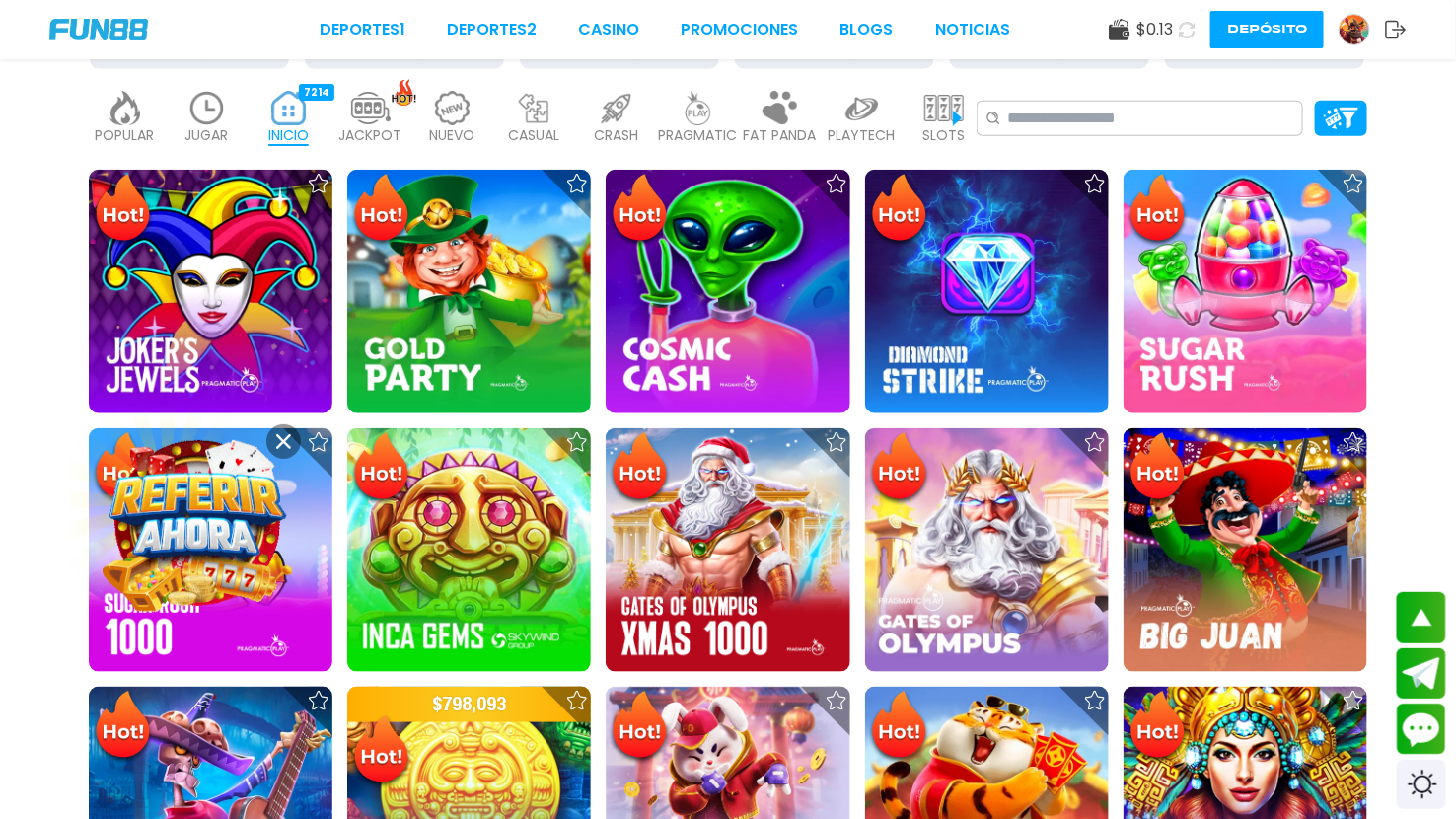 click 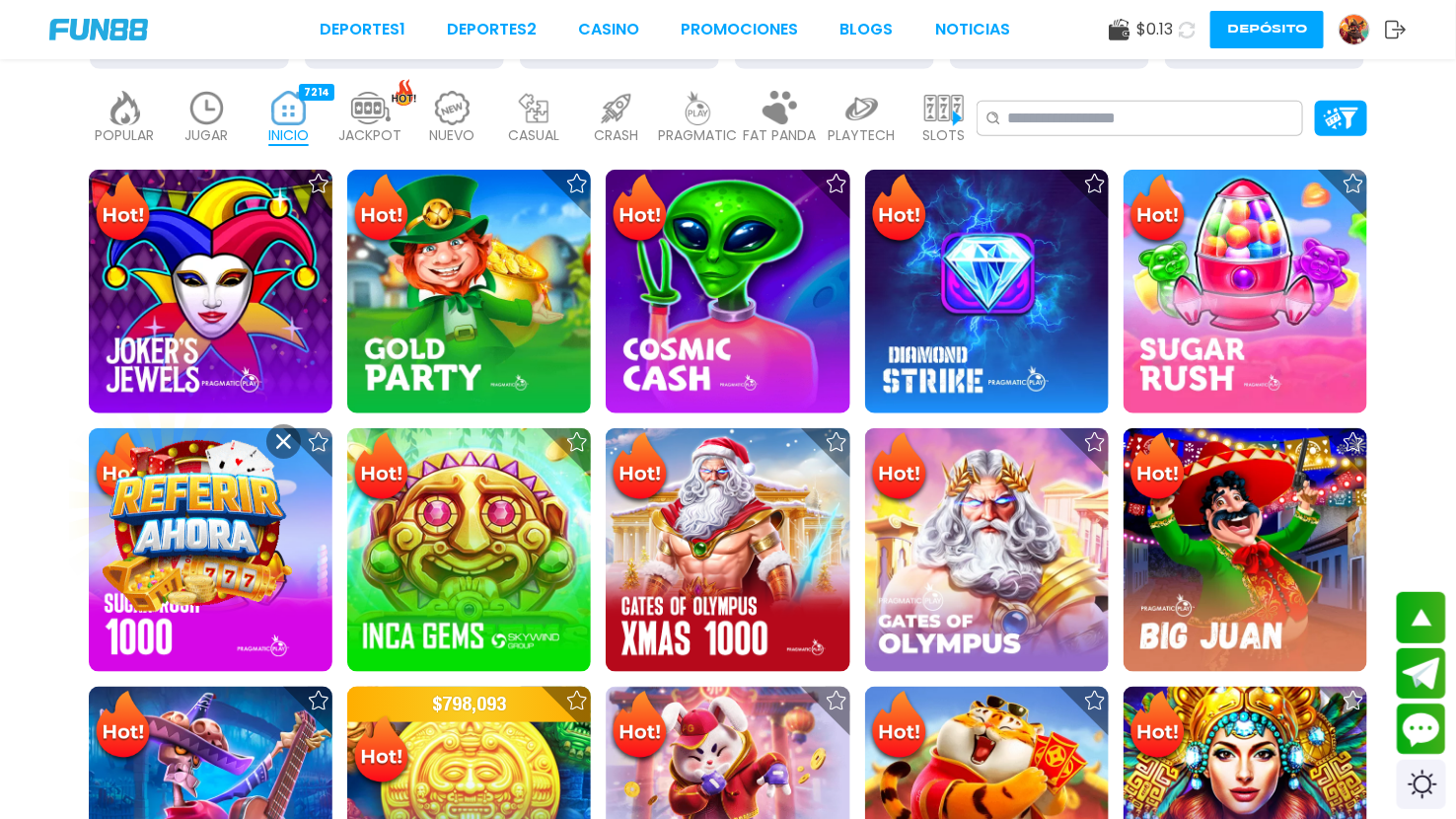 click 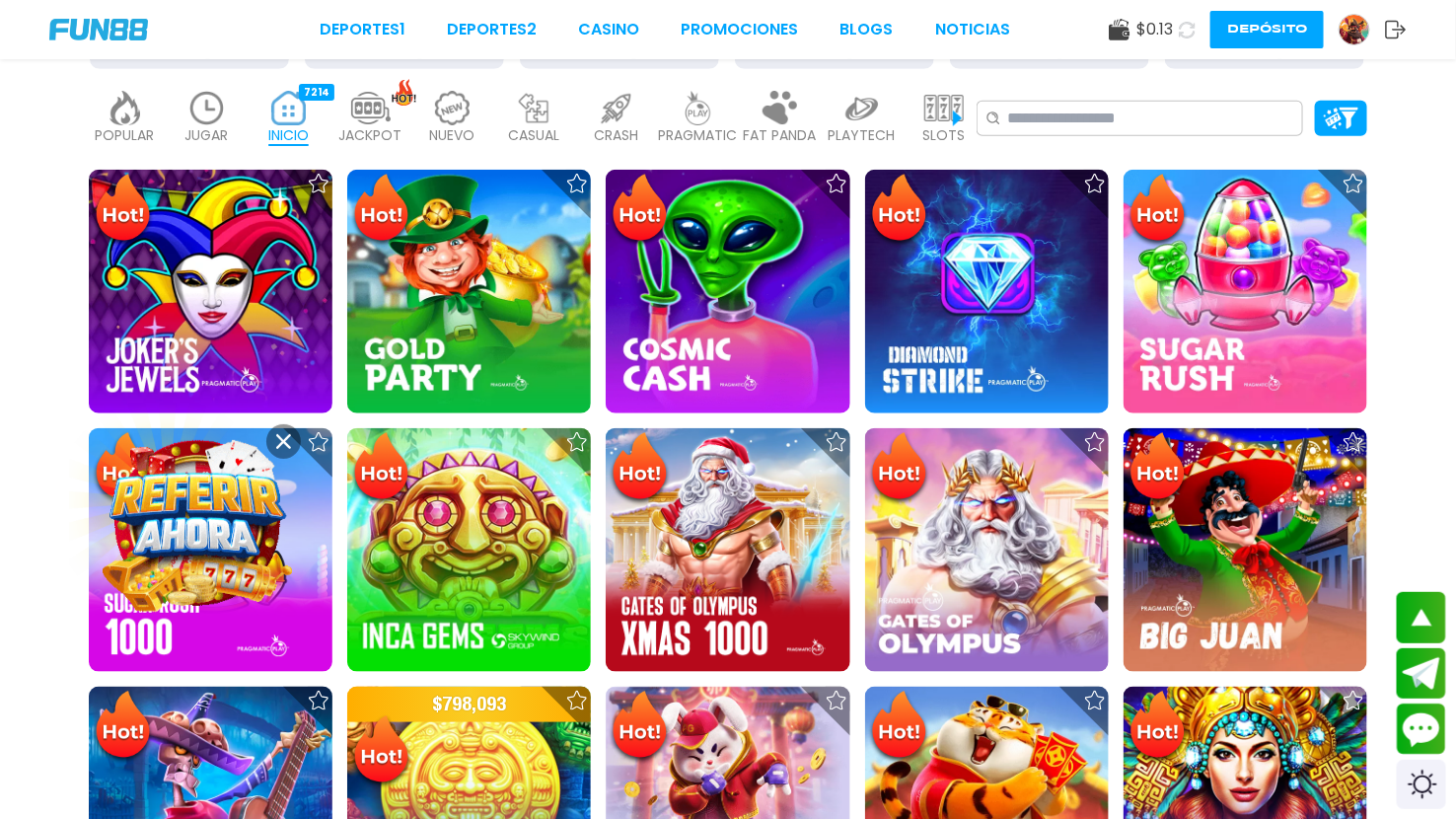 click 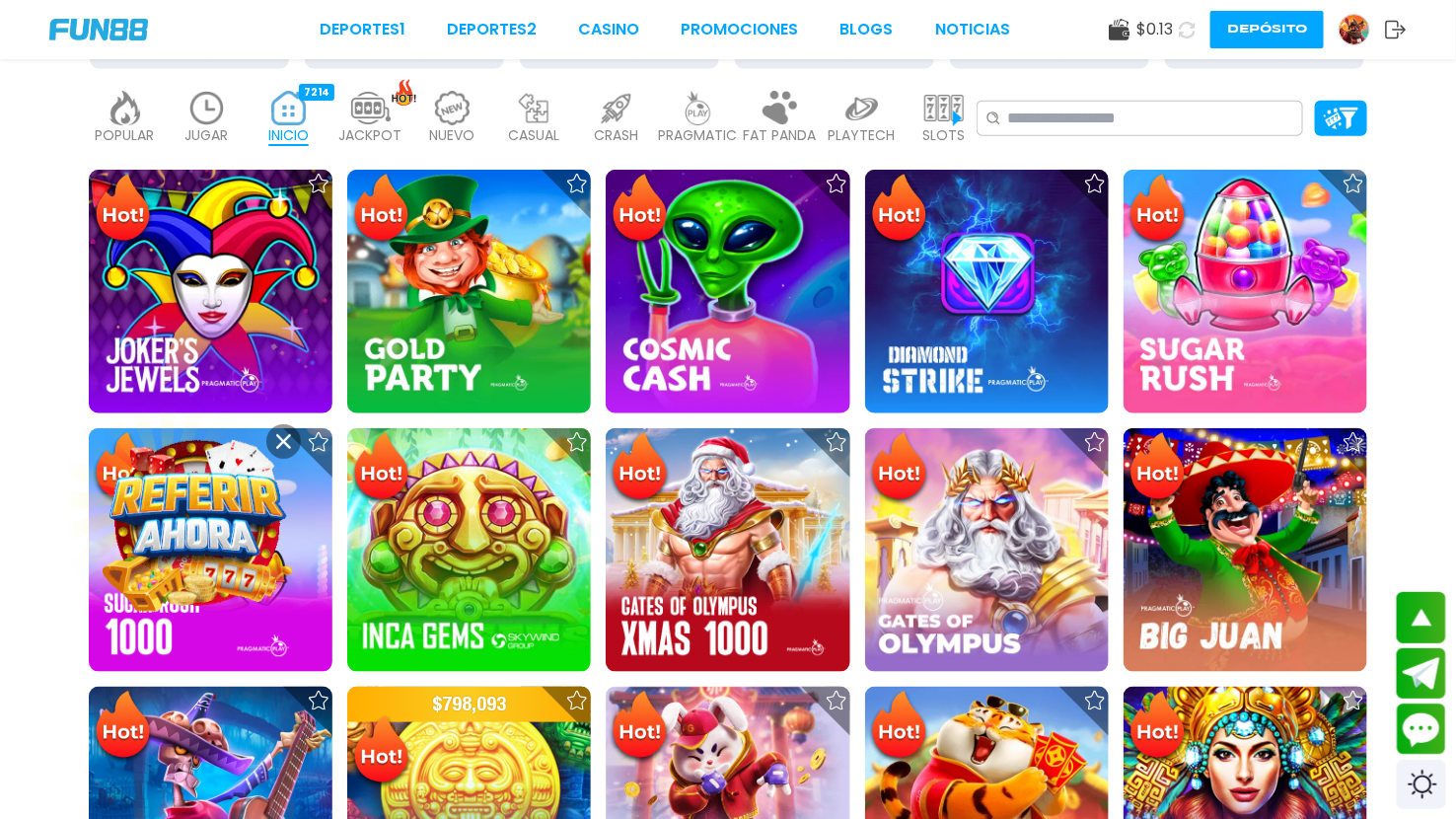 click 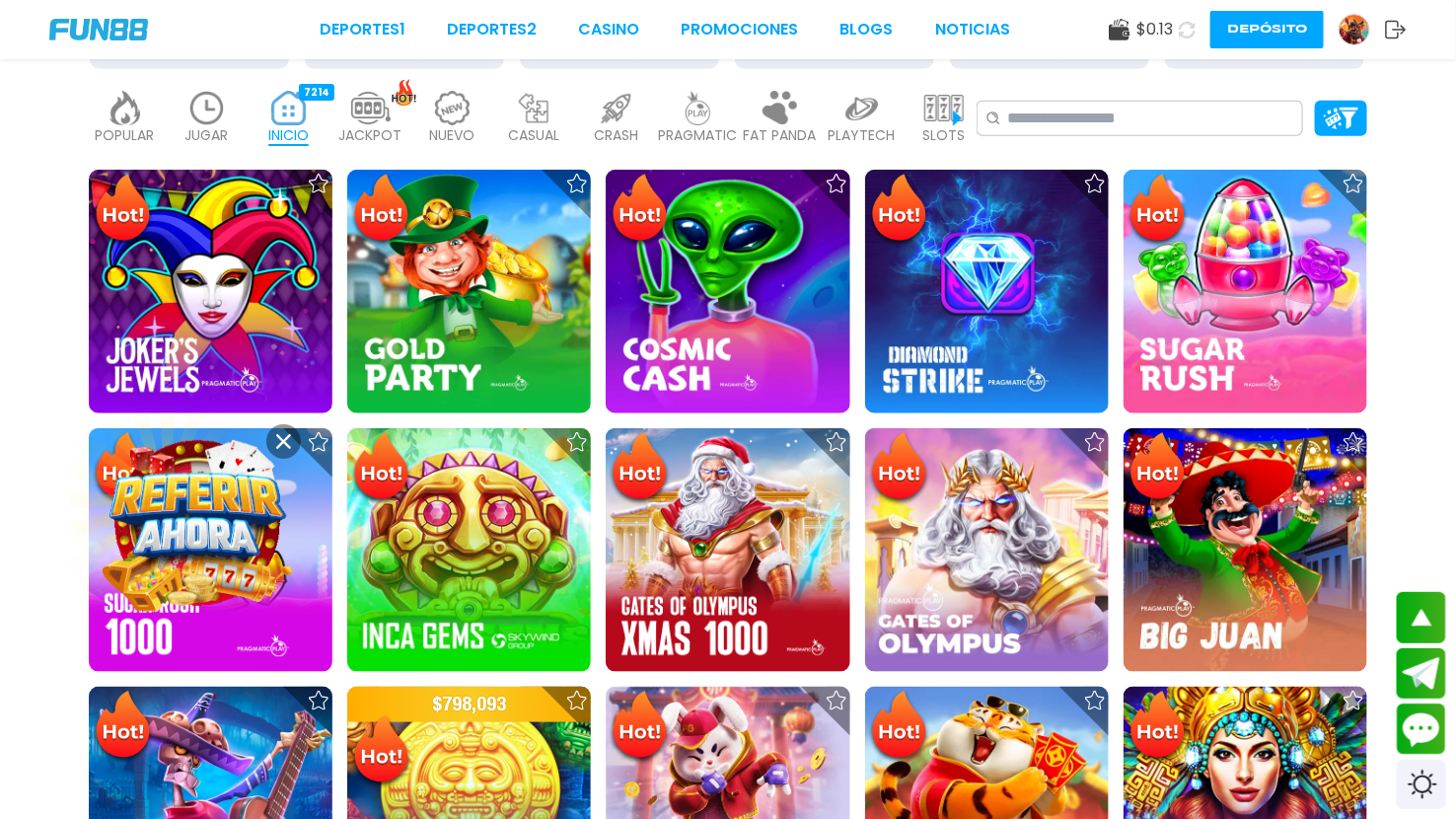 click 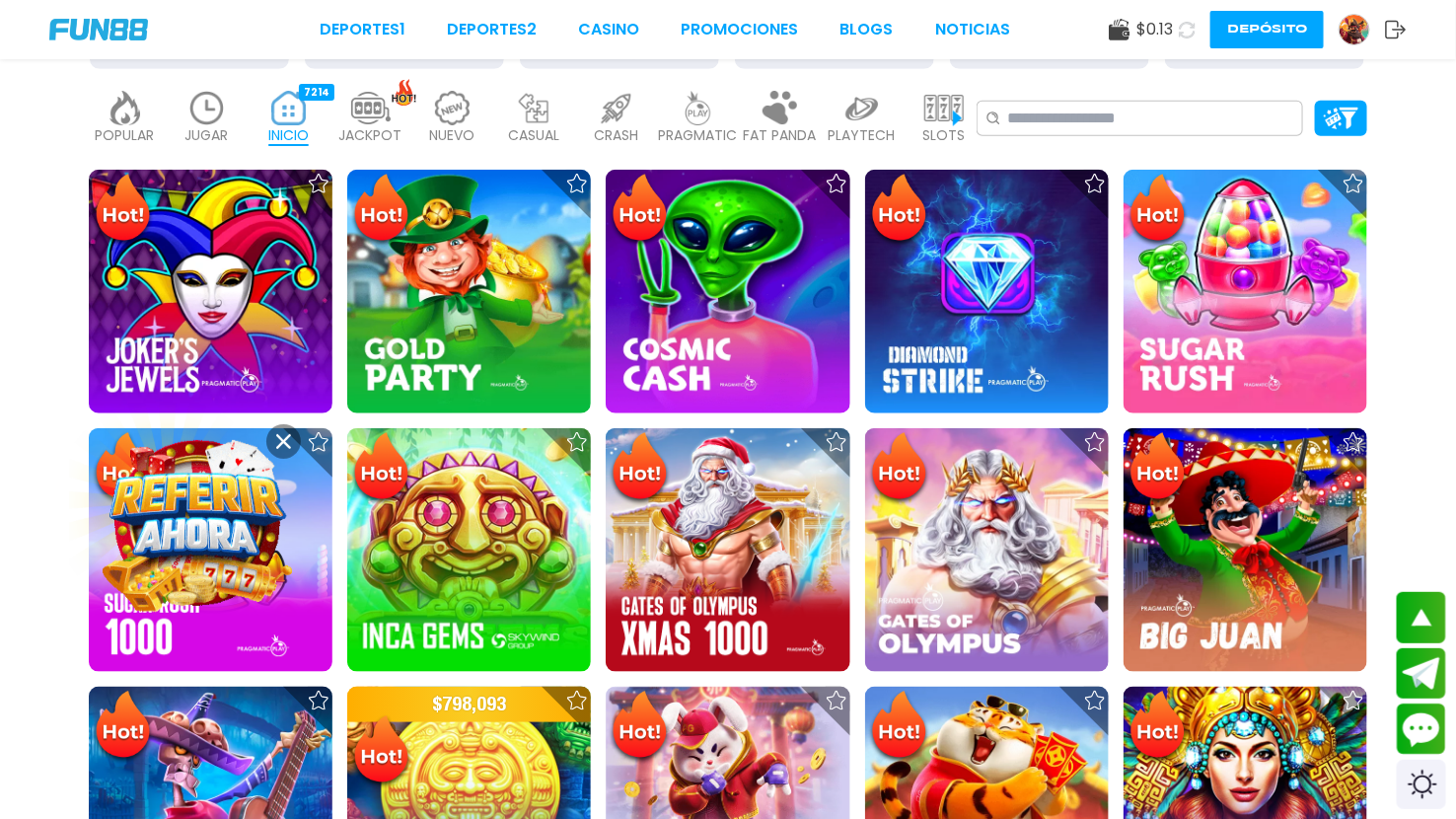 click 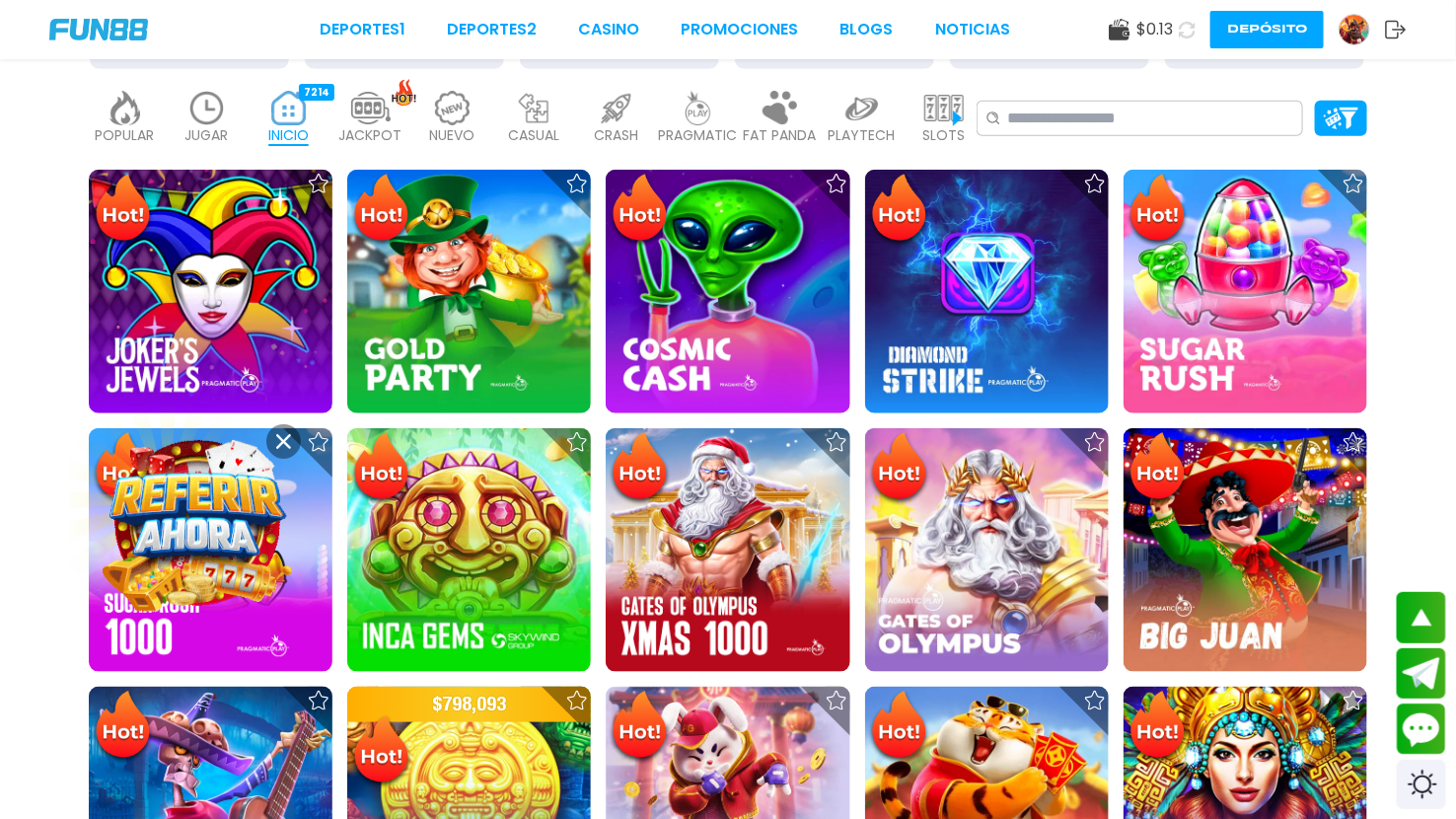 click 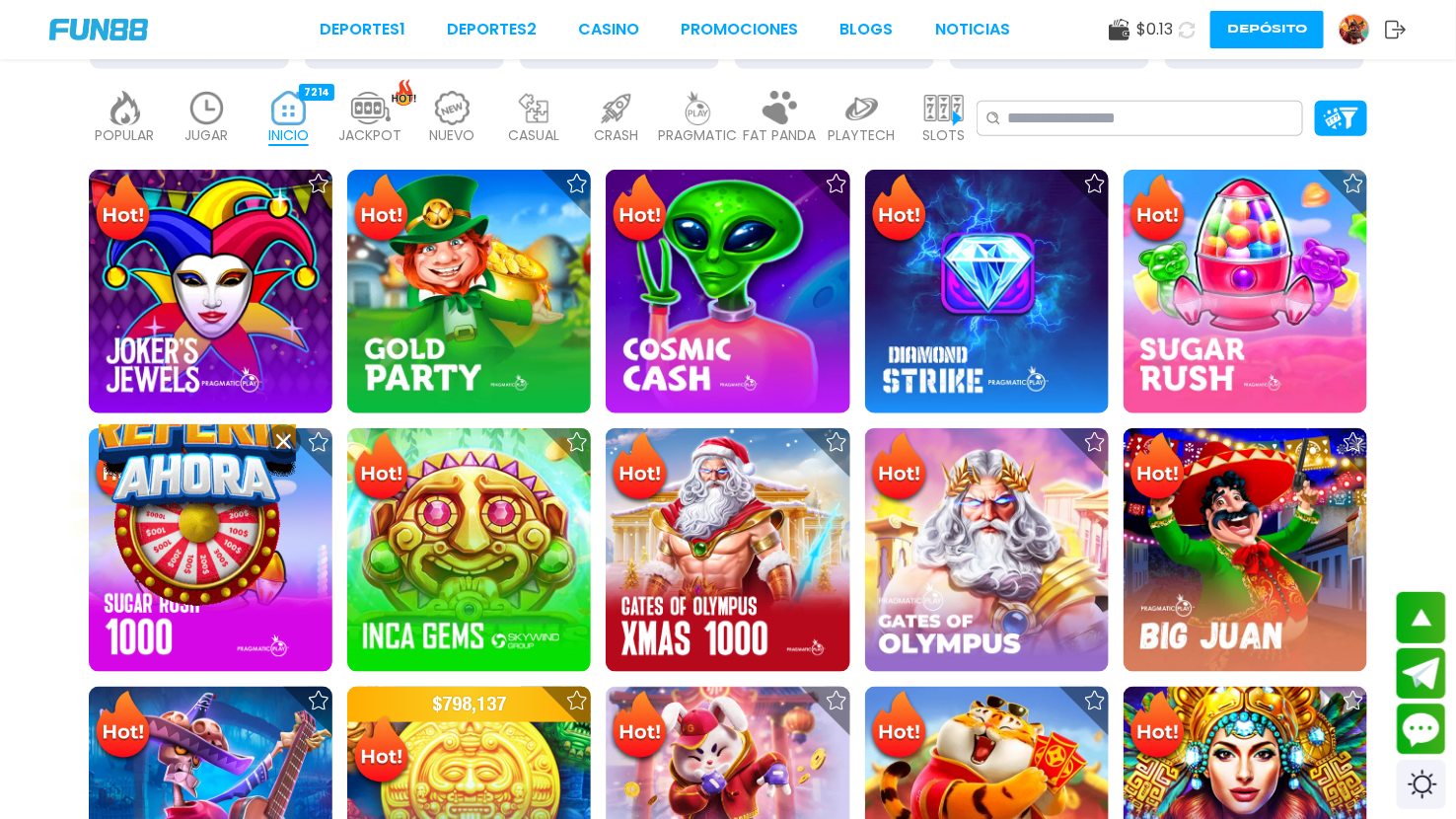 click 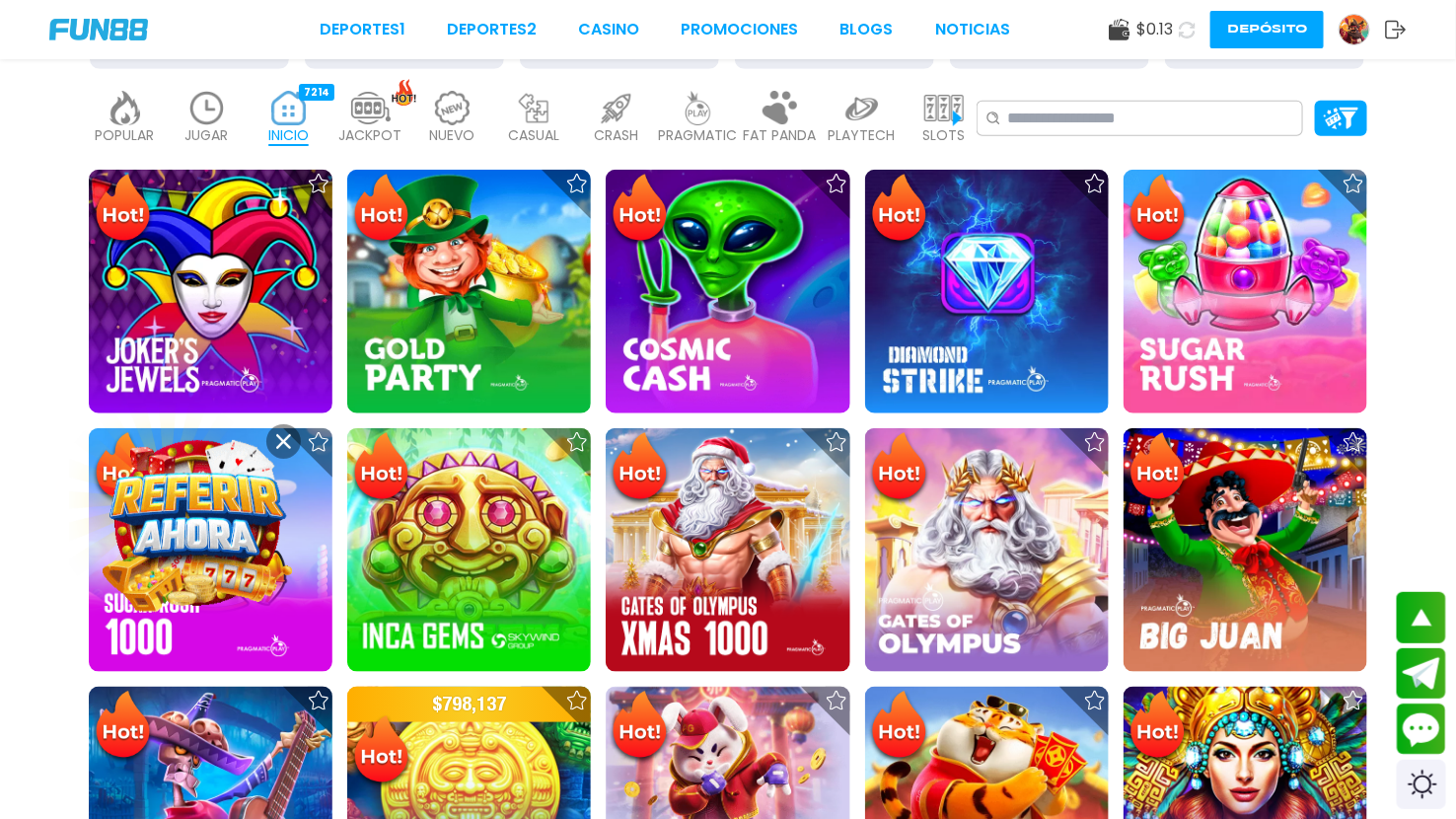 click 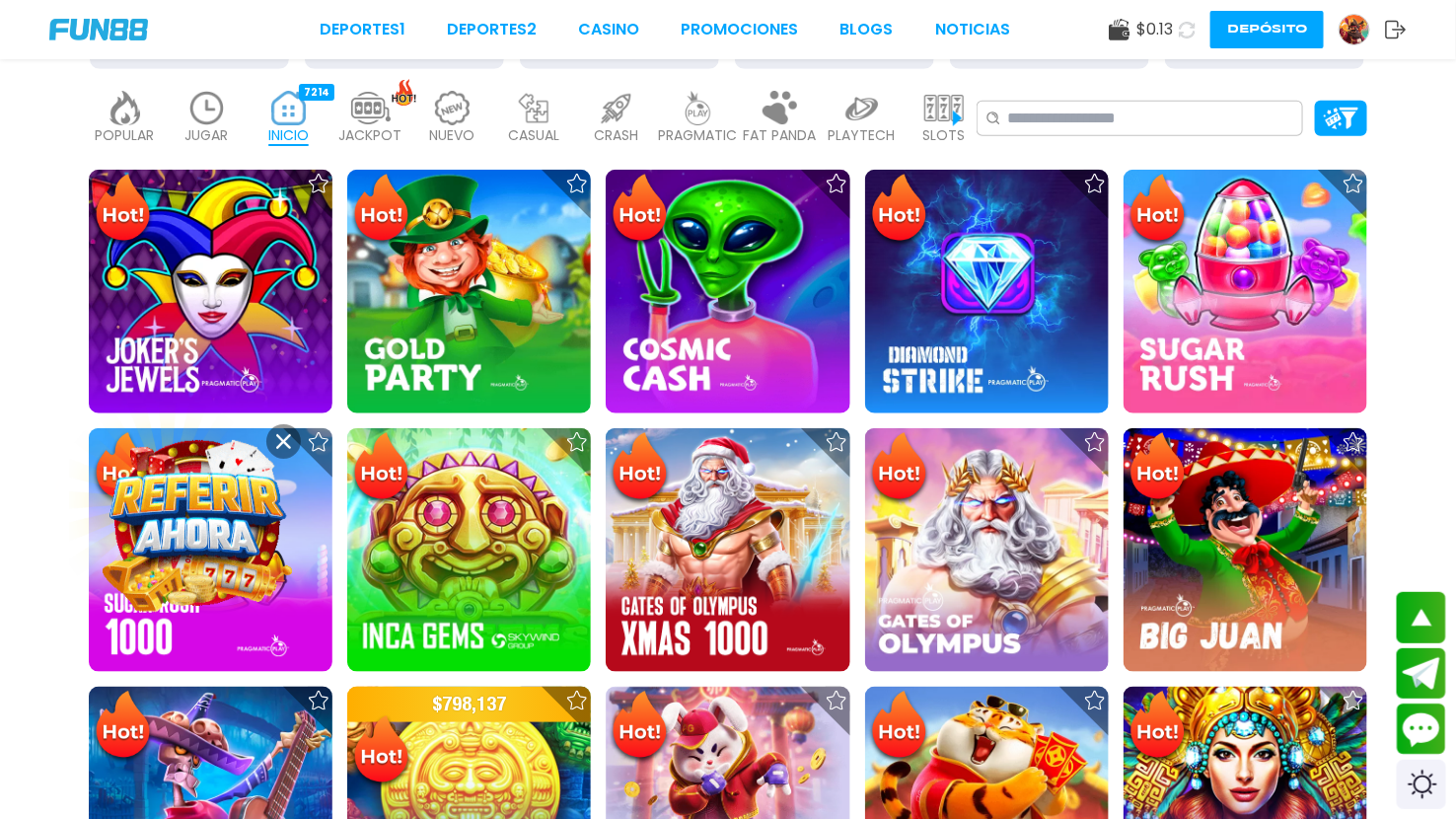 click 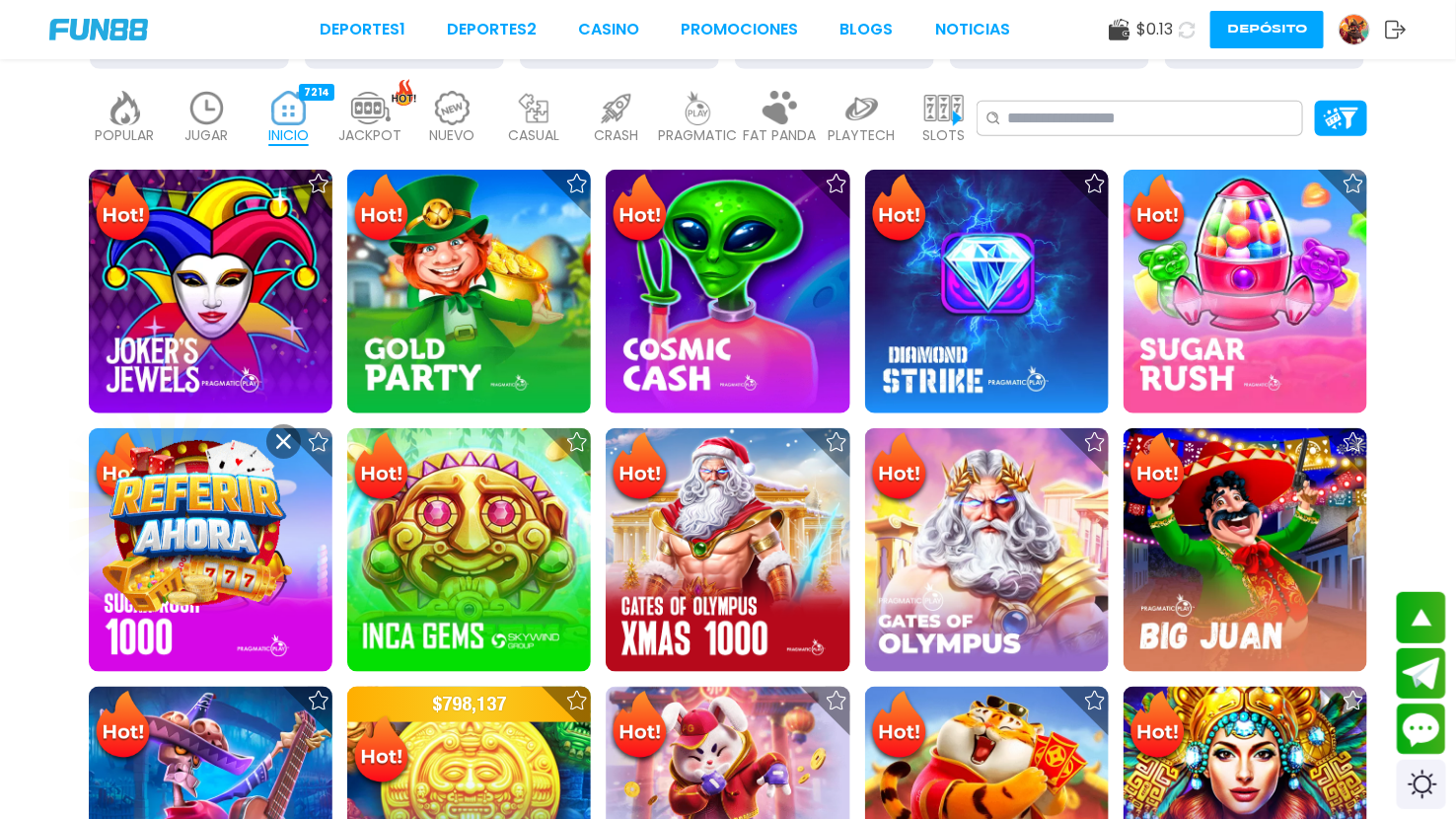 click 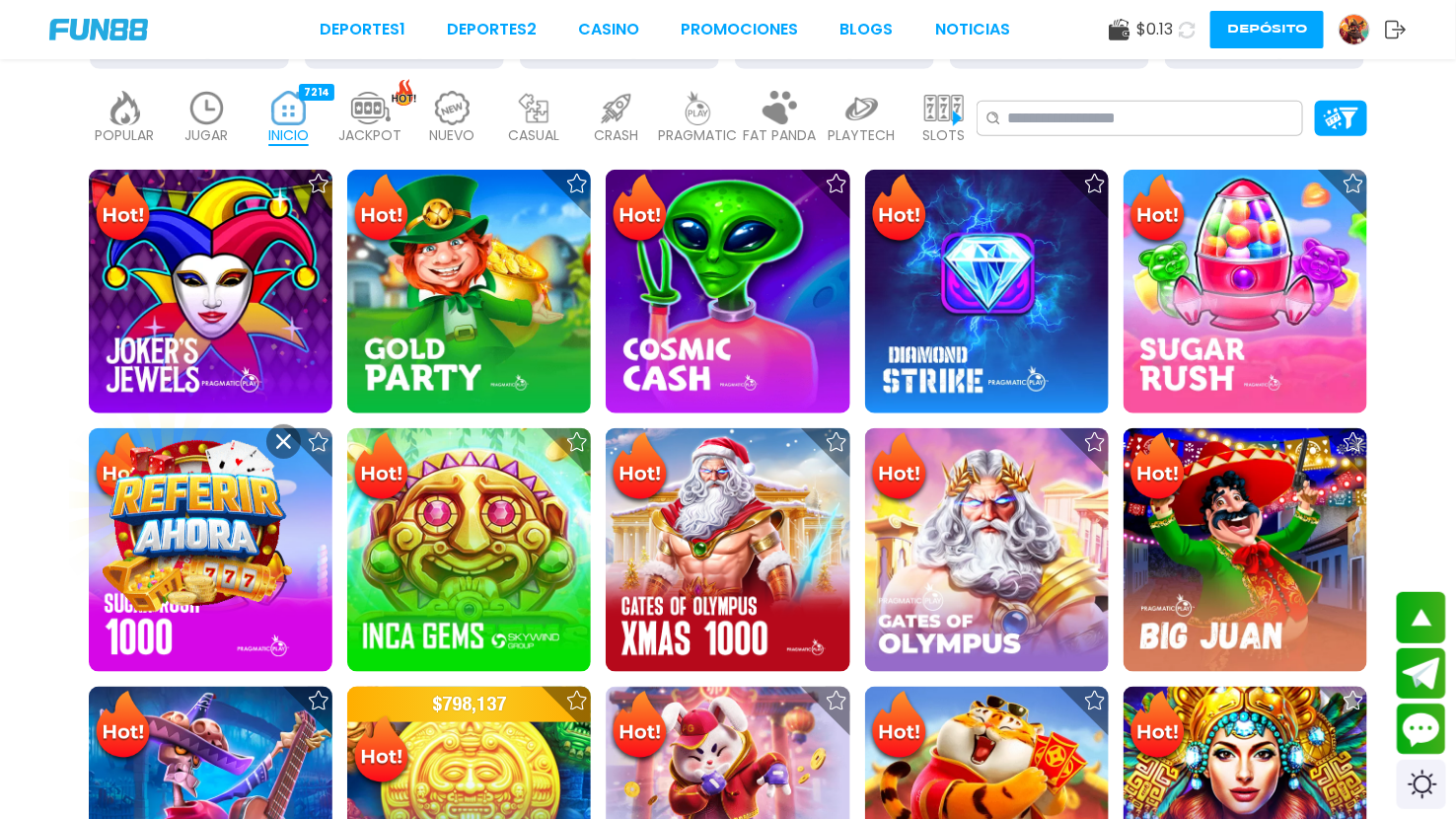 click 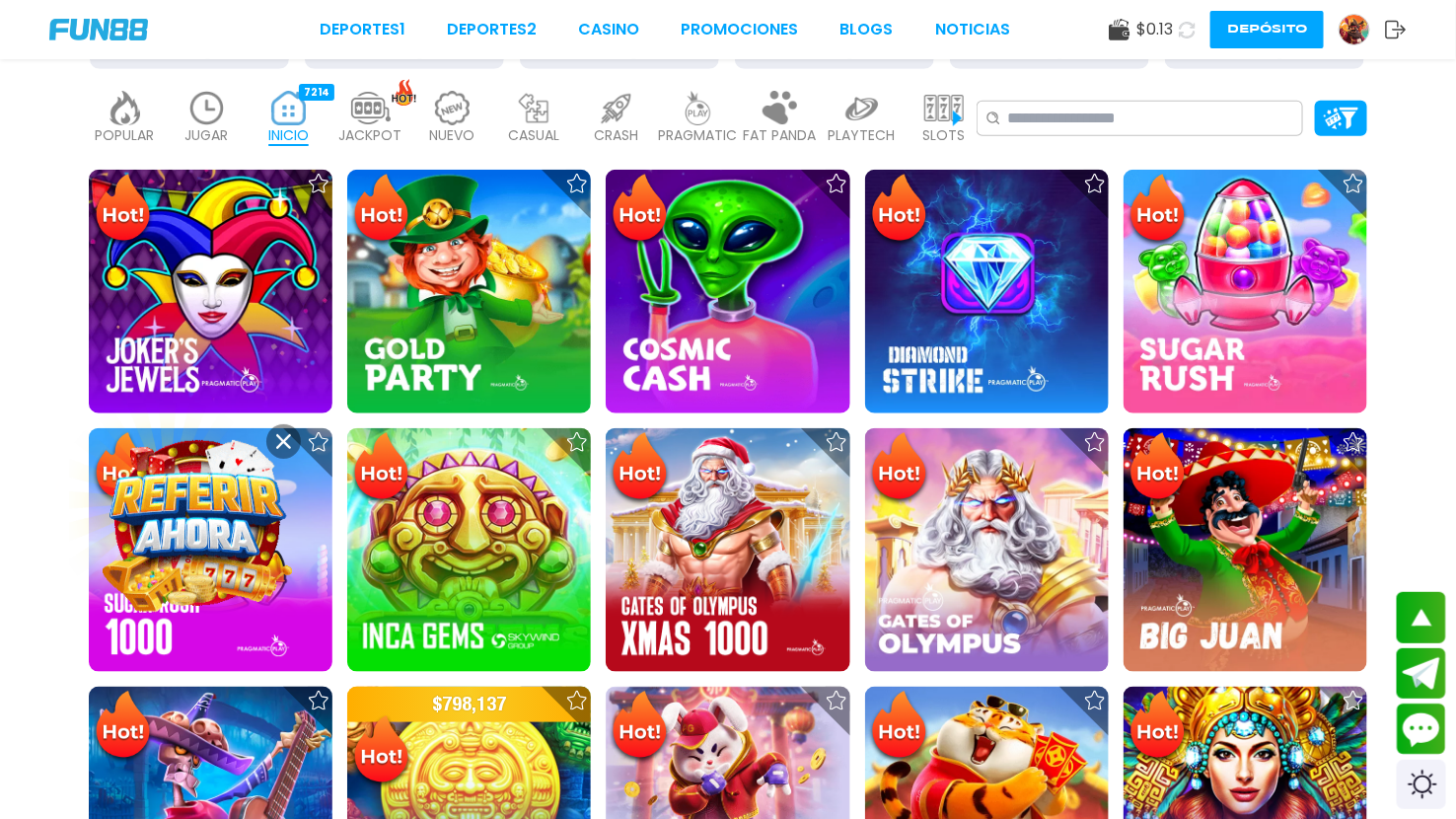 click 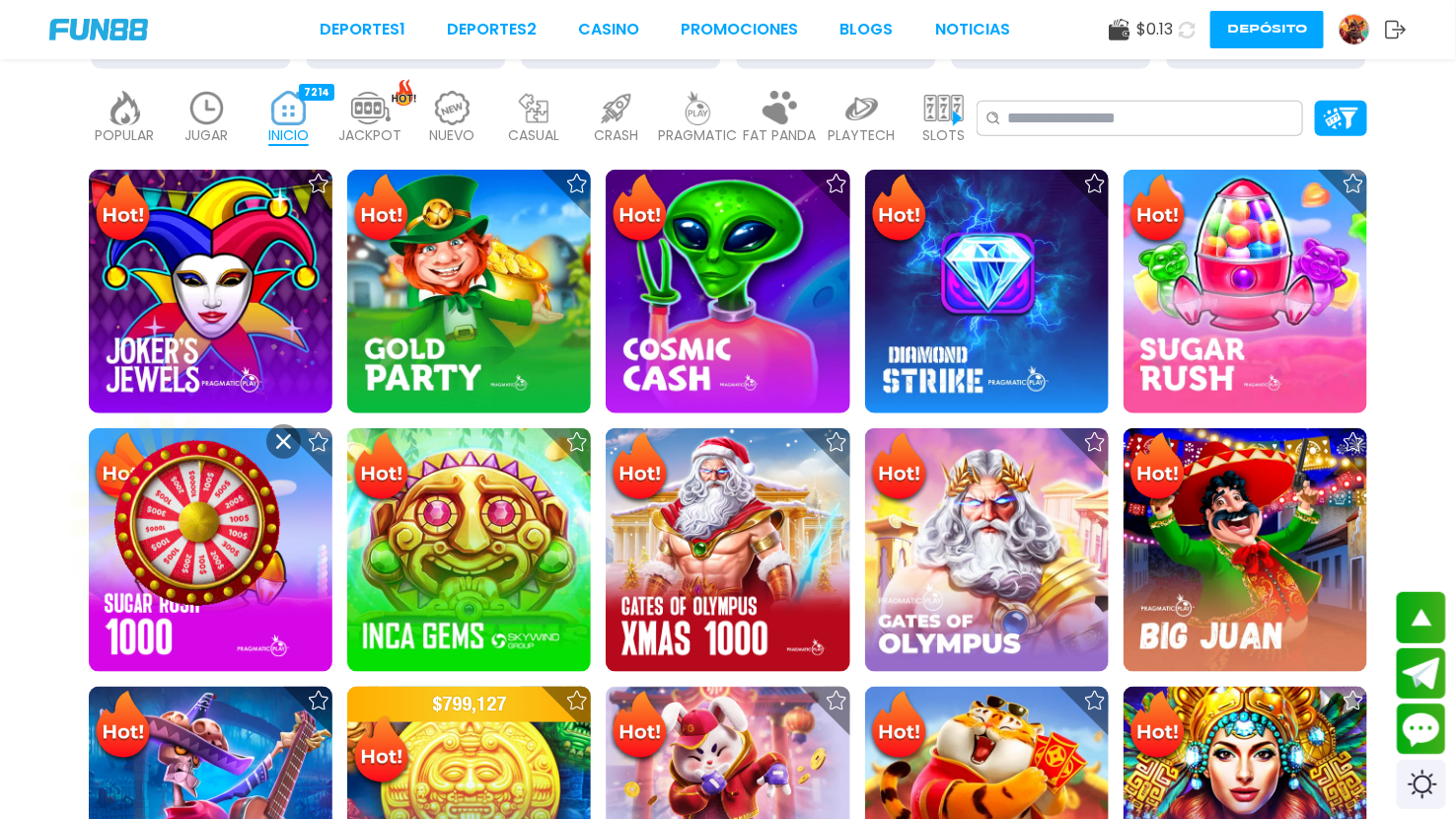 click 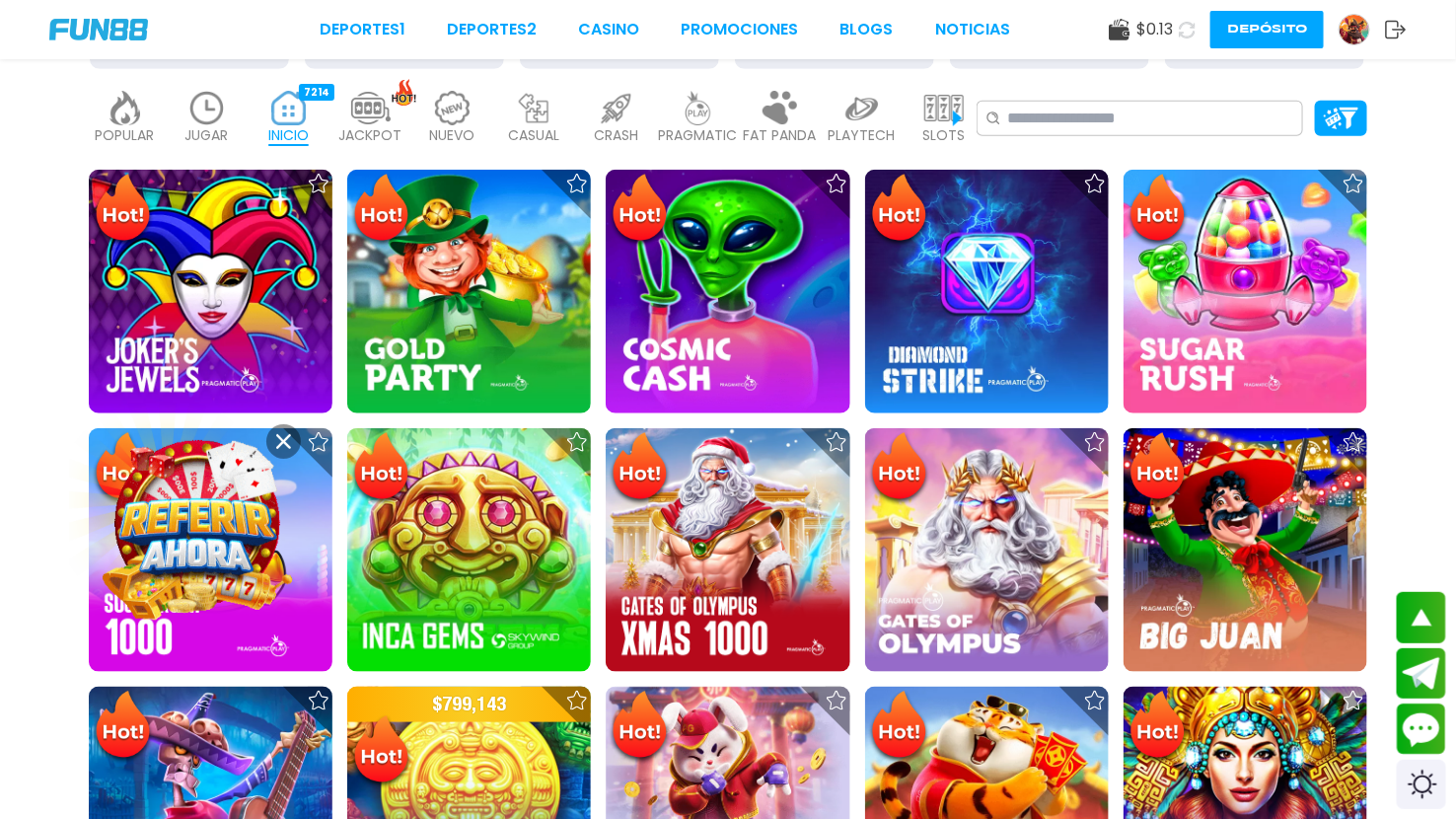 click 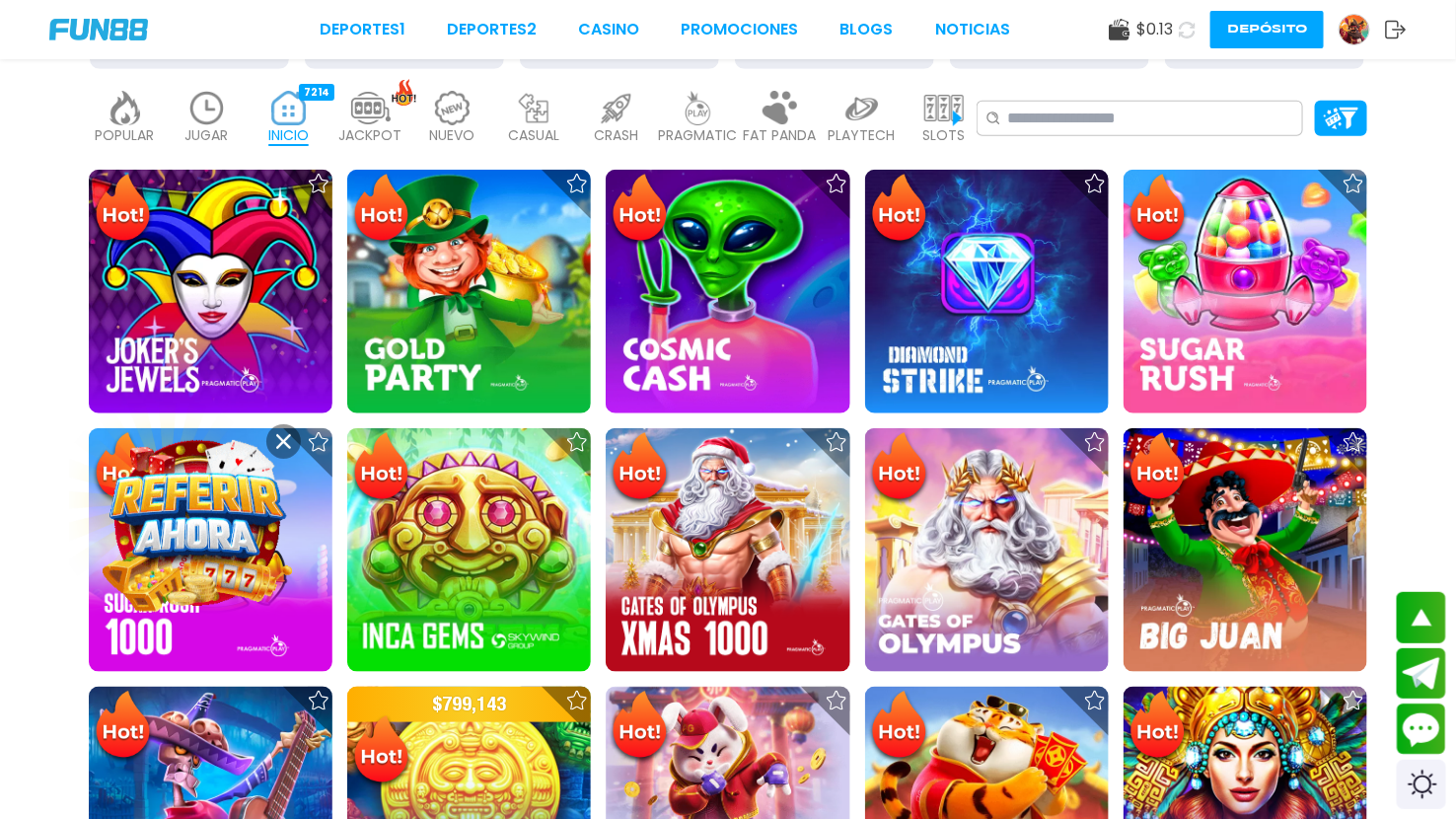 click 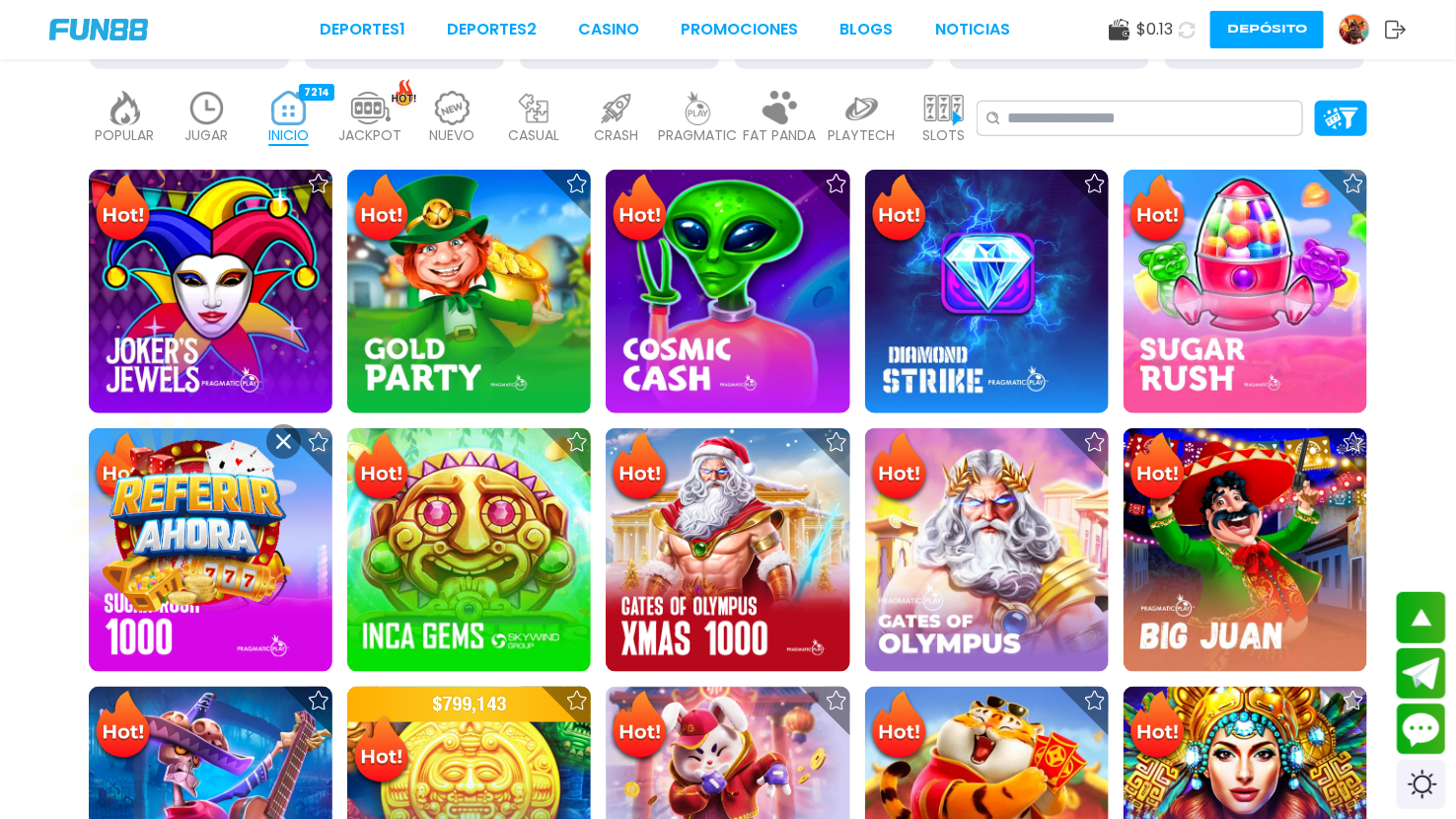 click 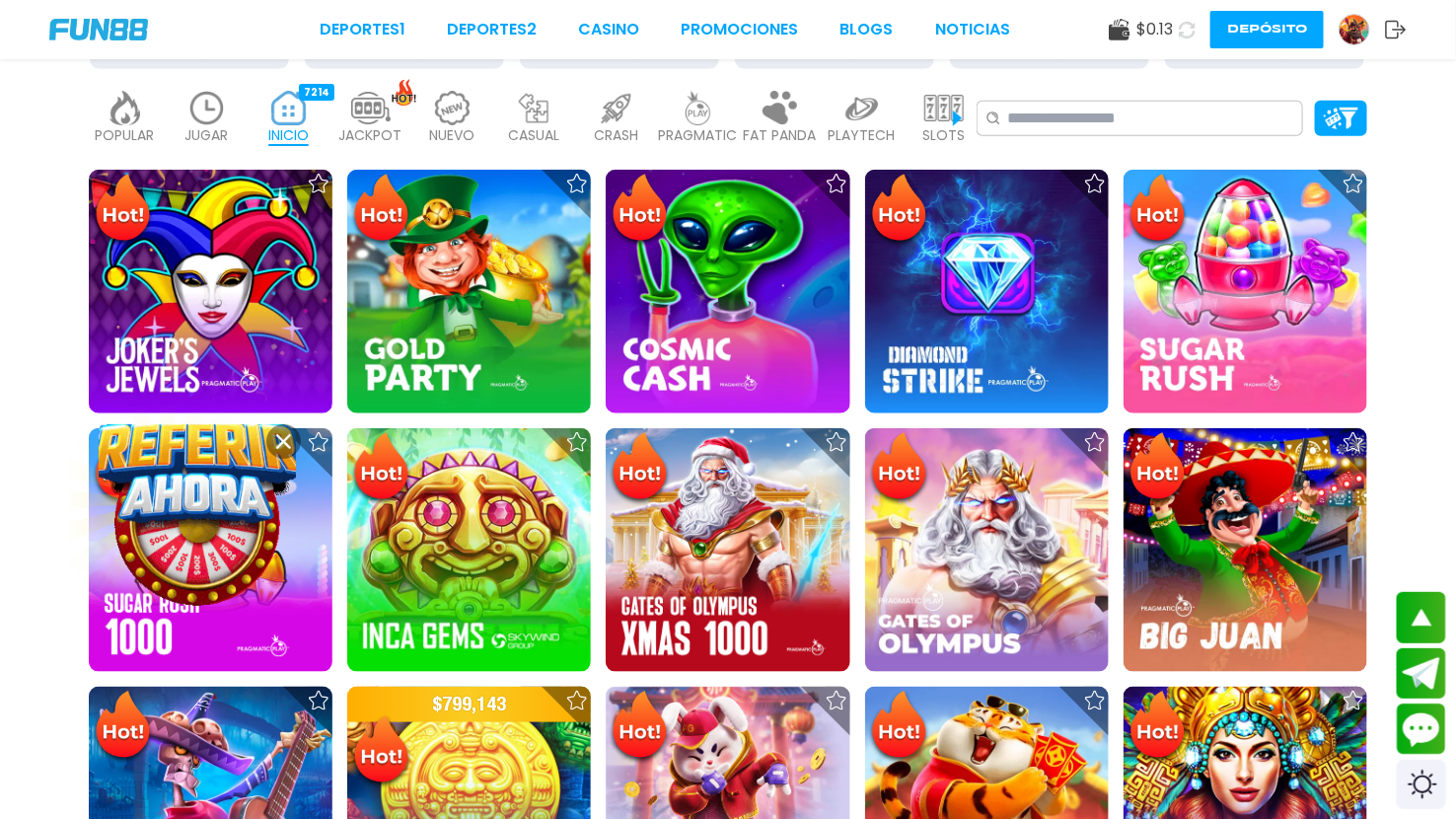 click 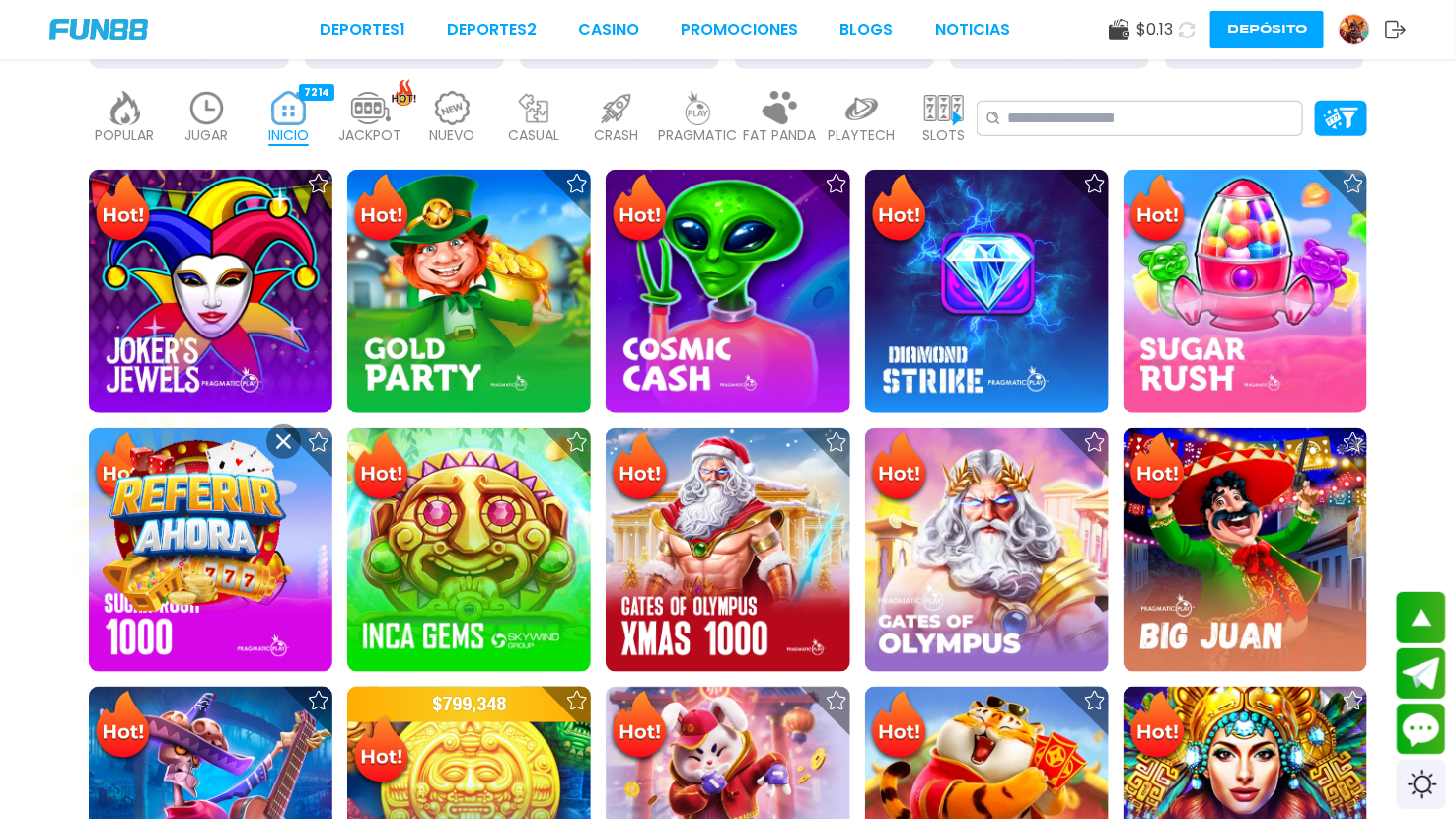 click at bounding box center (1354, 30) 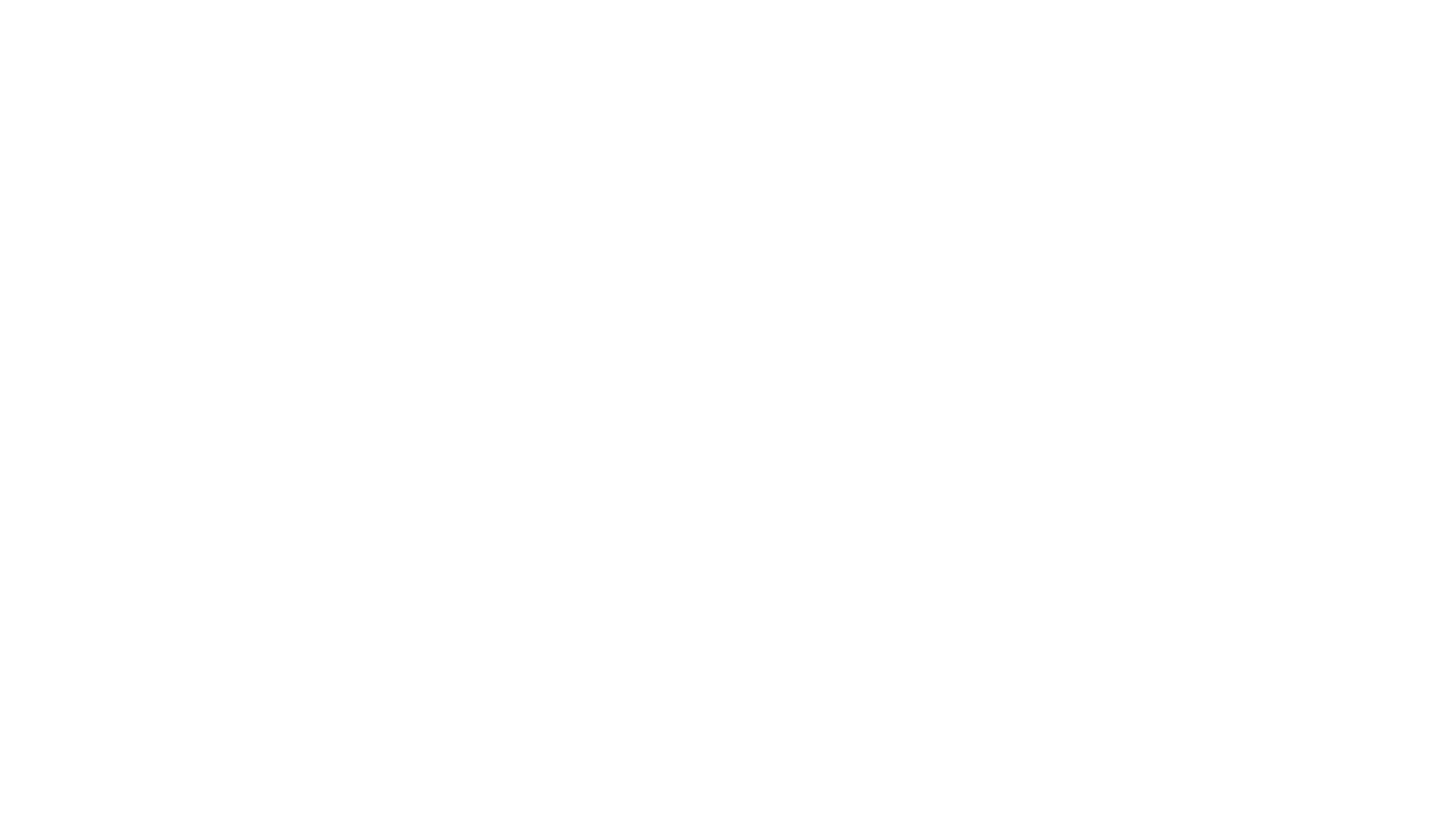 scroll, scrollTop: 0, scrollLeft: 0, axis: both 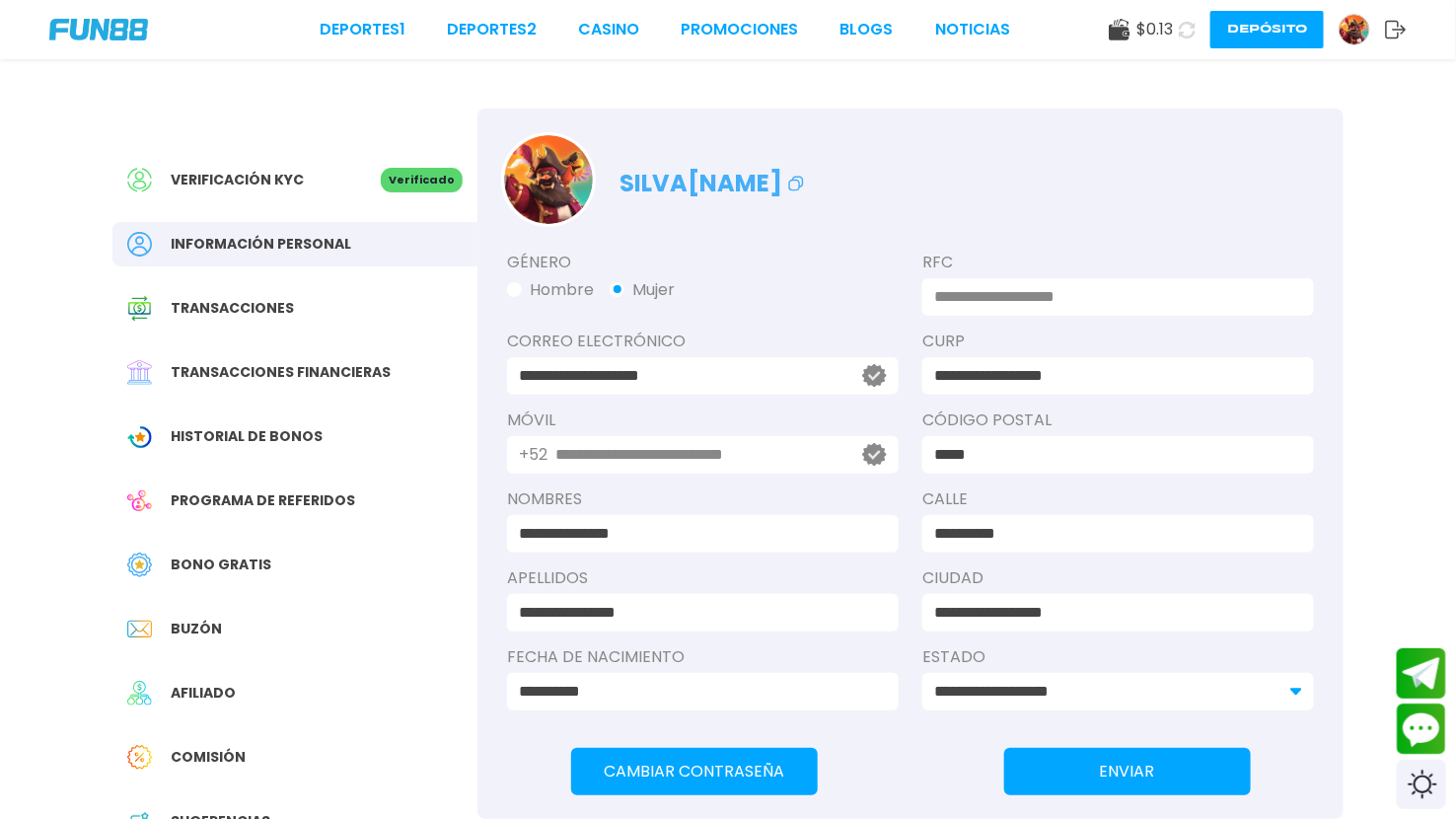click at bounding box center (1354, 30) 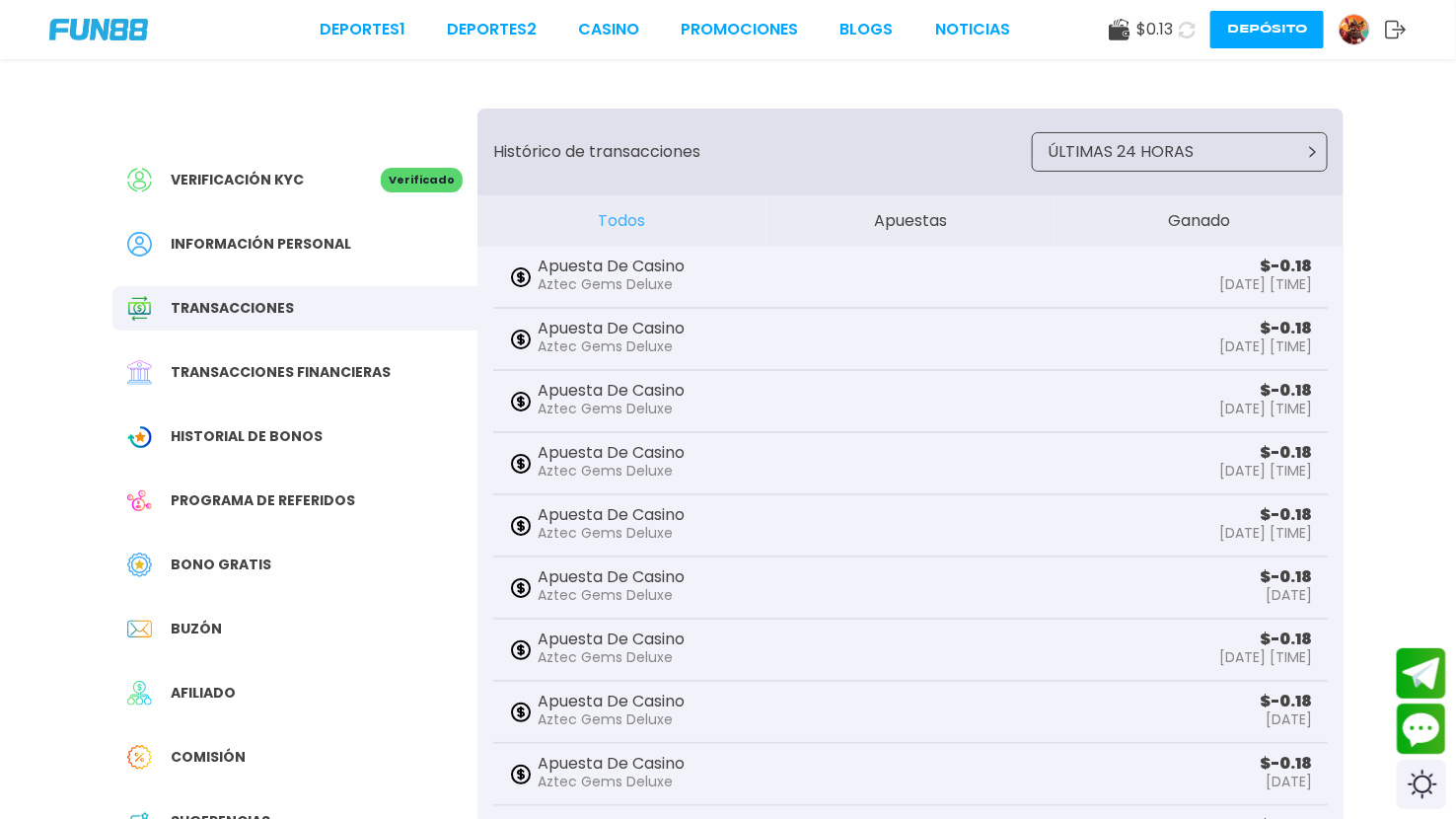 click on "Transacciones financieras" at bounding box center (295, 372) 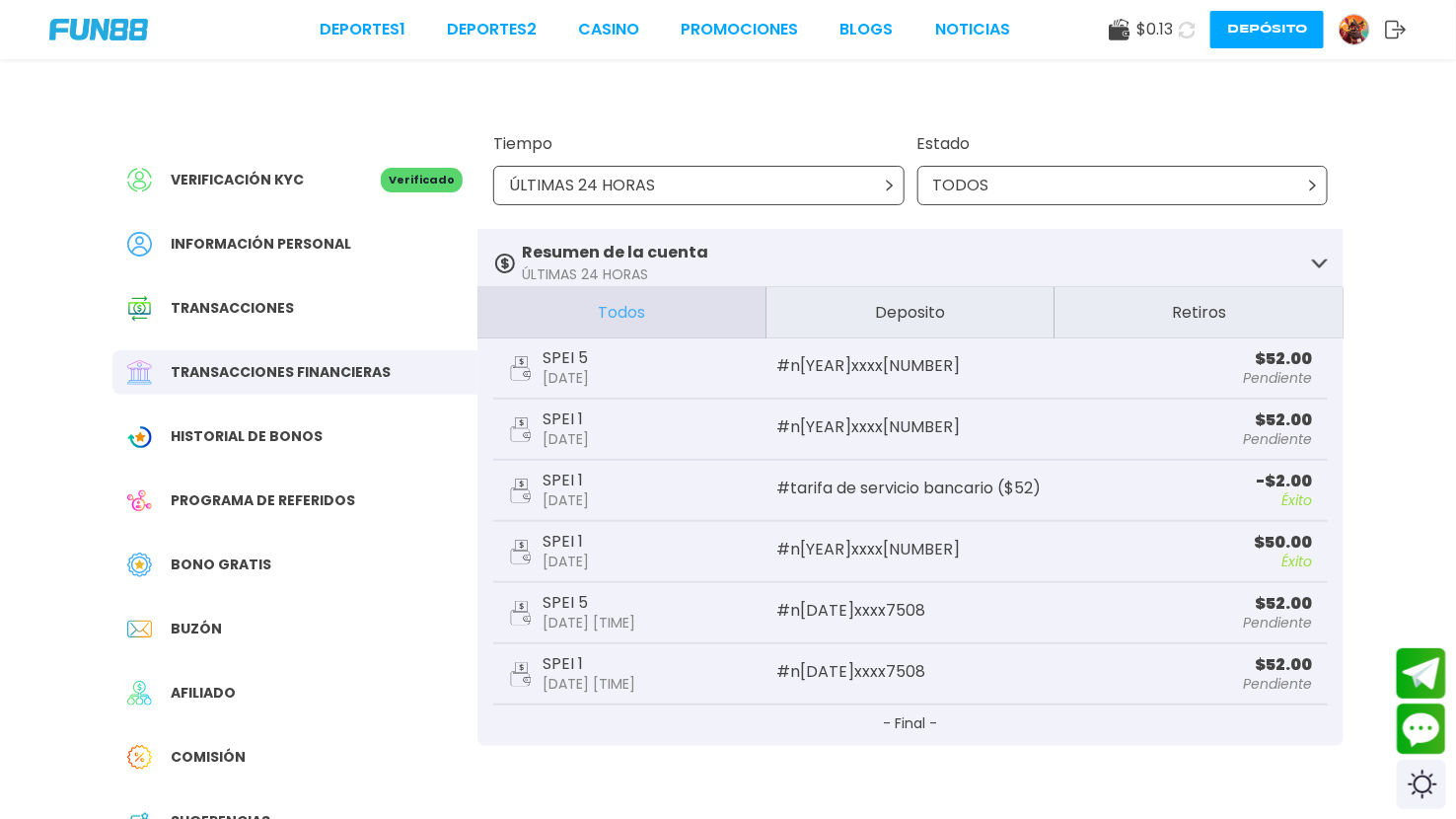 click on "Transacciones financieras" at bounding box center (295, 372) 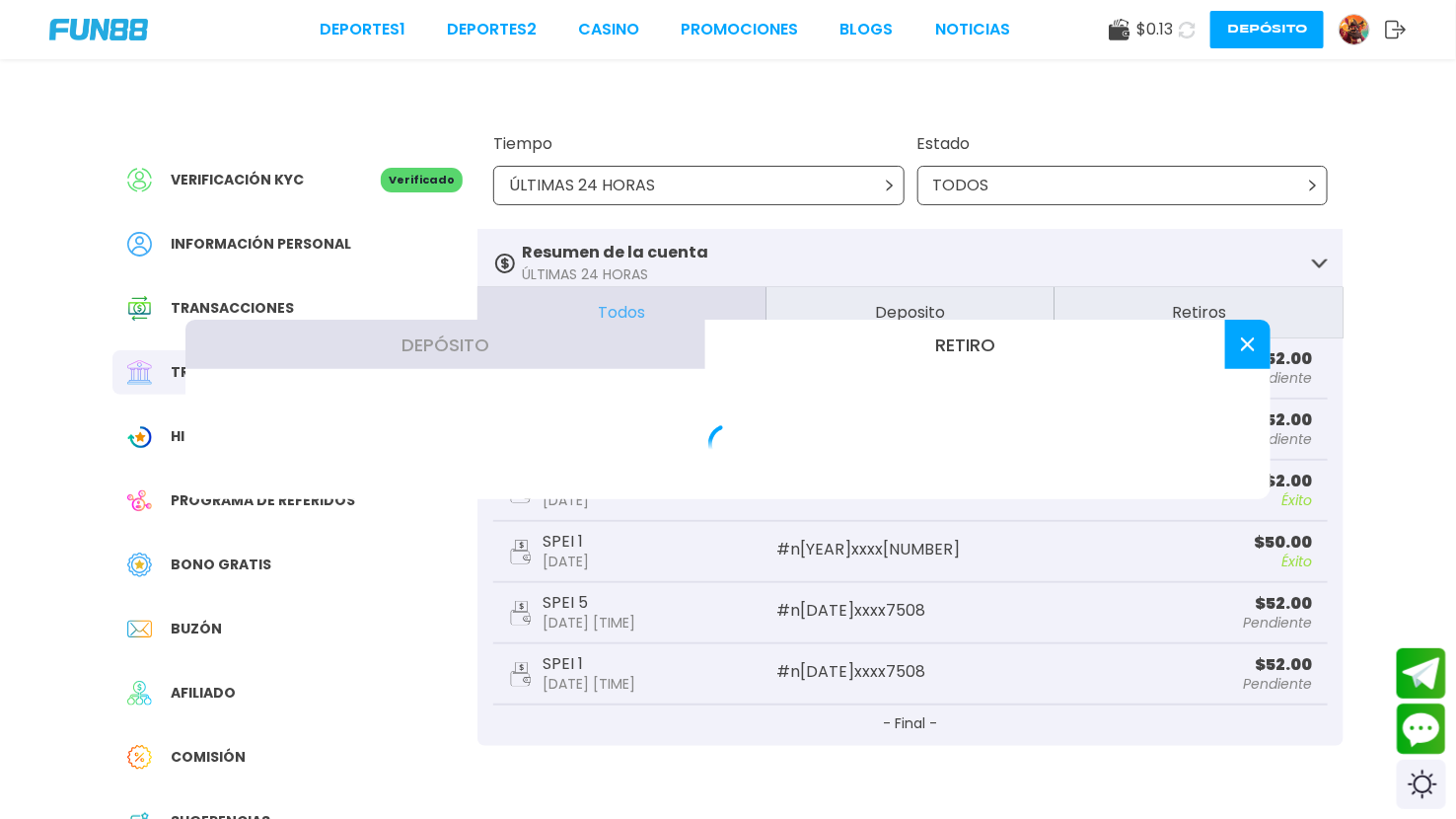 click 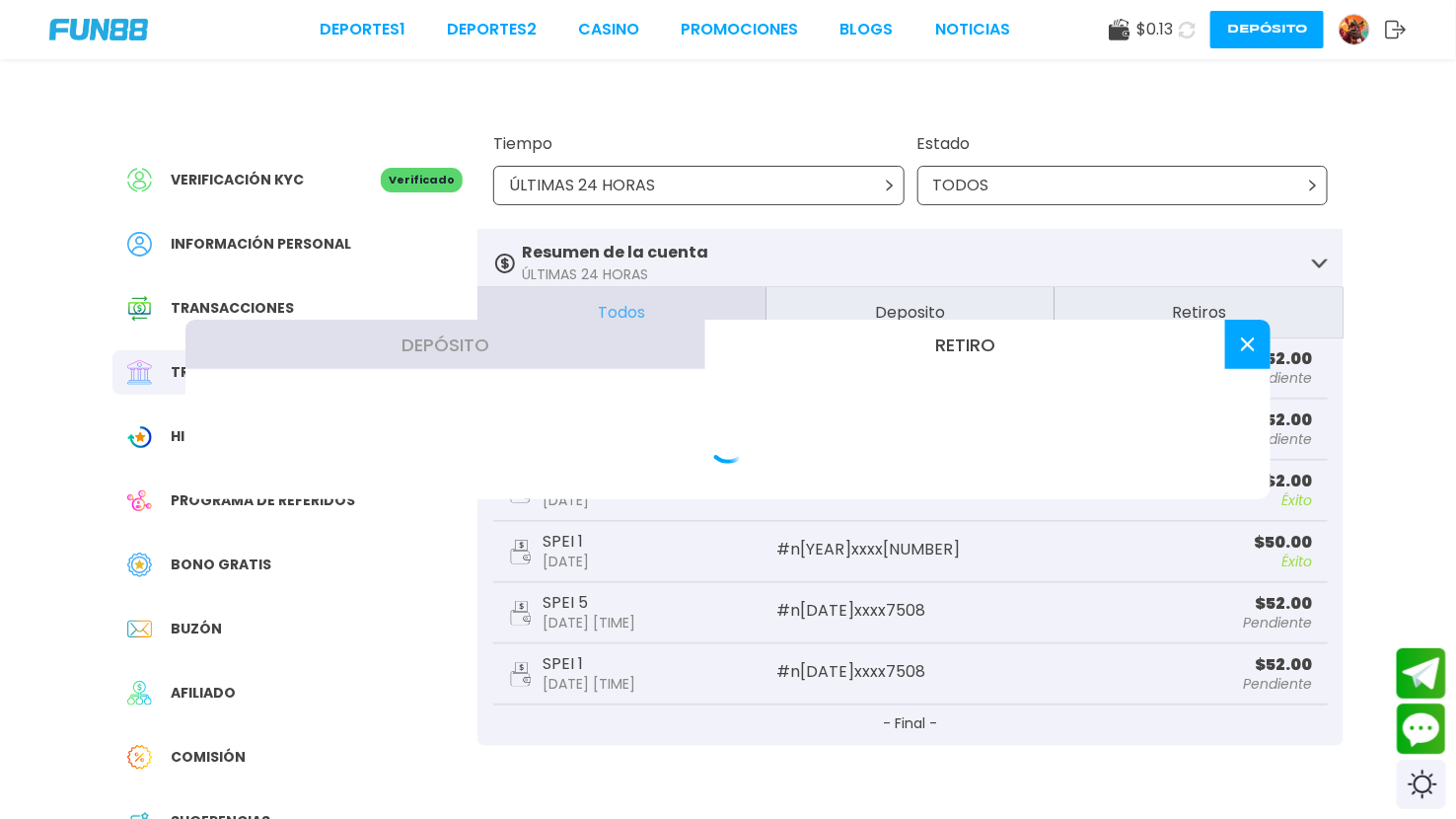 click 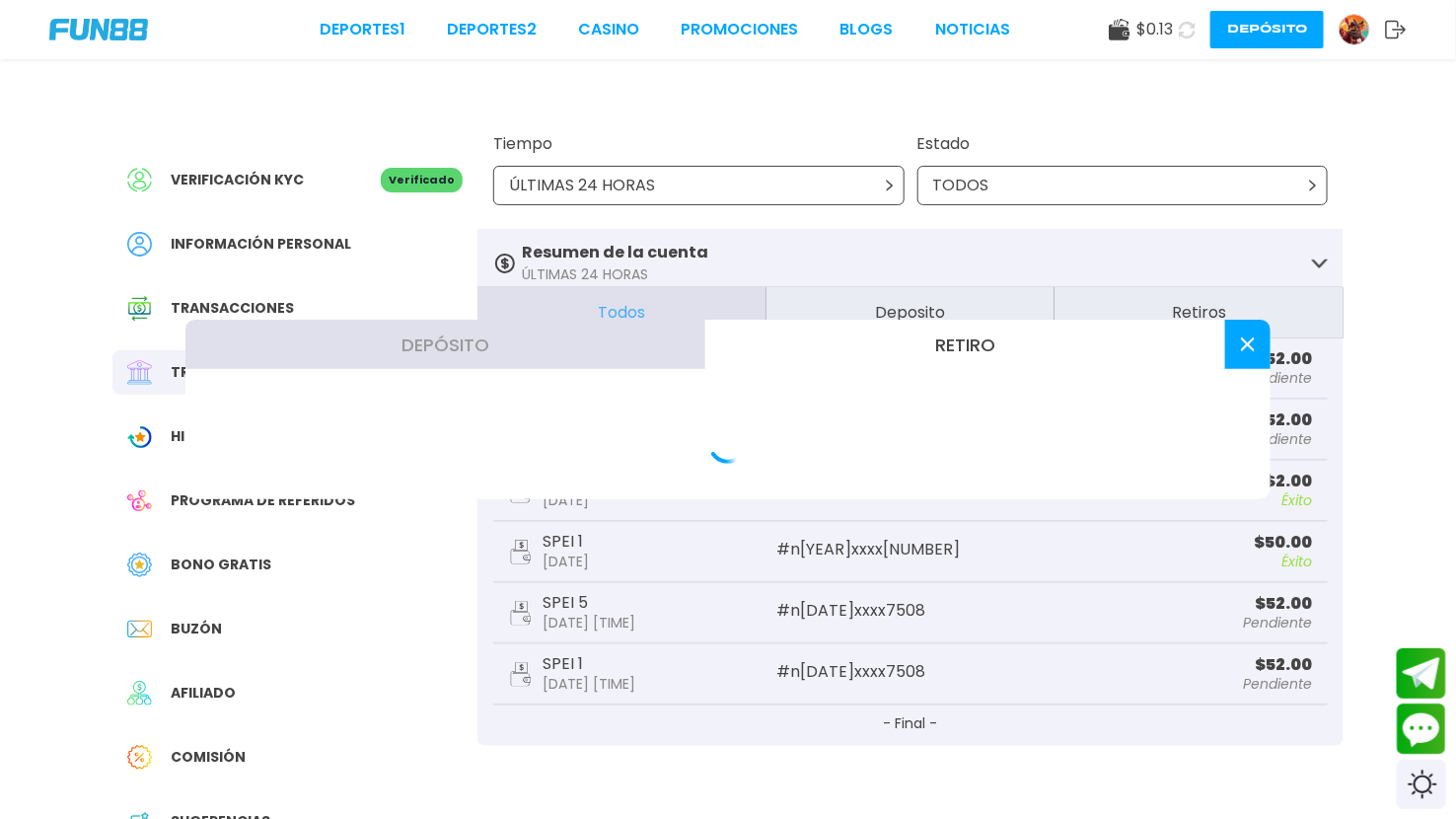 click 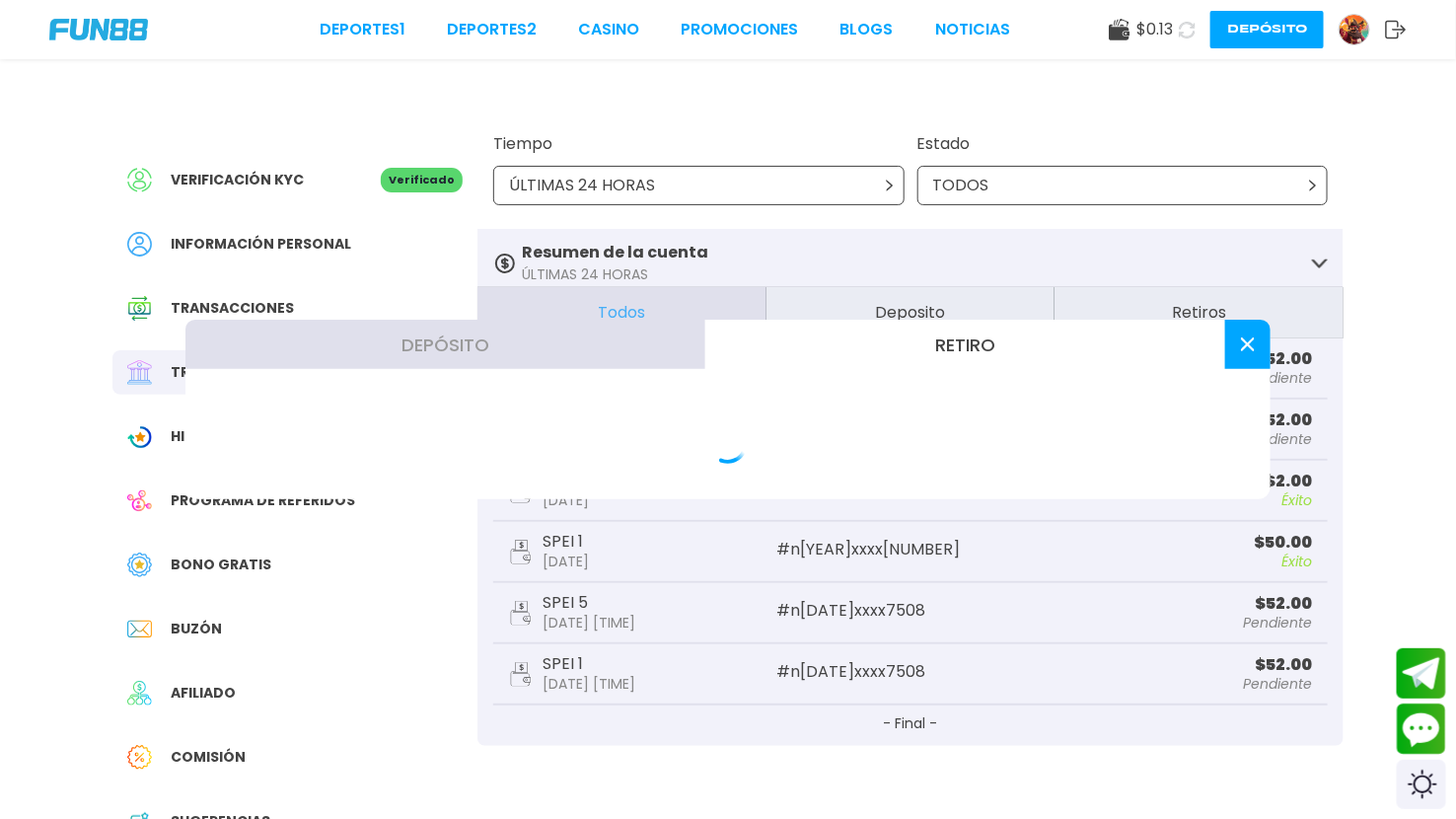 click at bounding box center (1187, 30) 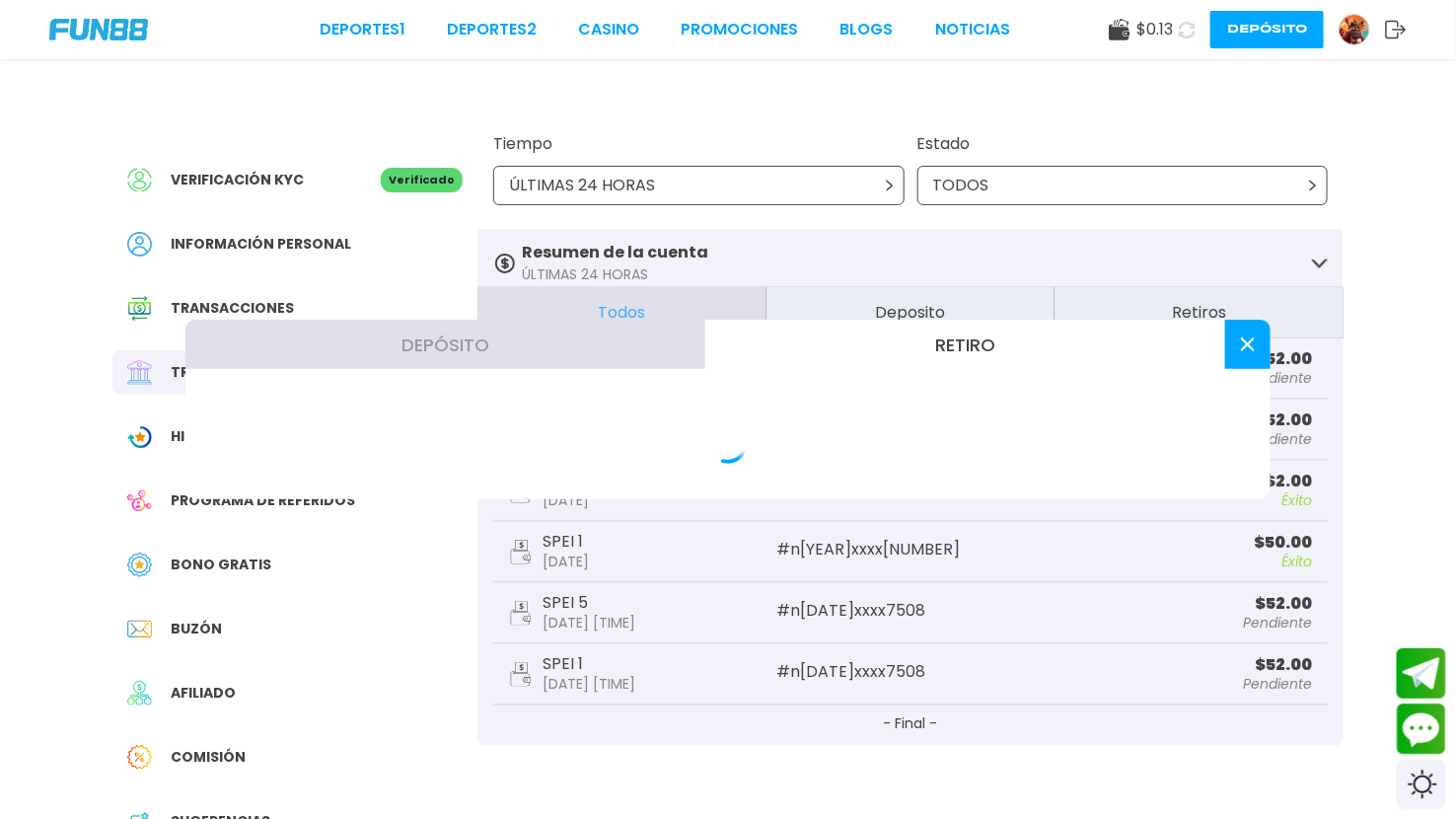 click 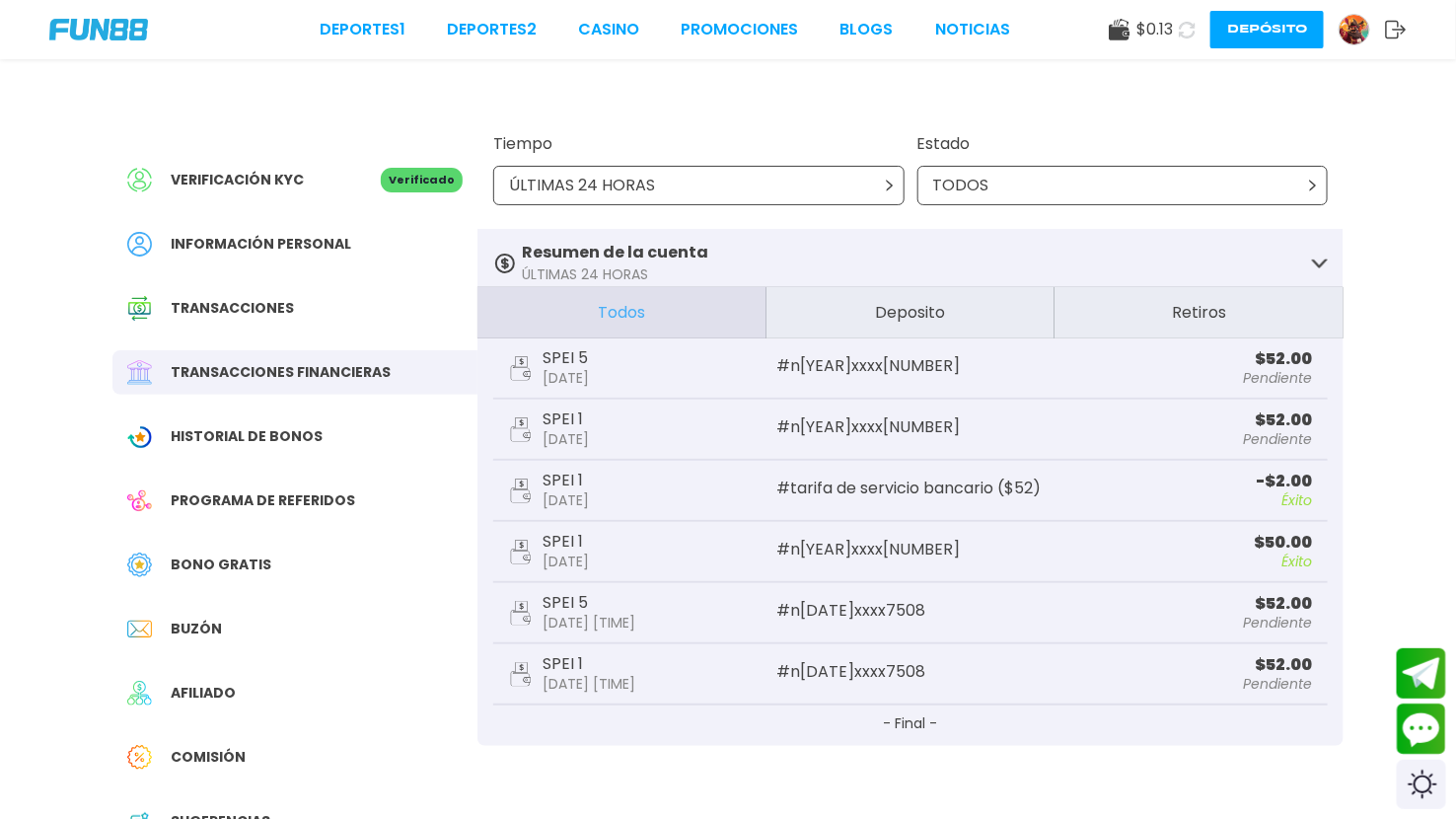 click at bounding box center [1188, 30] 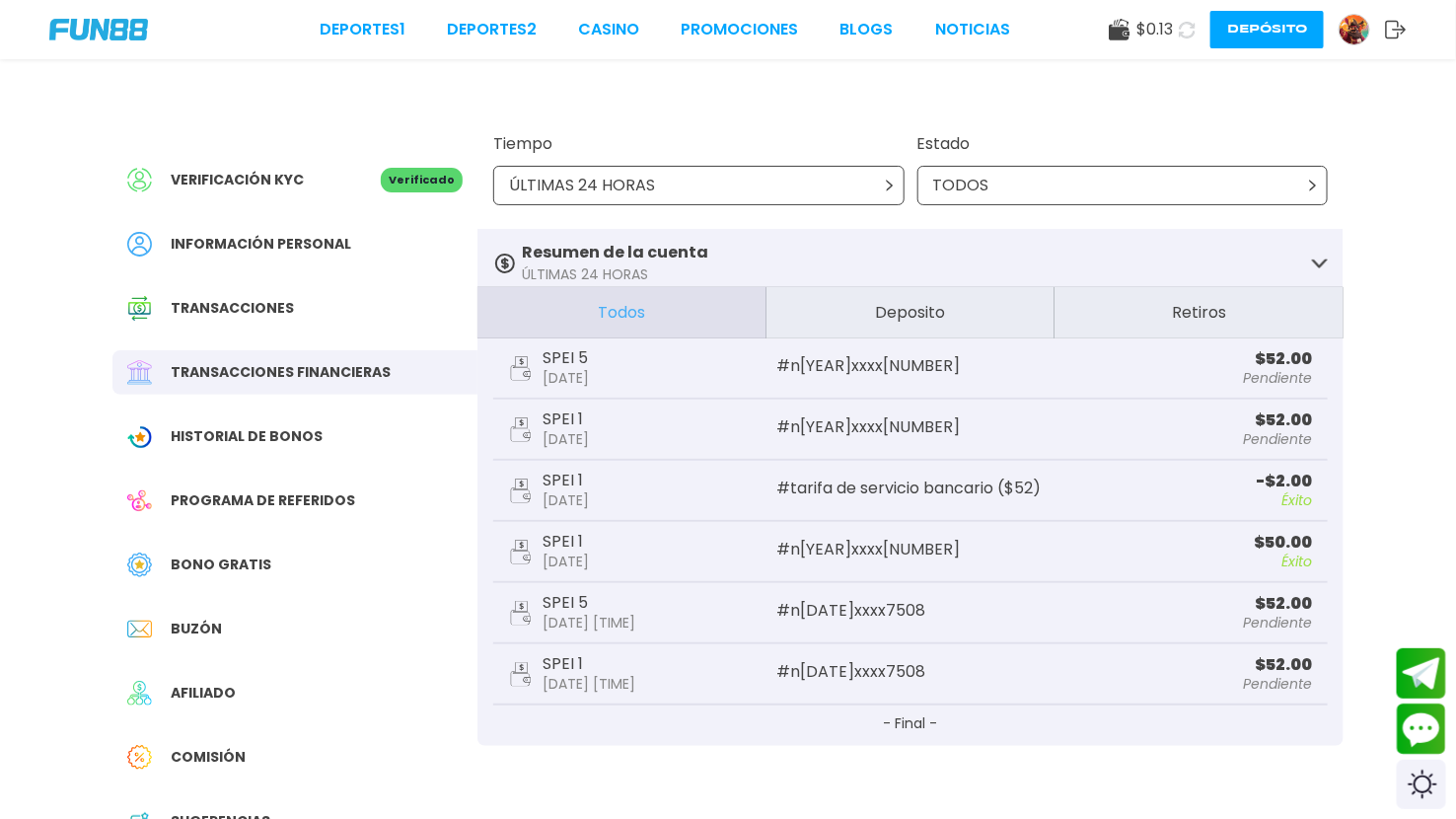 click 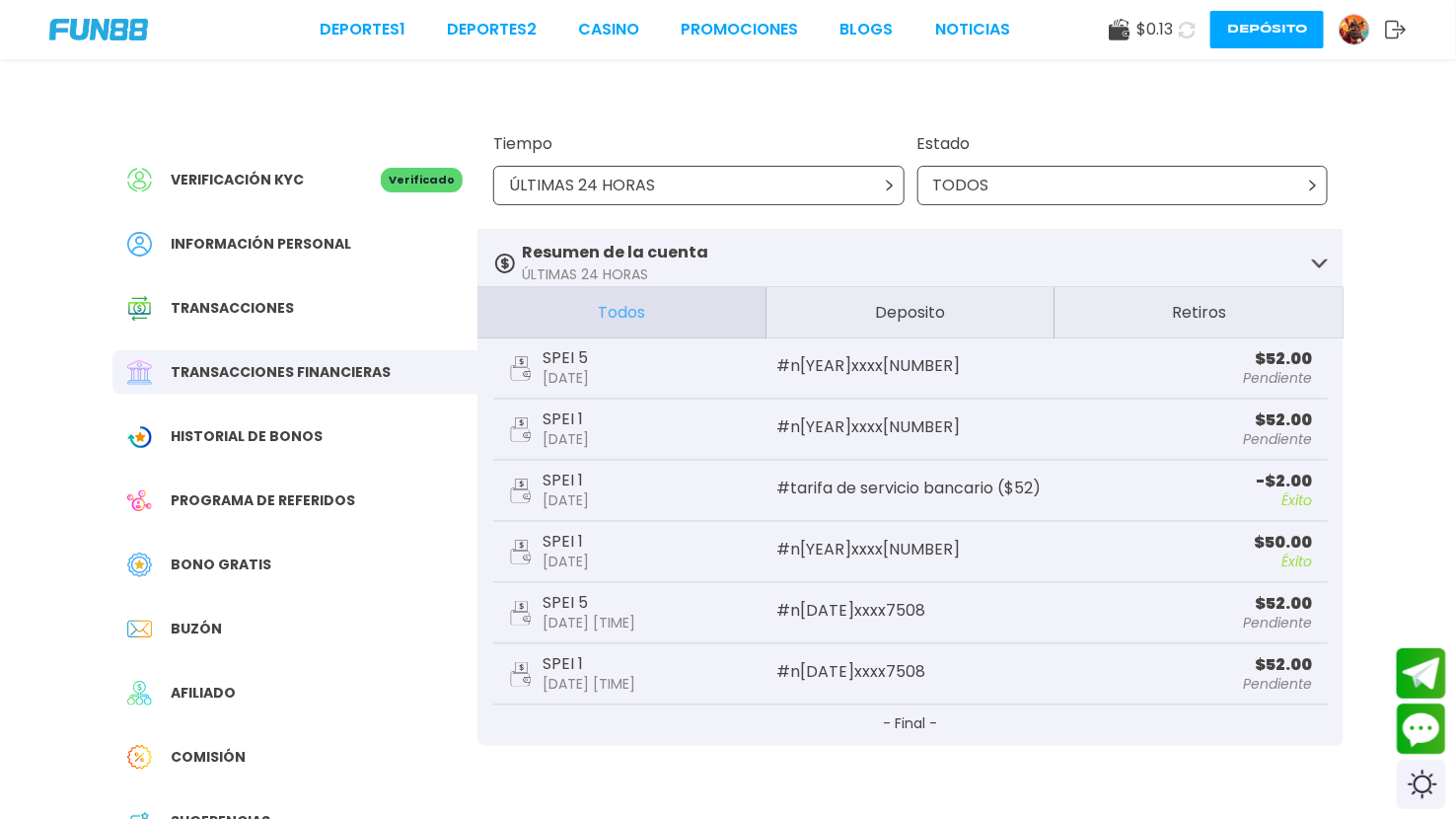 click 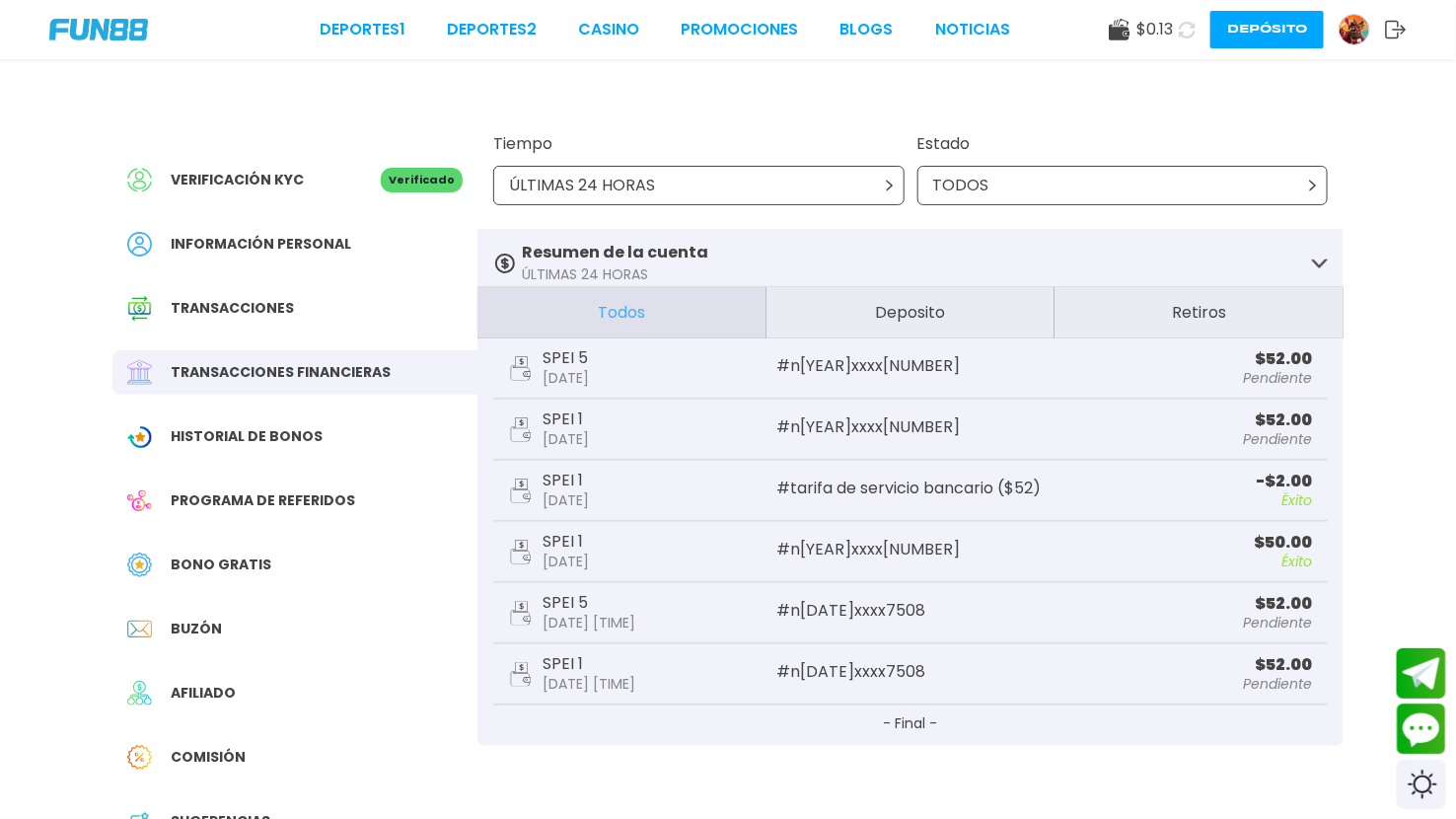 click 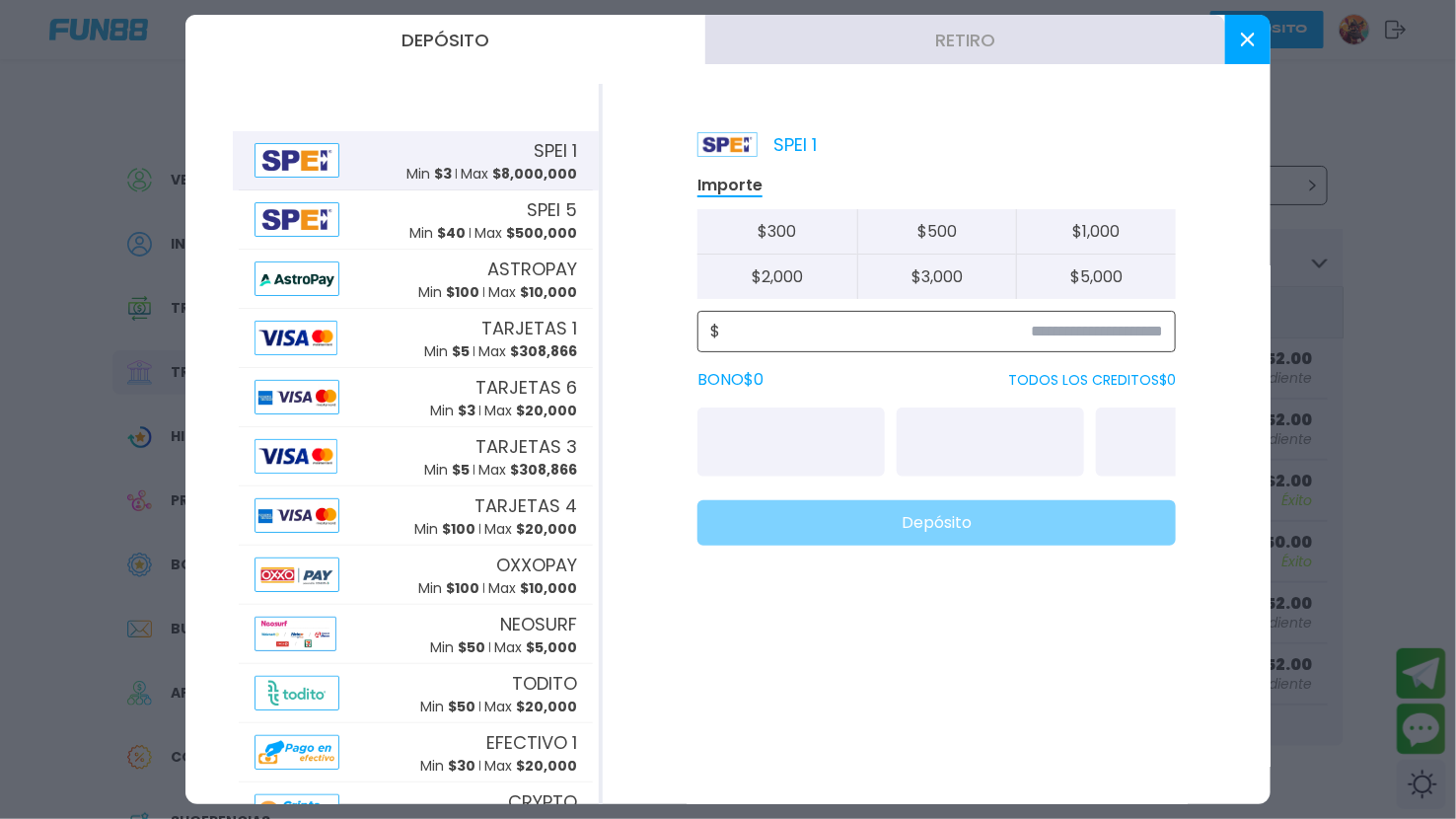 click at bounding box center (941, 332) 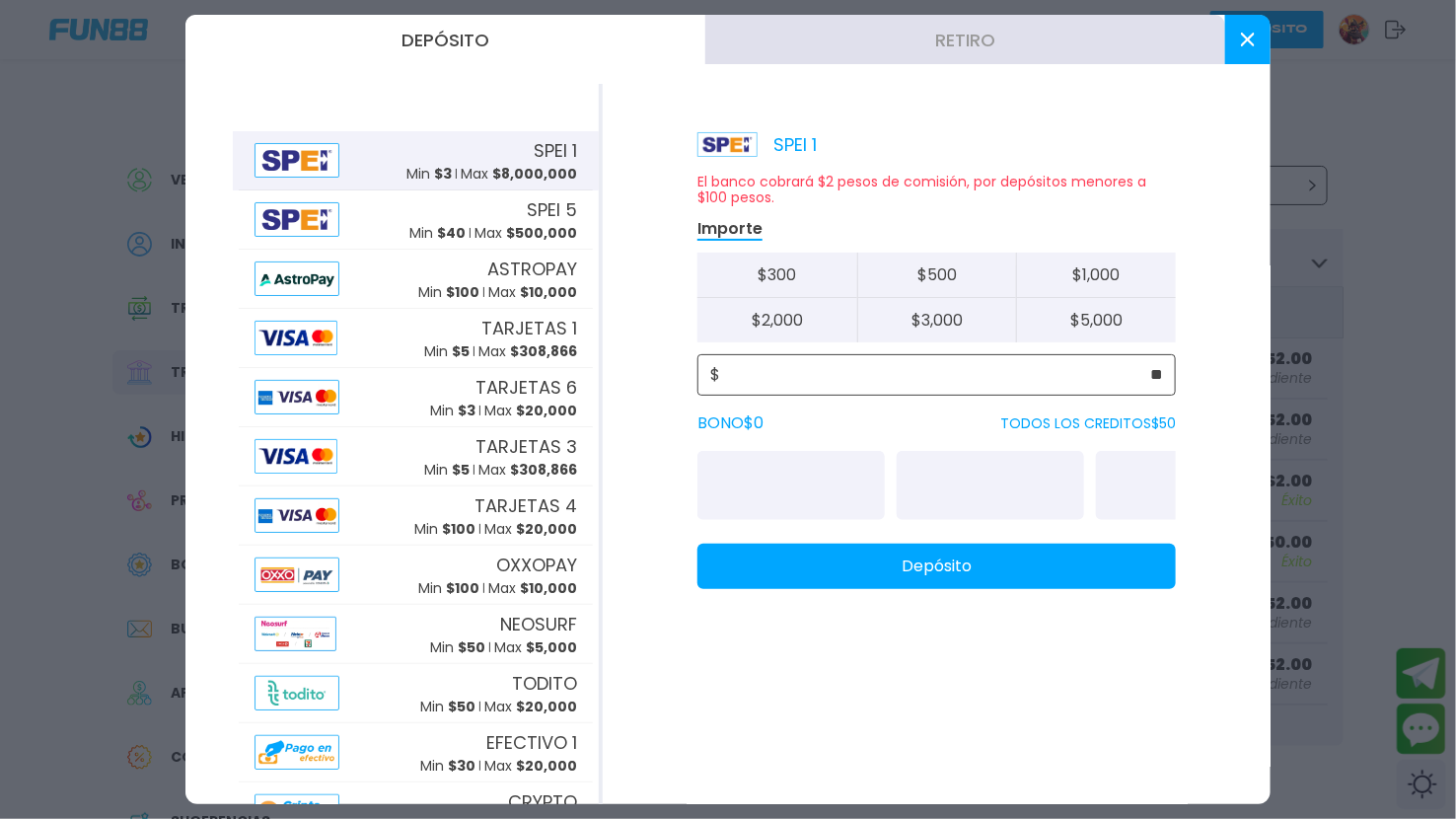 type on "**" 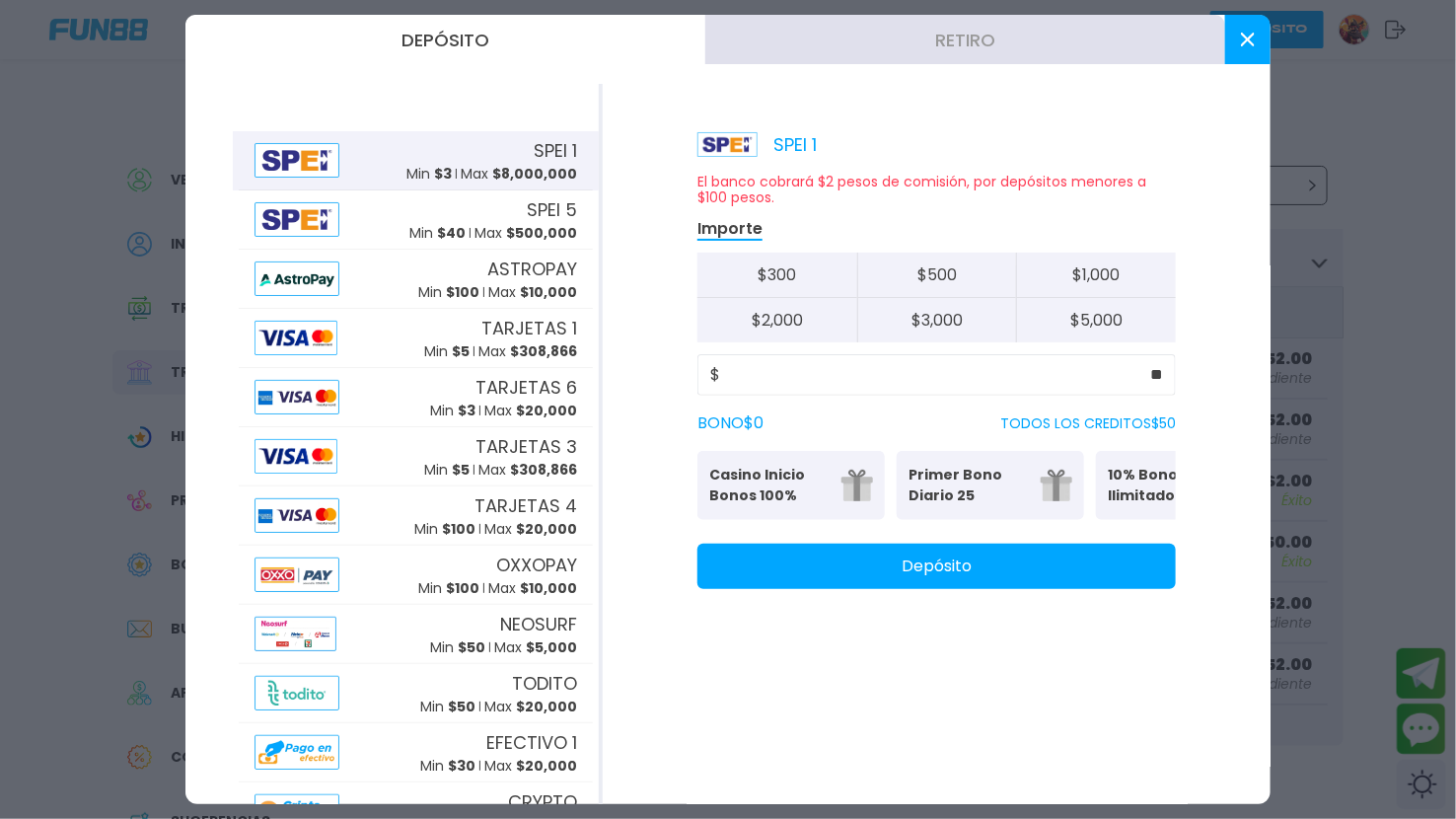click on "Depósito" at bounding box center (936, 566) 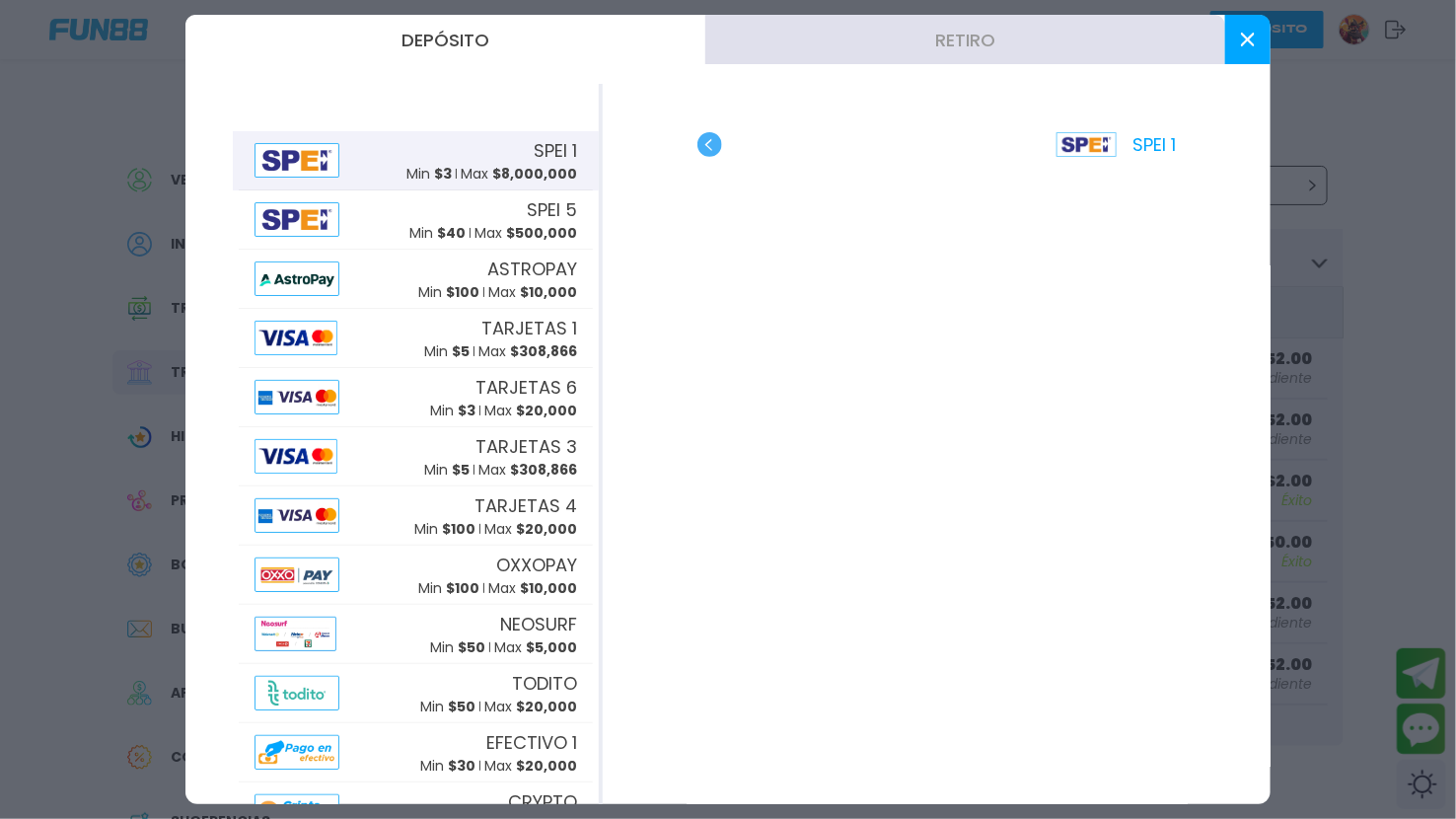 click at bounding box center (1248, 39) 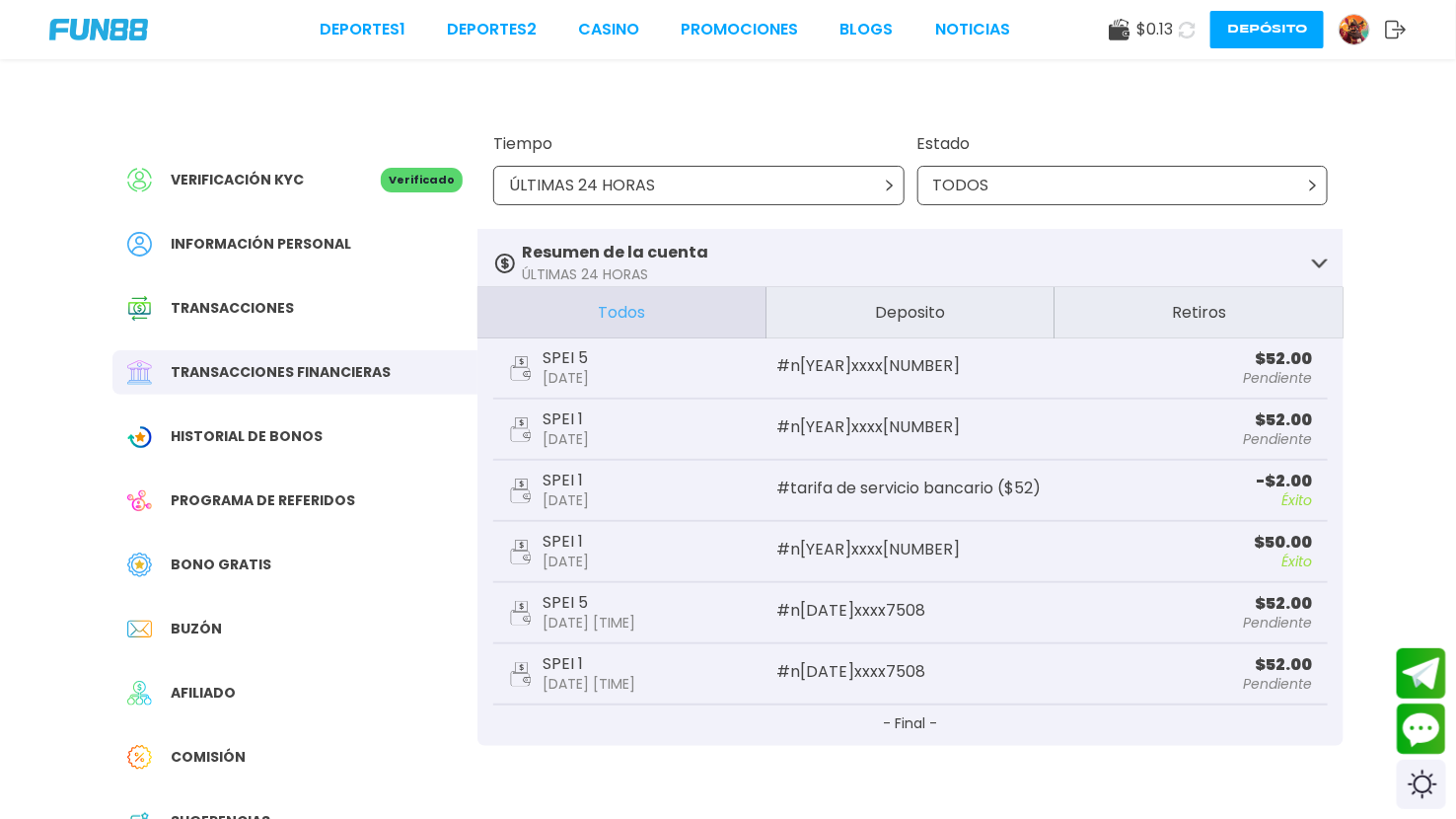 click 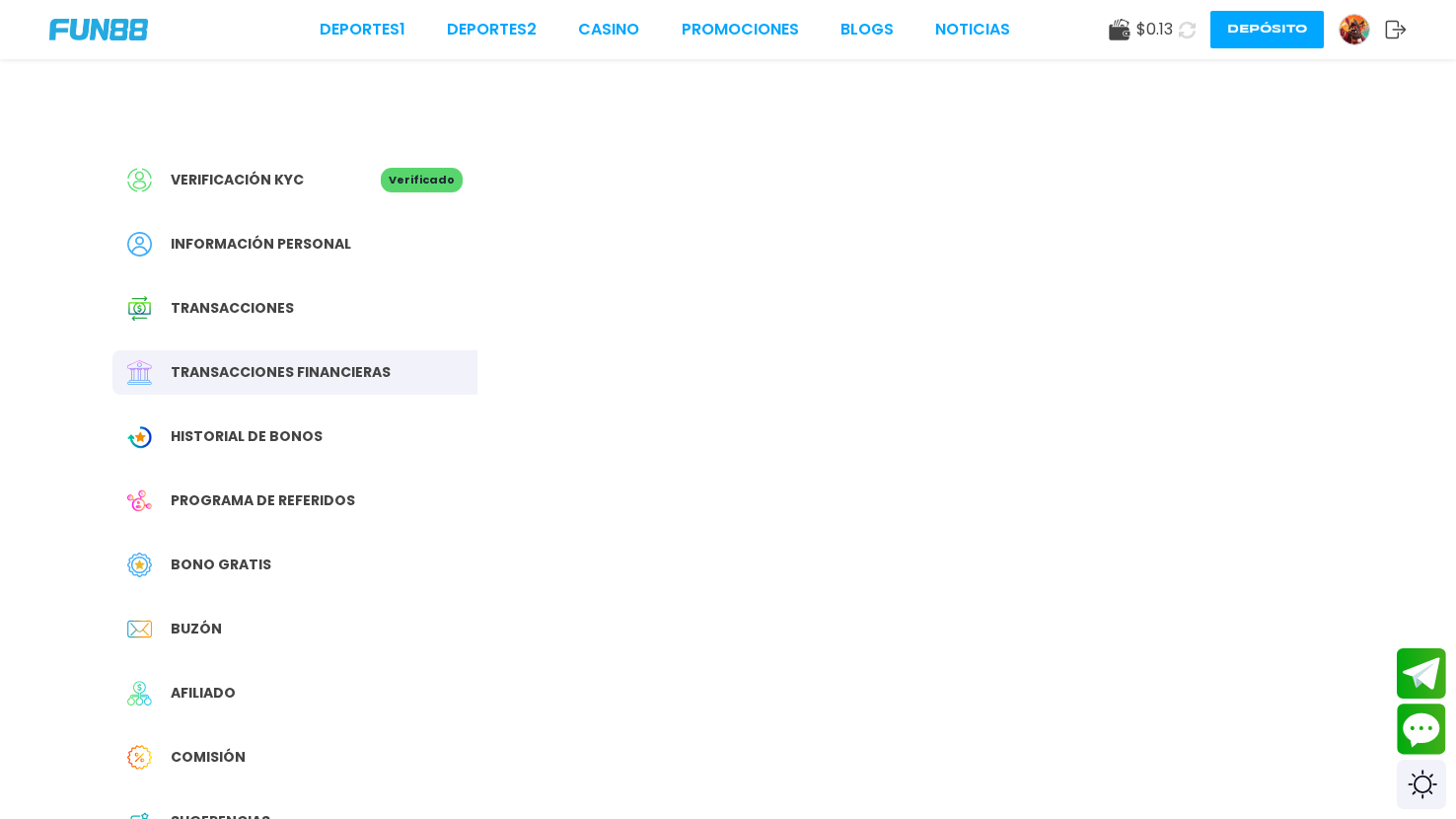 scroll, scrollTop: 0, scrollLeft: 0, axis: both 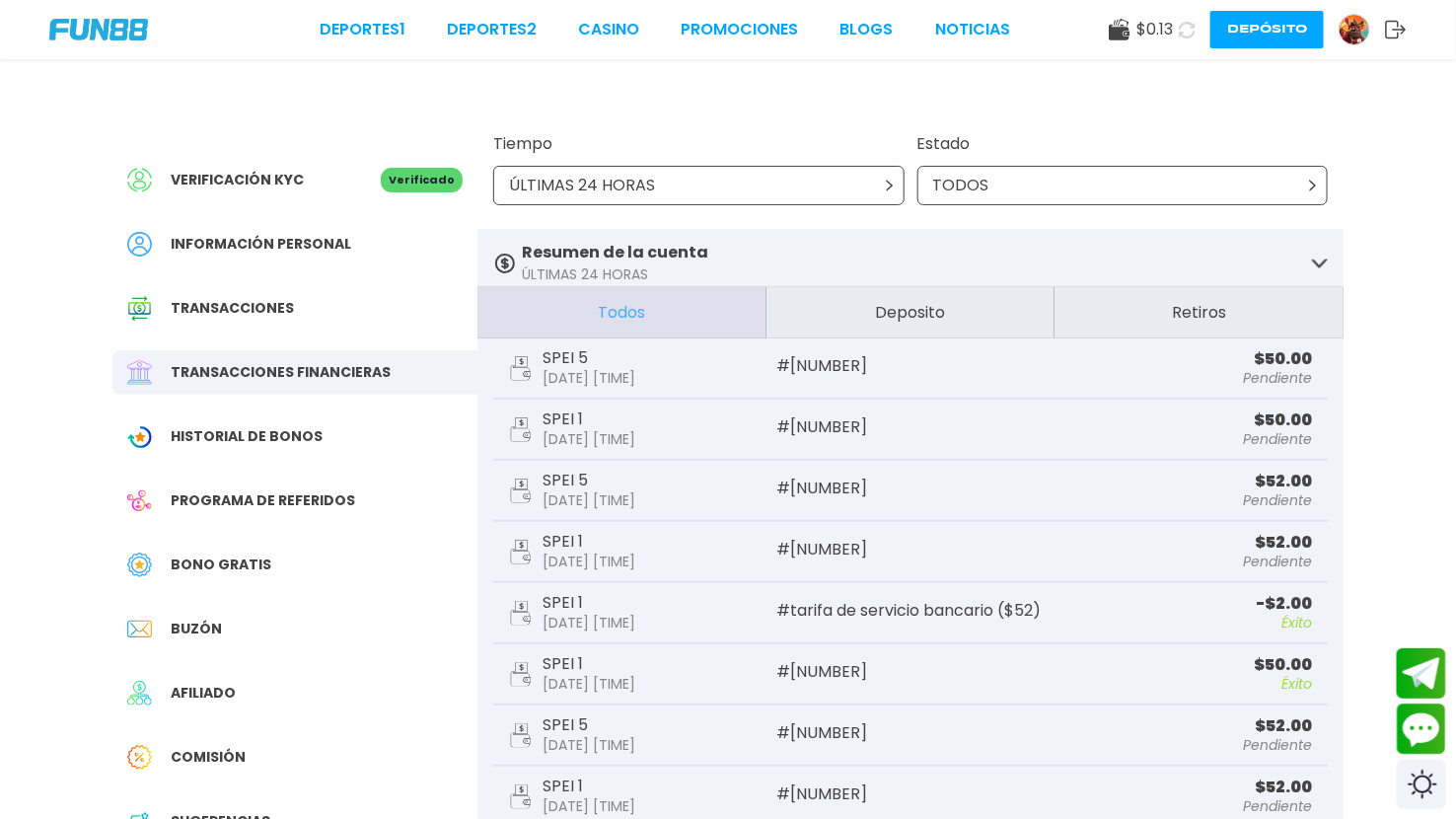 click 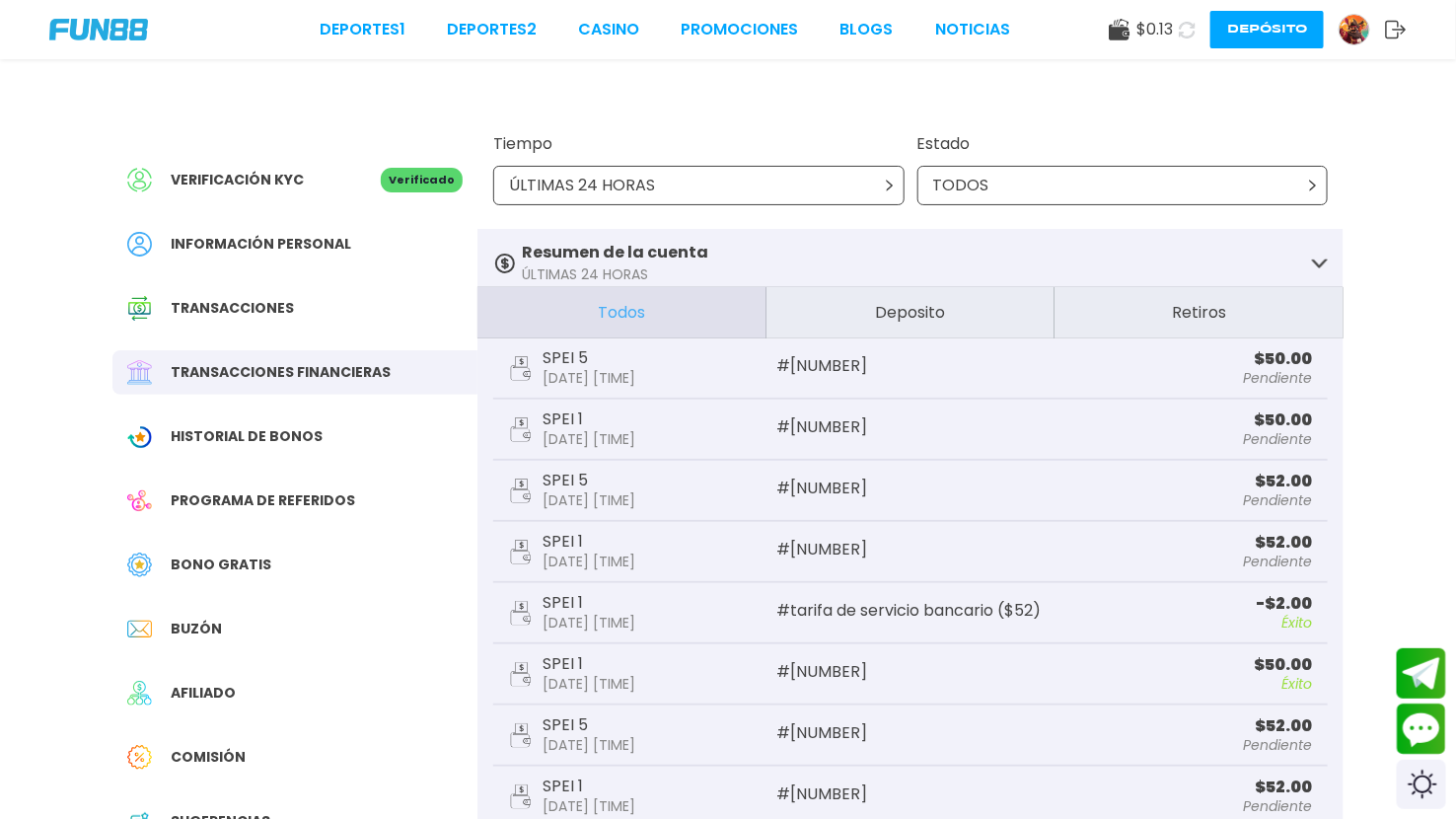 click 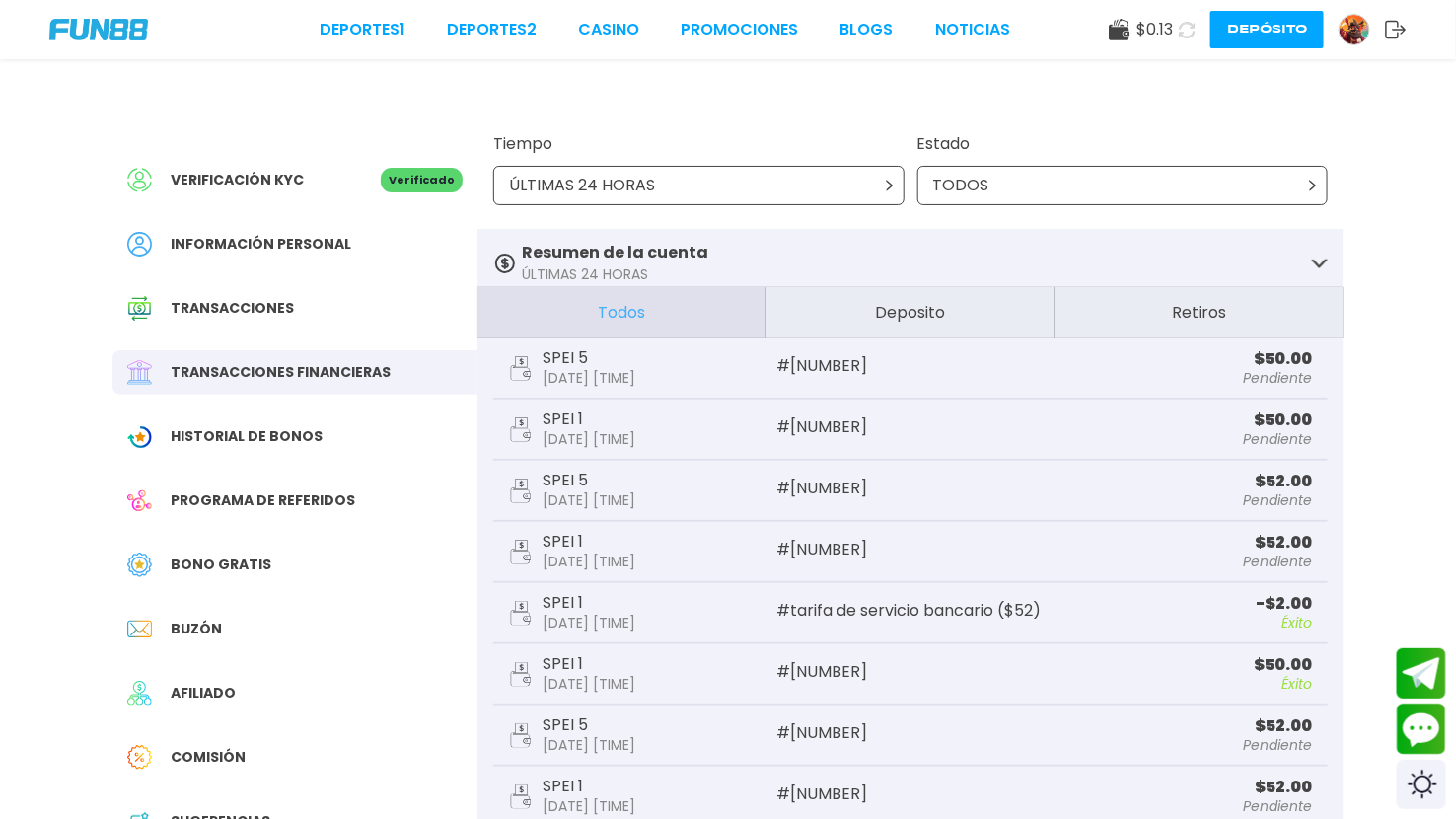 click 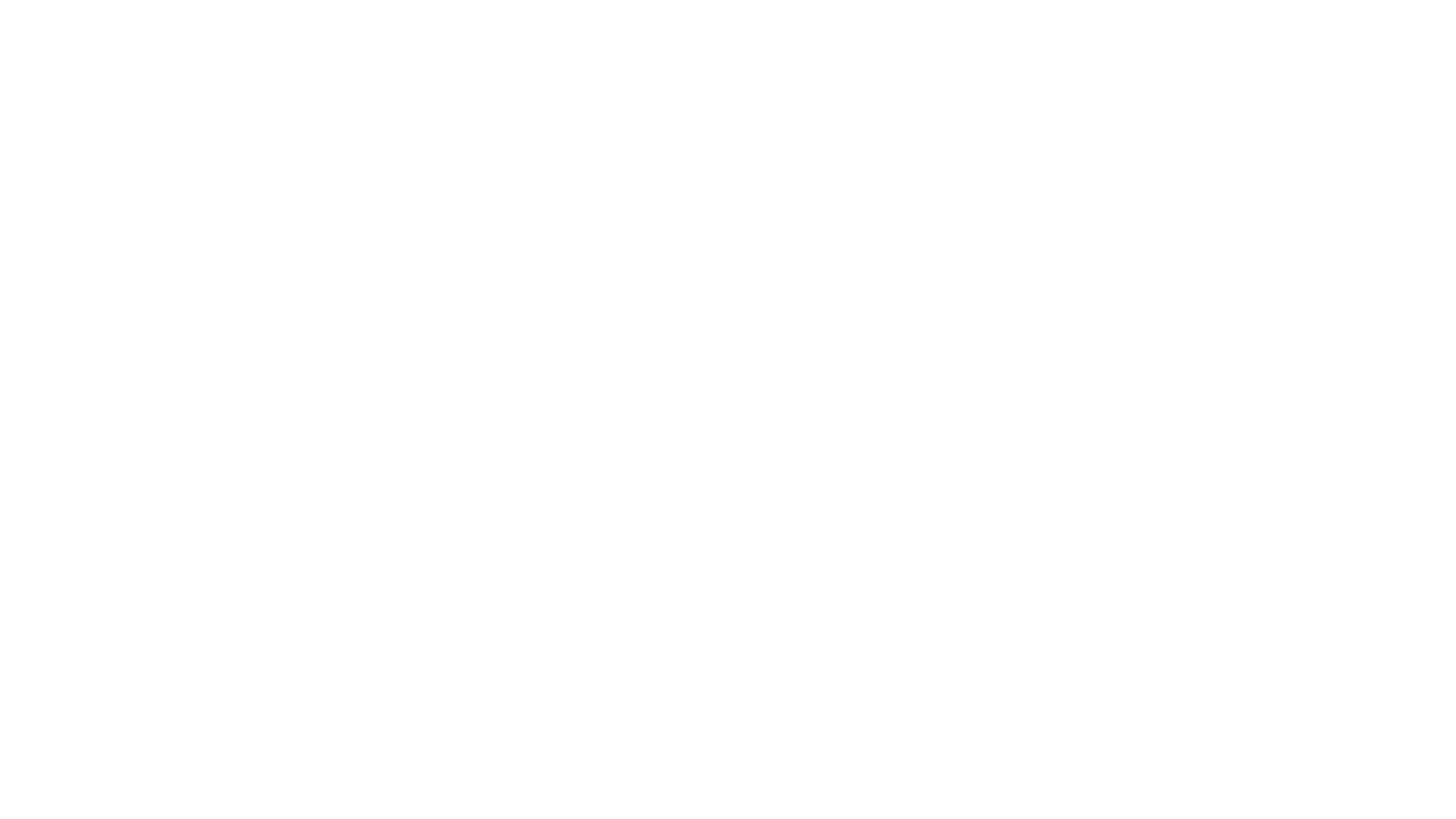 scroll, scrollTop: 0, scrollLeft: 0, axis: both 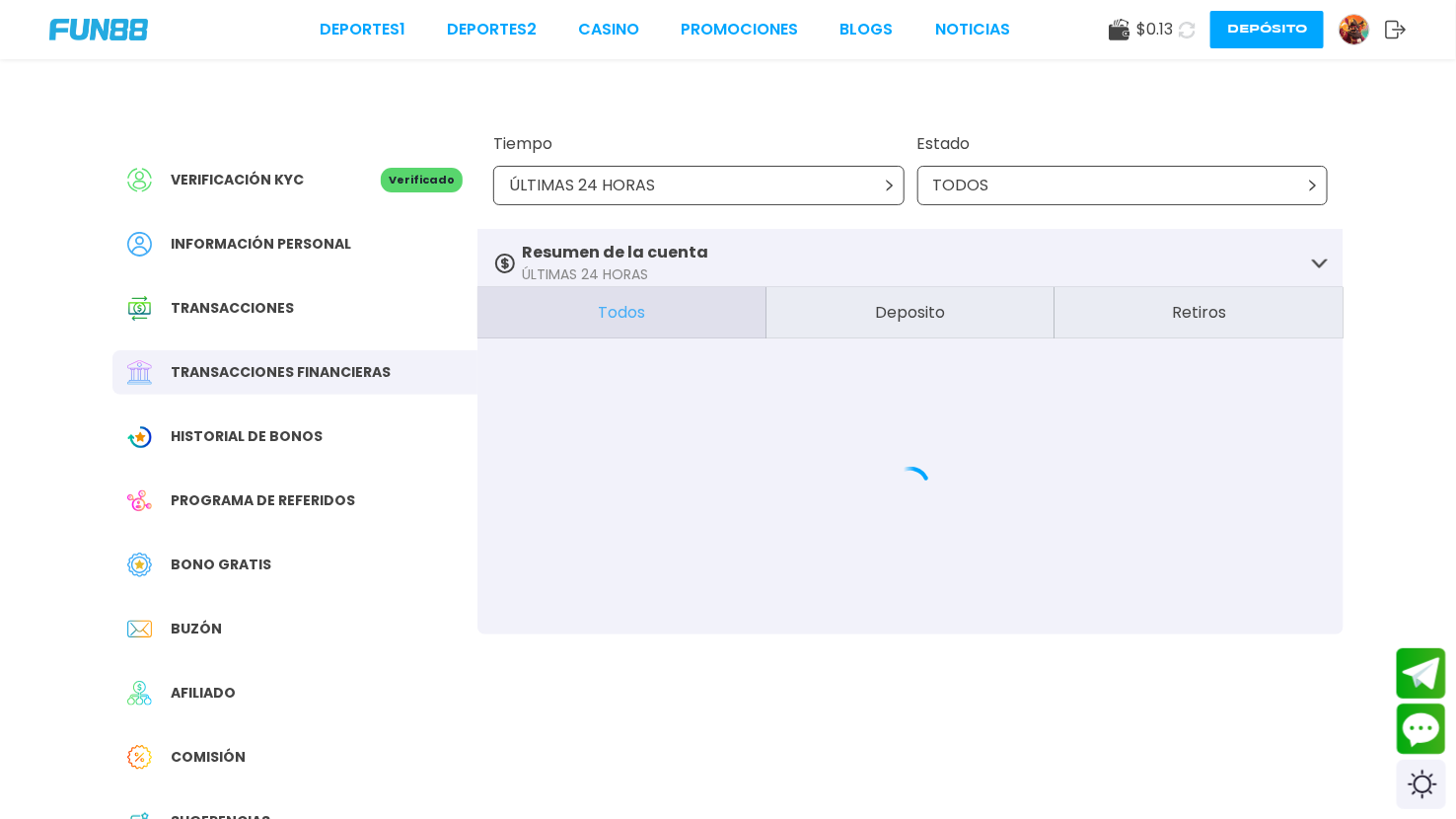 click 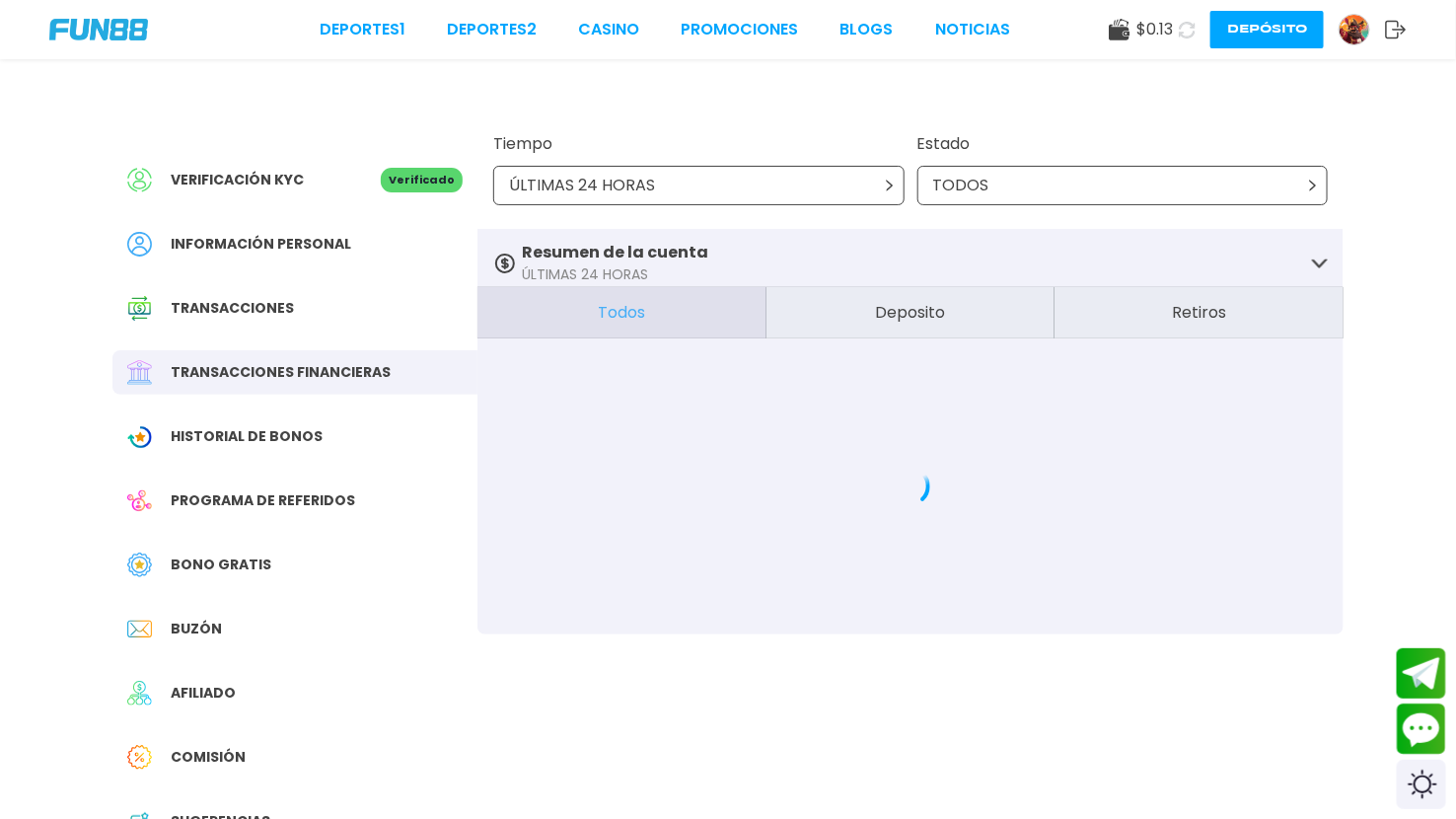 click 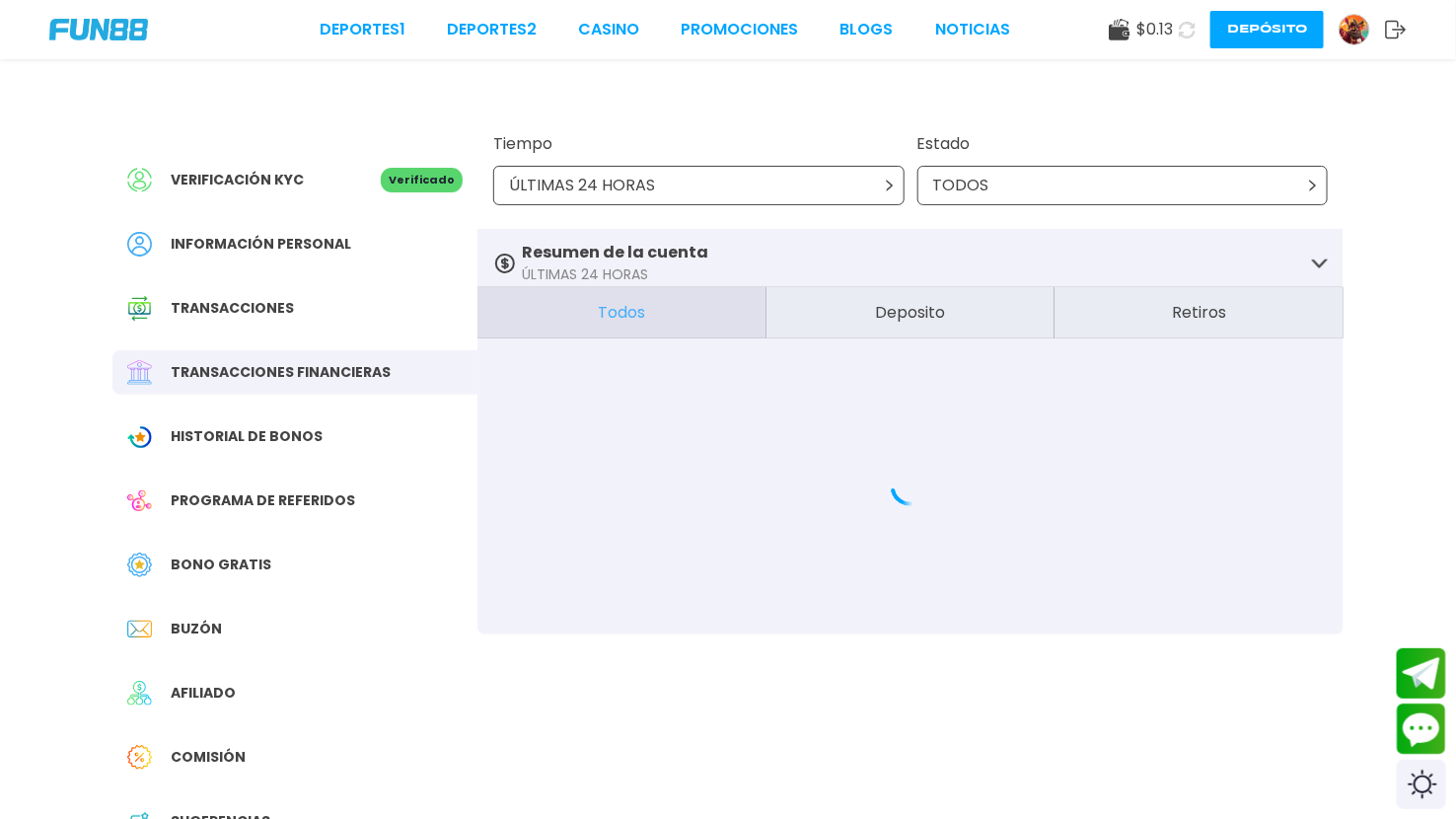 click 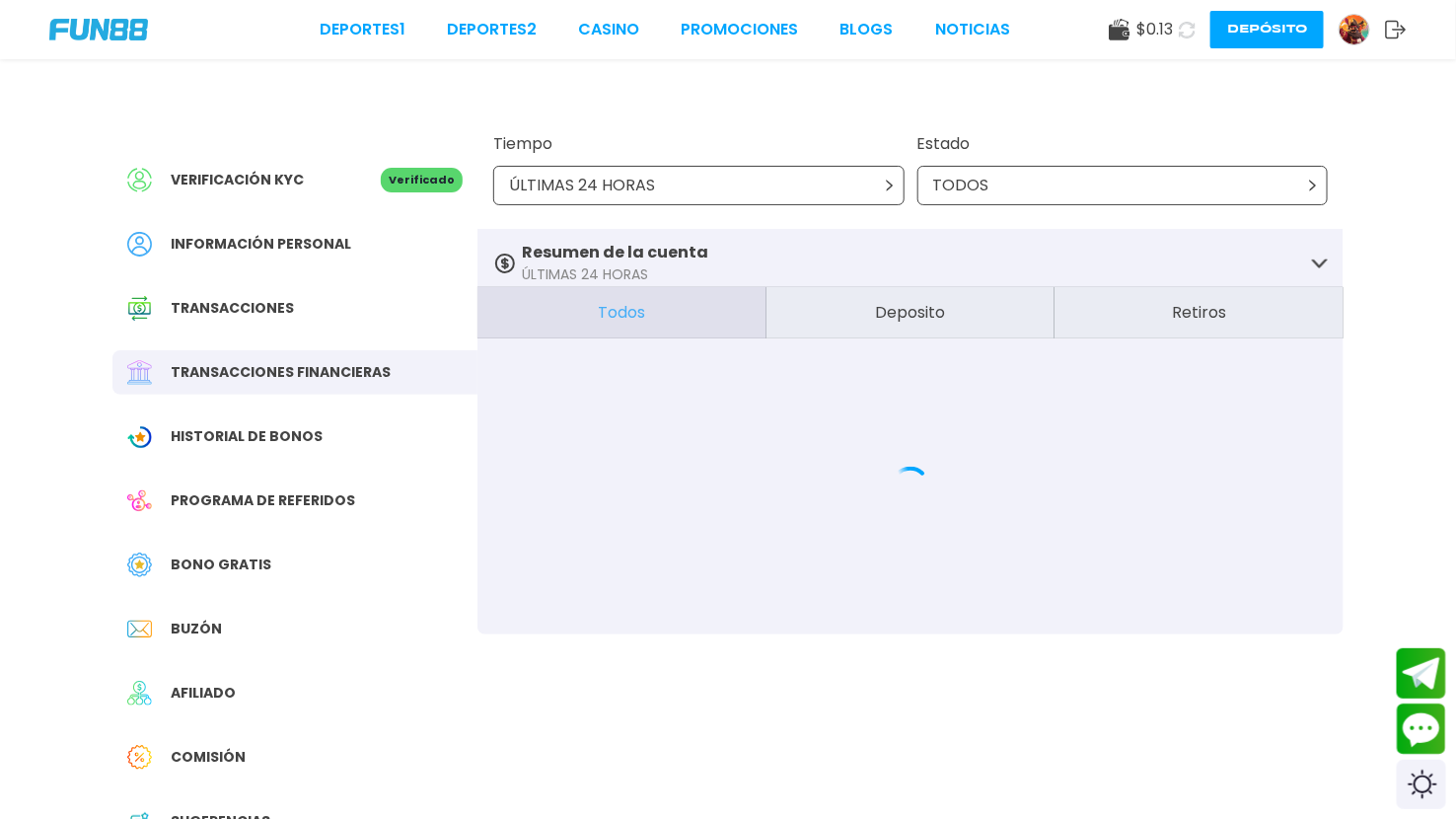 click 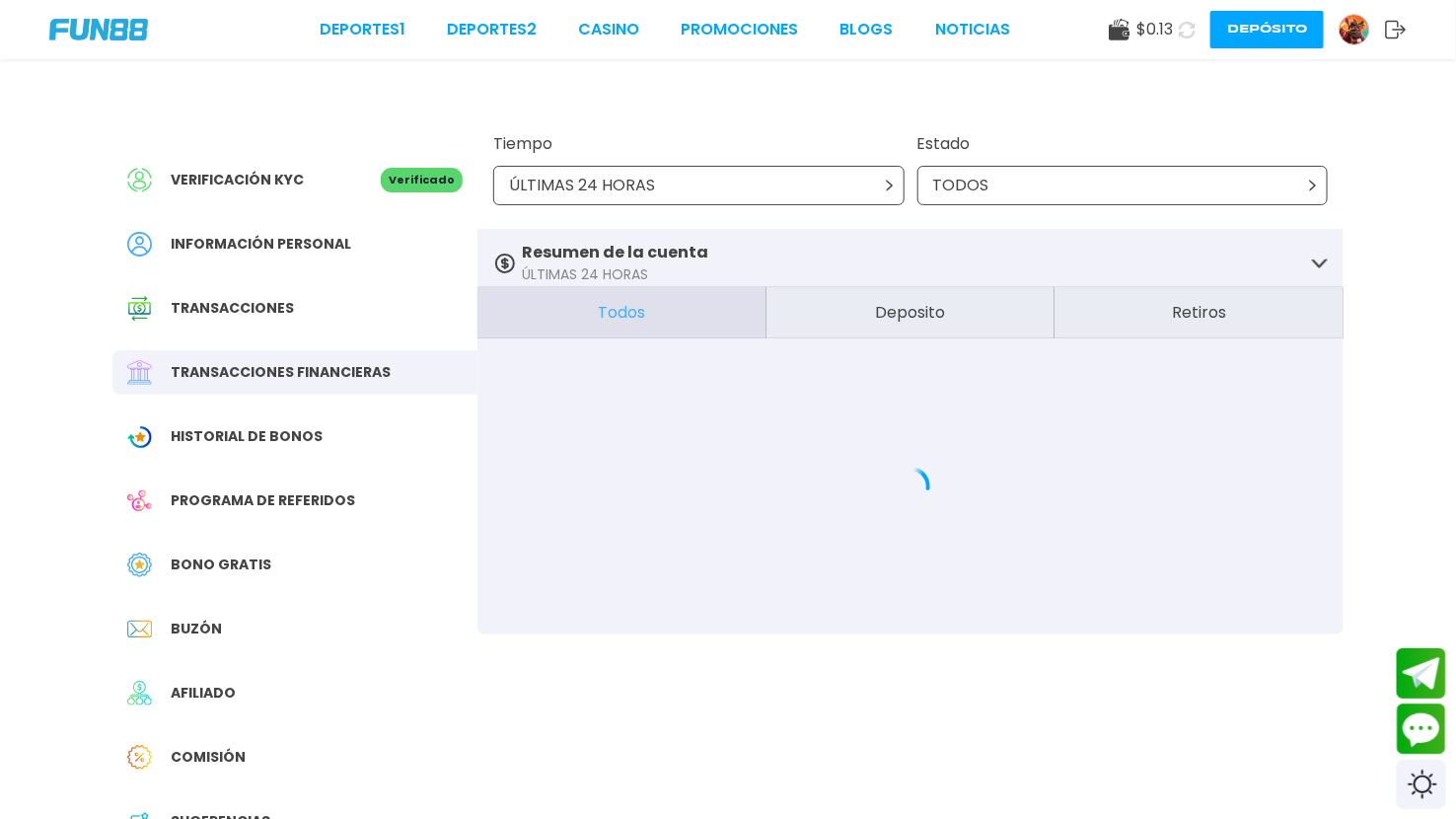 click 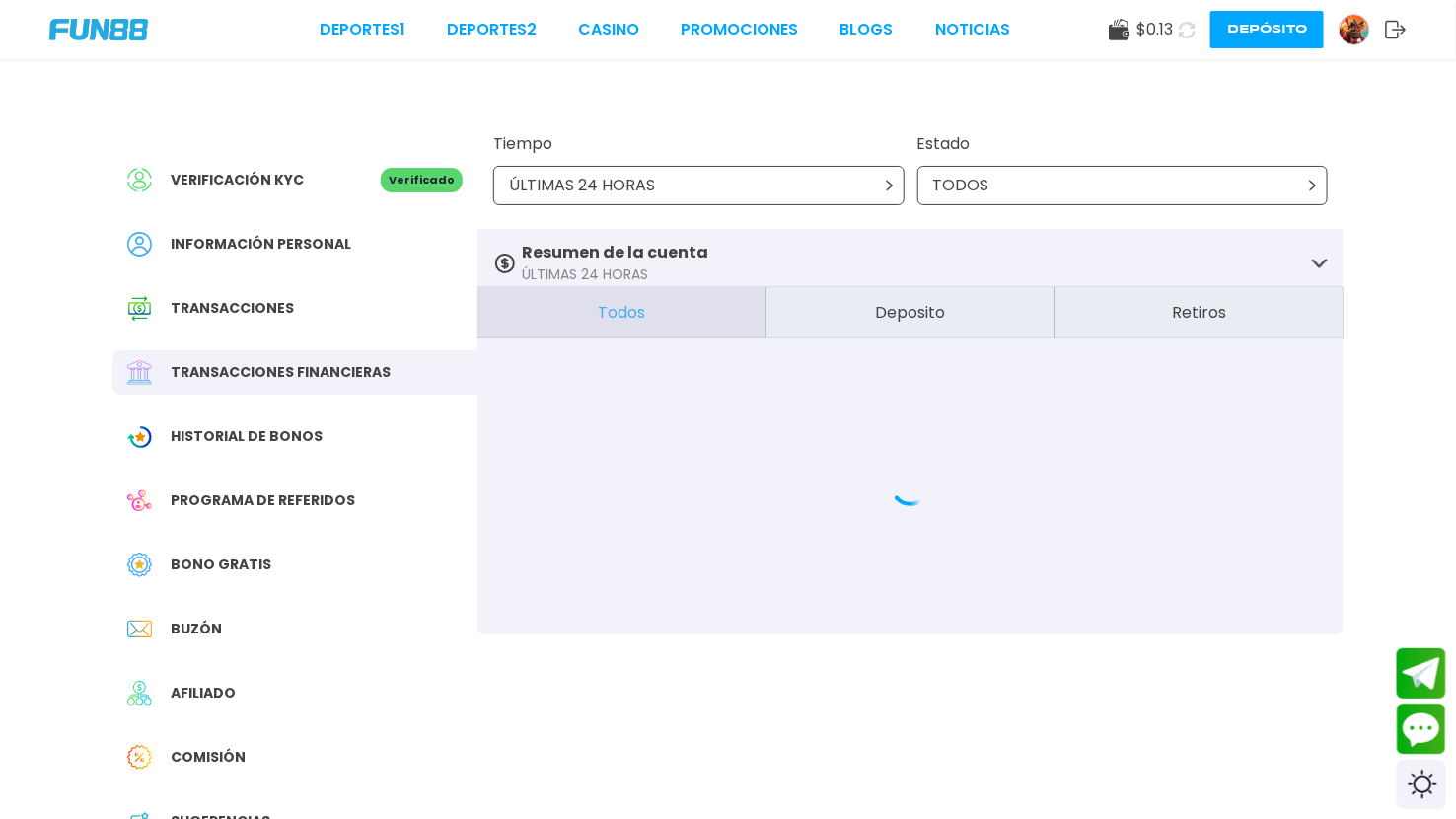 click 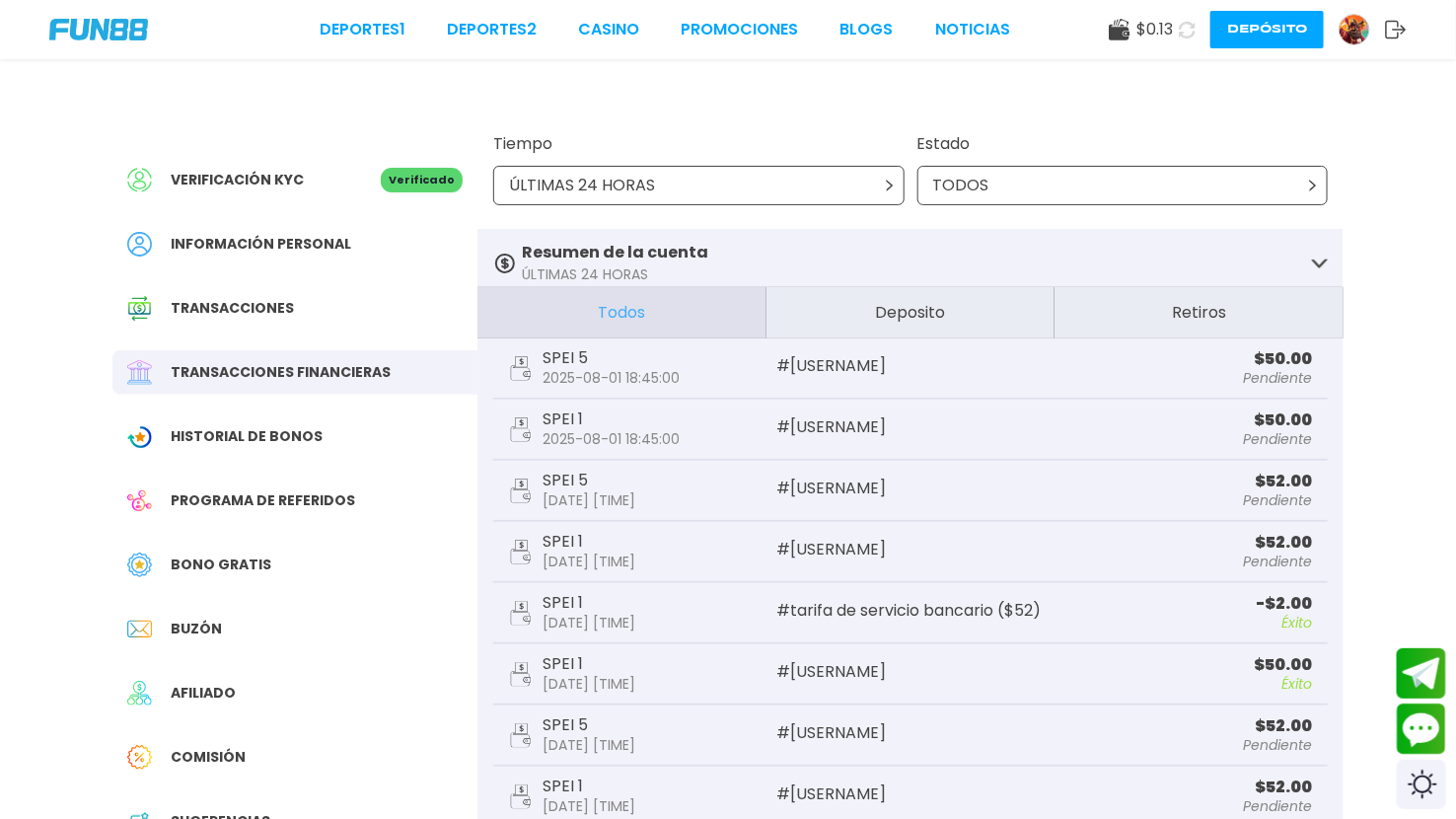 click 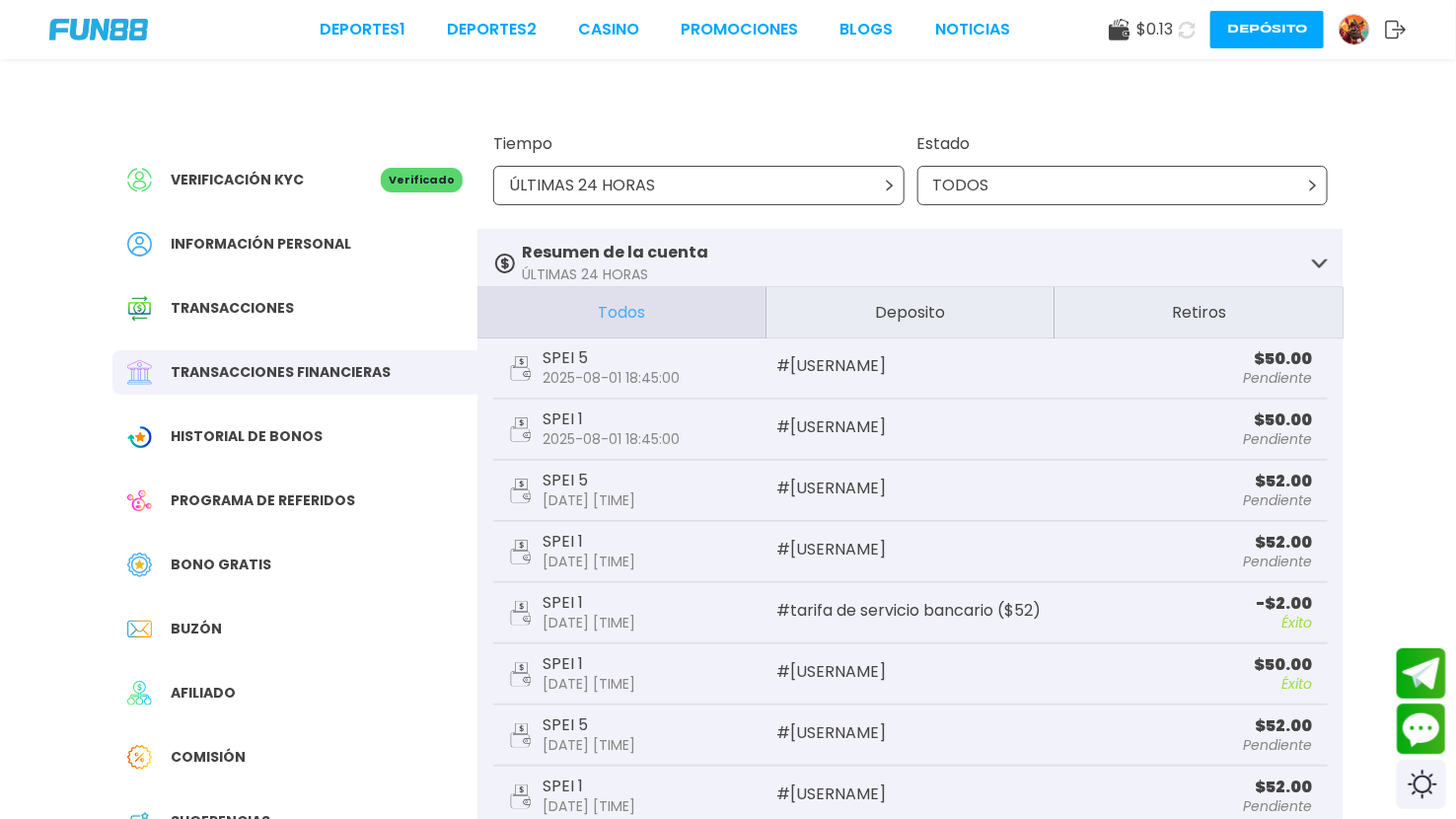 click 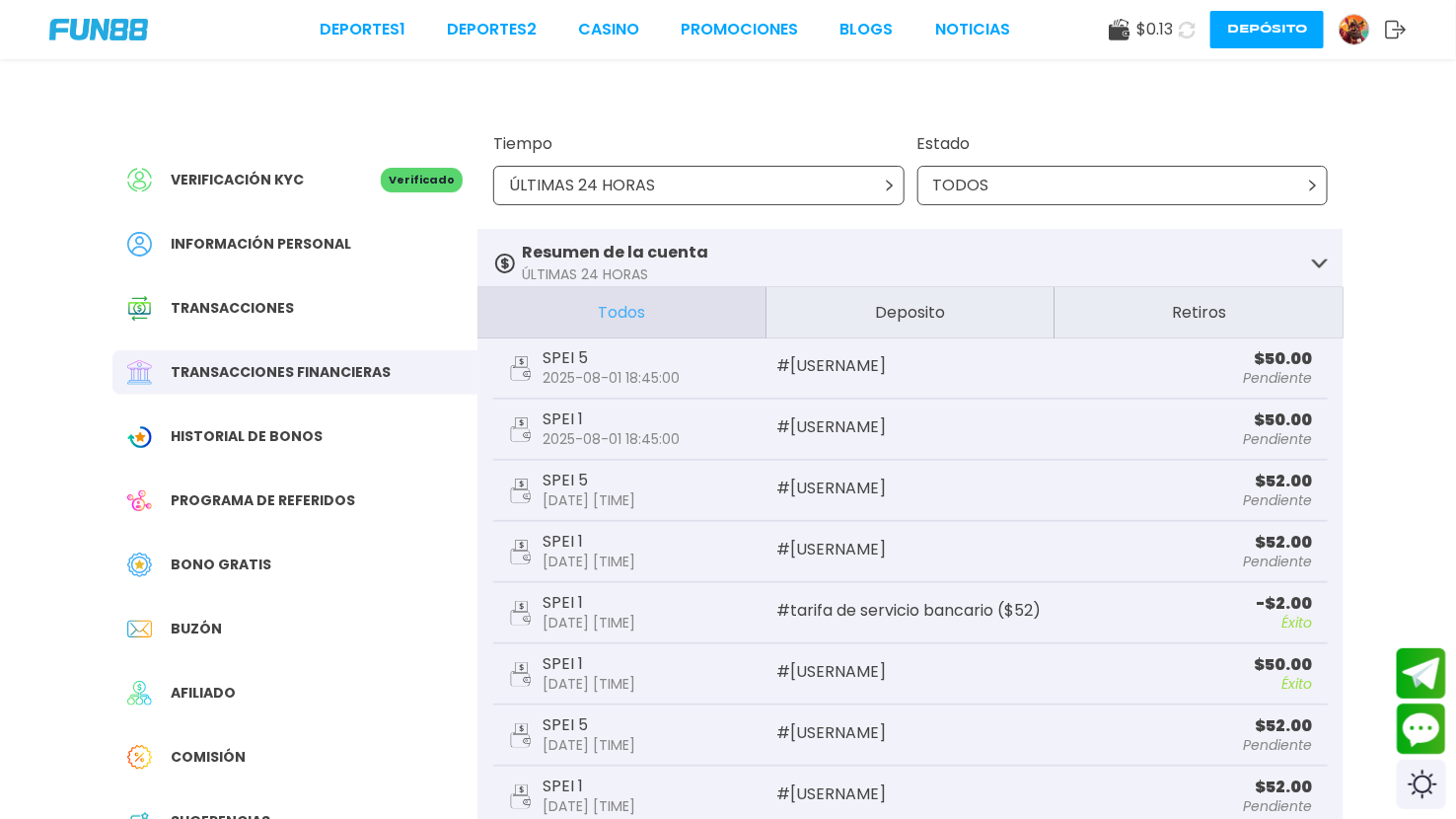 click 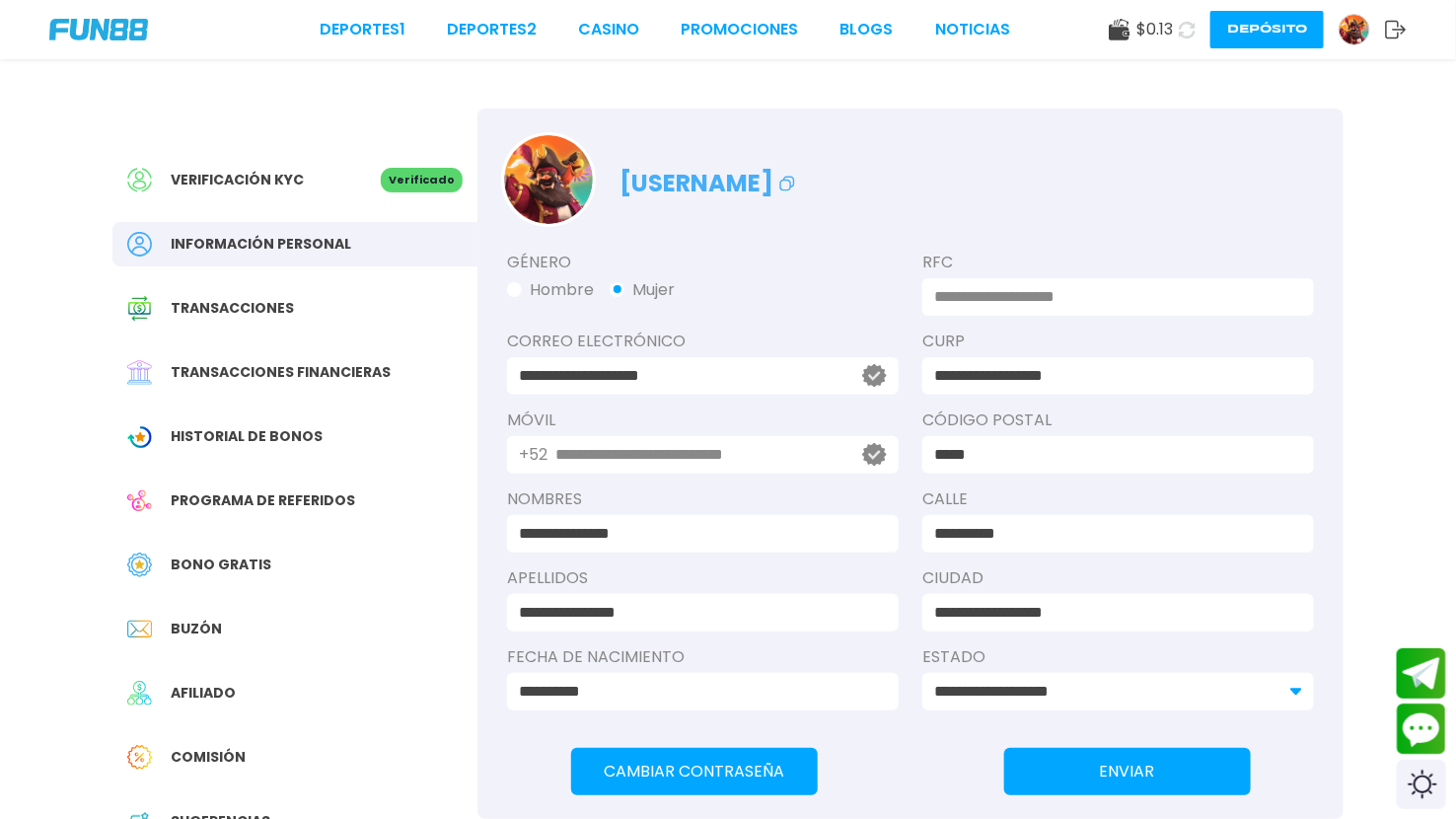 click at bounding box center (1112, 297) 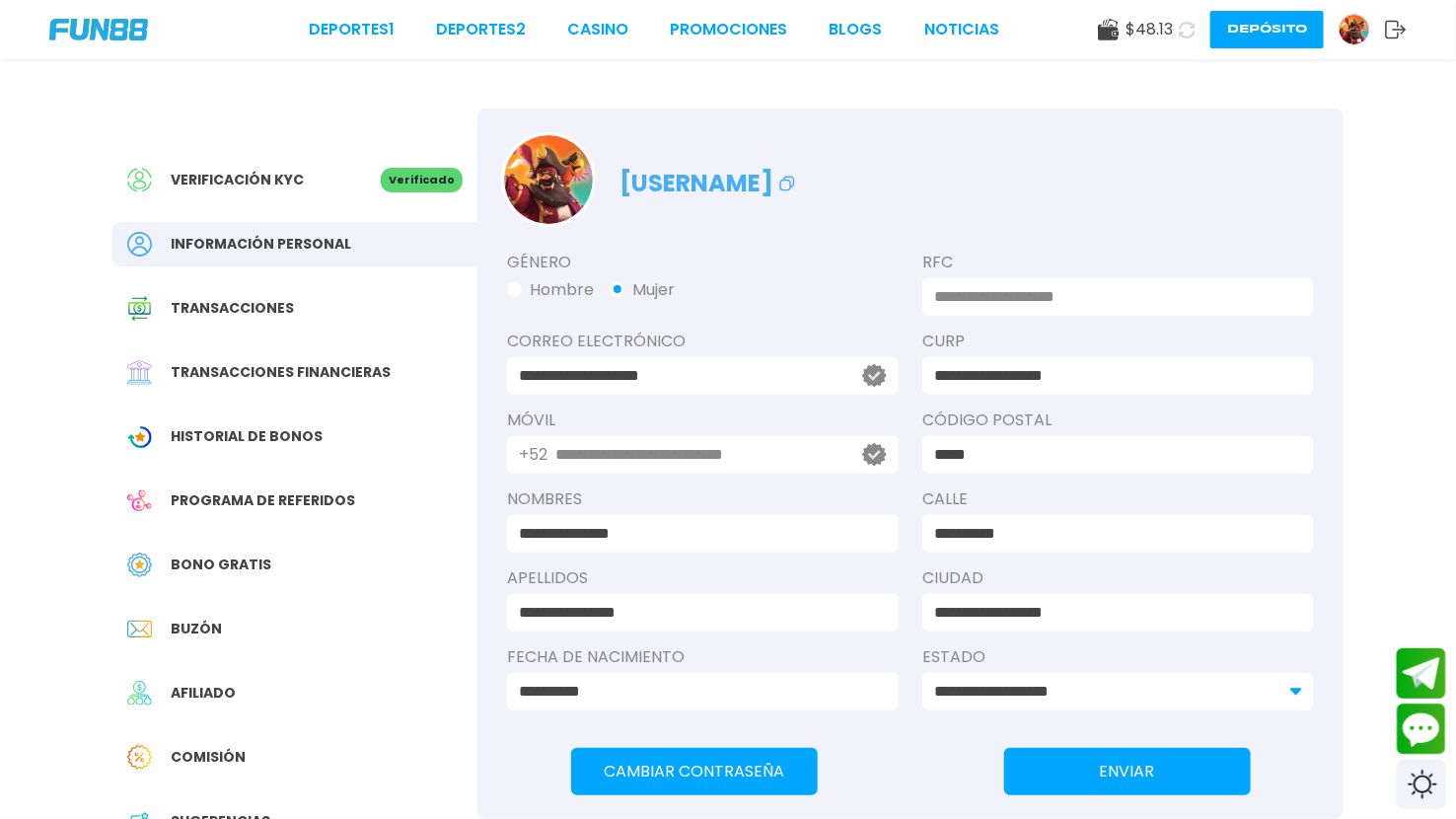 click on "CASINO" at bounding box center (598, 30) 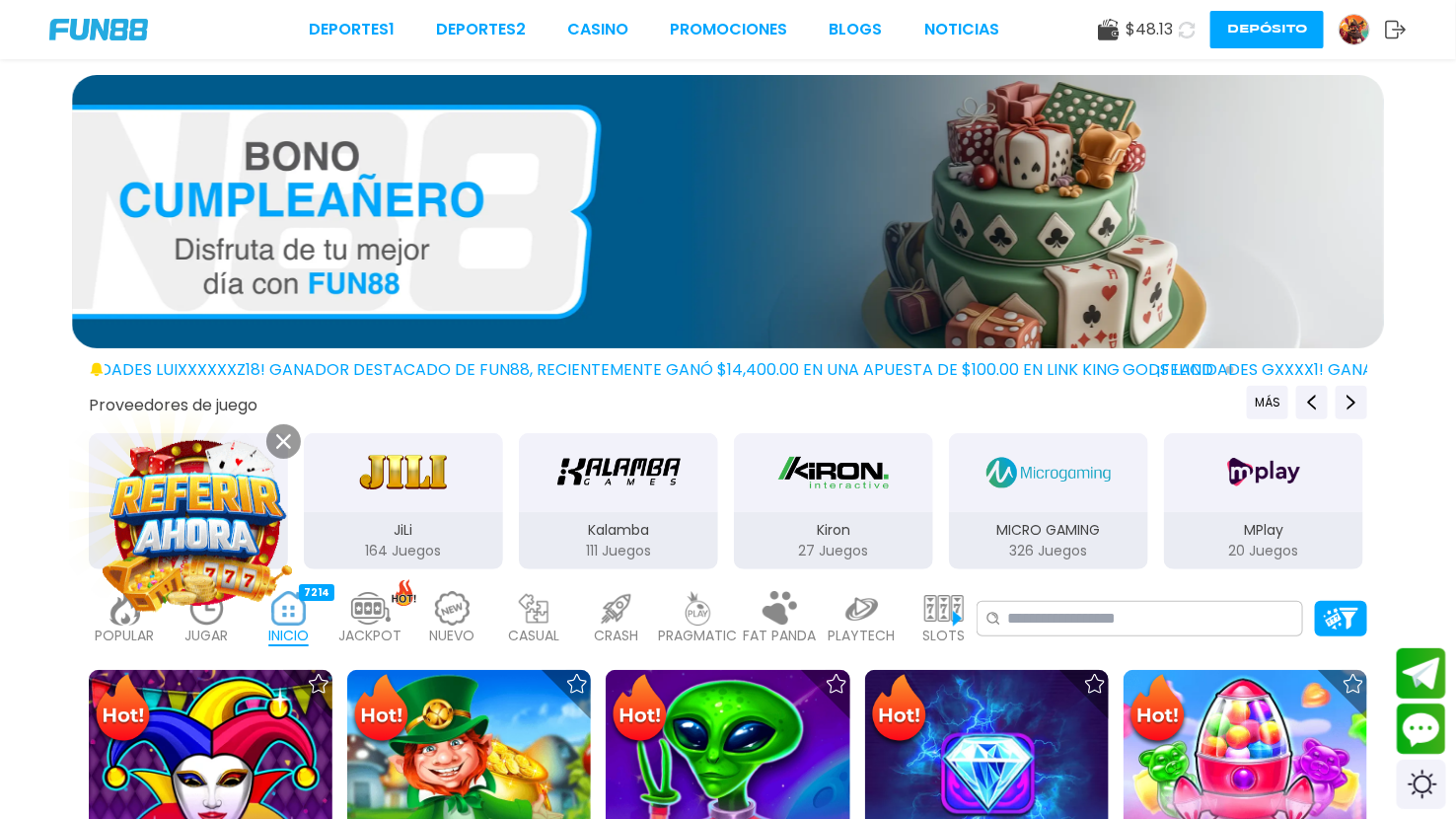 click at bounding box center (197, 523) 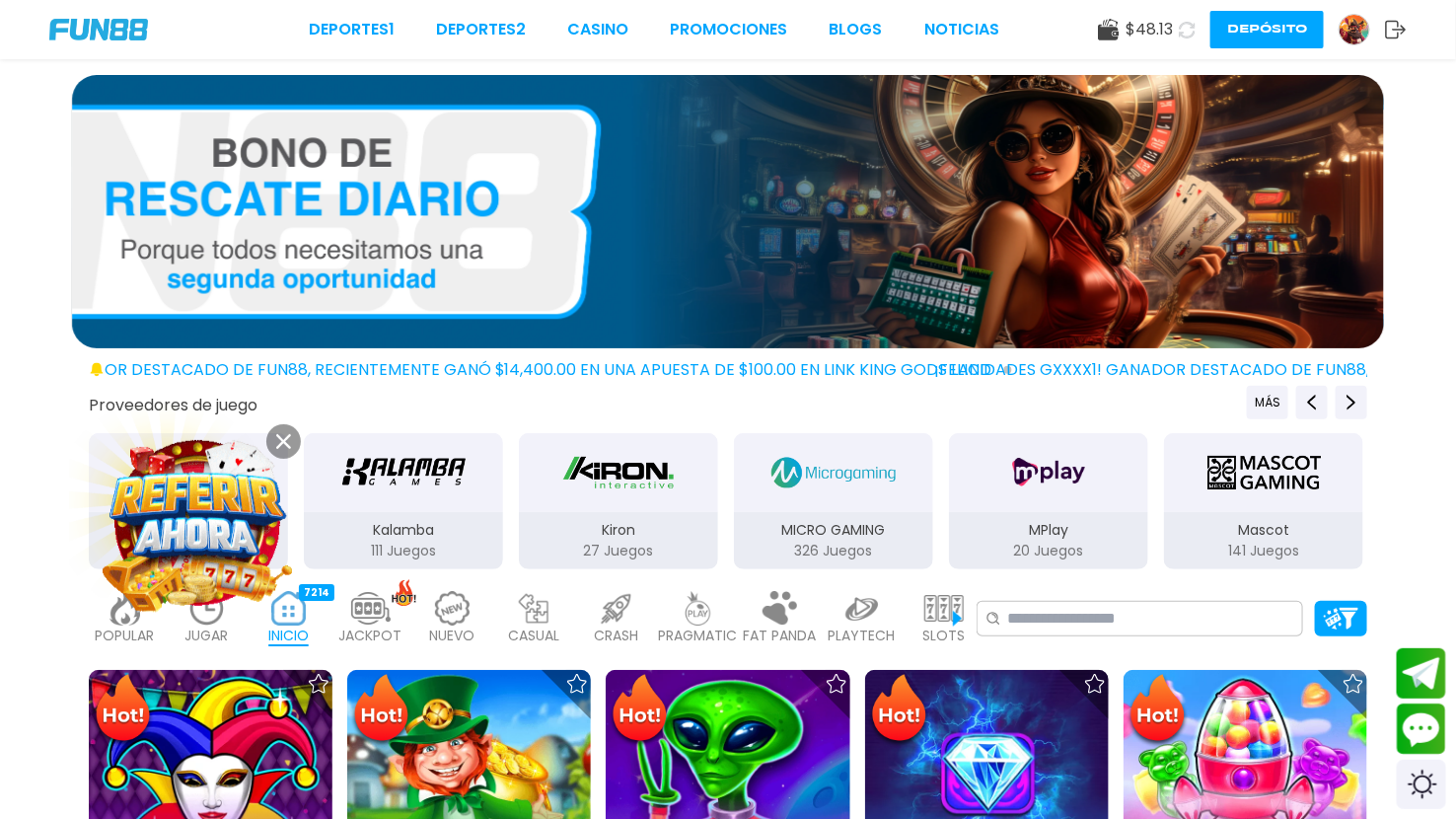 click on "JUGAR" at bounding box center (207, 635) 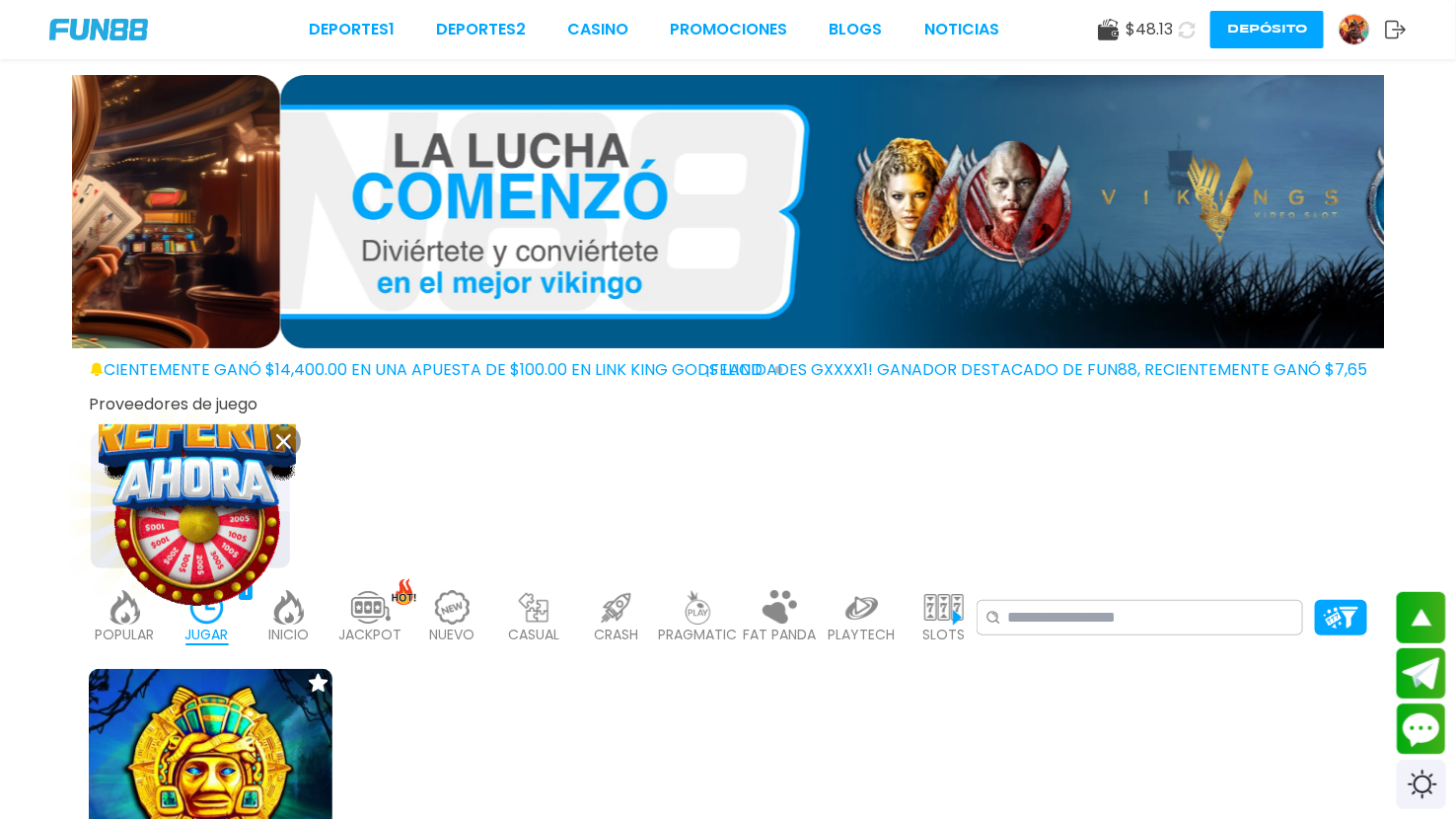 scroll, scrollTop: 275, scrollLeft: 0, axis: vertical 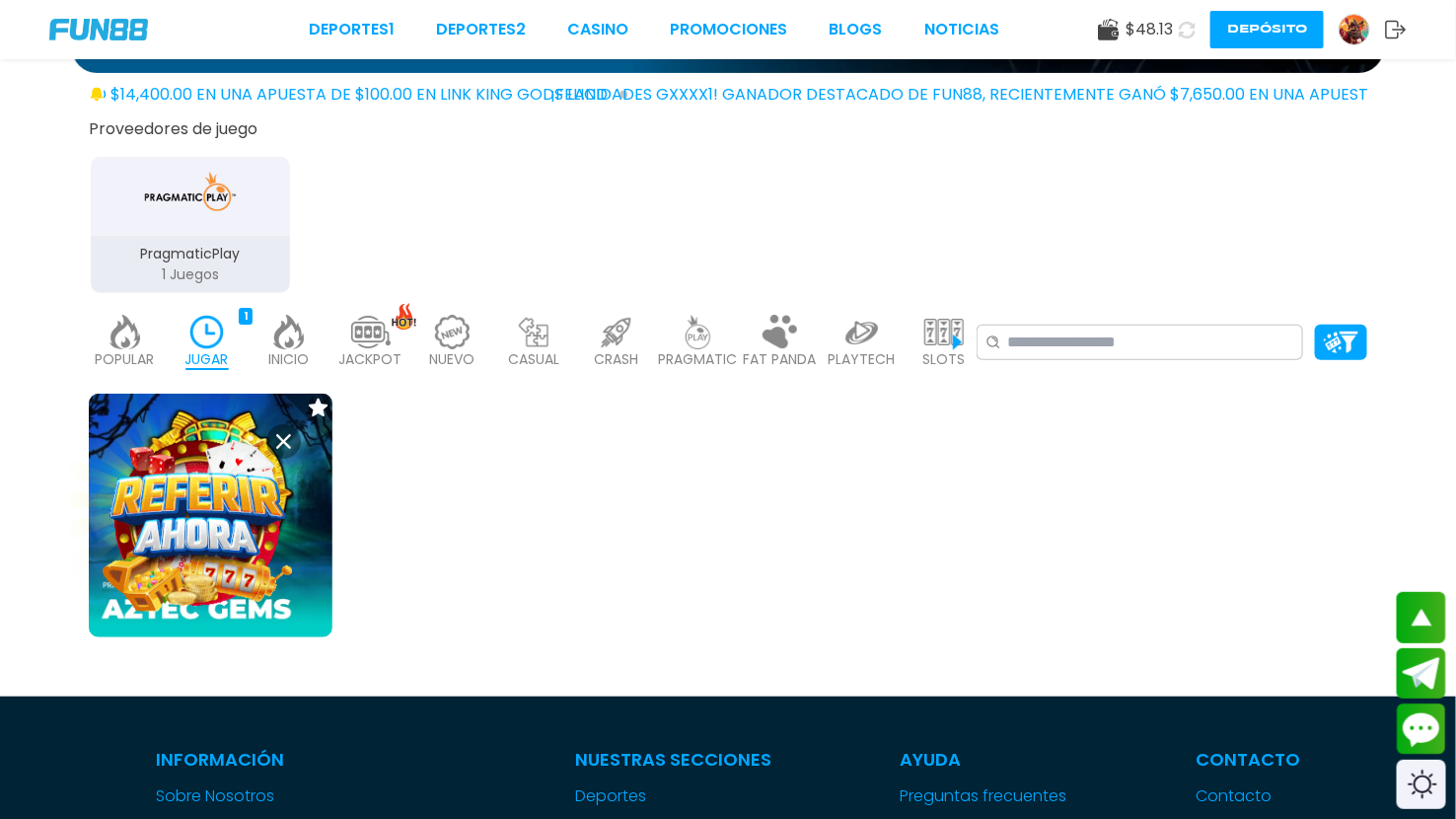 click at bounding box center (197, 523) 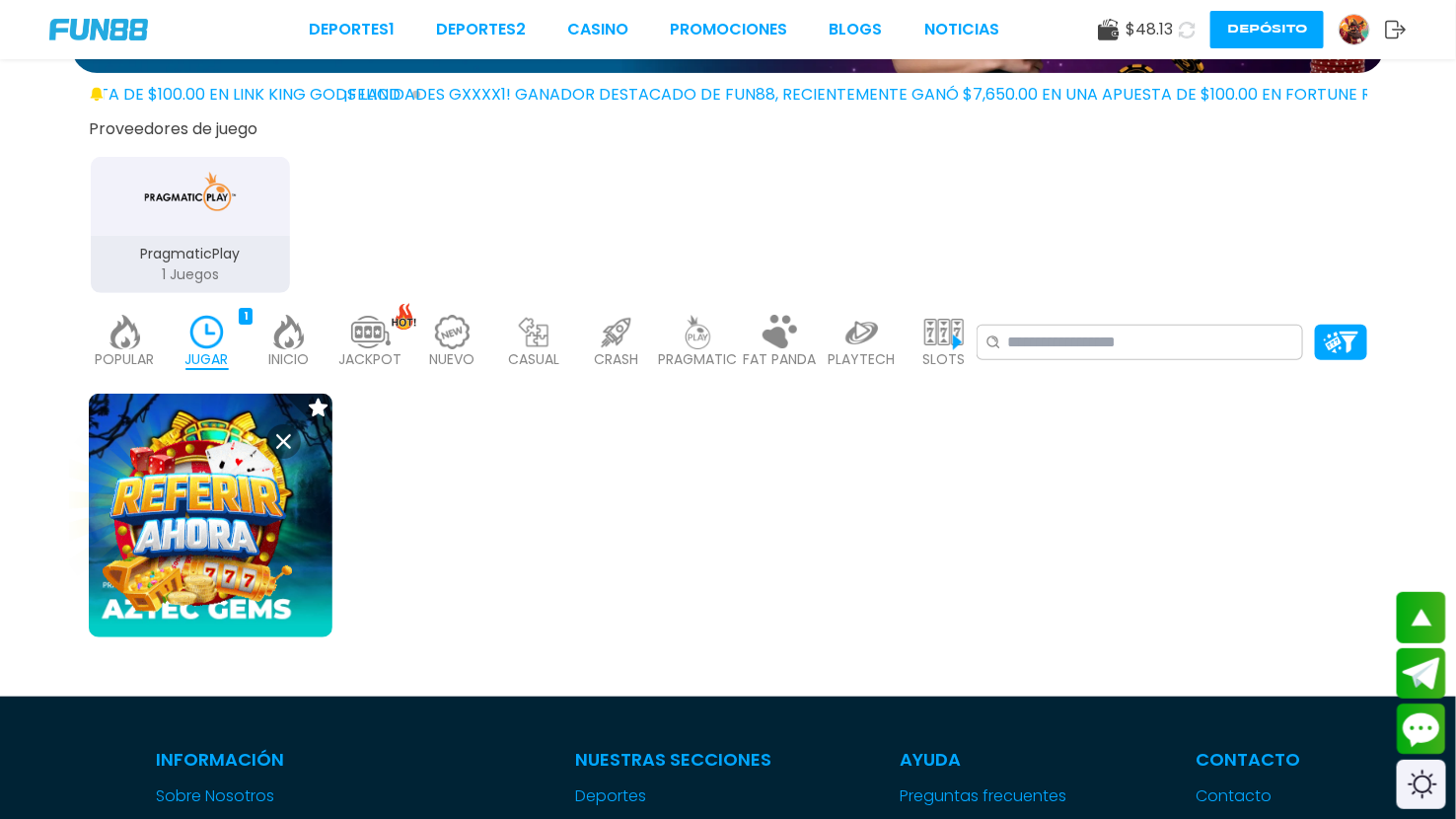 click at bounding box center (197, 523) 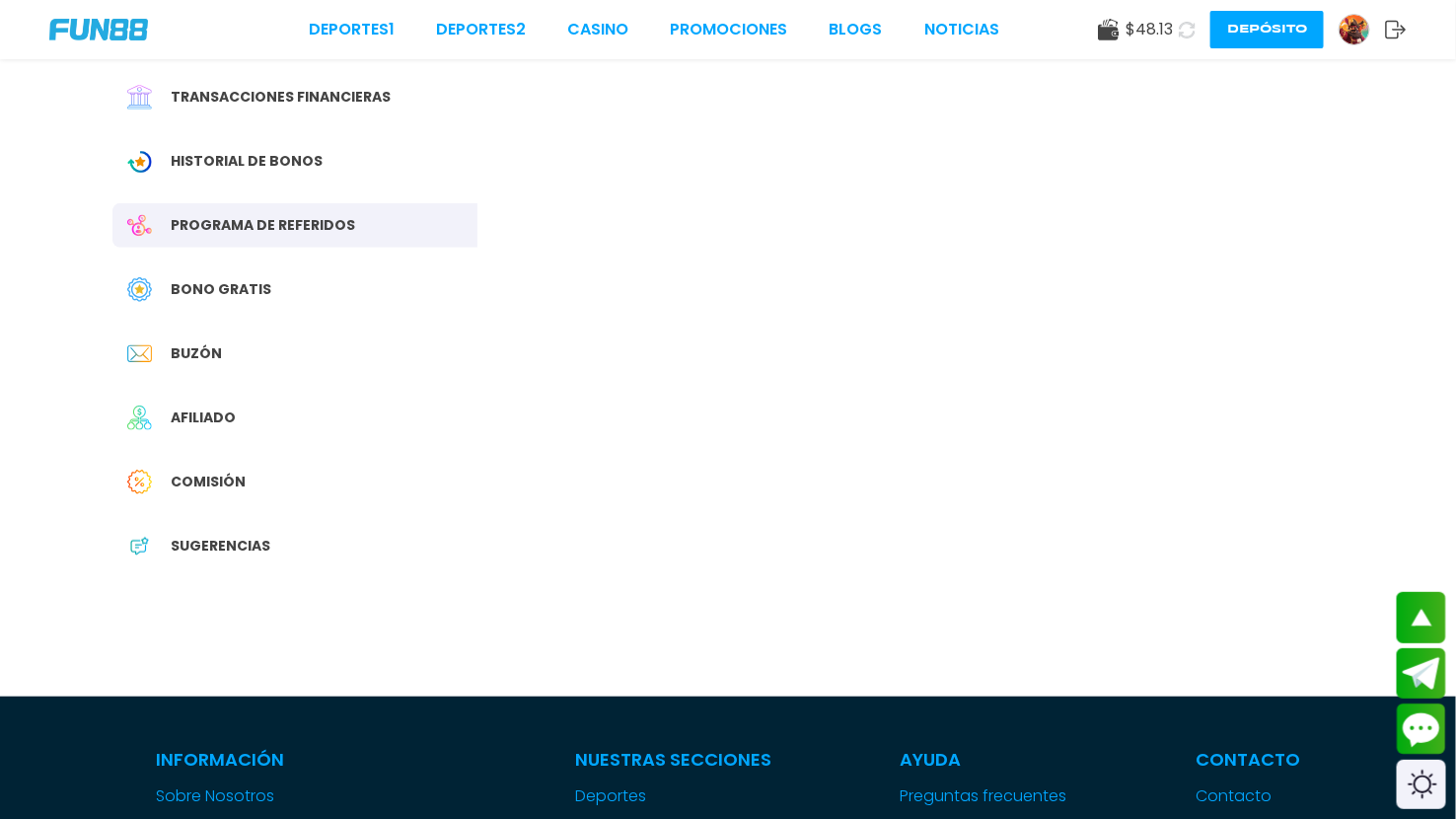 scroll, scrollTop: 0, scrollLeft: 0, axis: both 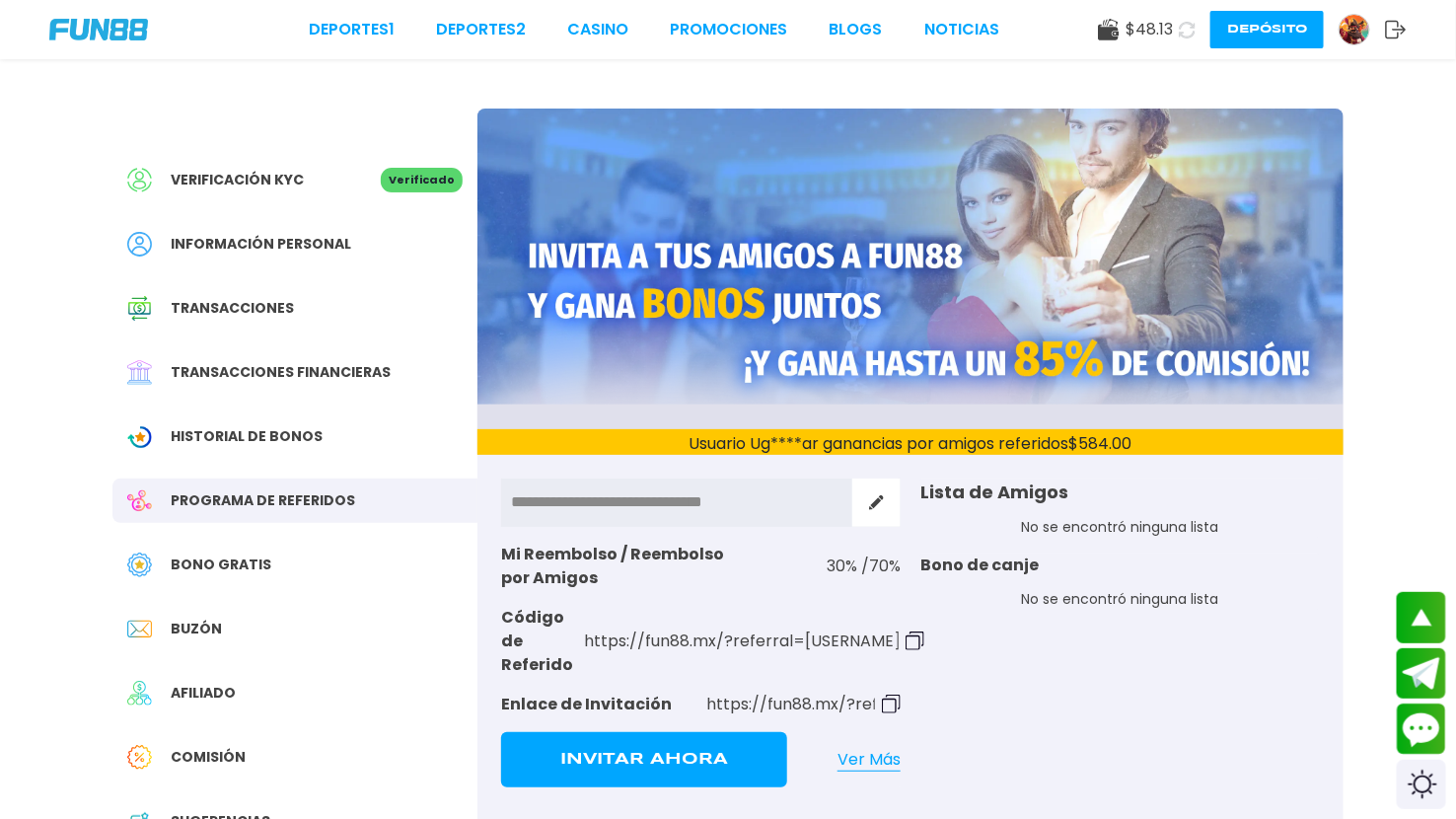 click on "CASINO" at bounding box center [598, 30] 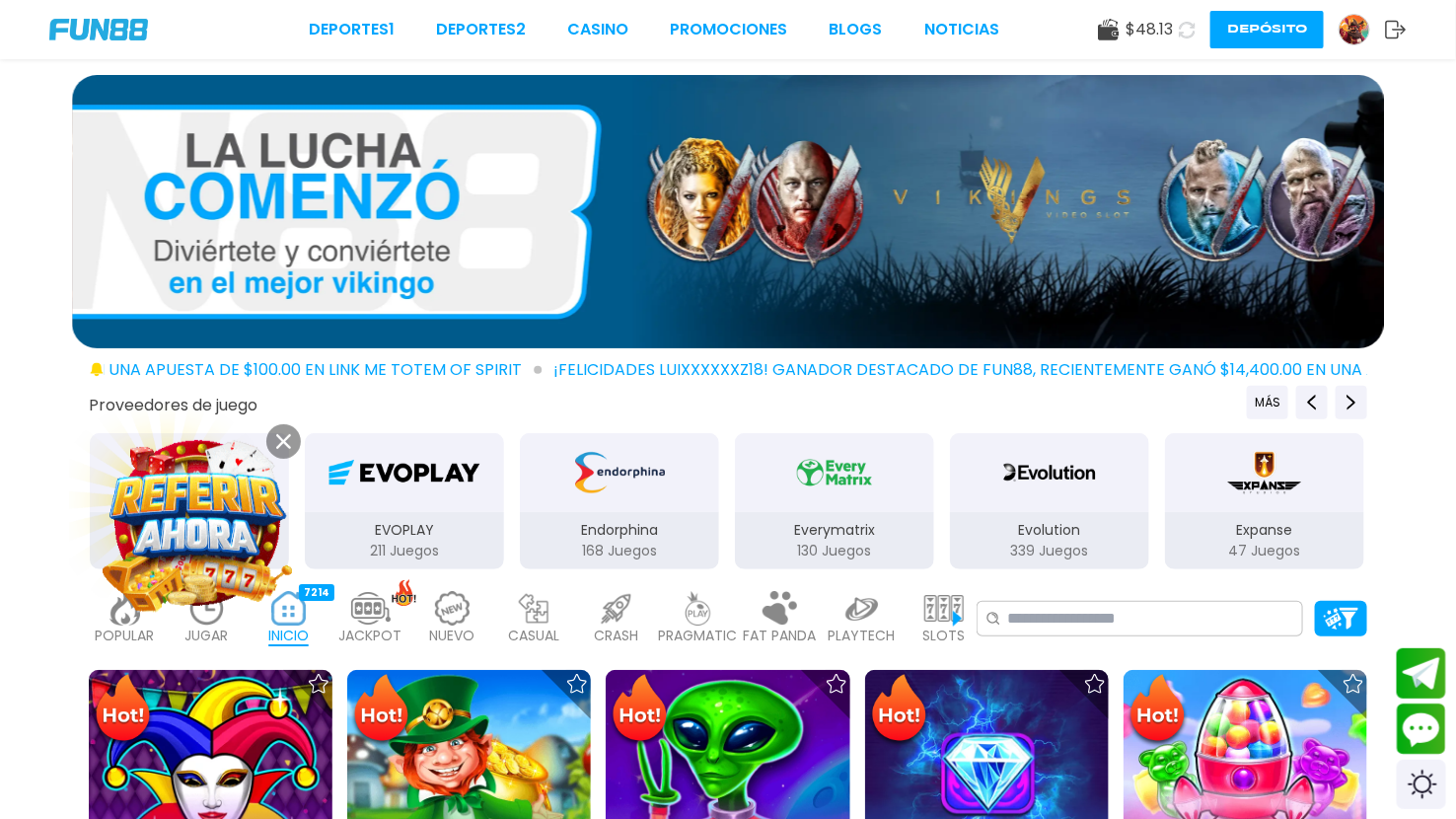 click on "JUGAR 1" at bounding box center (206, 619) 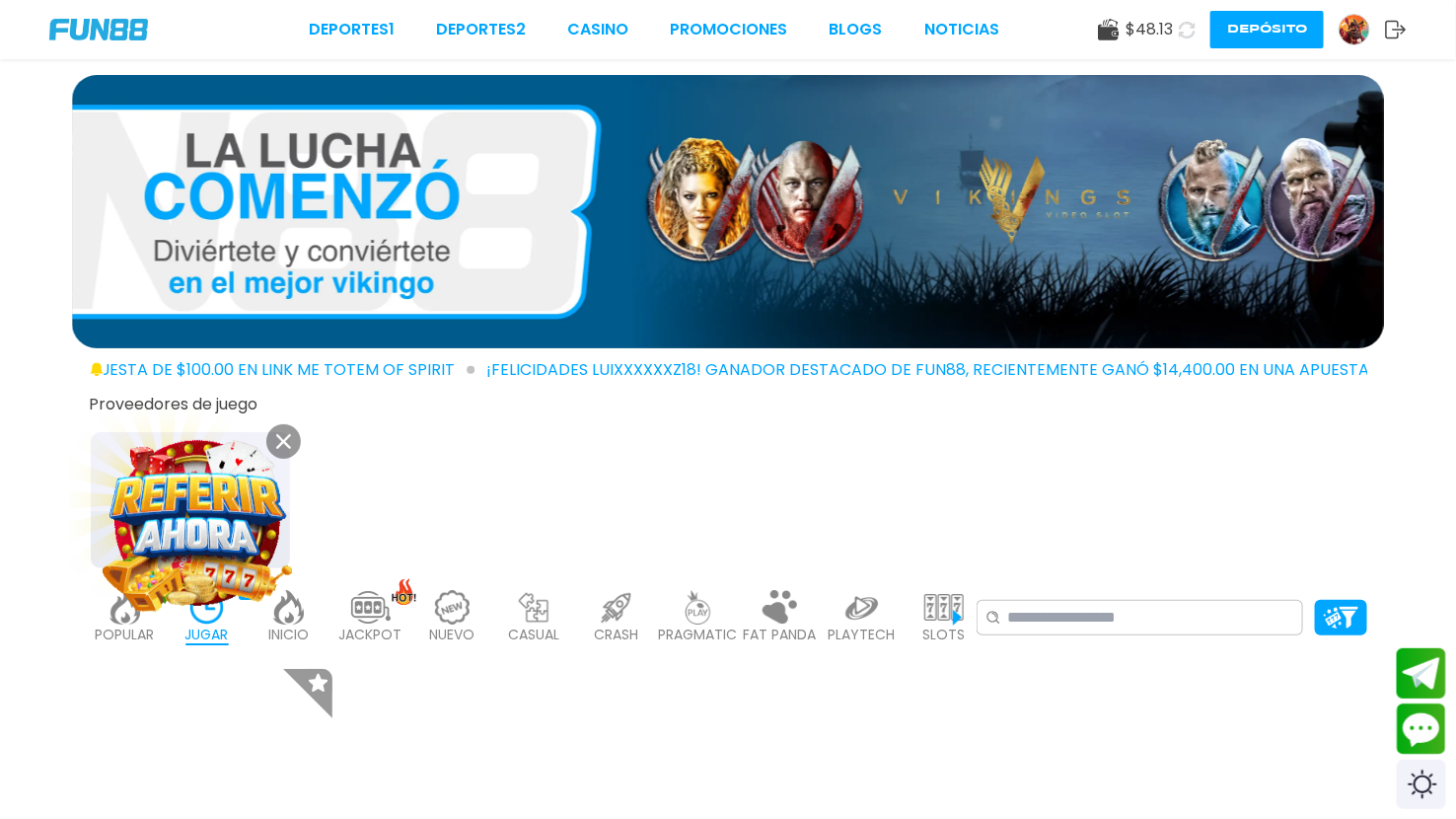 click on "JUGAR" at bounding box center (207, 634) 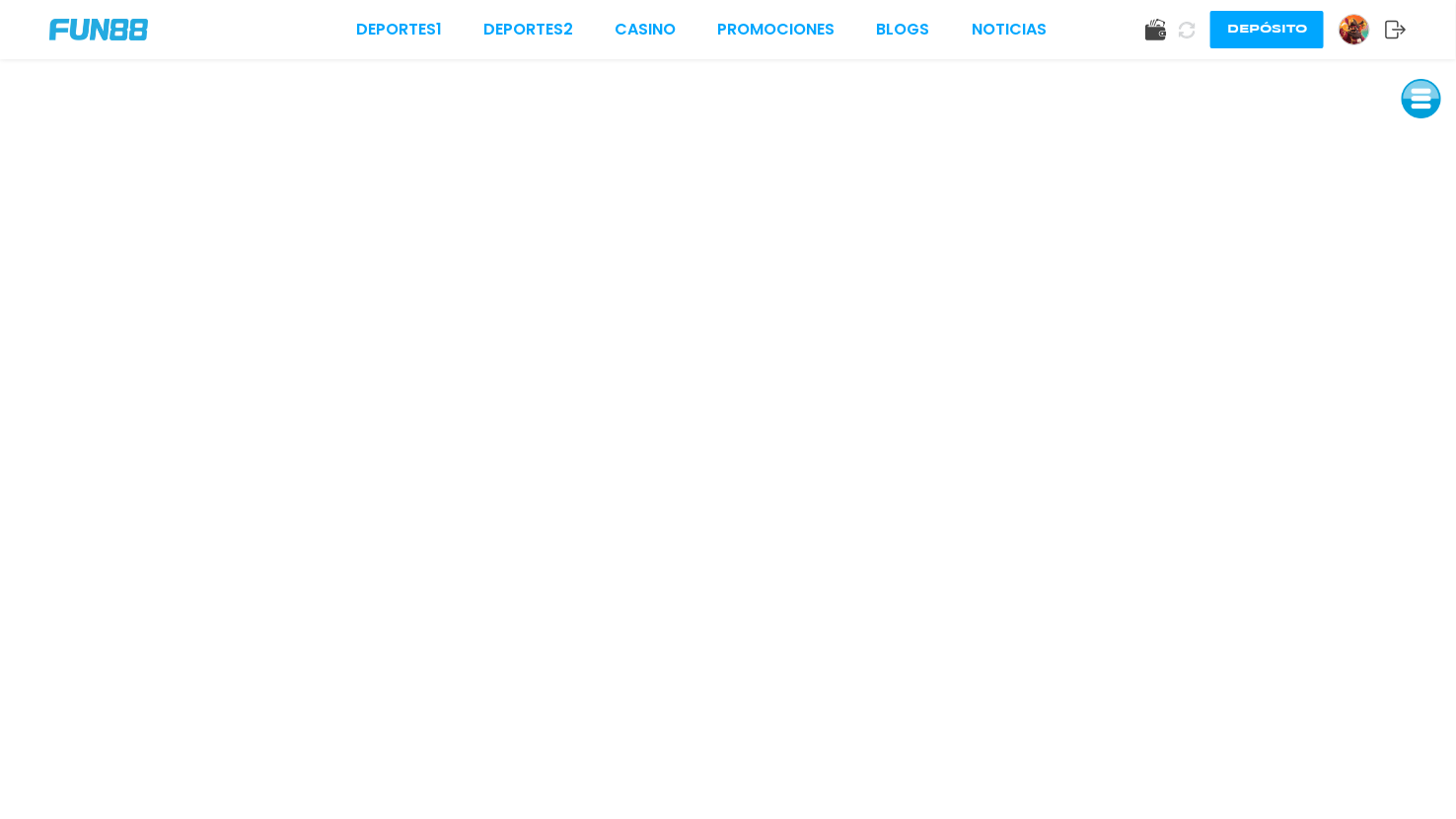 click at bounding box center [1421, 99] 